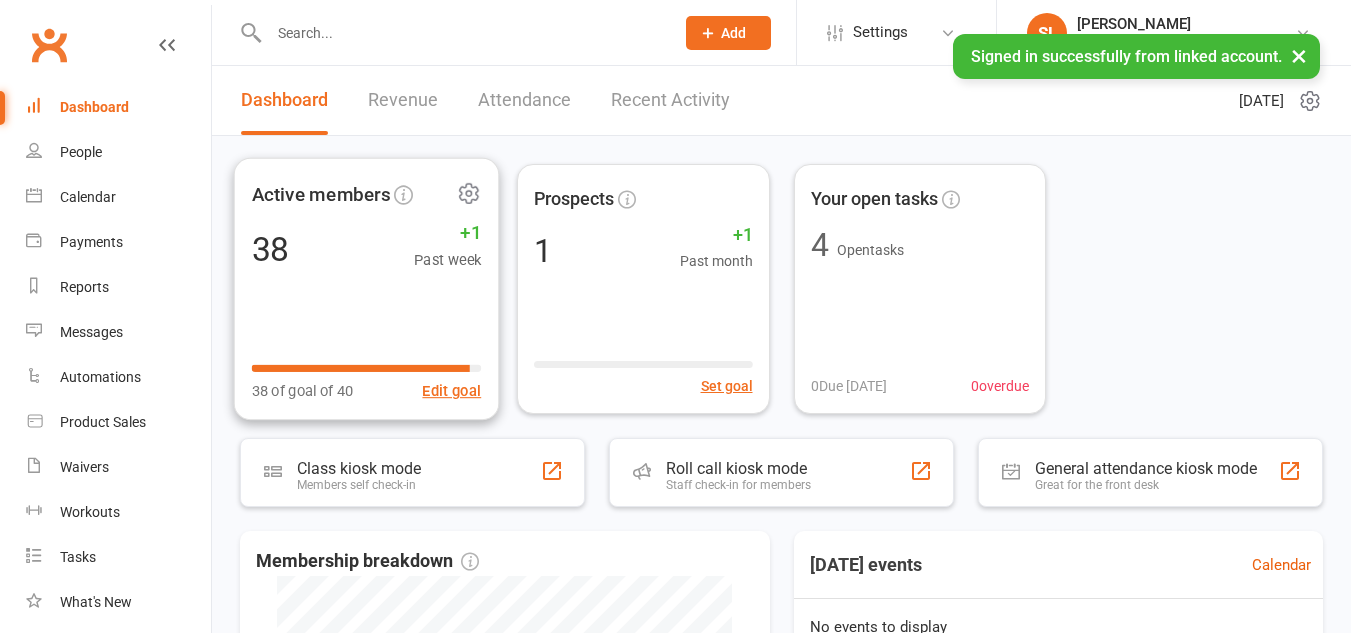 scroll, scrollTop: 0, scrollLeft: 0, axis: both 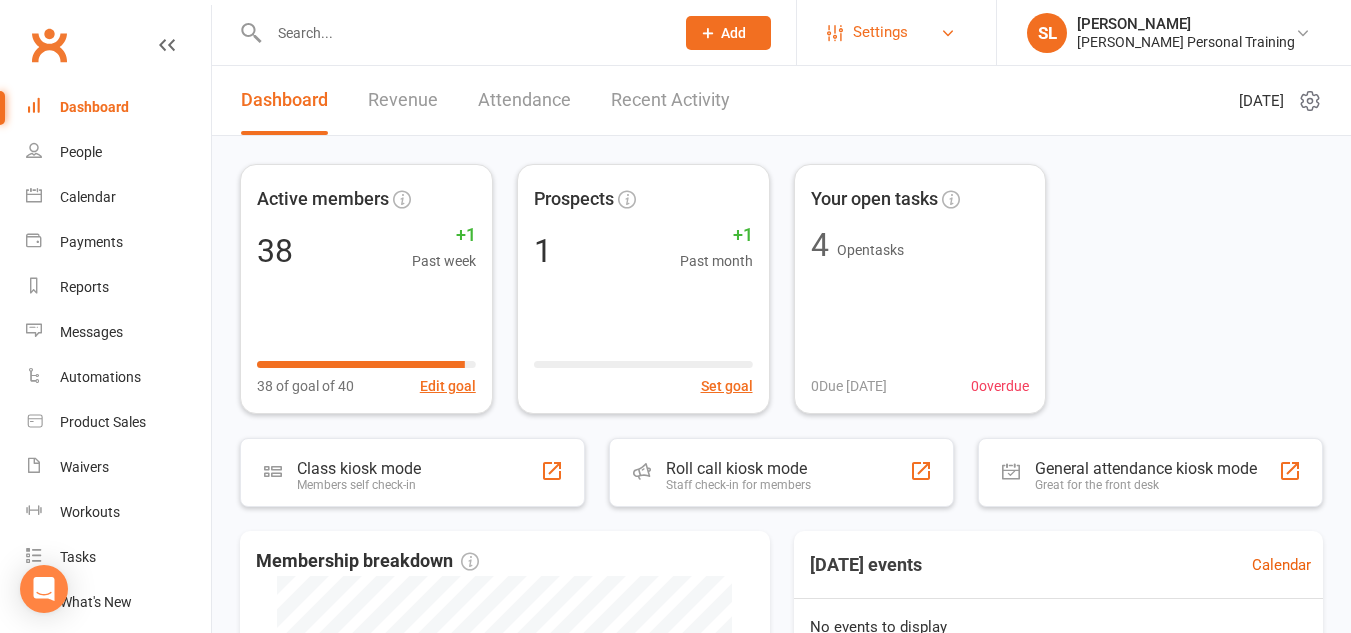 click on "Settings" at bounding box center (880, 32) 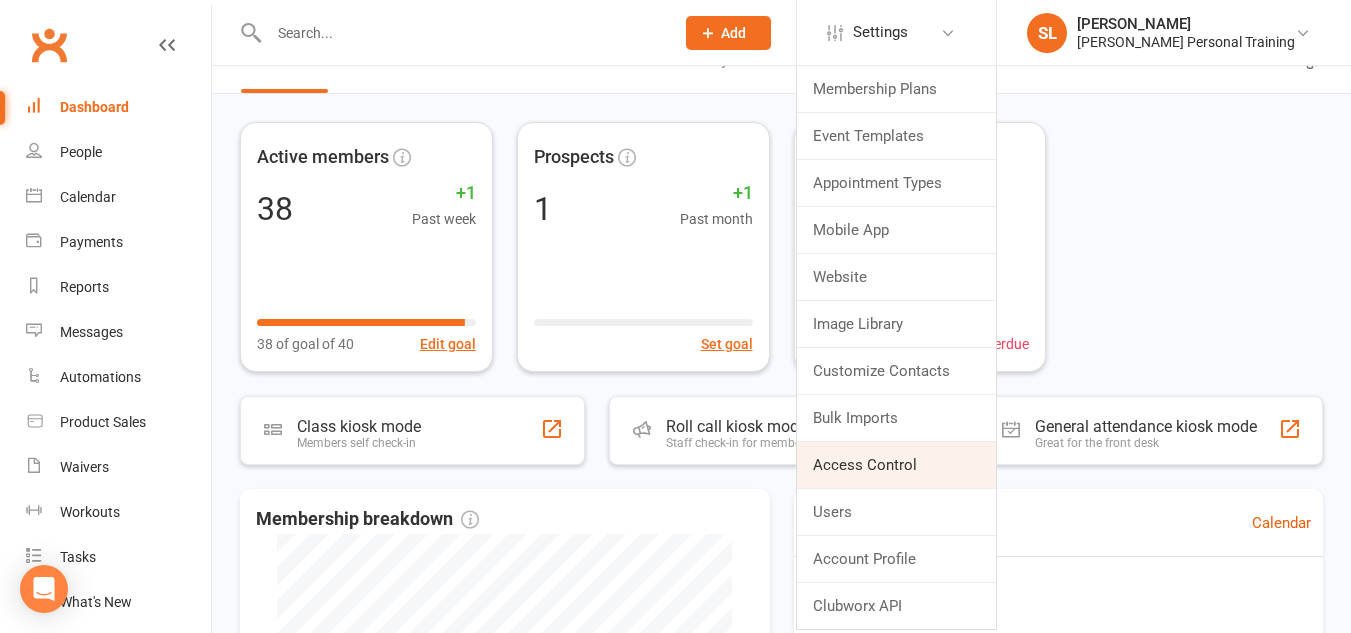 scroll, scrollTop: 0, scrollLeft: 0, axis: both 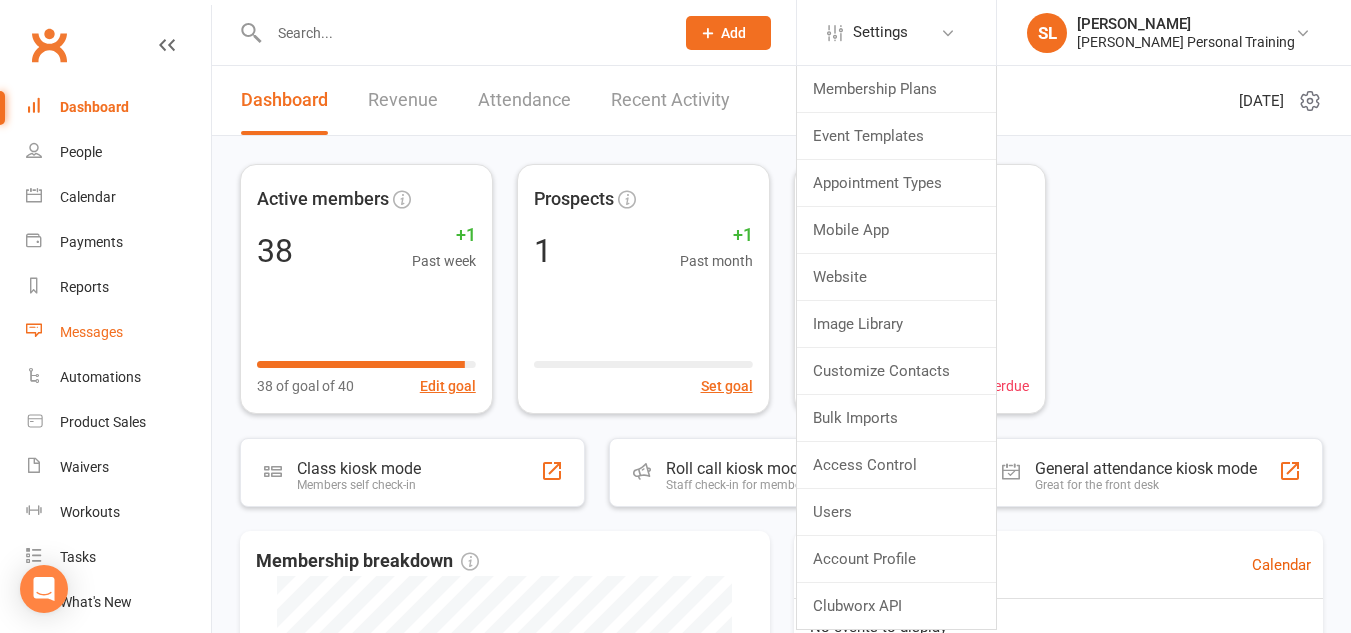 click on "Messages" at bounding box center (91, 332) 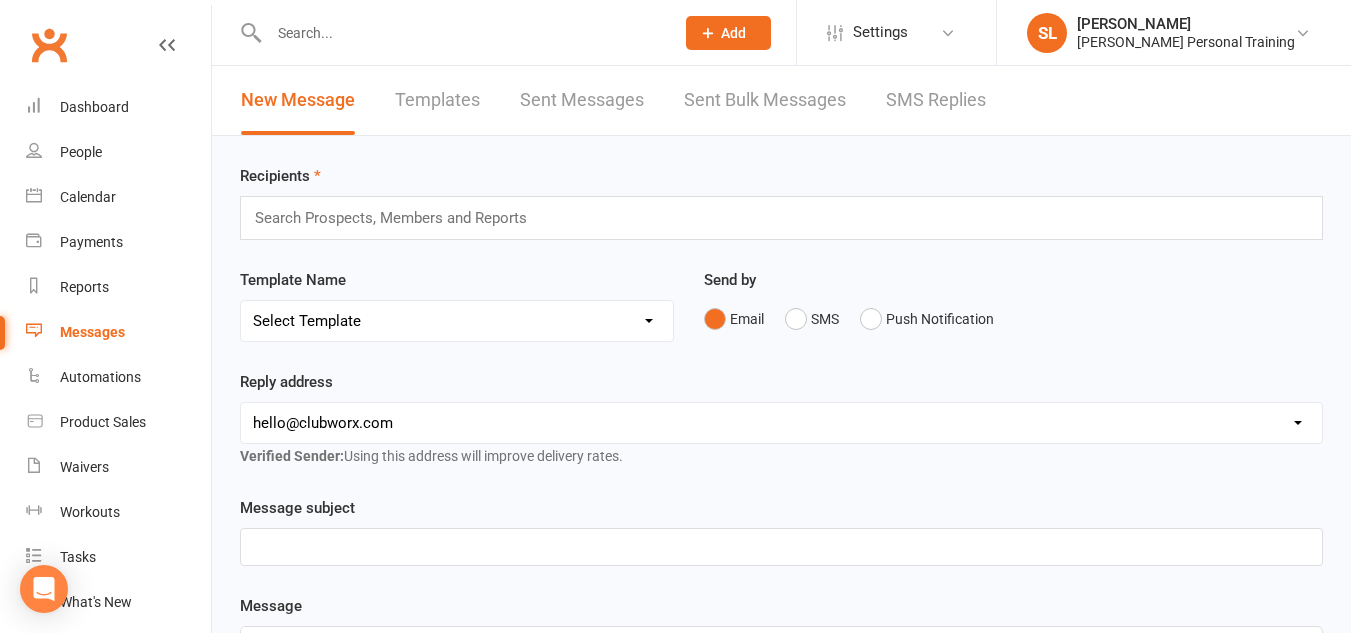 click on "Templates" at bounding box center (437, 100) 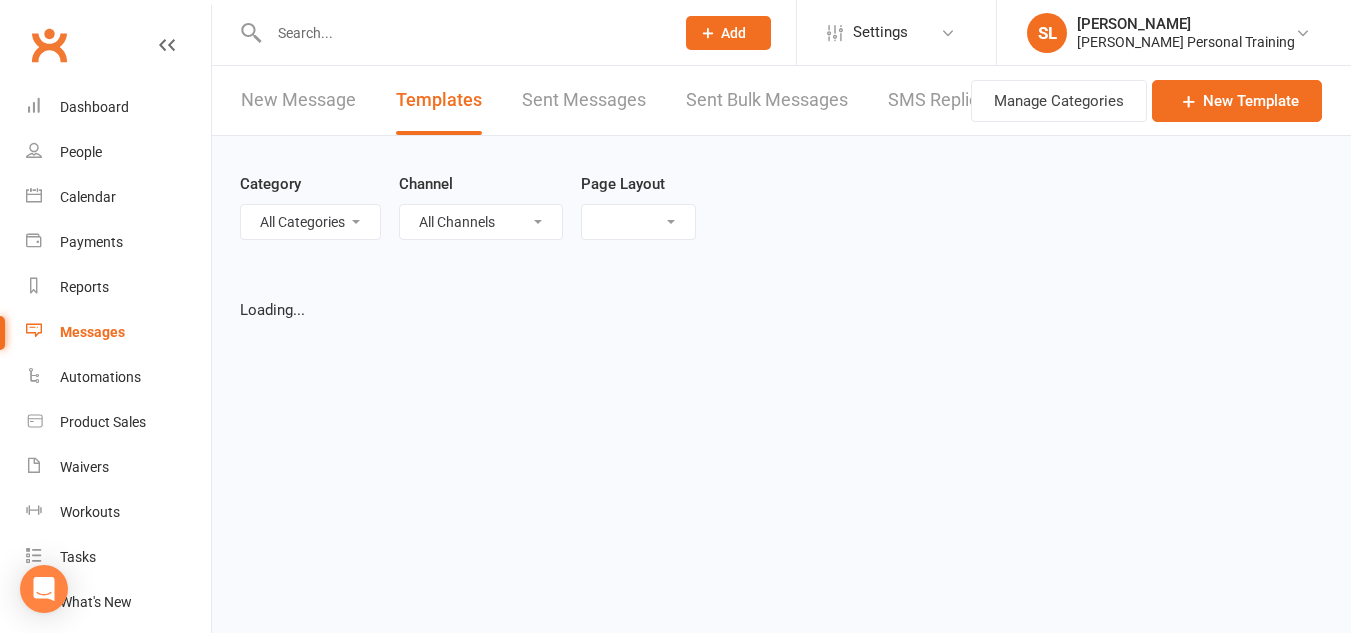 select on "grid" 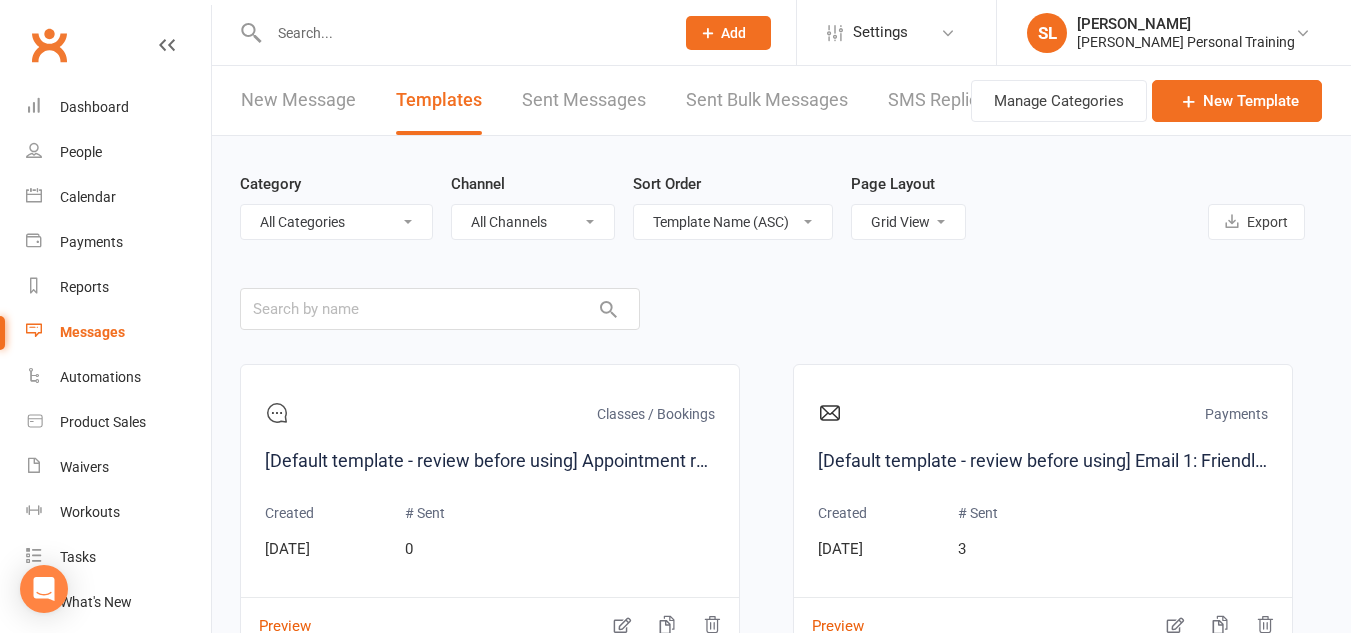 click on "All Categories (No category) Classes / Bookings Enquiries General Marketing Memberships Paid Trials Payments Referrals and Reviews" at bounding box center [336, 222] 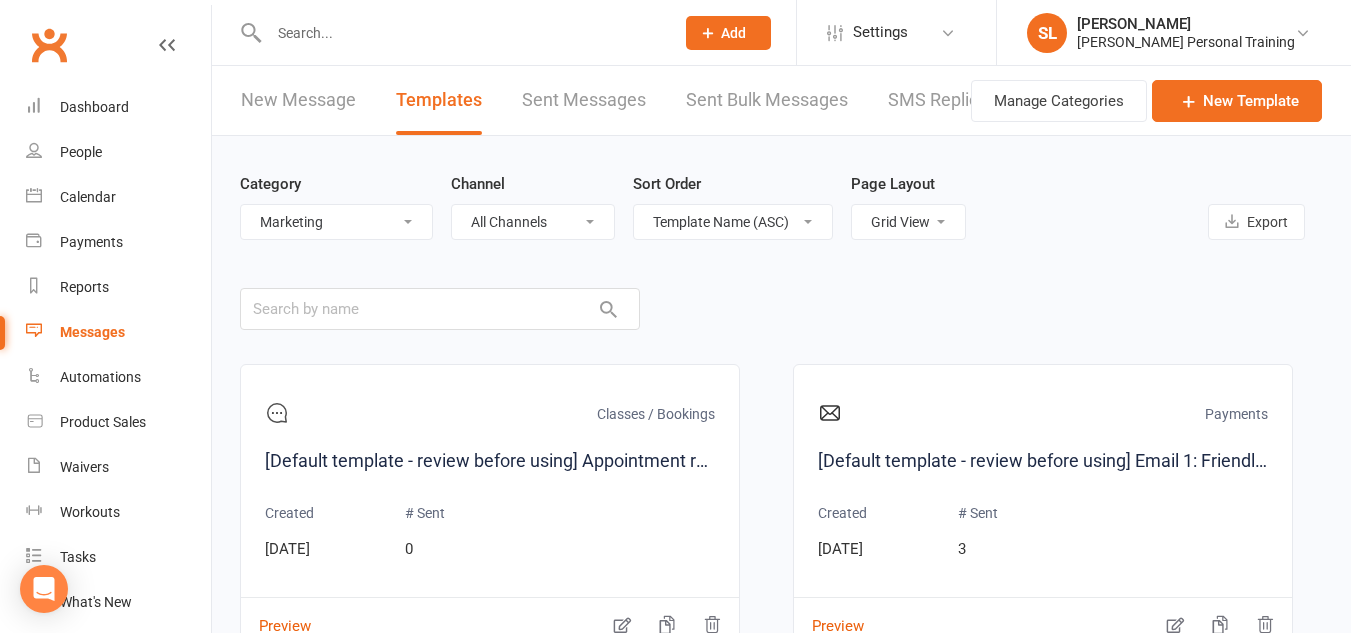 click on "All Categories (No category) Classes / Bookings Enquiries General Marketing Memberships Paid Trials Payments Referrals and Reviews" at bounding box center (336, 222) 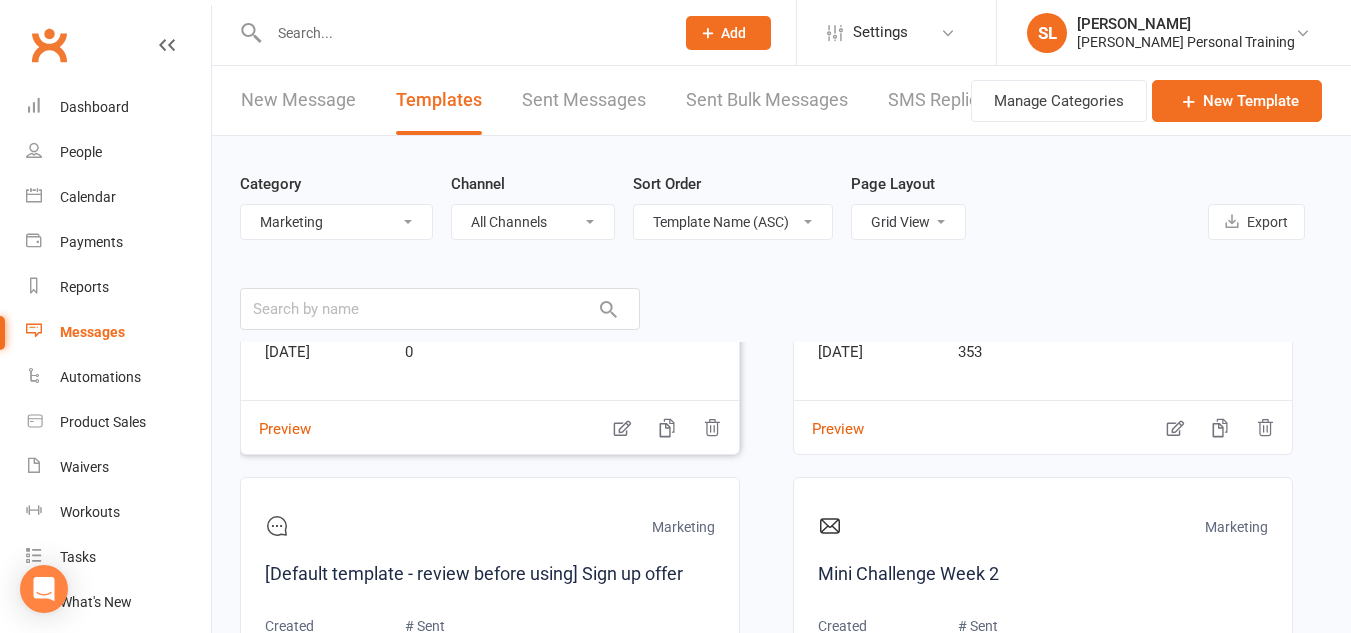 scroll, scrollTop: 198, scrollLeft: 0, axis: vertical 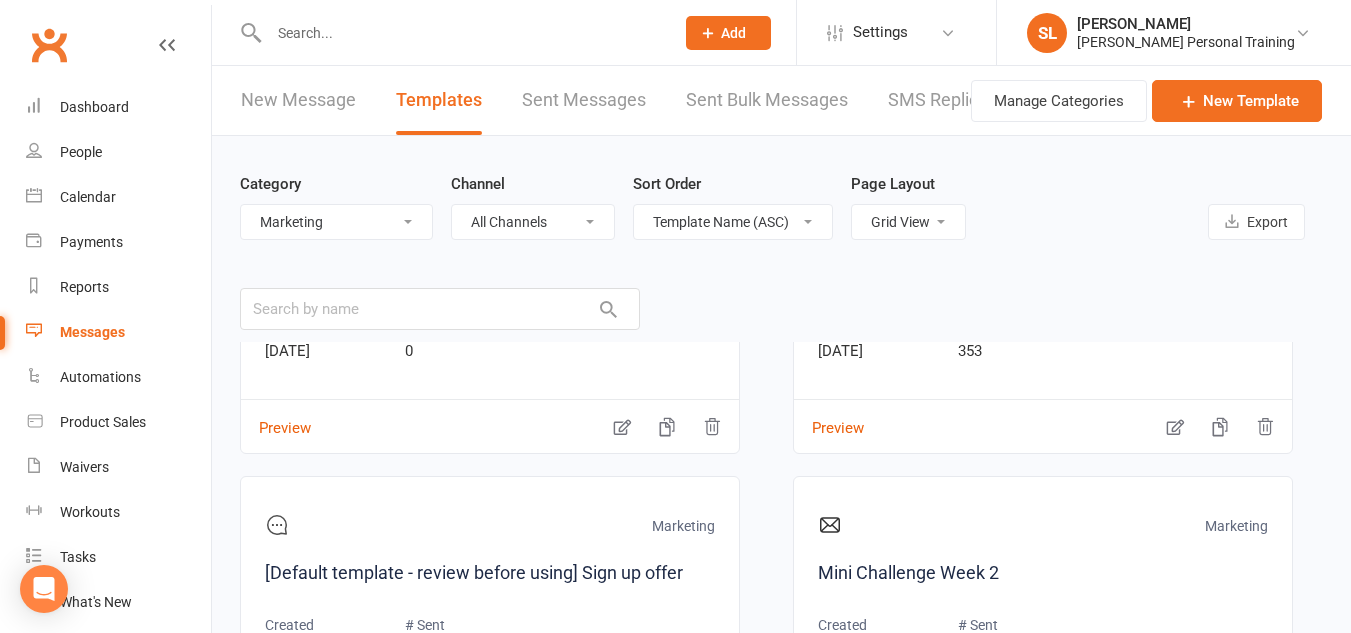 drag, startPoint x: 739, startPoint y: 409, endPoint x: 699, endPoint y: 309, distance: 107.70329 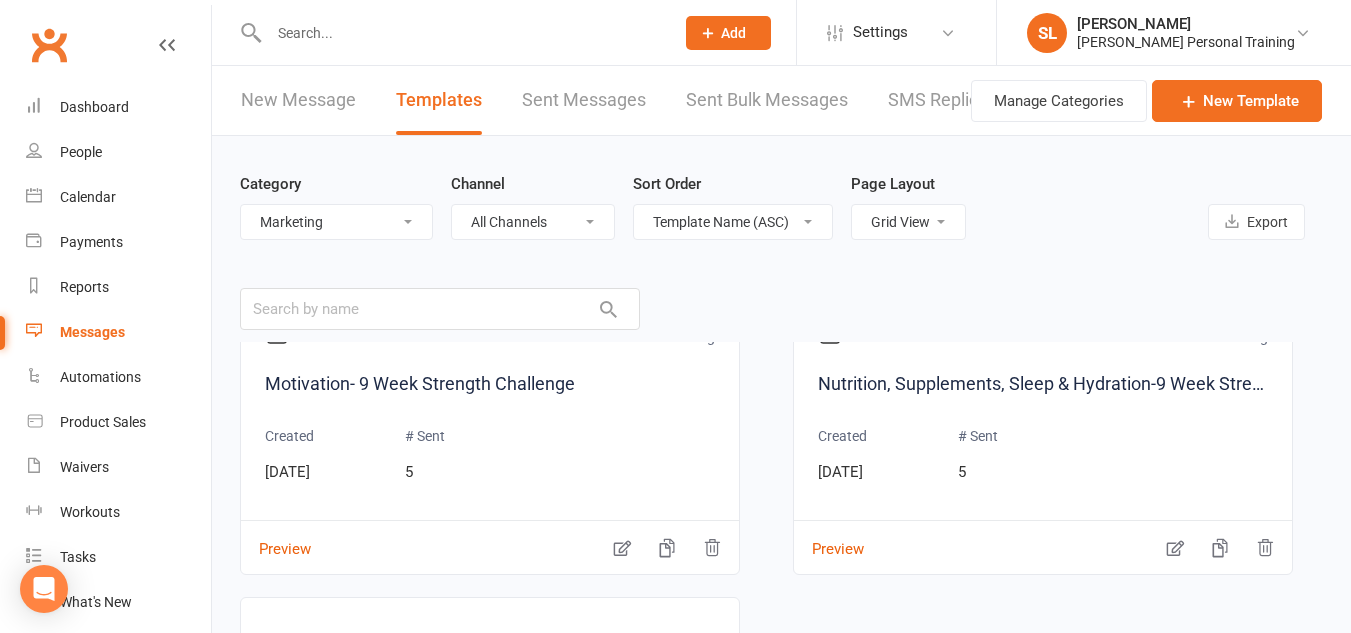 scroll, scrollTop: 1318, scrollLeft: 0, axis: vertical 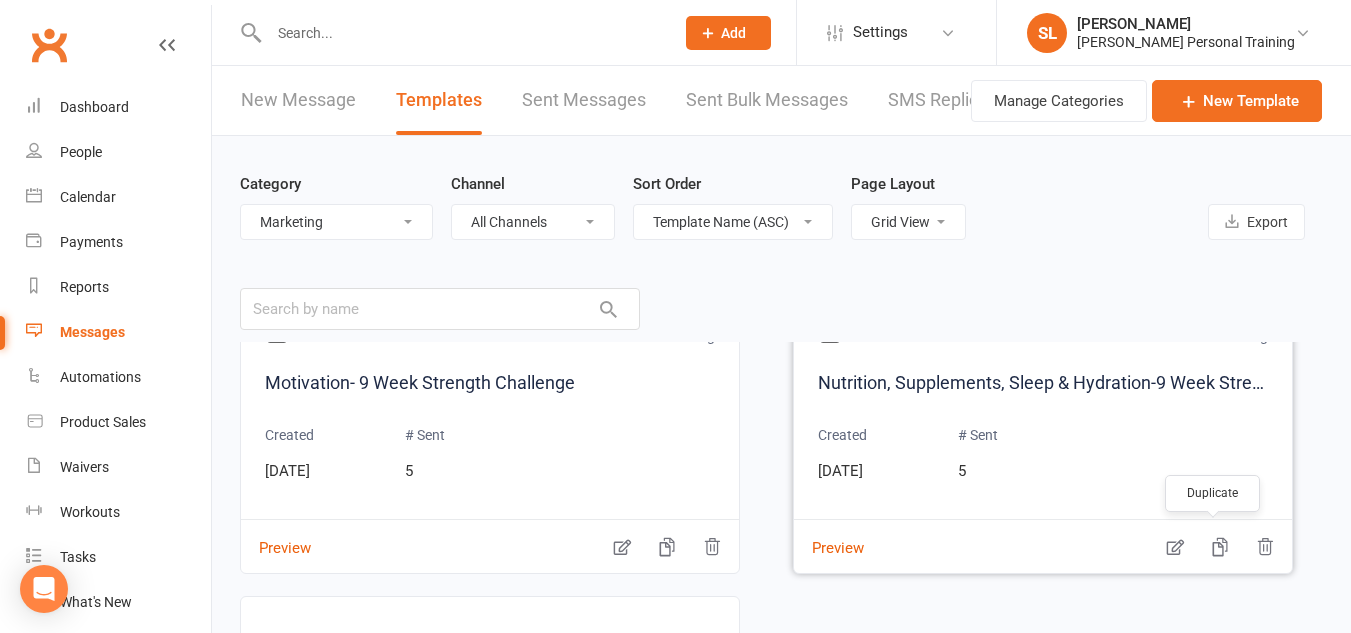 click 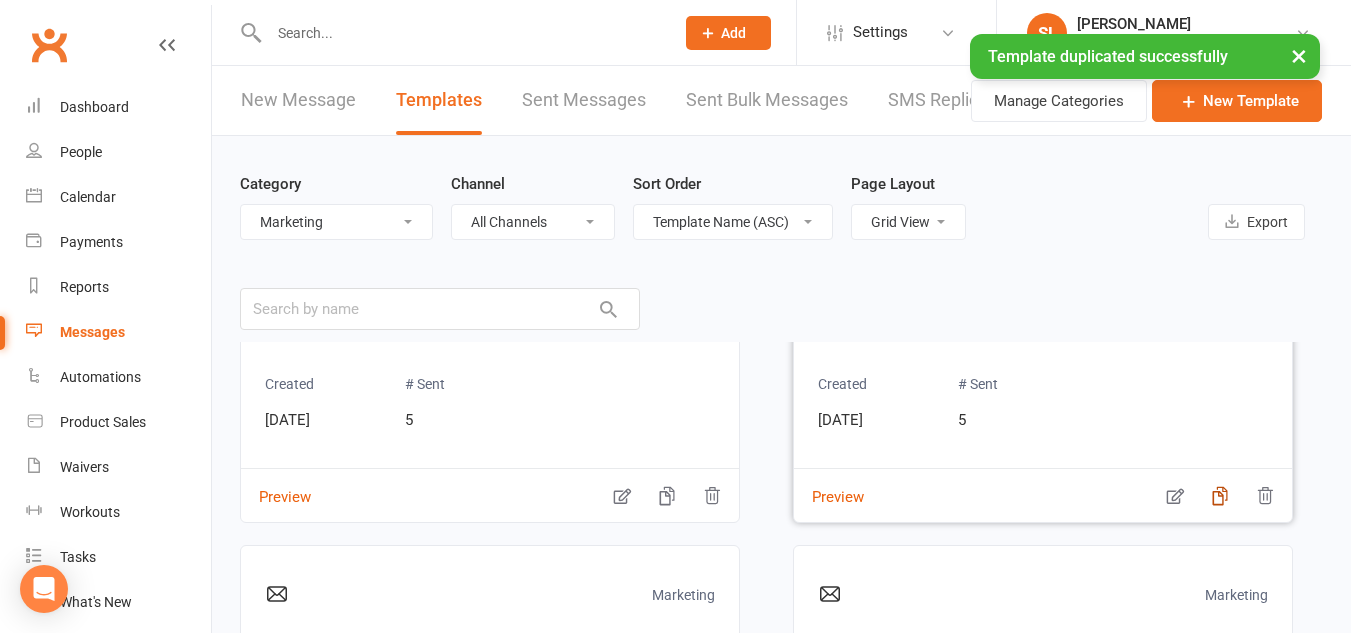 scroll, scrollTop: 1404, scrollLeft: 0, axis: vertical 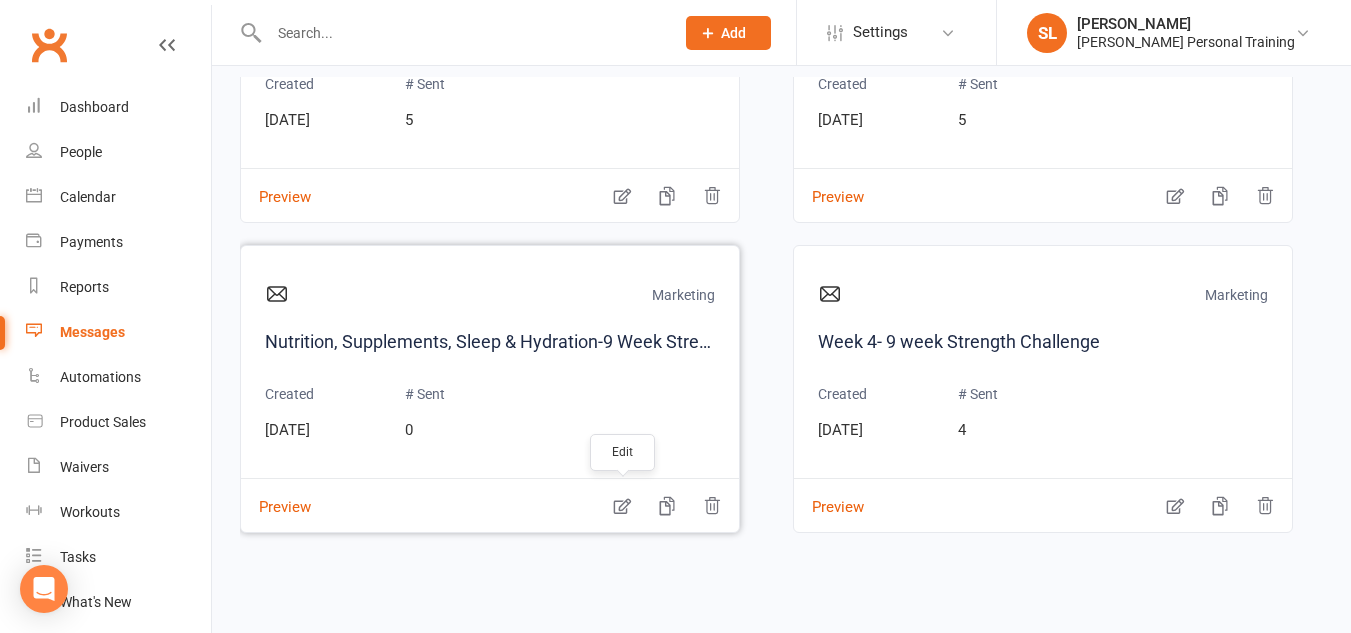 click 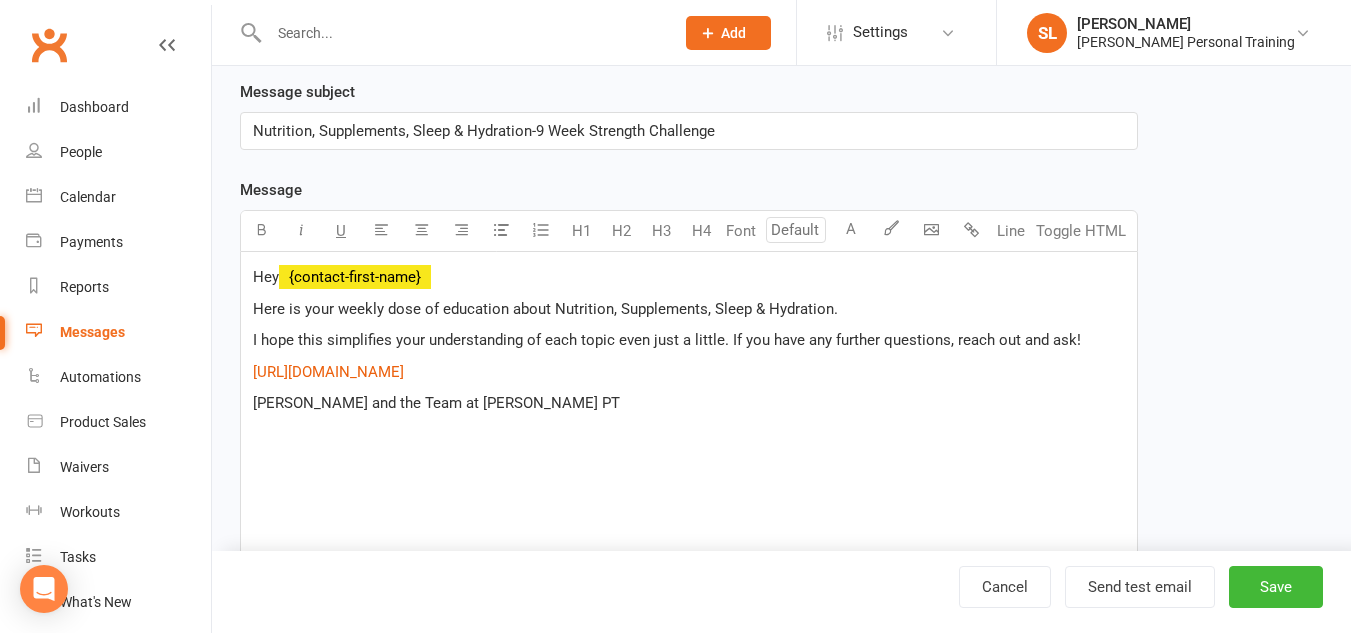 scroll, scrollTop: 0, scrollLeft: 0, axis: both 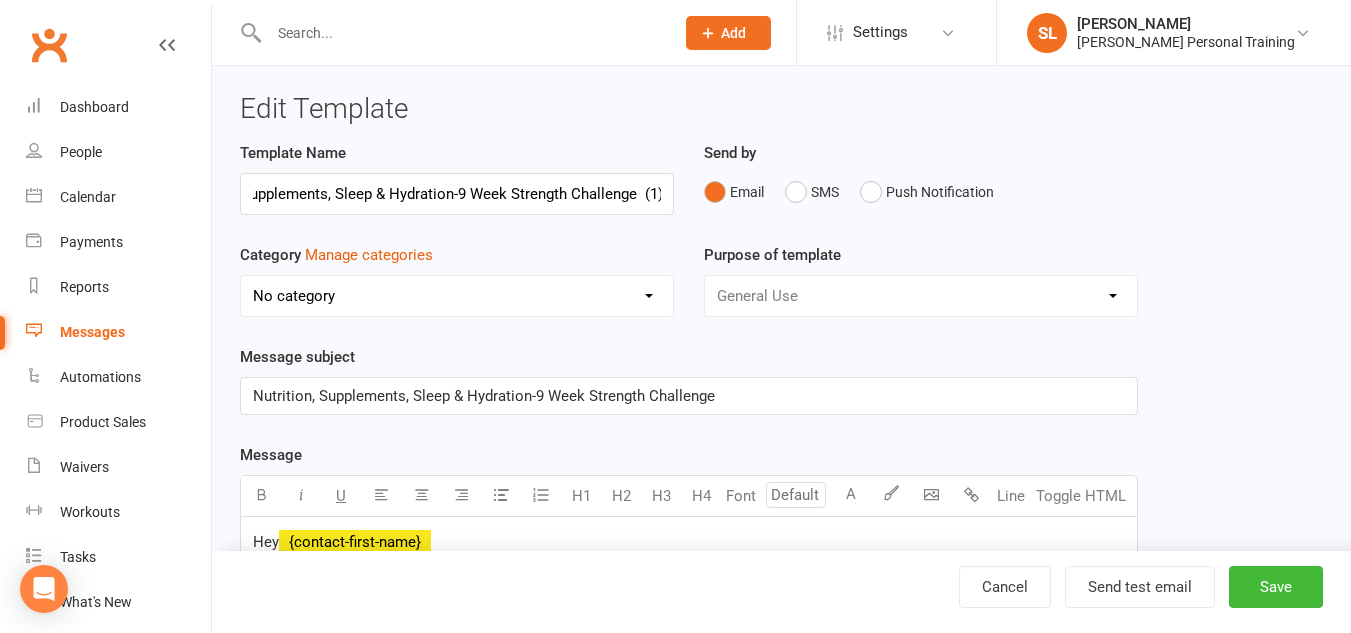 select on "13980" 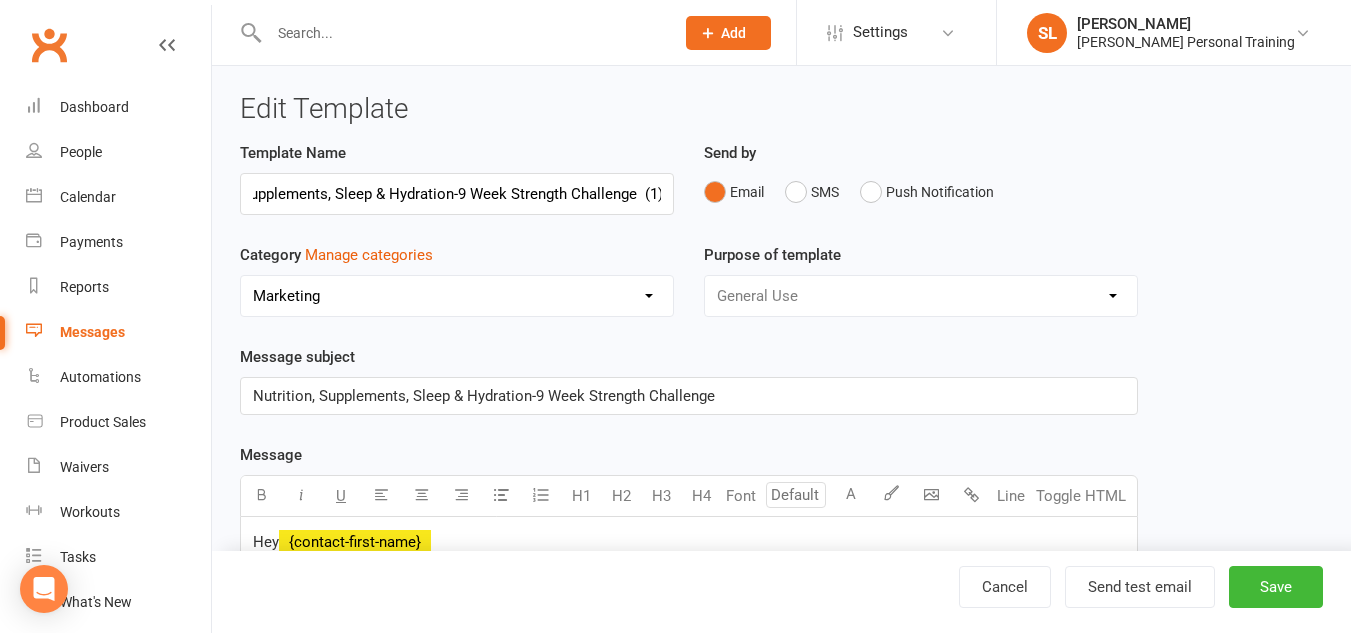 scroll, scrollTop: 0, scrollLeft: 0, axis: both 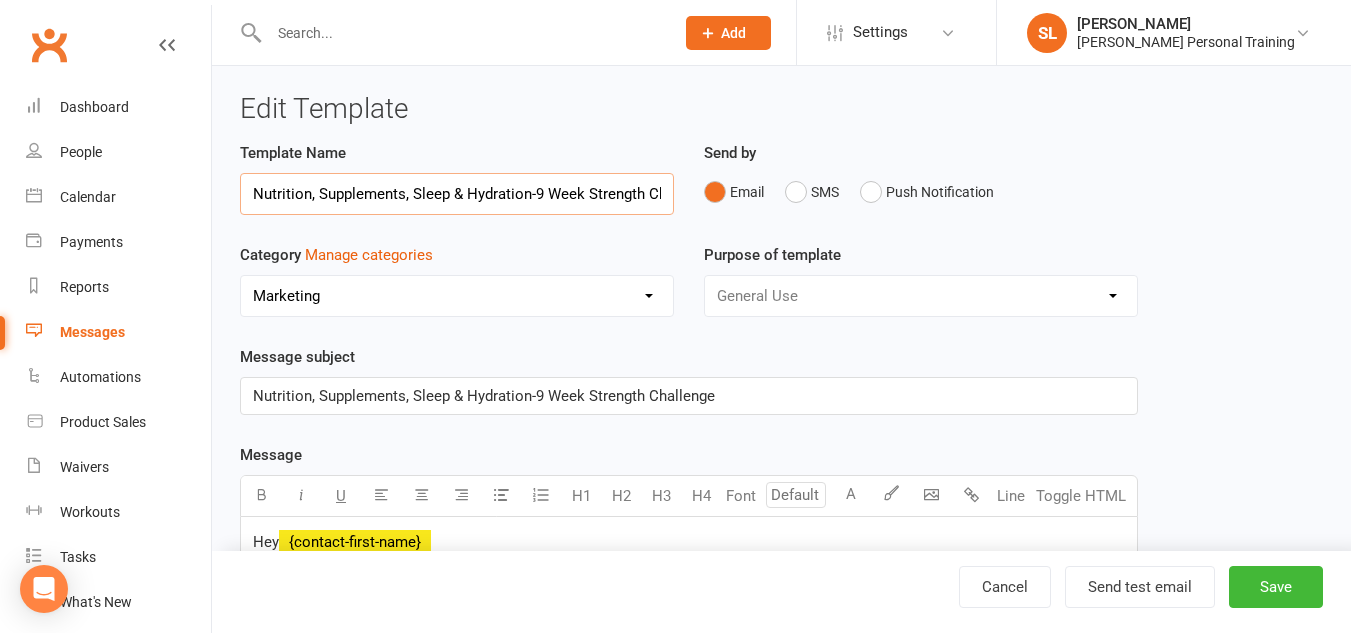 drag, startPoint x: 254, startPoint y: 188, endPoint x: 536, endPoint y: 212, distance: 283.01944 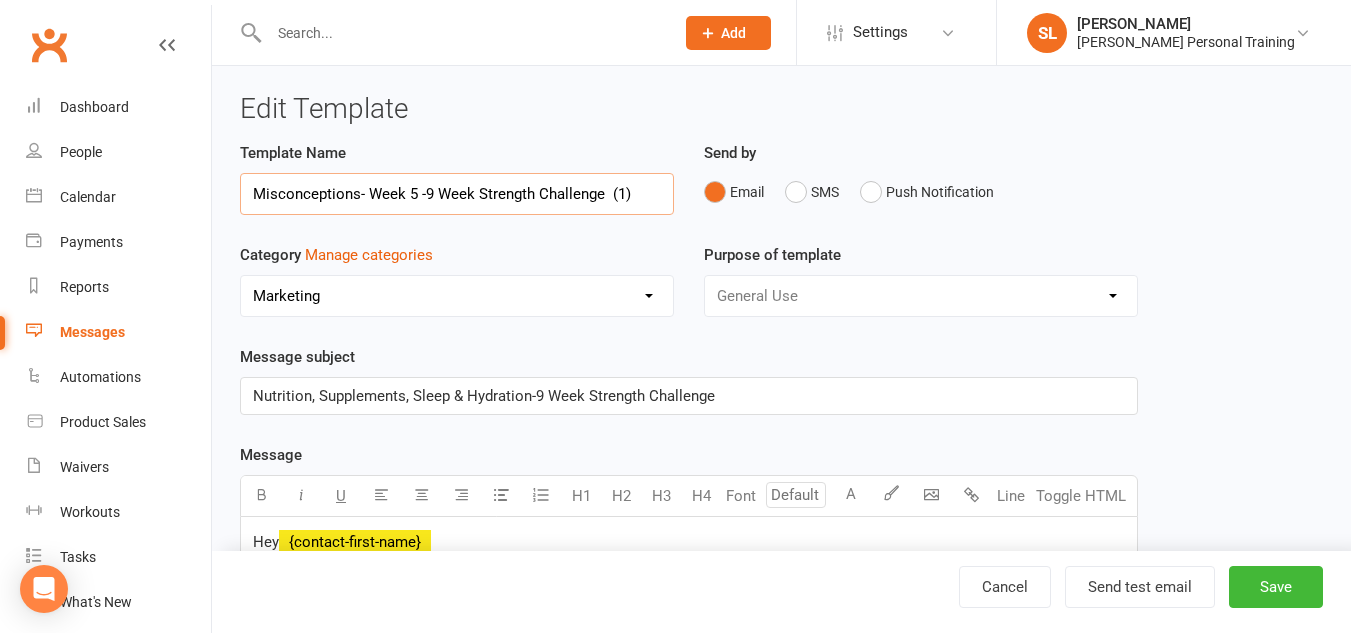 click on "Misconceptions- Week 5 -9 Week Strength Challenge  (1)" at bounding box center [457, 194] 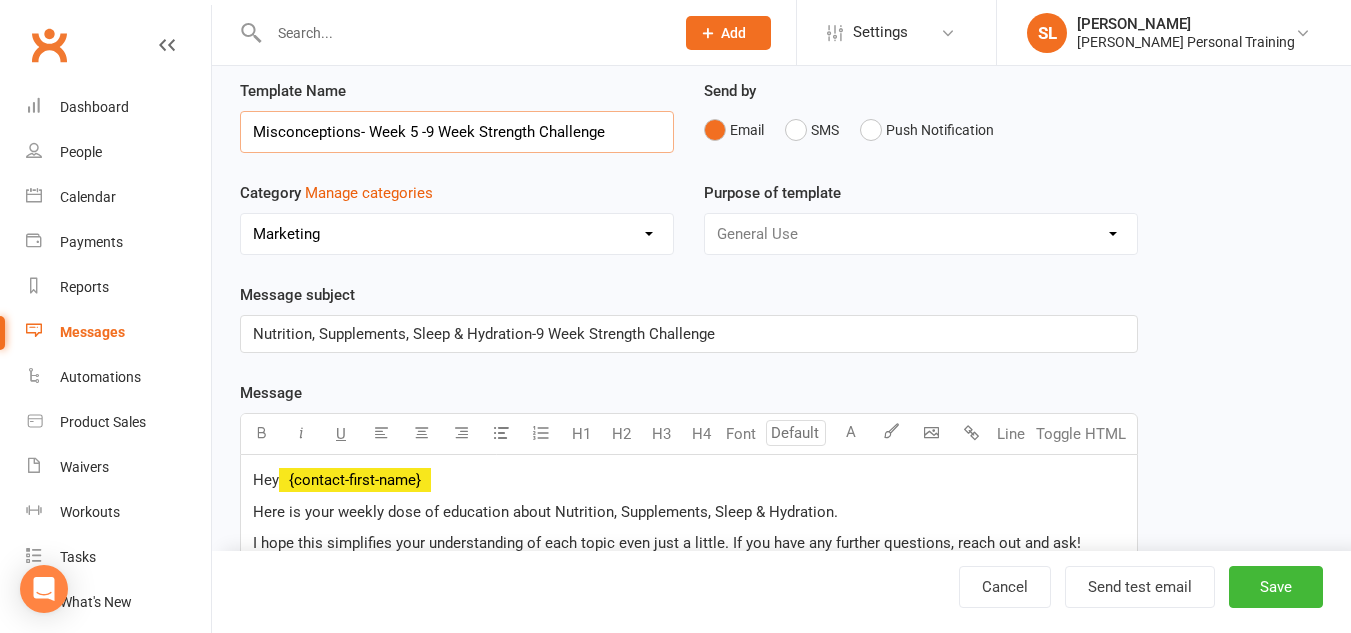 scroll, scrollTop: 61, scrollLeft: 0, axis: vertical 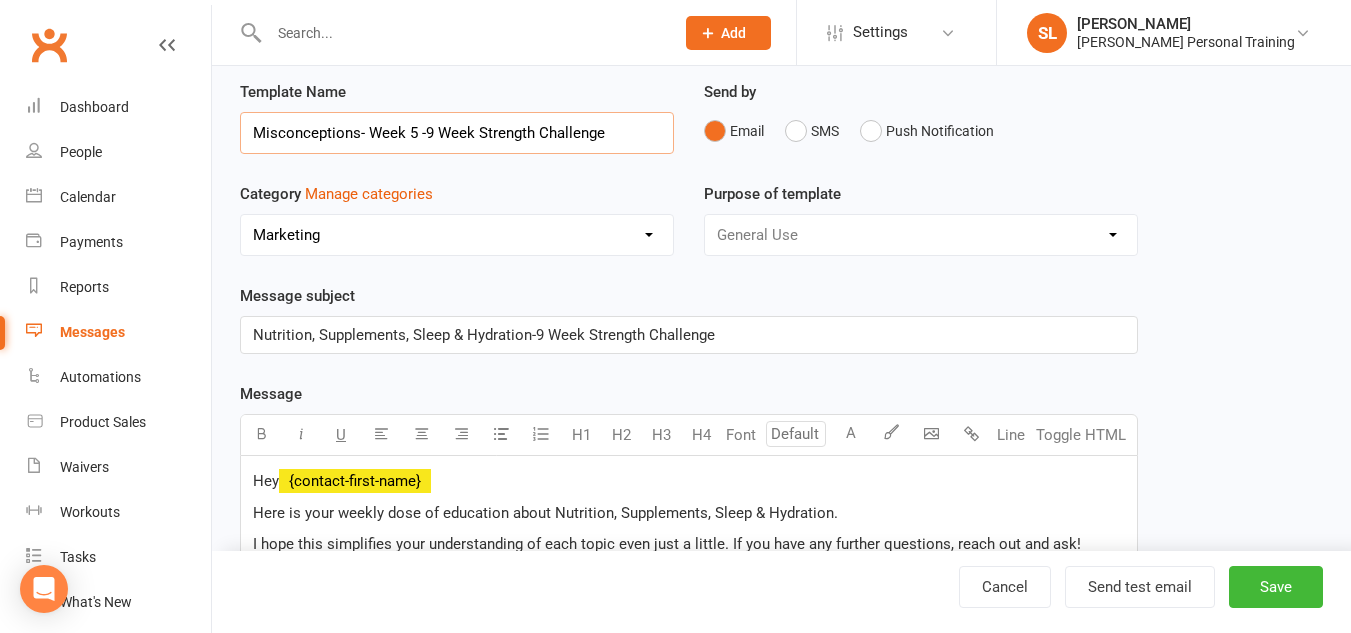drag, startPoint x: 253, startPoint y: 134, endPoint x: 416, endPoint y: 135, distance: 163.00307 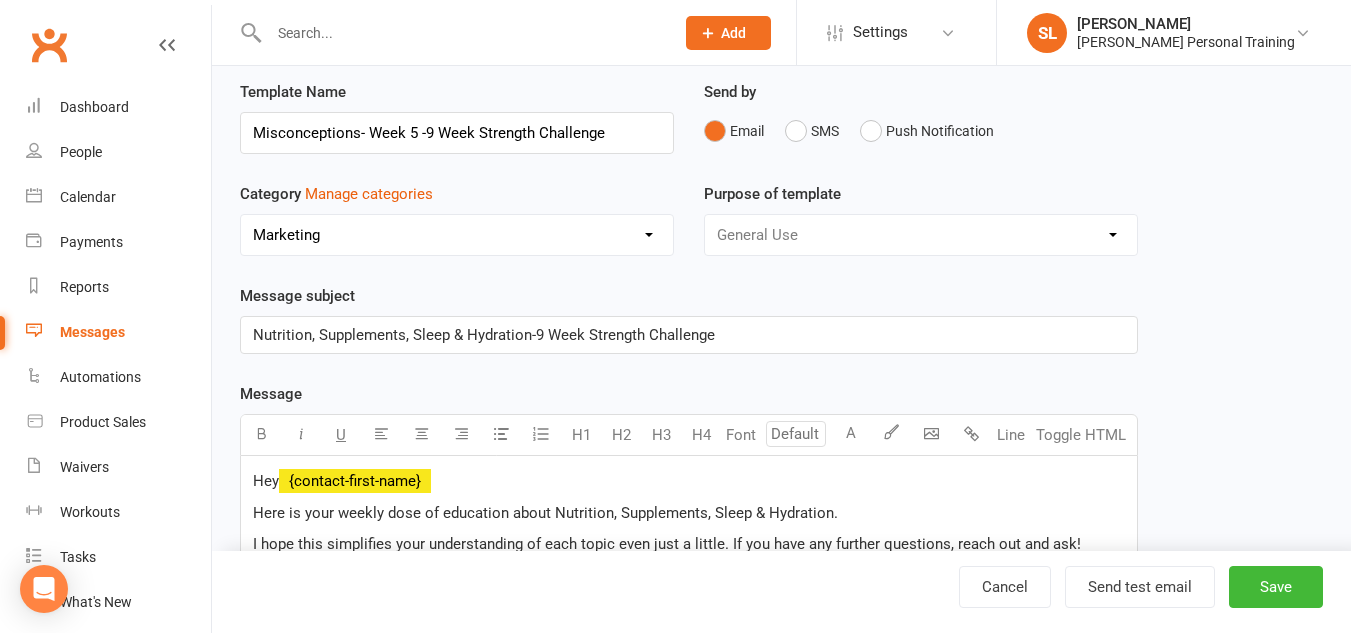 click on "Nutrition, Supplements, Sleep & Hydration-9 Week Strength Challenge" at bounding box center (689, 335) 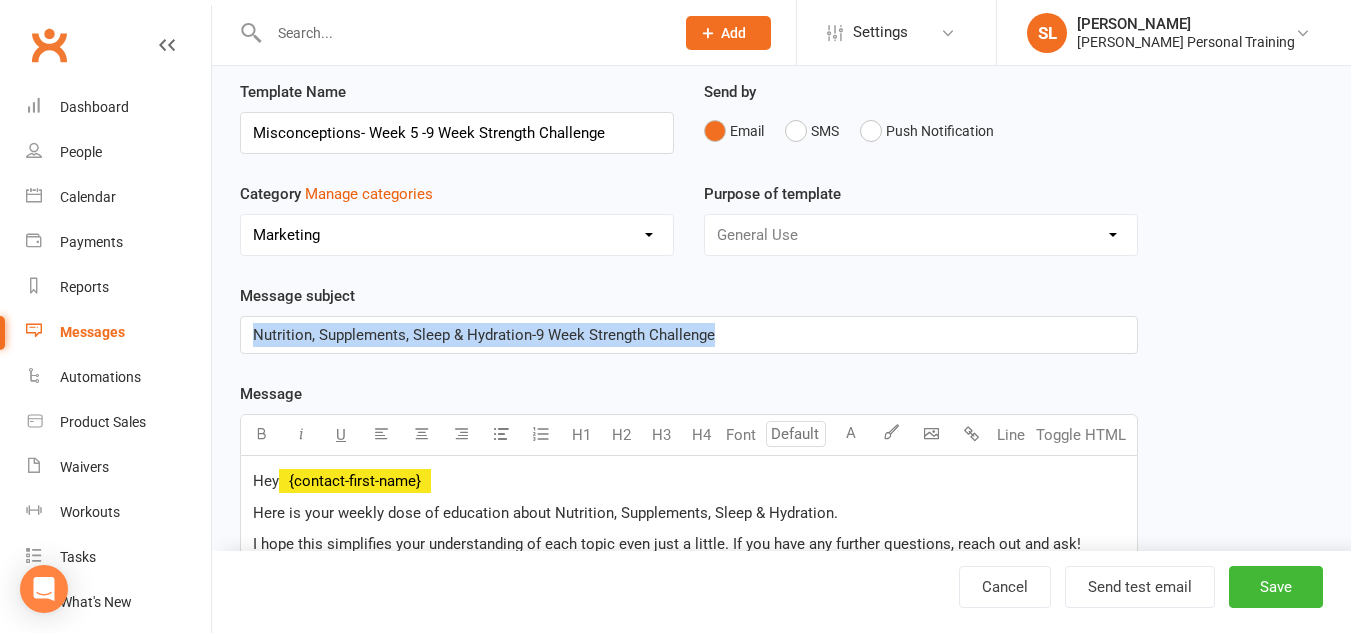 drag, startPoint x: 716, startPoint y: 336, endPoint x: 226, endPoint y: 361, distance: 490.63733 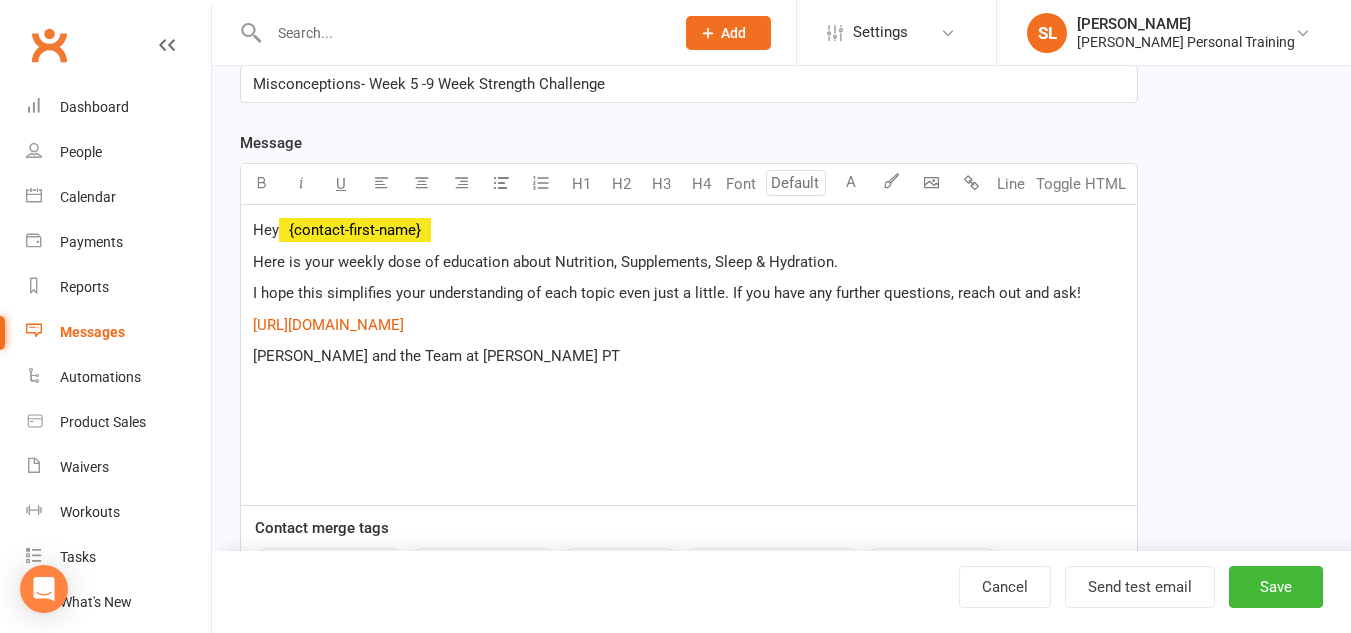 scroll, scrollTop: 320, scrollLeft: 0, axis: vertical 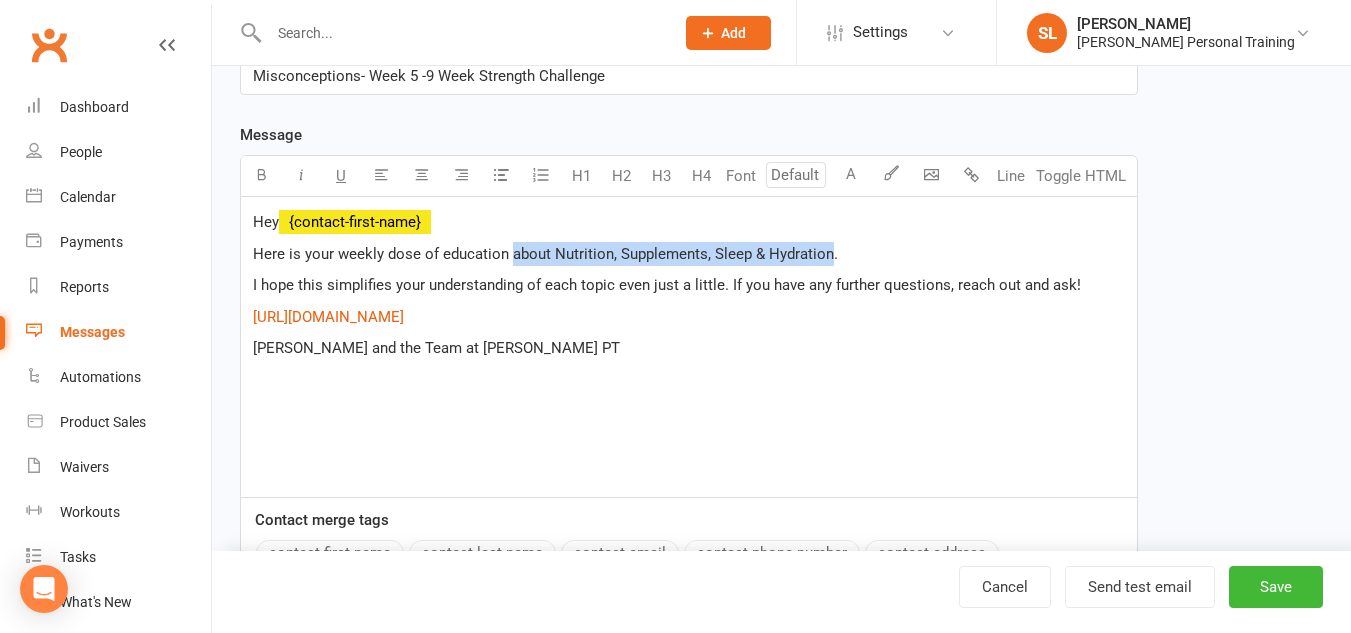 drag, startPoint x: 512, startPoint y: 251, endPoint x: 830, endPoint y: 259, distance: 318.10062 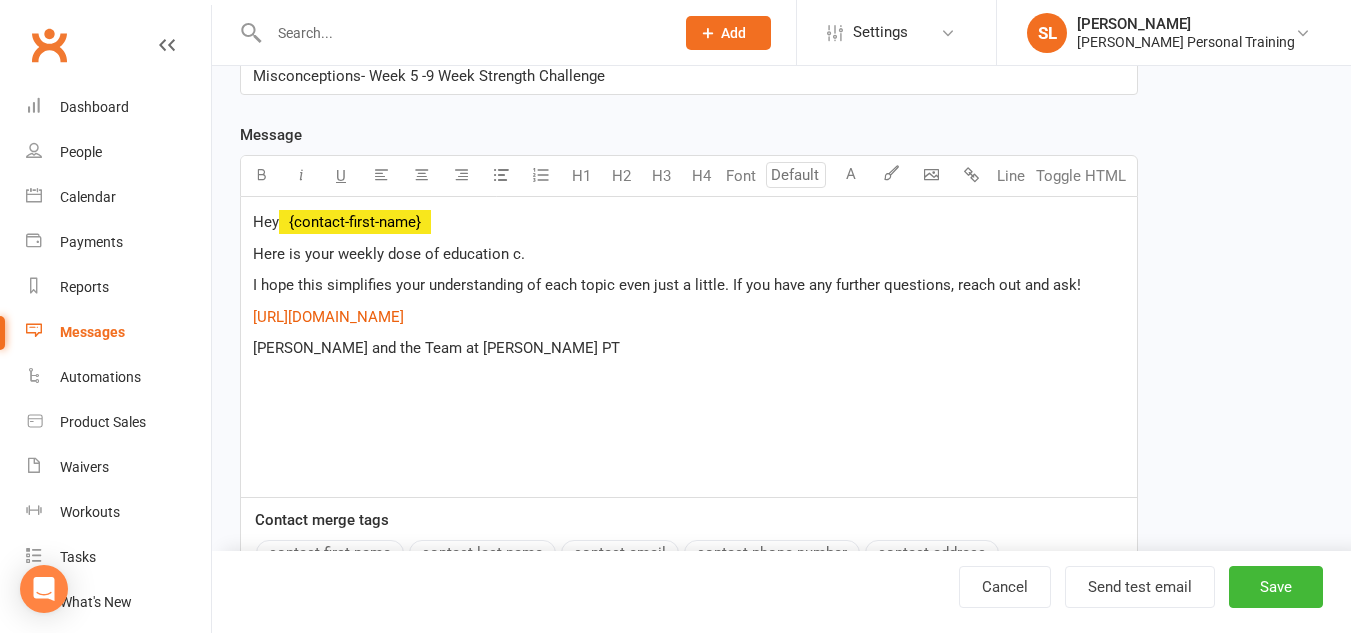 type 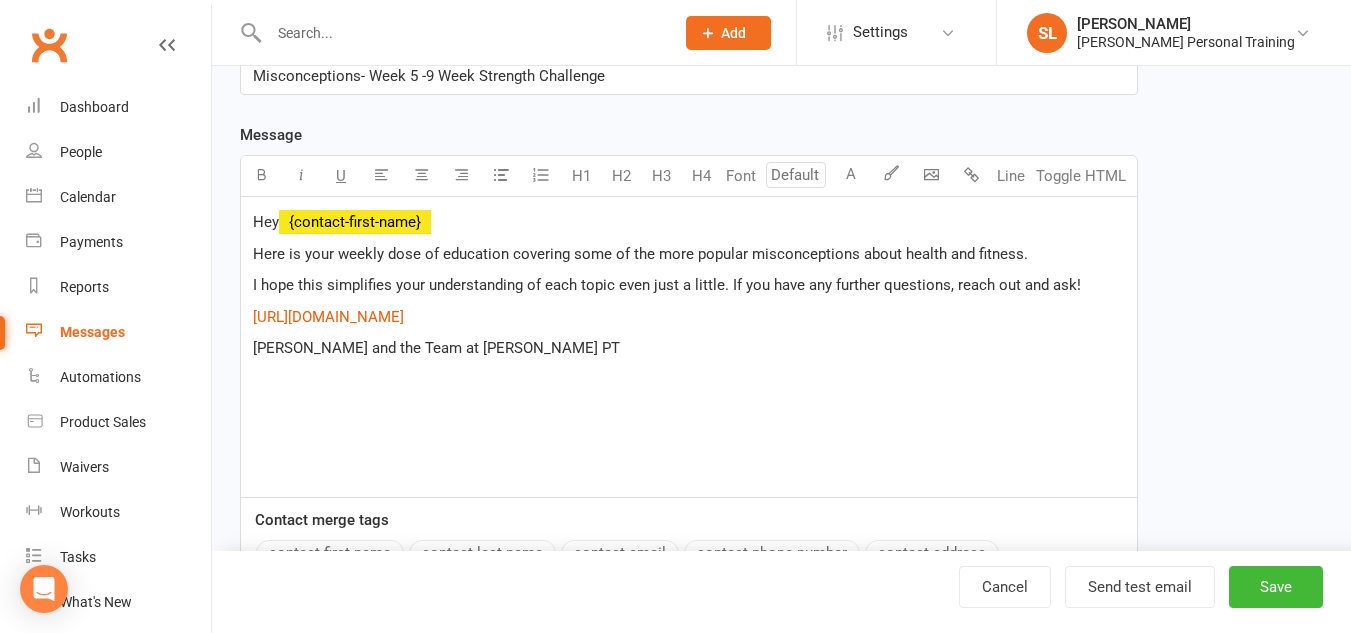 click on "I hope this simplifies your understanding of each topic even just a little. If you have any further questions, reach out and ask!" at bounding box center (667, 285) 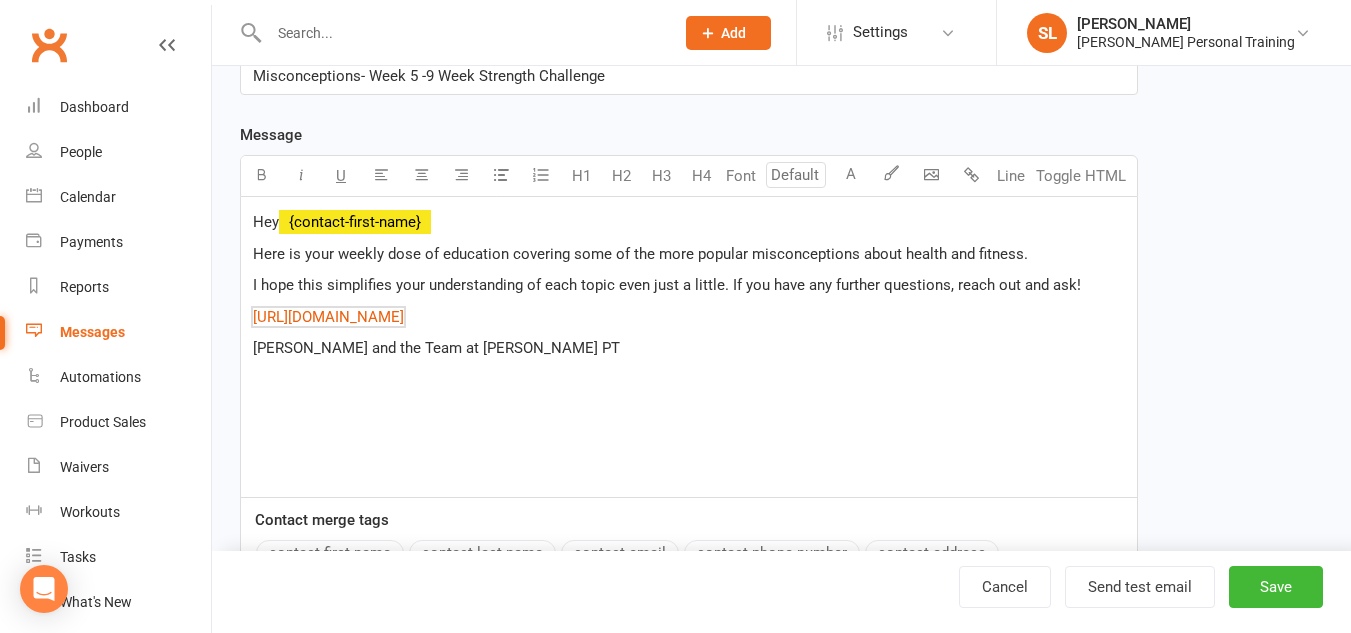 drag, startPoint x: 567, startPoint y: 313, endPoint x: 246, endPoint y: 309, distance: 321.02493 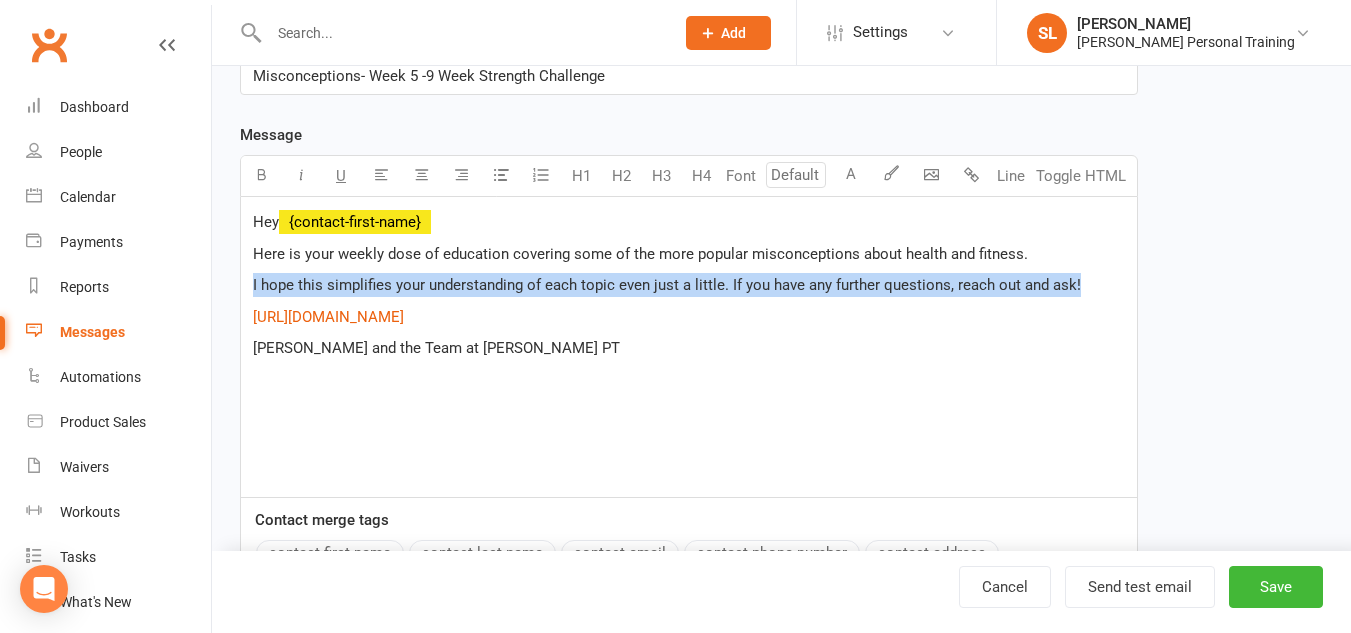 drag, startPoint x: 246, startPoint y: 286, endPoint x: 1087, endPoint y: 292, distance: 841.0214 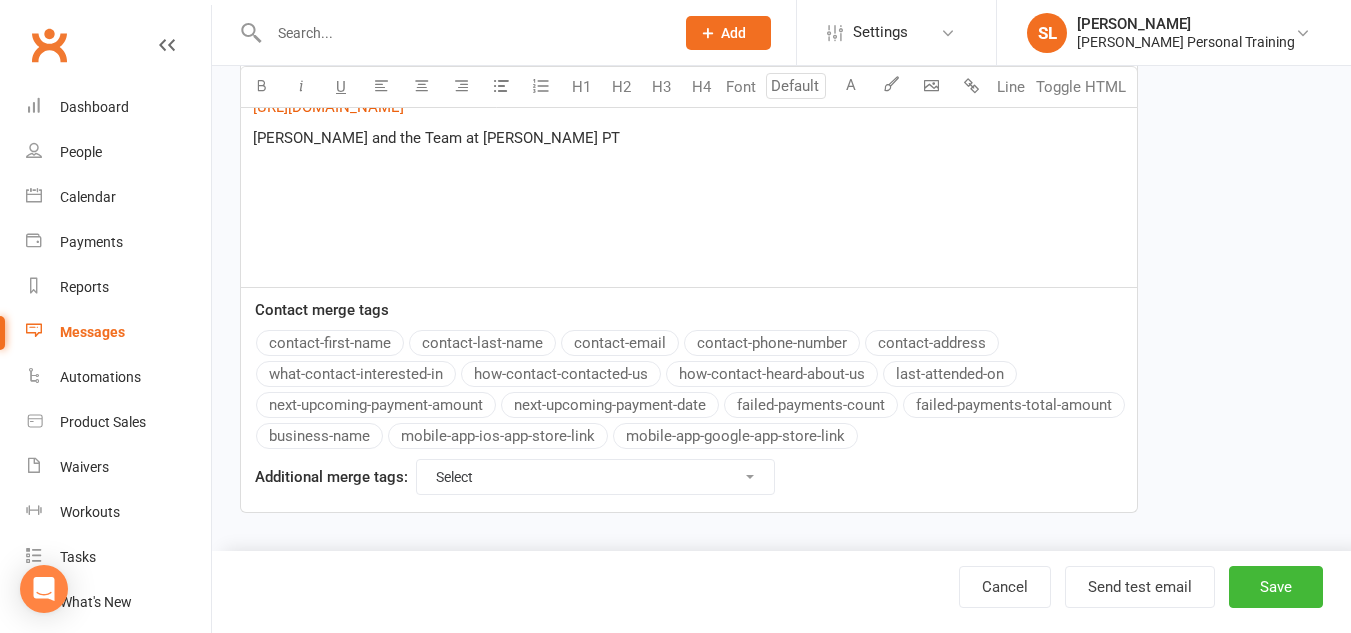 scroll, scrollTop: 534, scrollLeft: 0, axis: vertical 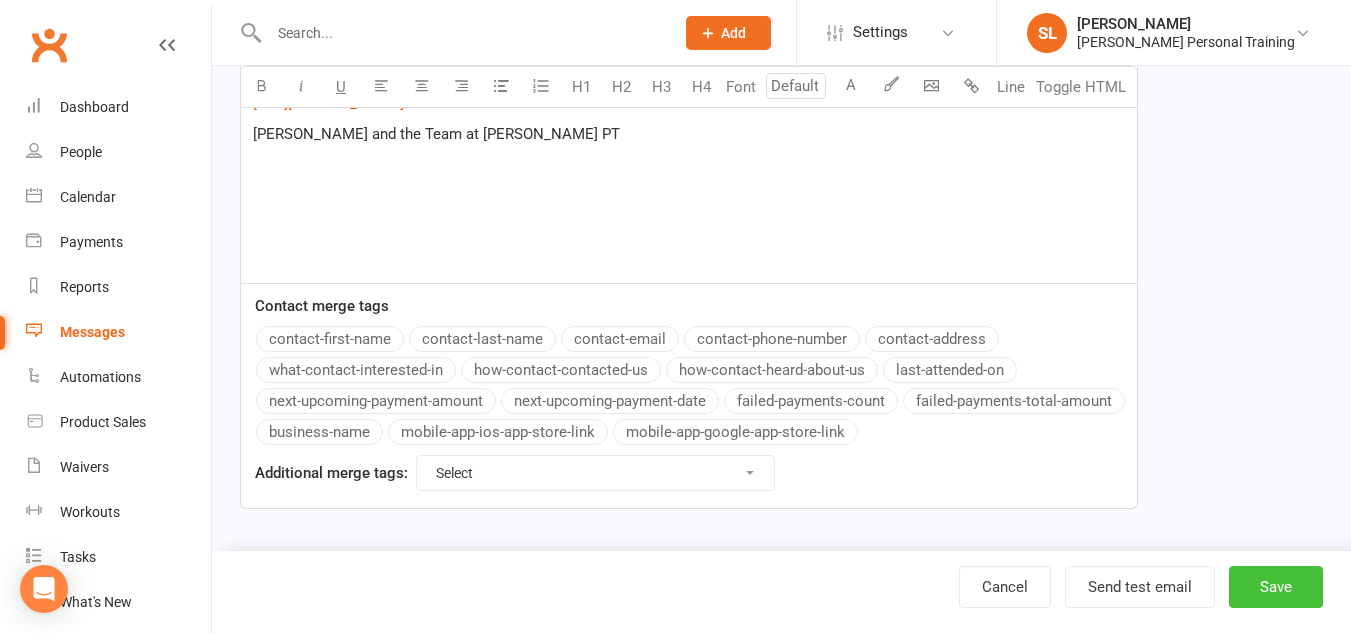 click on "Save" at bounding box center [1276, 587] 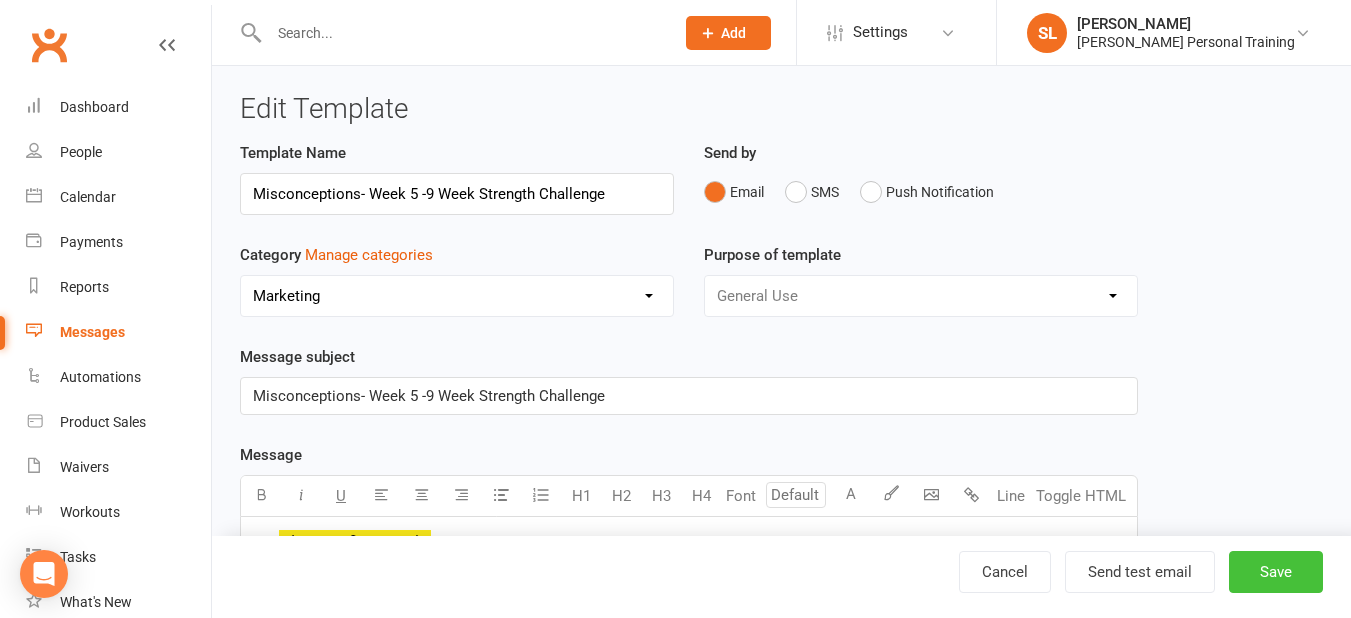 select on "grid" 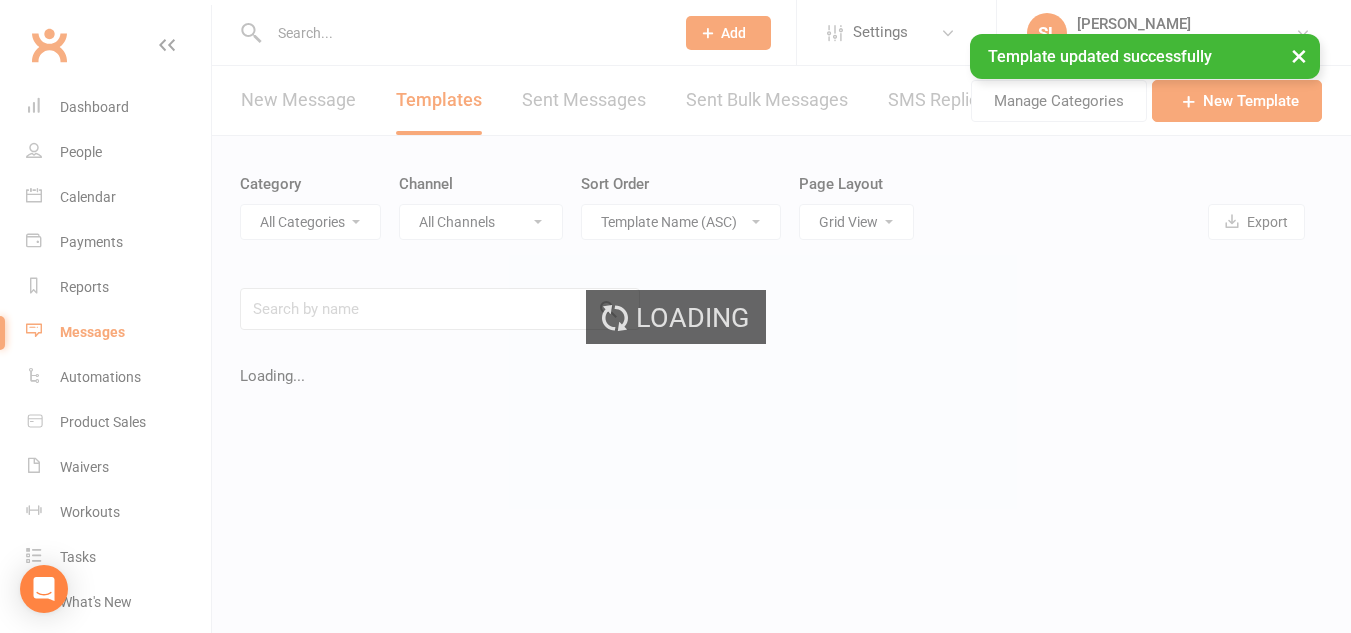 select on "13980" 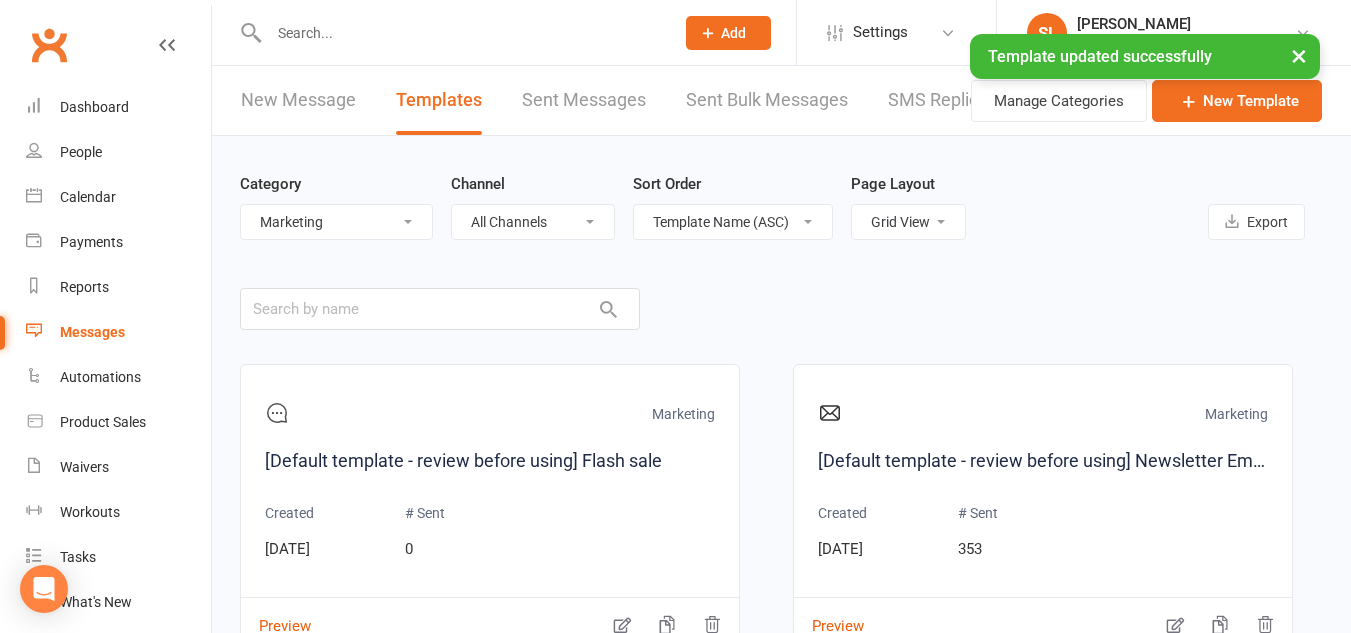click on "New Message" at bounding box center [298, 100] 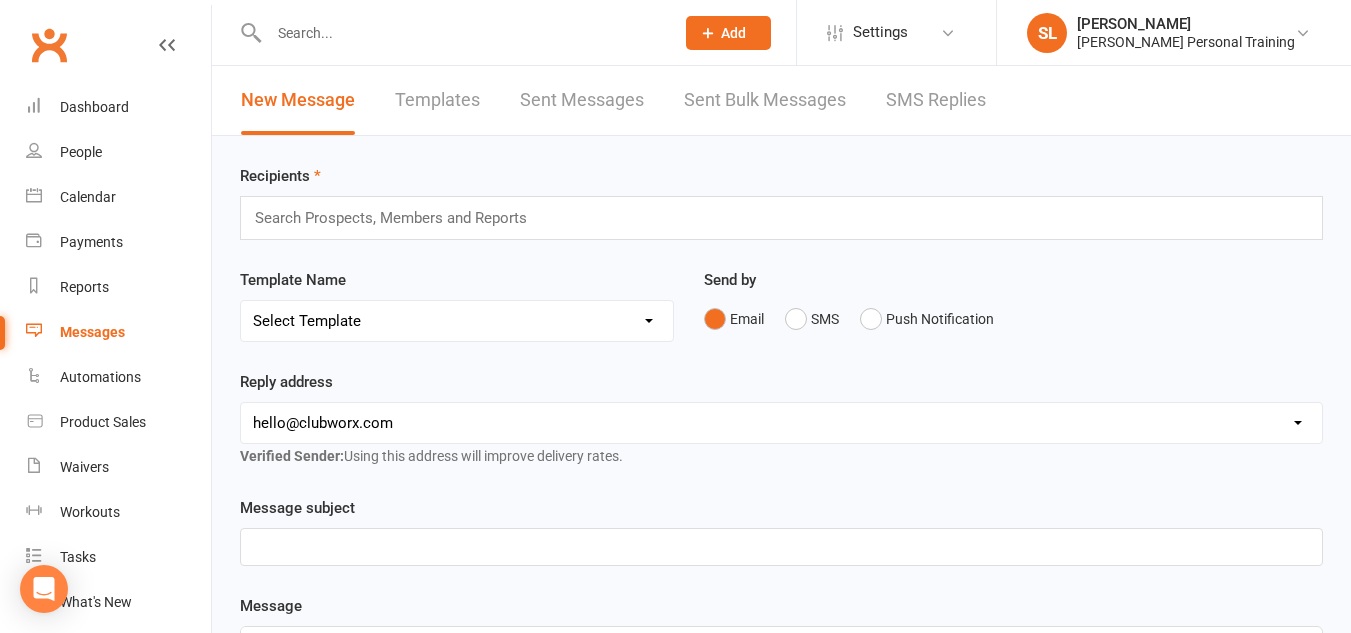 click at bounding box center (399, 218) 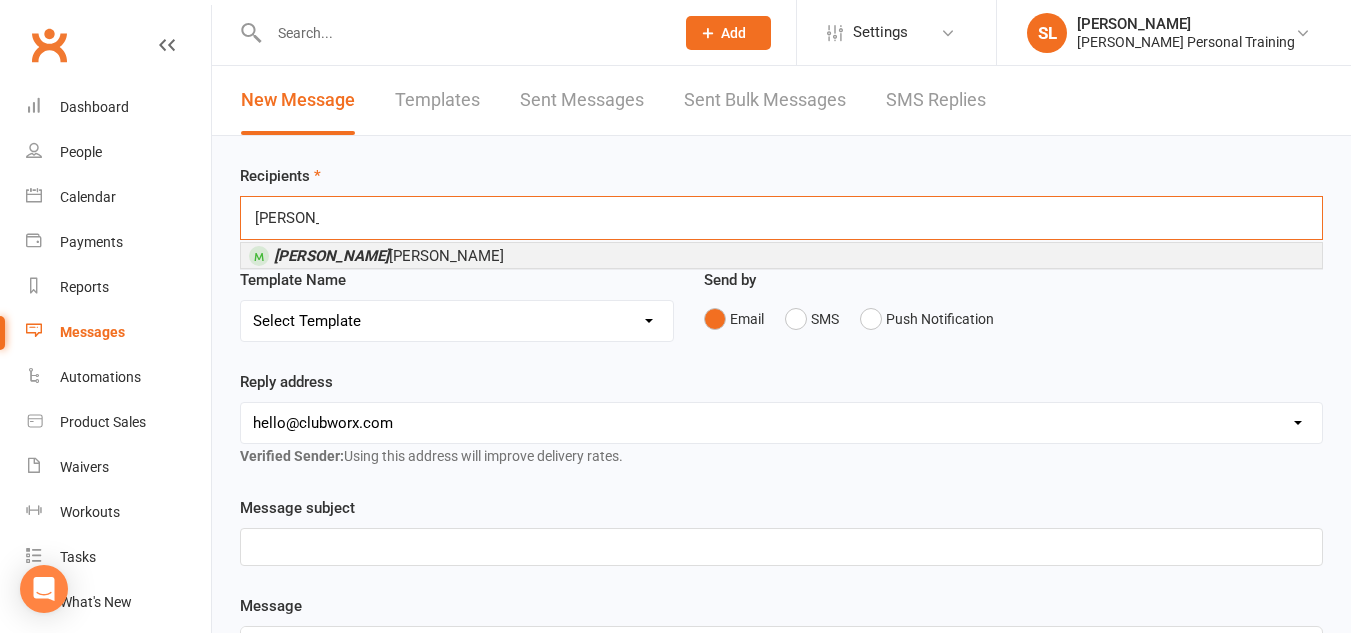 type on "[PERSON_NAME]" 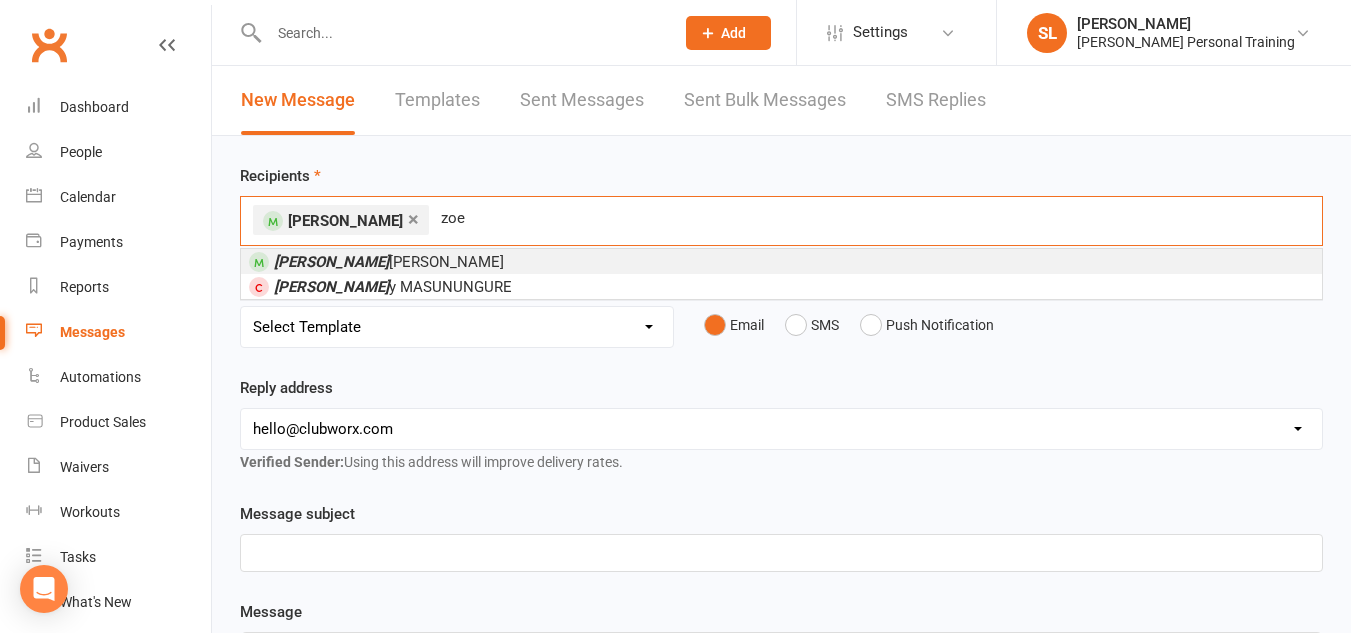 type on "zoe" 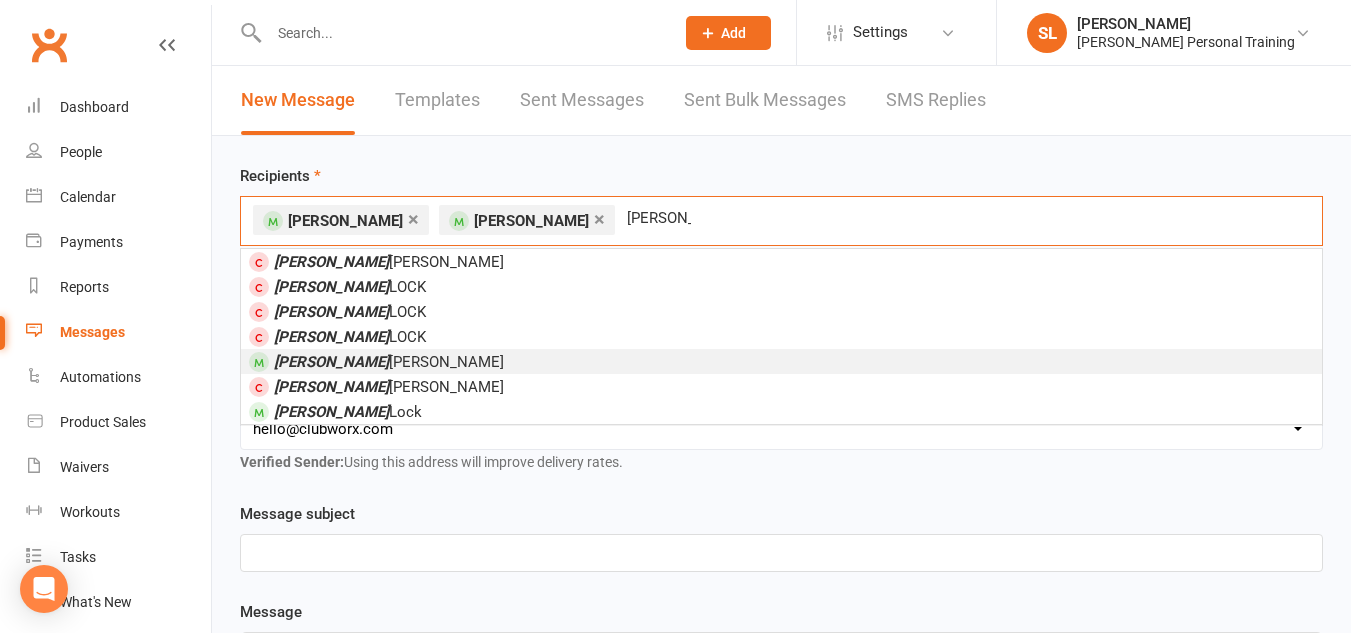 type on "[PERSON_NAME]" 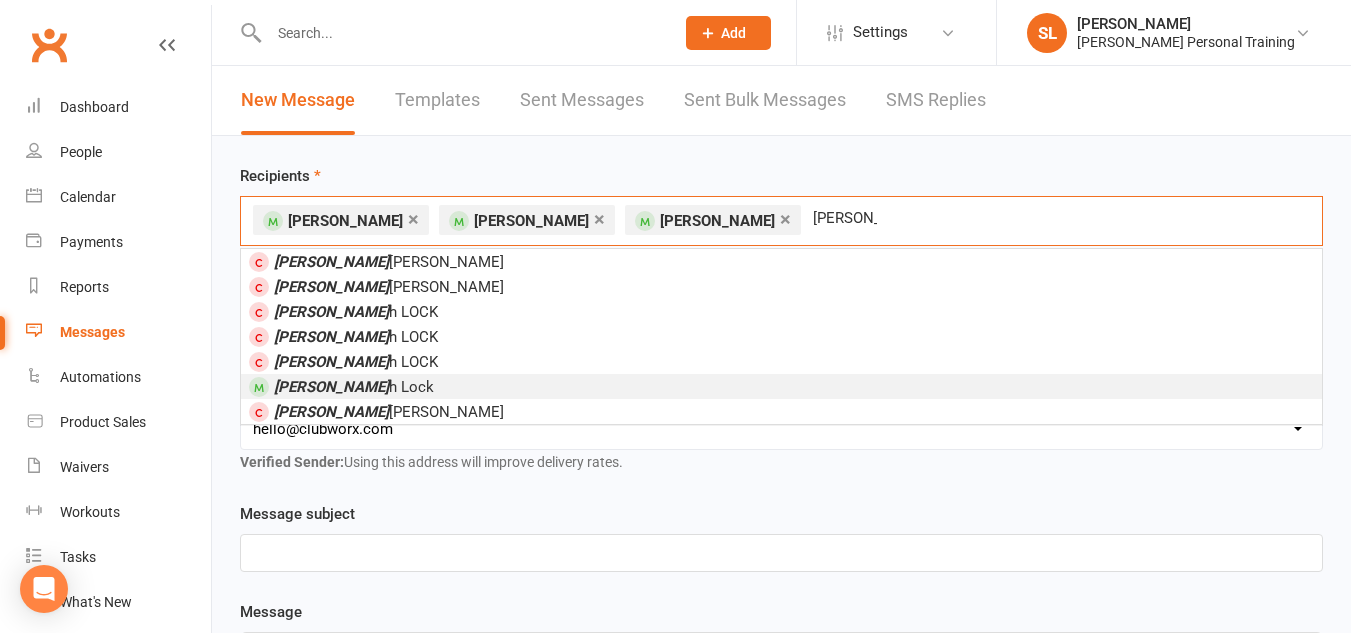 type on "[PERSON_NAME]" 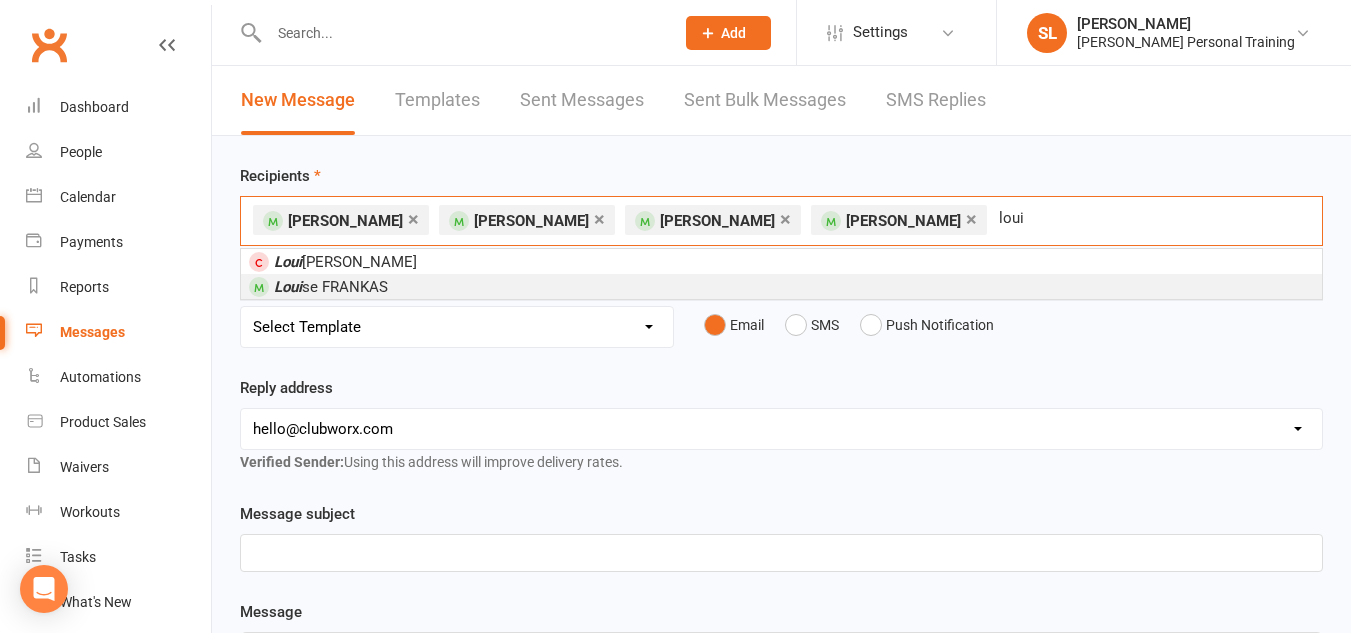 type on "loui" 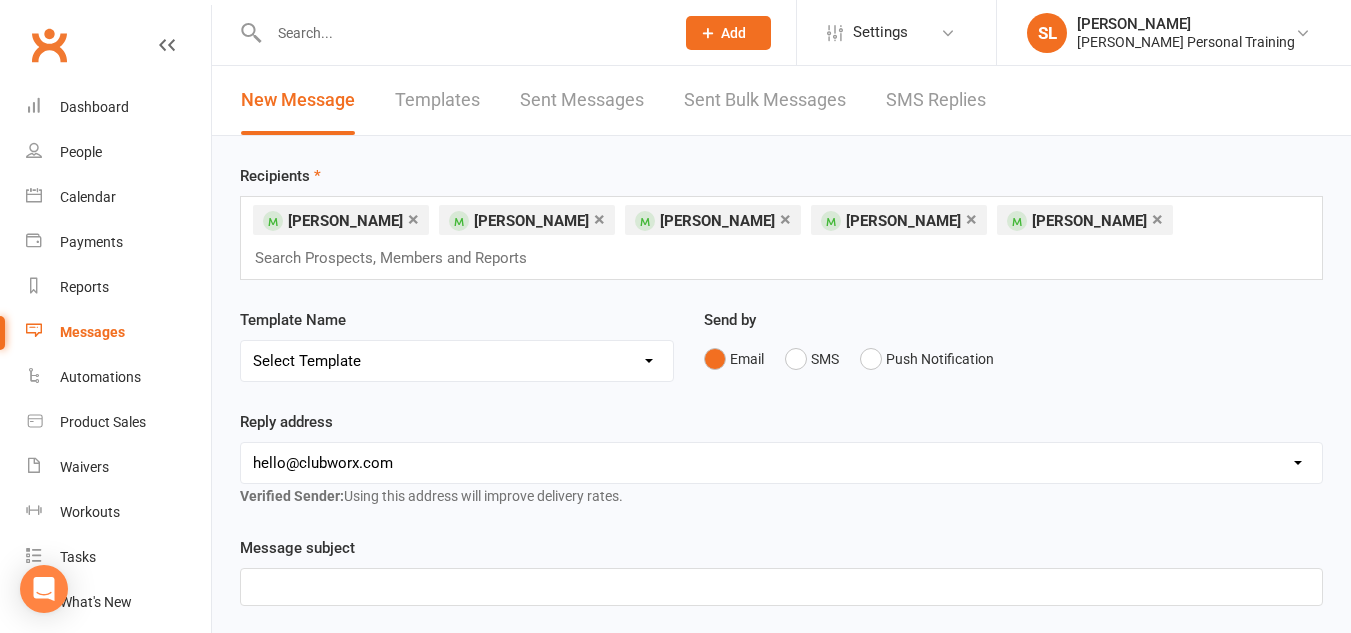 click on "Select Template [Email] [Default template - review before using] Email request for customer testimonial [SMS] [Default template - review before using] Follow-Up SMS Reminder for Review Request [SMS] [Default template - review before using] Referral [SMS] [Default template - review before using] Request for review [Email] [Default template - review before using] Email 1: Friendly Reminder – Payment Unsuccessful [Email] [Default template - review before using] Email 2: Second Attempt Coming Soon [Email] [Default template - review before using] Email 3: Final Reminder – Let’s Get This Sorted [SMS] [Default template - review before using] Failed payment [SMS] [Default template - review before using] Payment paid [SMS] [Default template - review before using] SMS 1: Friendly Reminder – Payment Unsuccessful [SMS] [Default template - review before using] SMS 2: Second Attempt Coming Soon [SMS] [Default template - review before using] SMS 3: Final Reminder - Let’s Get This Sorted [Email] Generic Email Reply" at bounding box center [457, 361] 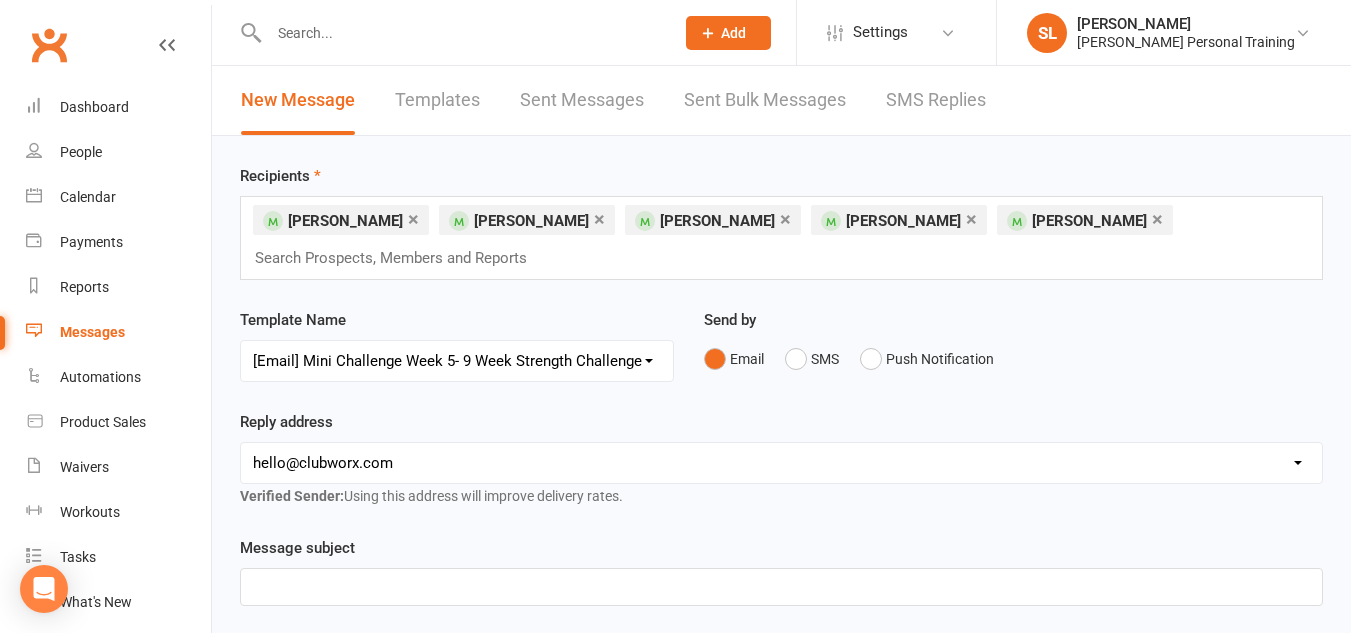 click on "Select Template [Email] [Default template - review before using] Email request for customer testimonial [SMS] [Default template - review before using] Follow-Up SMS Reminder for Review Request [SMS] [Default template - review before using] Referral [SMS] [Default template - review before using] Request for review [Email] [Default template - review before using] Email 1: Friendly Reminder – Payment Unsuccessful [Email] [Default template - review before using] Email 2: Second Attempt Coming Soon [Email] [Default template - review before using] Email 3: Final Reminder – Let’s Get This Sorted [SMS] [Default template - review before using] Failed payment [SMS] [Default template - review before using] Payment paid [SMS] [Default template - review before using] SMS 1: Friendly Reminder – Payment Unsuccessful [SMS] [Default template - review before using] SMS 2: Second Attempt Coming Soon [SMS] [Default template - review before using] SMS 3: Final Reminder - Let’s Get This Sorted [Email] Generic Email Reply" at bounding box center (457, 361) 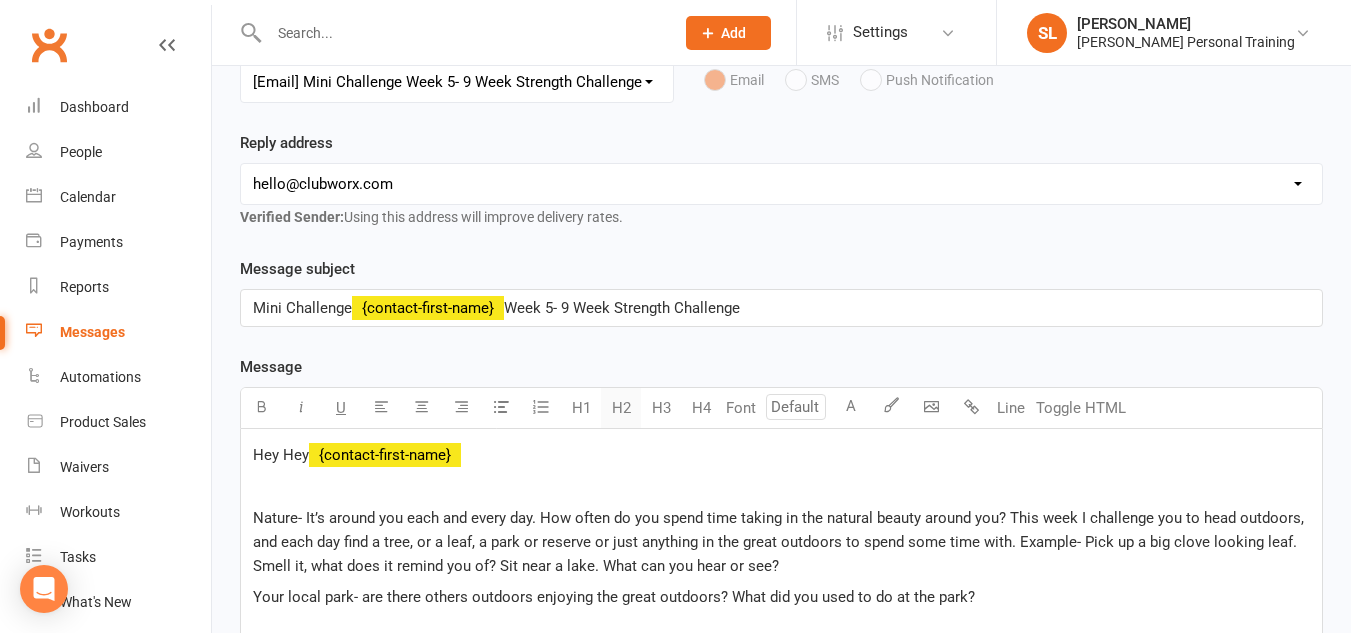 scroll, scrollTop: 0, scrollLeft: 0, axis: both 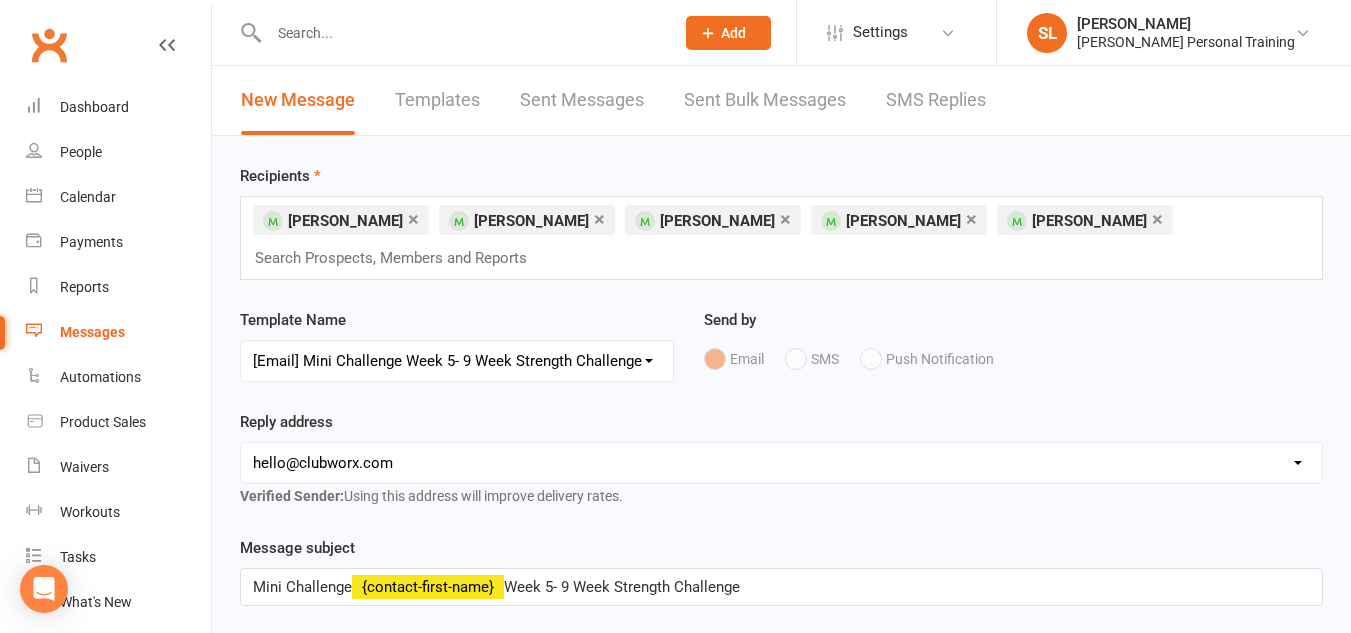 click on "Select Template [Email] [Default template - review before using] Email request for customer testimonial [SMS] [Default template - review before using] Follow-Up SMS Reminder for Review Request [SMS] [Default template - review before using] Referral [SMS] [Default template - review before using] Request for review [Email] [Default template - review before using] Email 1: Friendly Reminder – Payment Unsuccessful [Email] [Default template - review before using] Email 2: Second Attempt Coming Soon [Email] [Default template - review before using] Email 3: Final Reminder – Let’s Get This Sorted [SMS] [Default template - review before using] Failed payment [SMS] [Default template - review before using] Payment paid [SMS] [Default template - review before using] SMS 1: Friendly Reminder – Payment Unsuccessful [SMS] [Default template - review before using] SMS 2: Second Attempt Coming Soon [SMS] [Default template - review before using] SMS 3: Final Reminder - Let’s Get This Sorted [Email] Generic Email Reply" at bounding box center (457, 361) 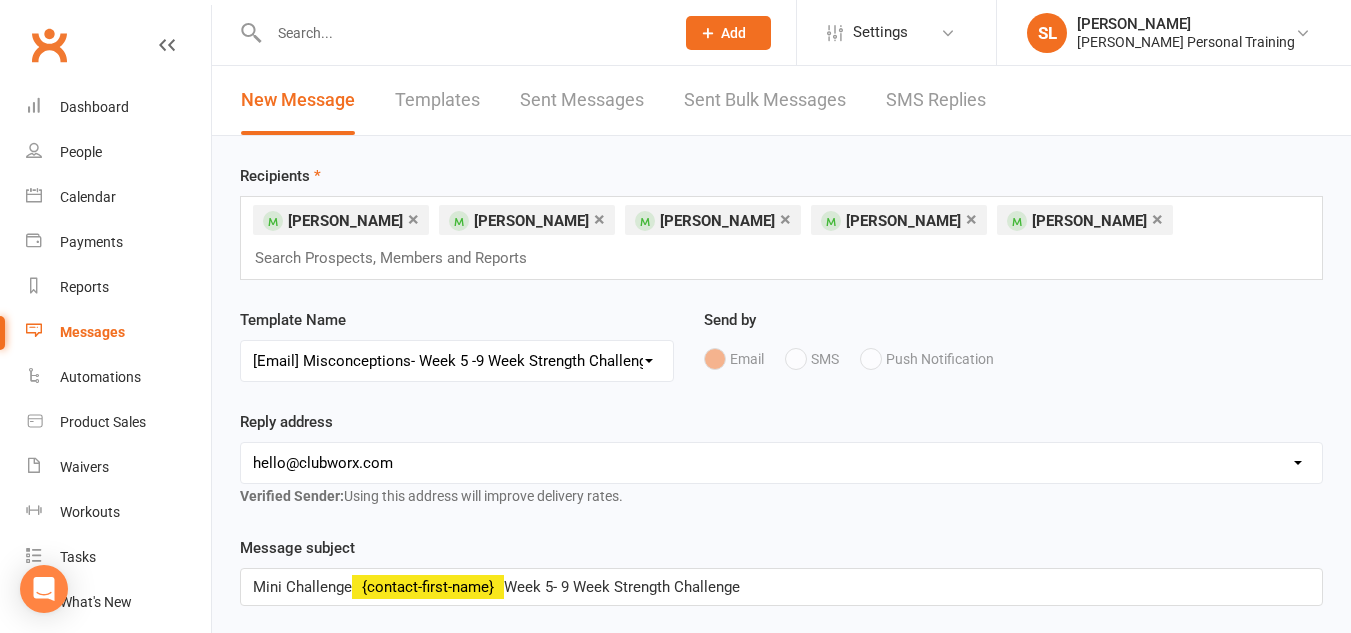 click on "Select Template [Email] [Default template - review before using] Email request for customer testimonial [SMS] [Default template - review before using] Follow-Up SMS Reminder for Review Request [SMS] [Default template - review before using] Referral [SMS] [Default template - review before using] Request for review [Email] [Default template - review before using] Email 1: Friendly Reminder – Payment Unsuccessful [Email] [Default template - review before using] Email 2: Second Attempt Coming Soon [Email] [Default template - review before using] Email 3: Final Reminder – Let’s Get This Sorted [SMS] [Default template - review before using] Failed payment [SMS] [Default template - review before using] Payment paid [SMS] [Default template - review before using] SMS 1: Friendly Reminder – Payment Unsuccessful [SMS] [Default template - review before using] SMS 2: Second Attempt Coming Soon [SMS] [Default template - review before using] SMS 3: Final Reminder - Let’s Get This Sorted [Email] Generic Email Reply" at bounding box center (457, 361) 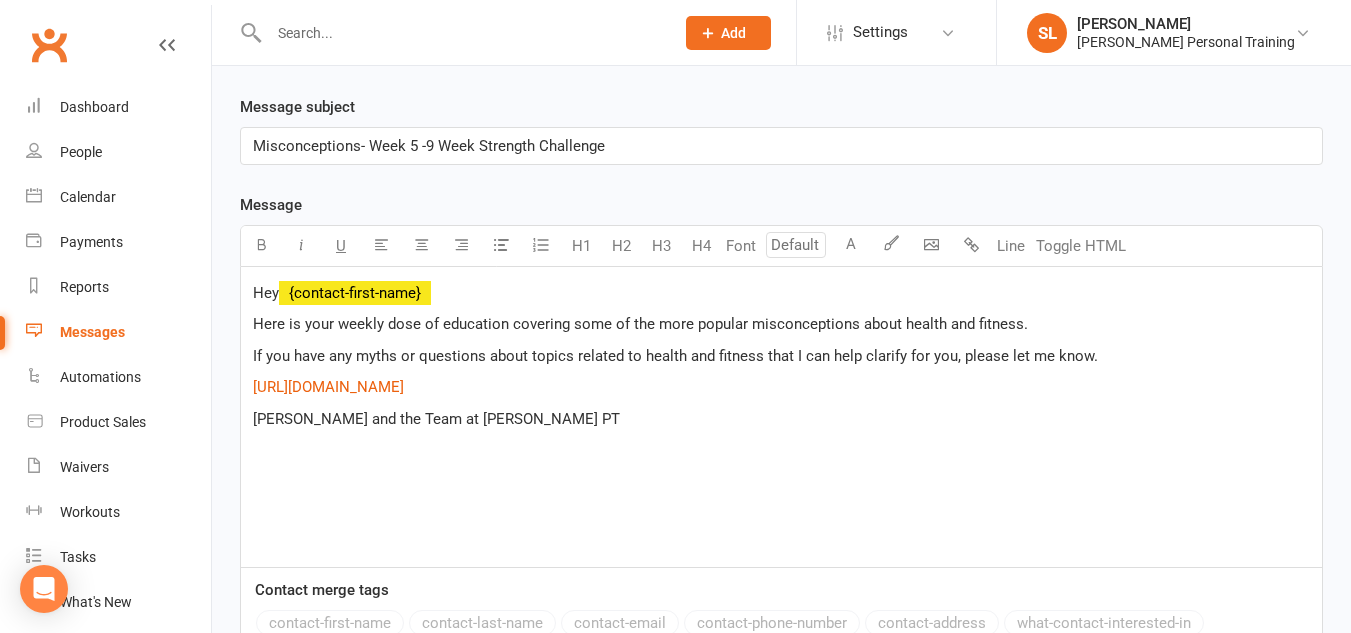 scroll, scrollTop: 706, scrollLeft: 0, axis: vertical 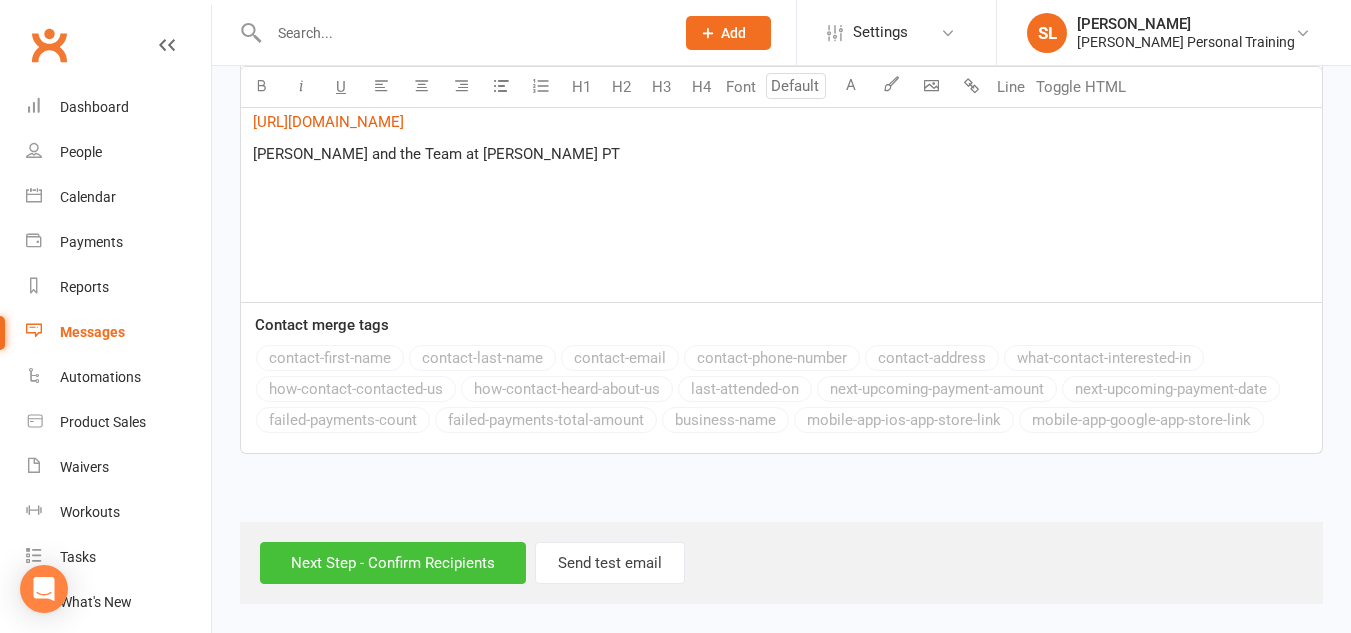 click on "Next Step - Confirm Recipients" at bounding box center [393, 563] 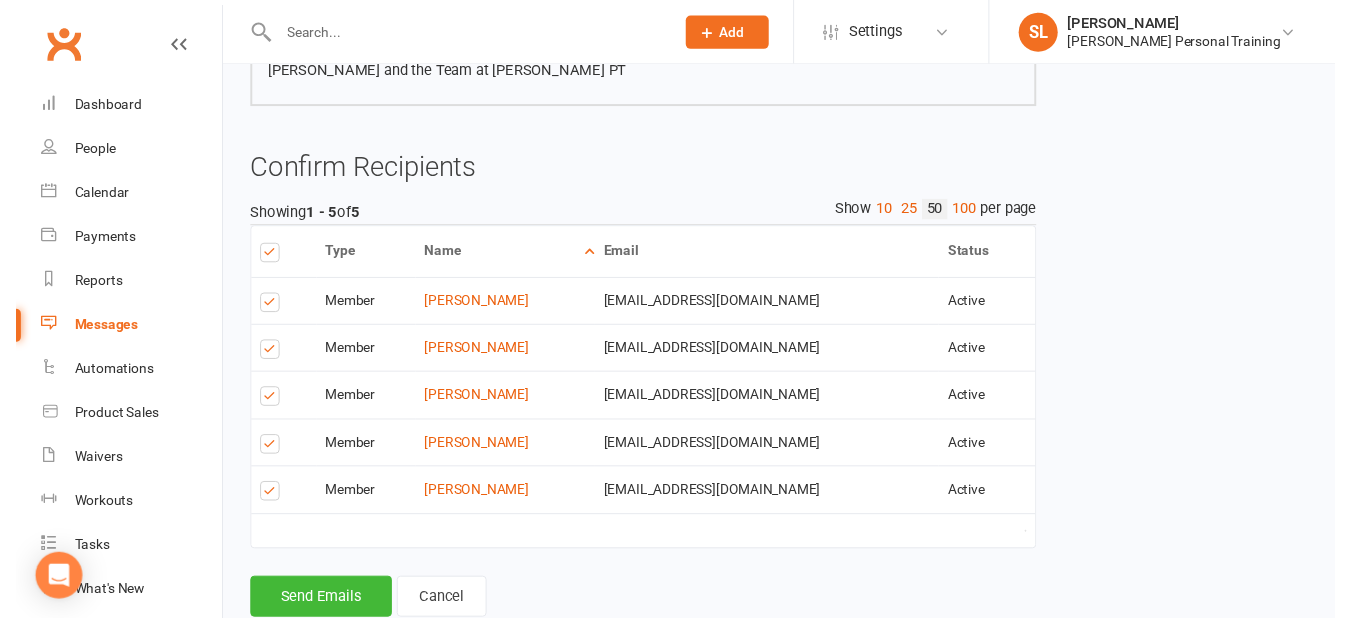 scroll, scrollTop: 511, scrollLeft: 0, axis: vertical 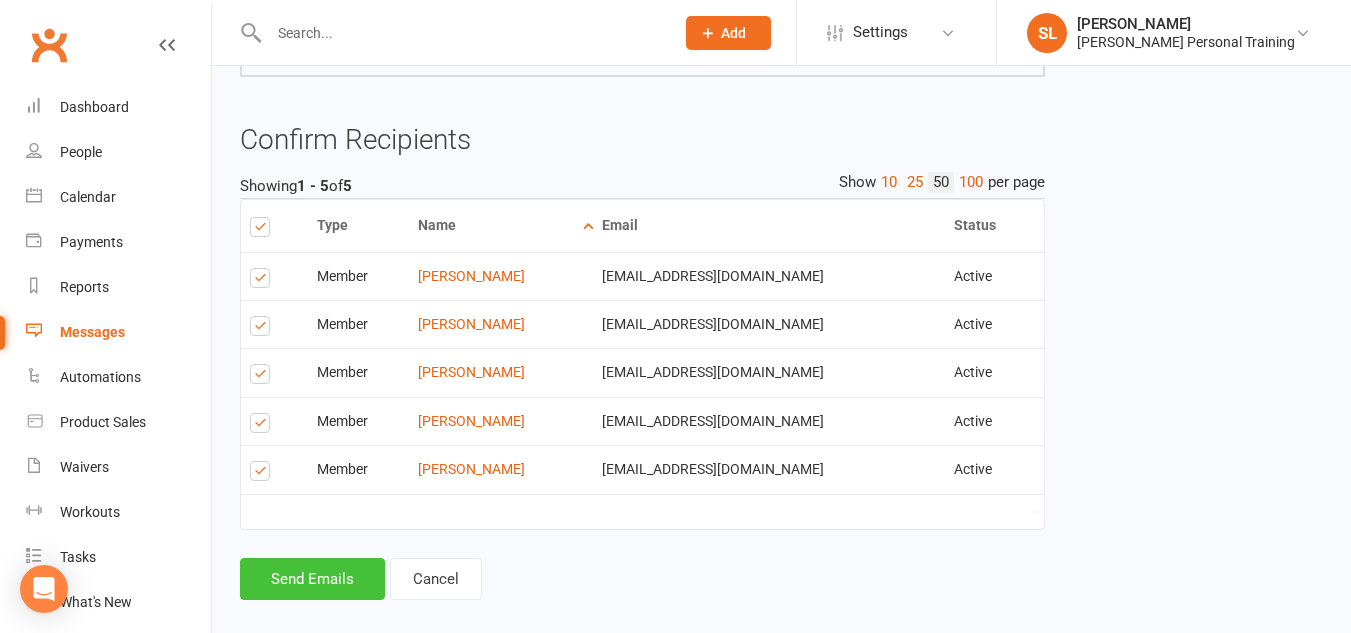 click on "Send Emails" at bounding box center (312, 579) 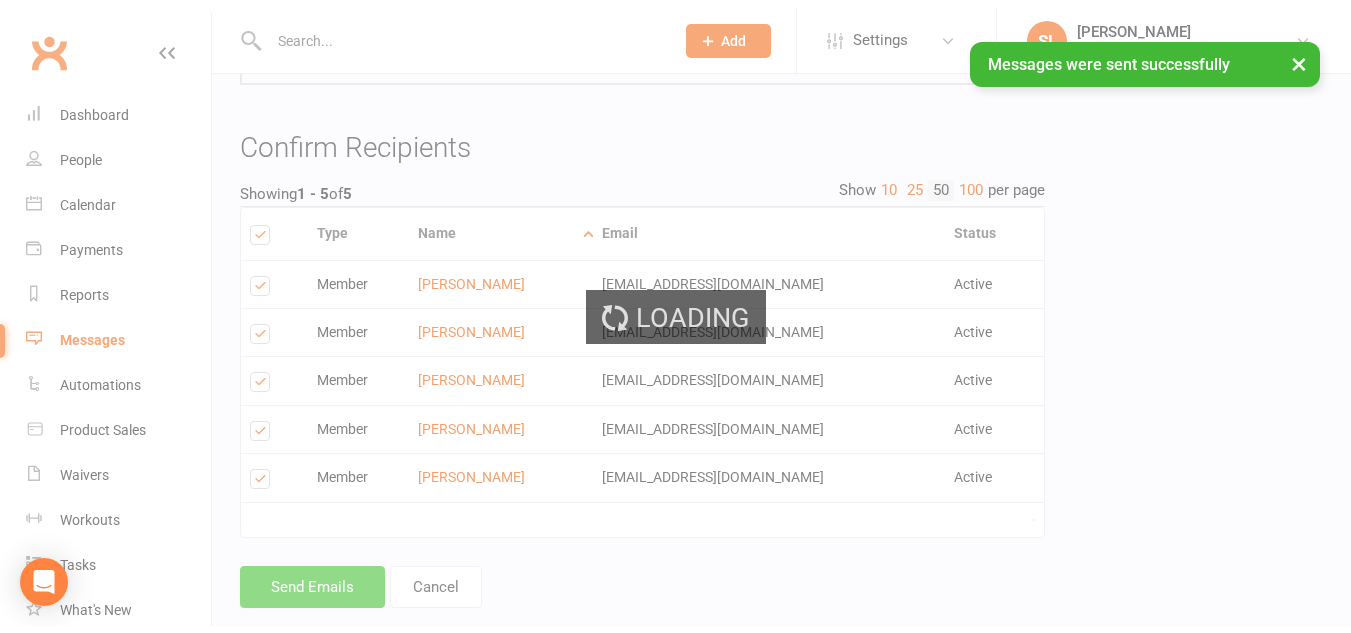 scroll, scrollTop: 0, scrollLeft: 0, axis: both 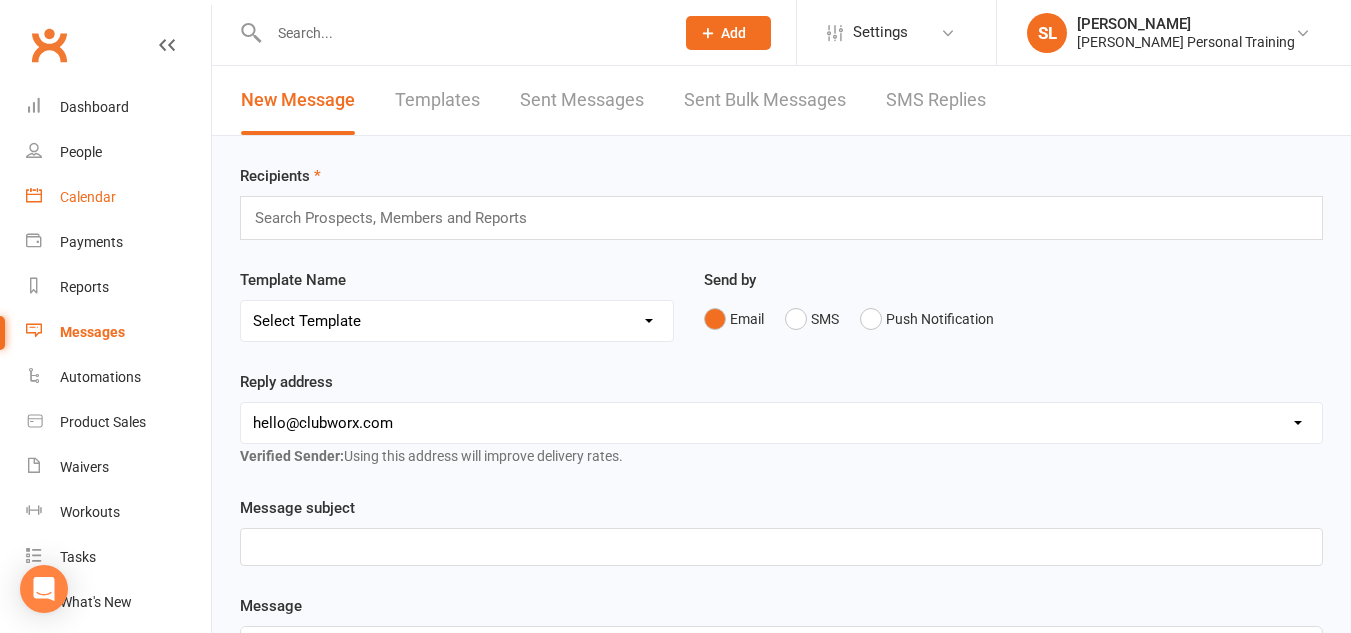 click on "Calendar" at bounding box center [88, 197] 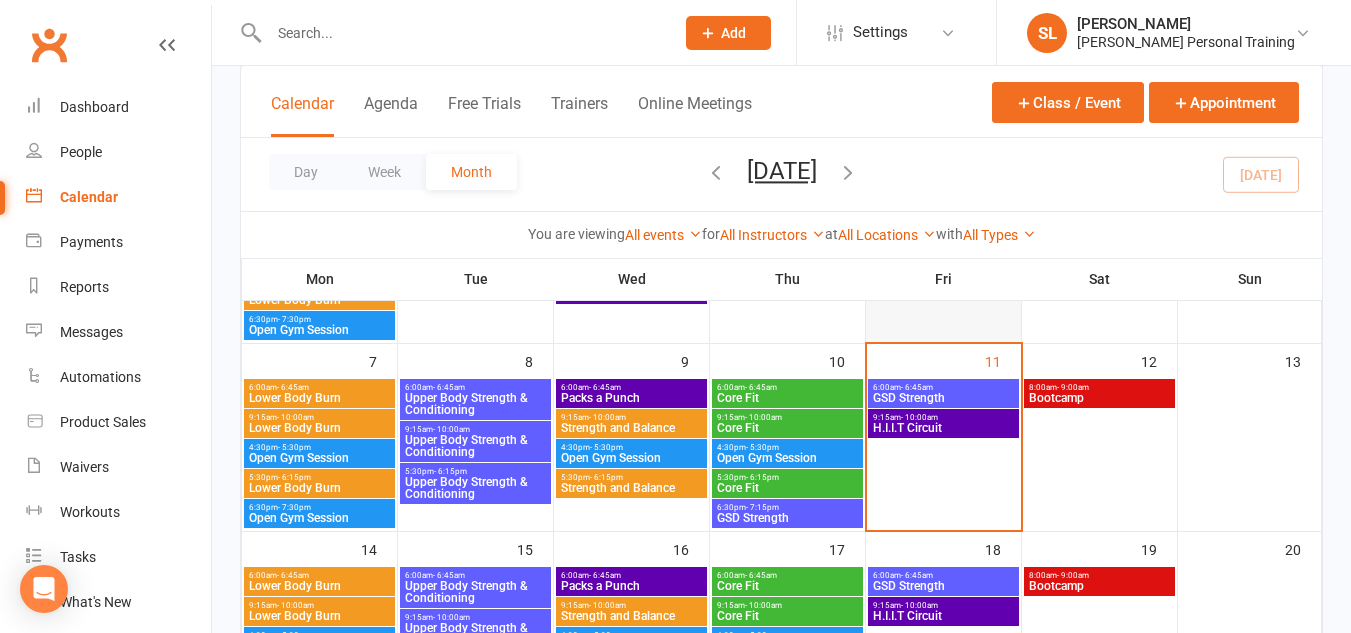scroll, scrollTop: 337, scrollLeft: 0, axis: vertical 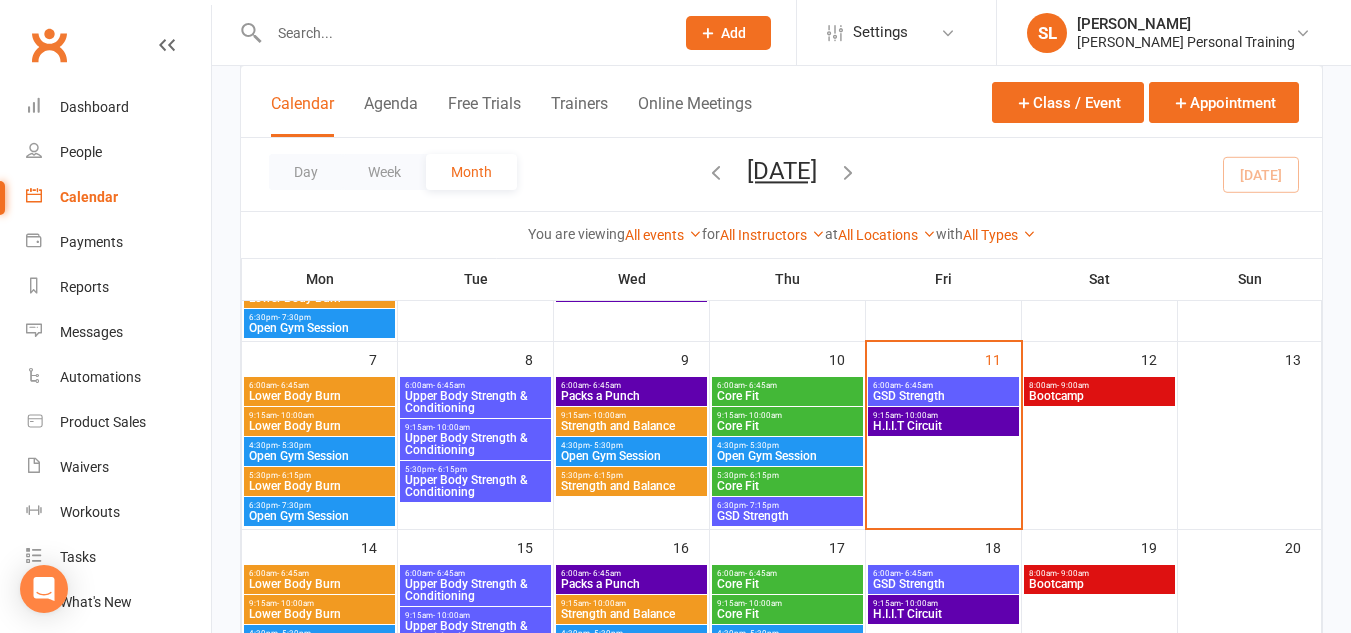 click on "H.I.I.T Circuit" at bounding box center [943, 426] 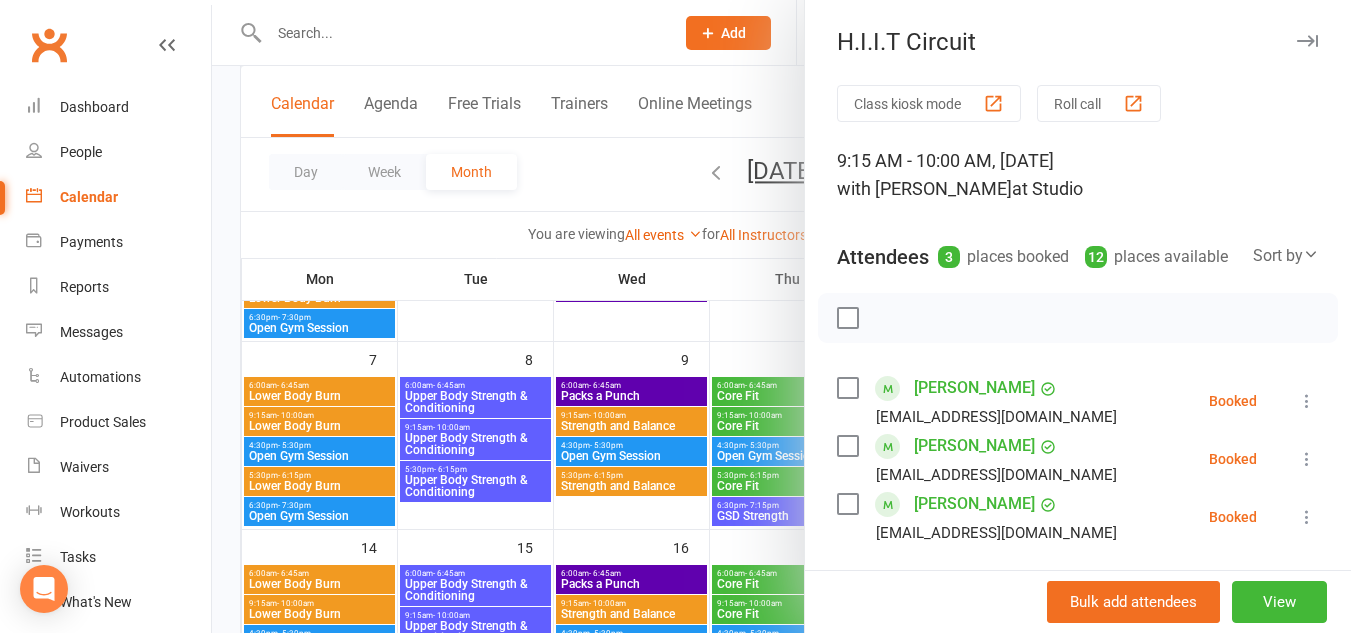 click at bounding box center [1307, 401] 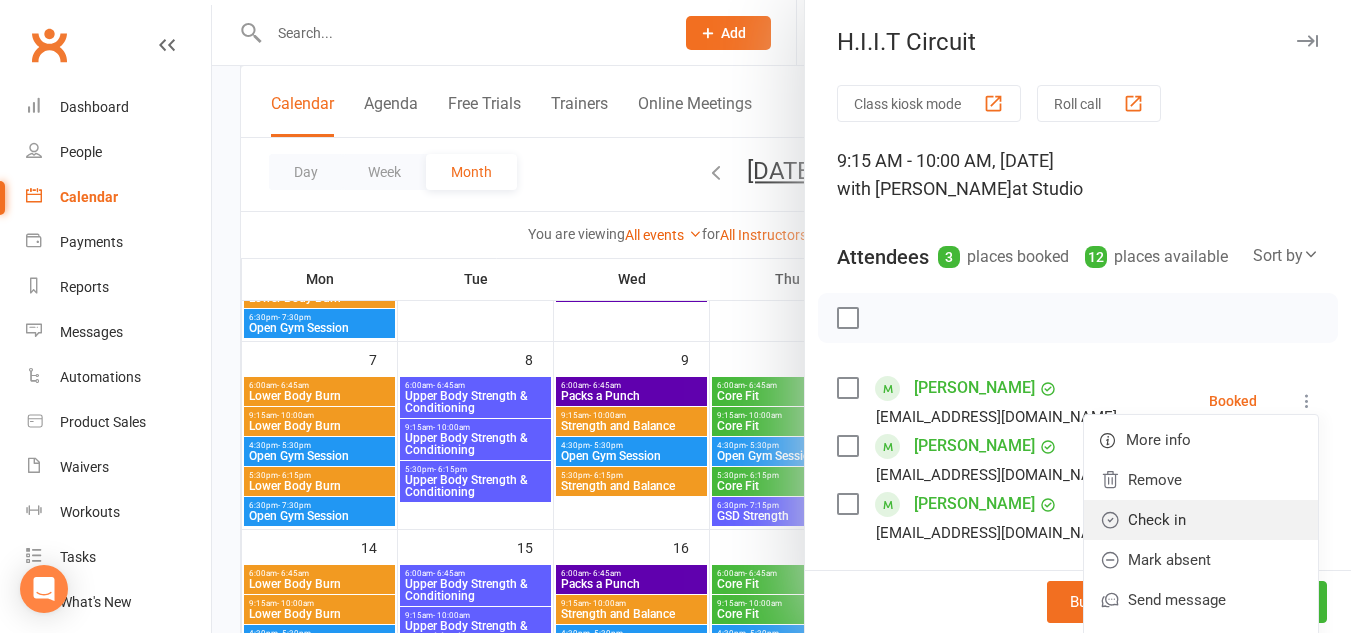 click on "Check in" at bounding box center (1201, 520) 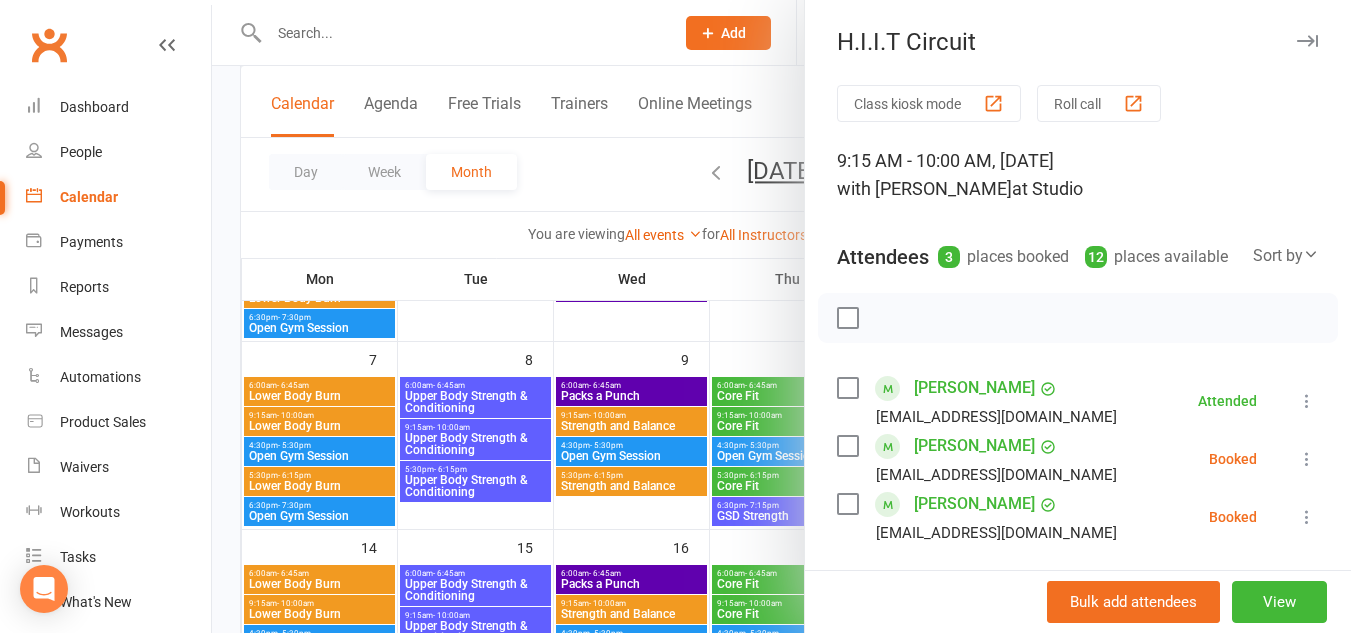 click at bounding box center (1307, 459) 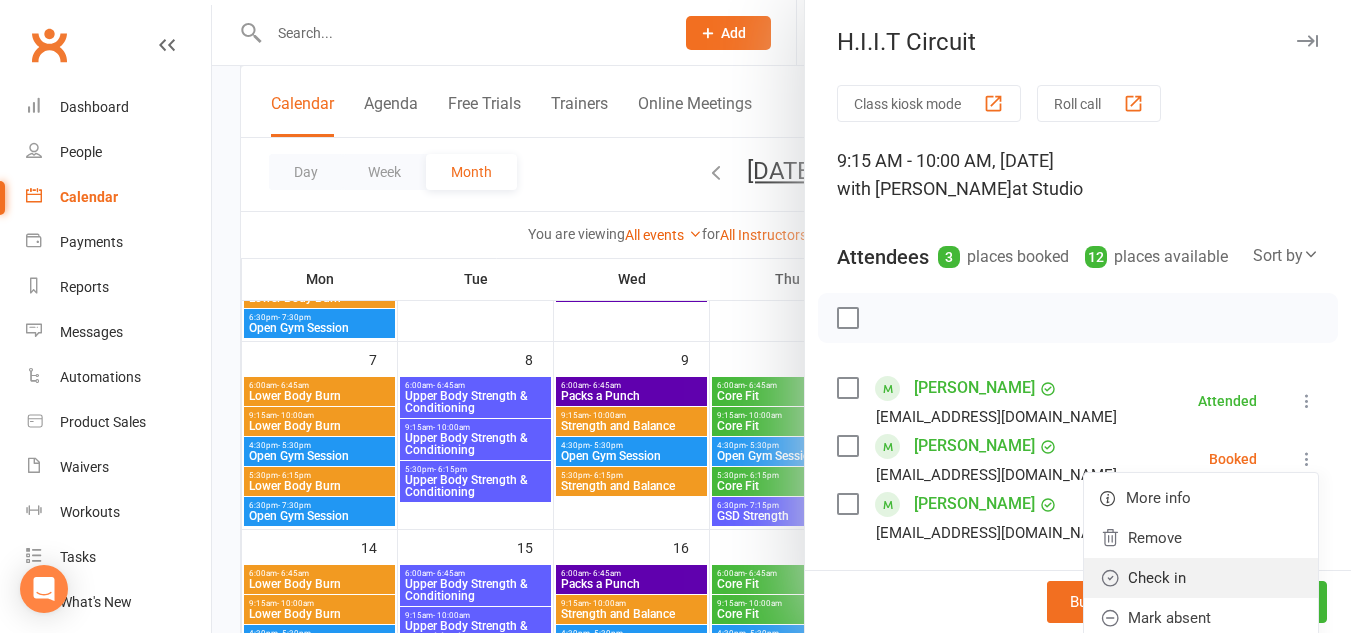 click on "Check in" at bounding box center [1201, 578] 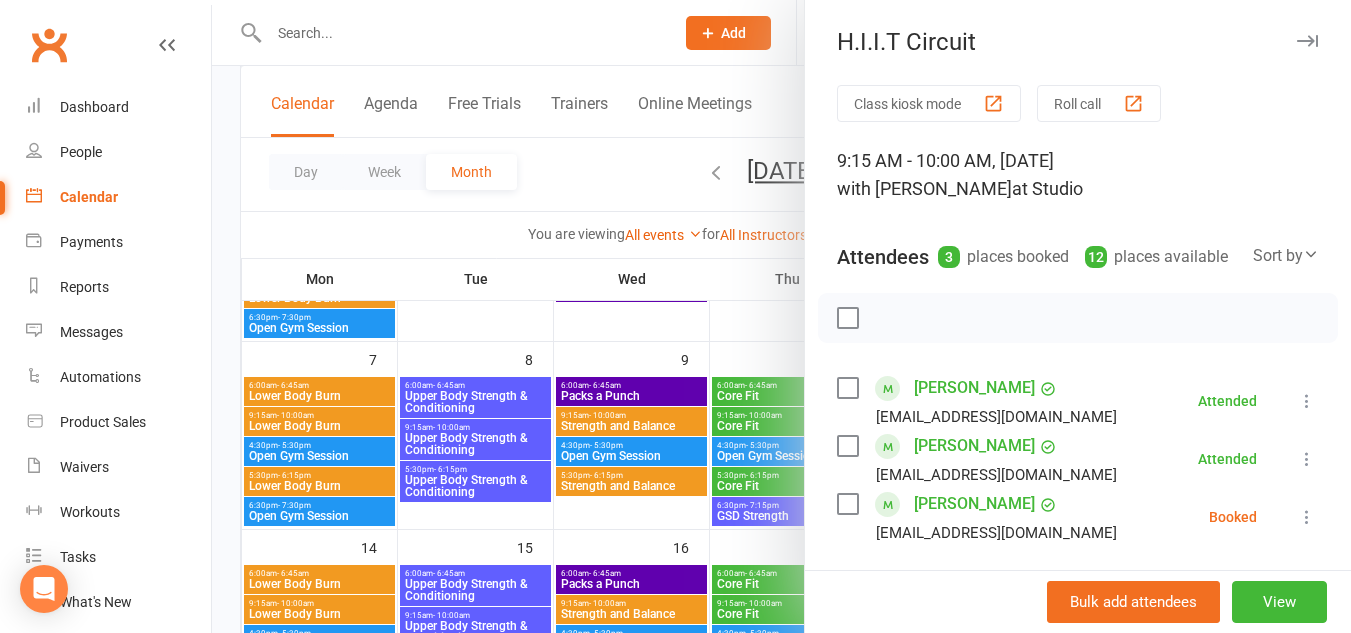 click at bounding box center [1307, 517] 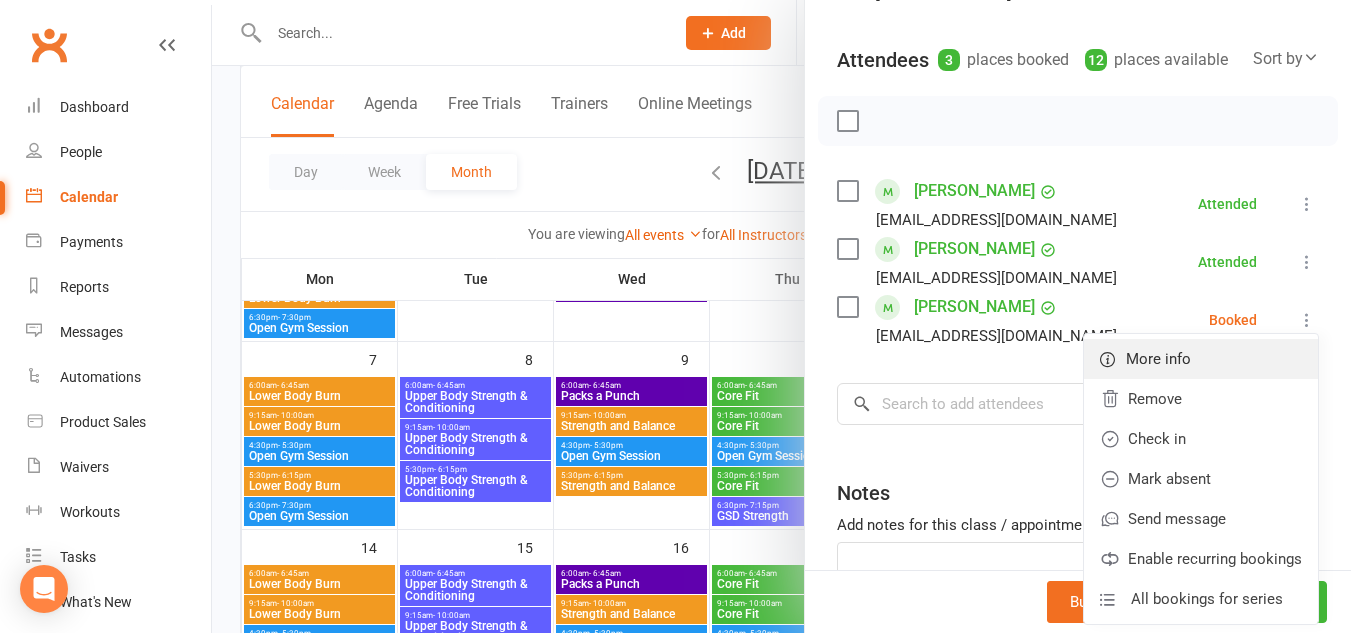scroll, scrollTop: 222, scrollLeft: 0, axis: vertical 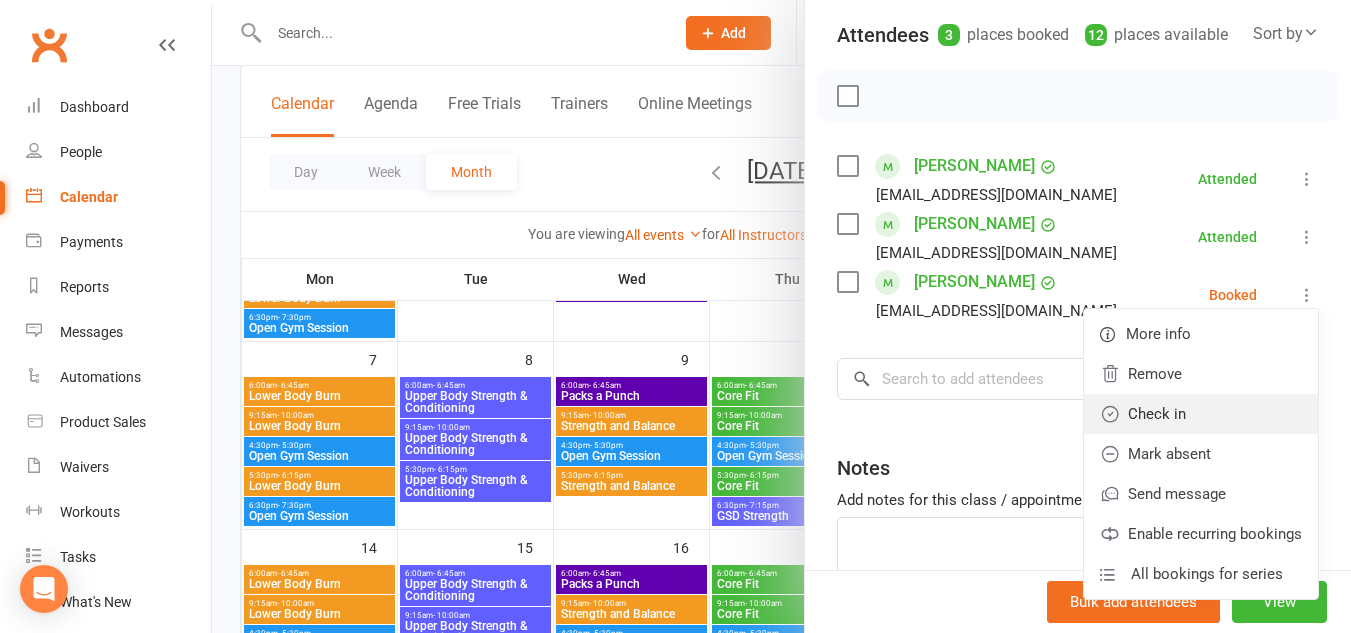 click on "Check in" at bounding box center (1201, 414) 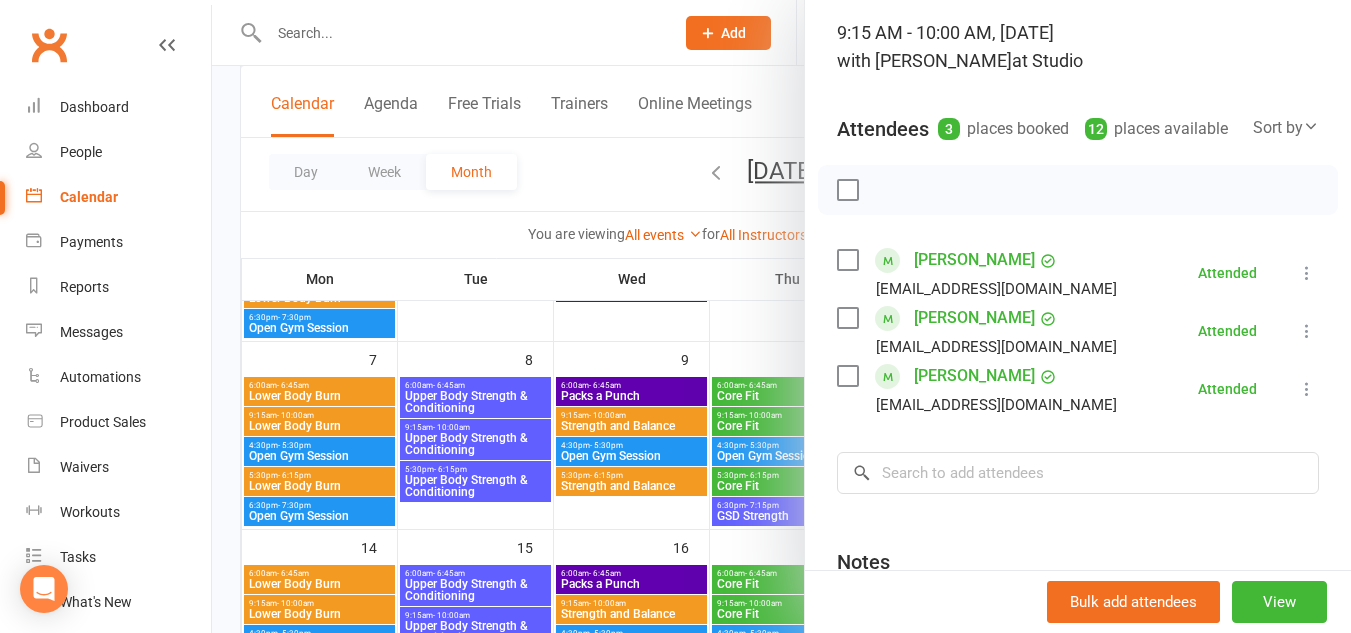 scroll, scrollTop: 0, scrollLeft: 0, axis: both 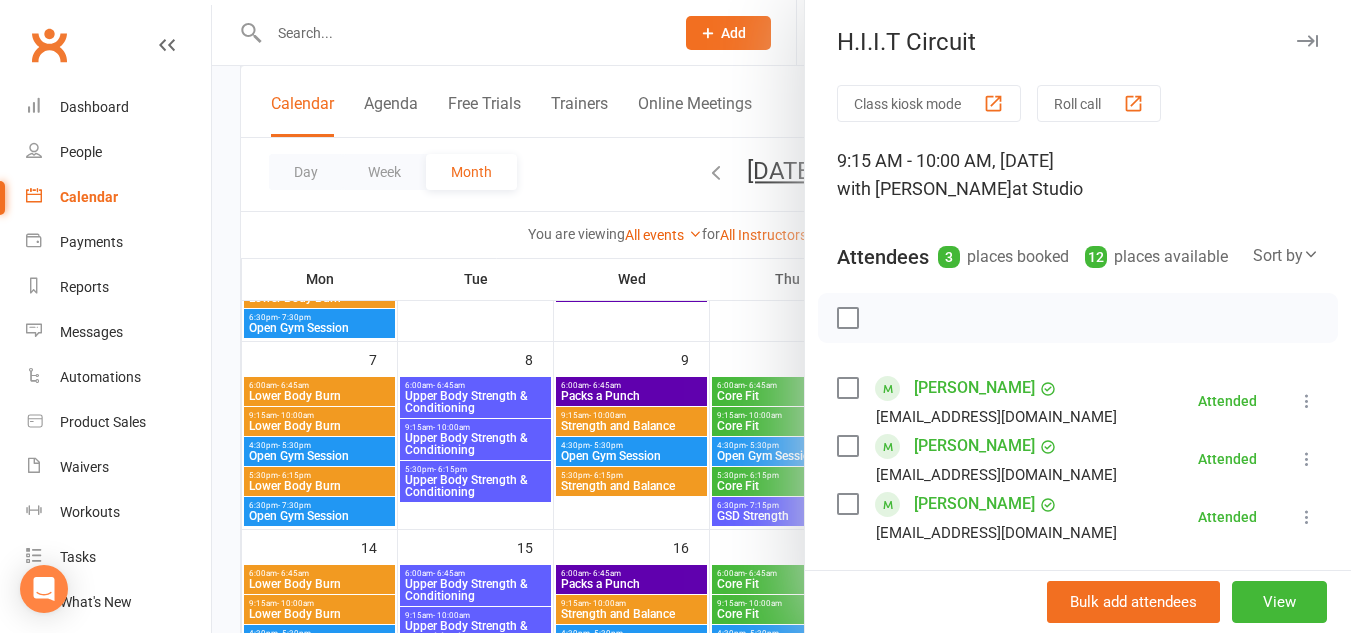 click on "H.I.I.T Circuit" at bounding box center (1078, 42) 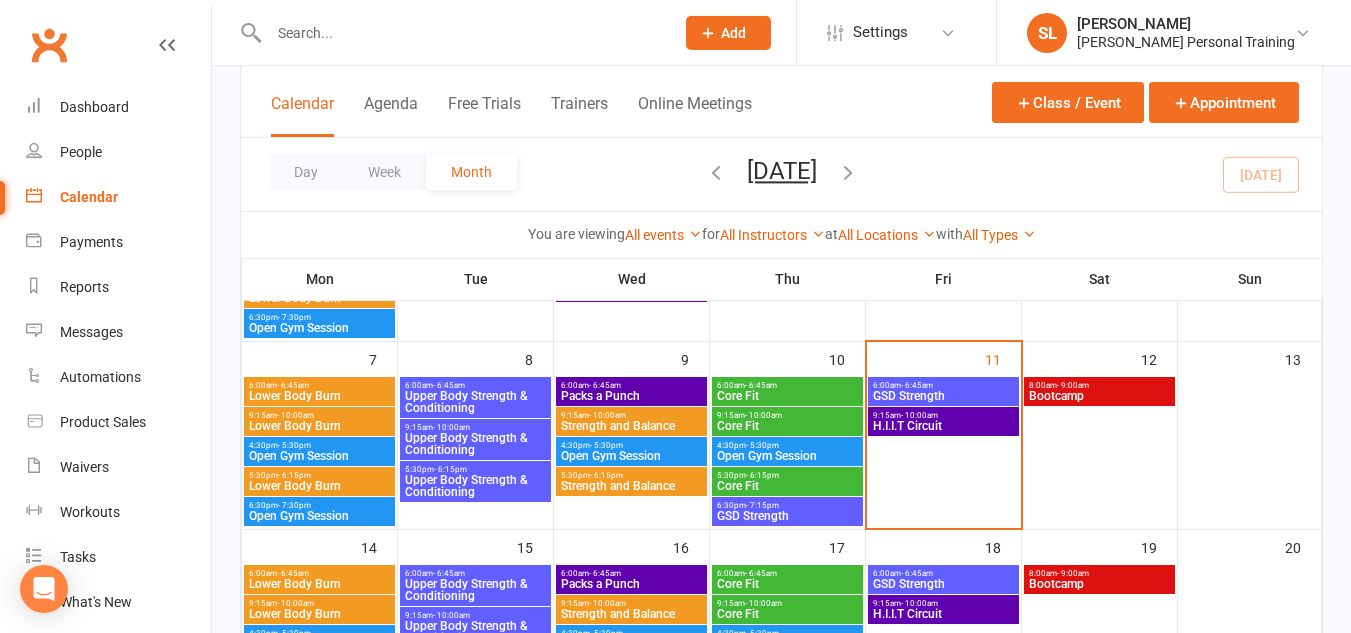 click on "8:00am  - 9:00am" at bounding box center (1099, 385) 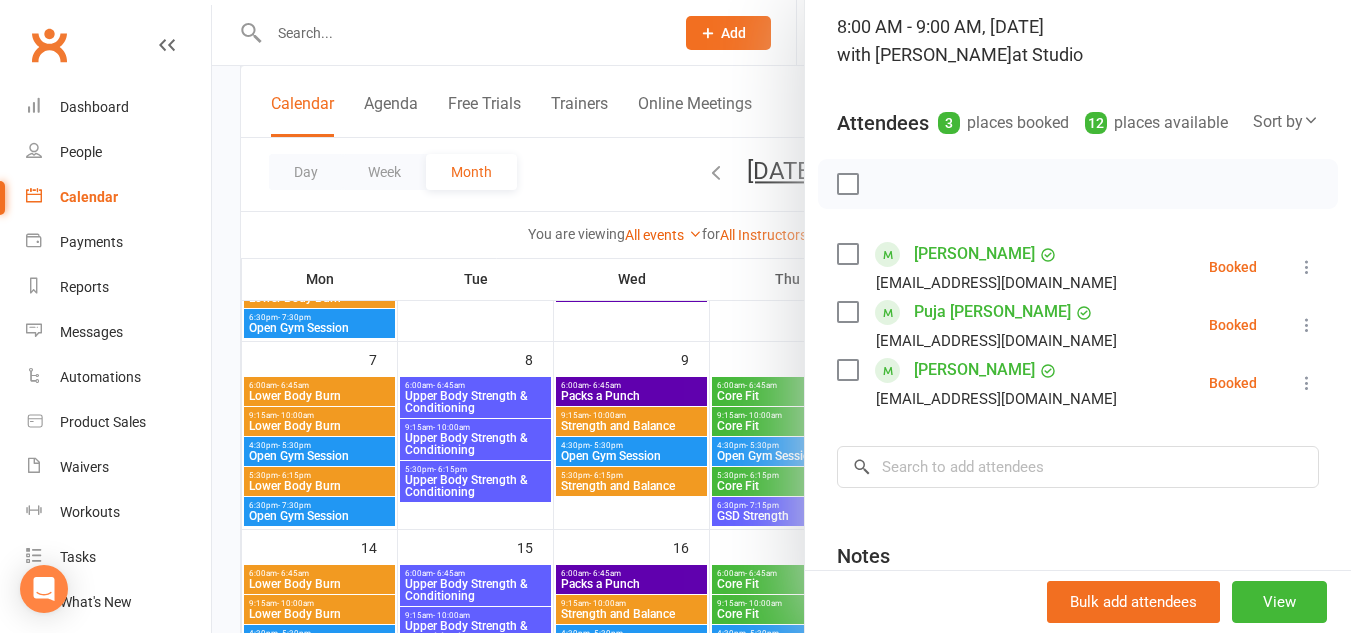 scroll, scrollTop: 135, scrollLeft: 0, axis: vertical 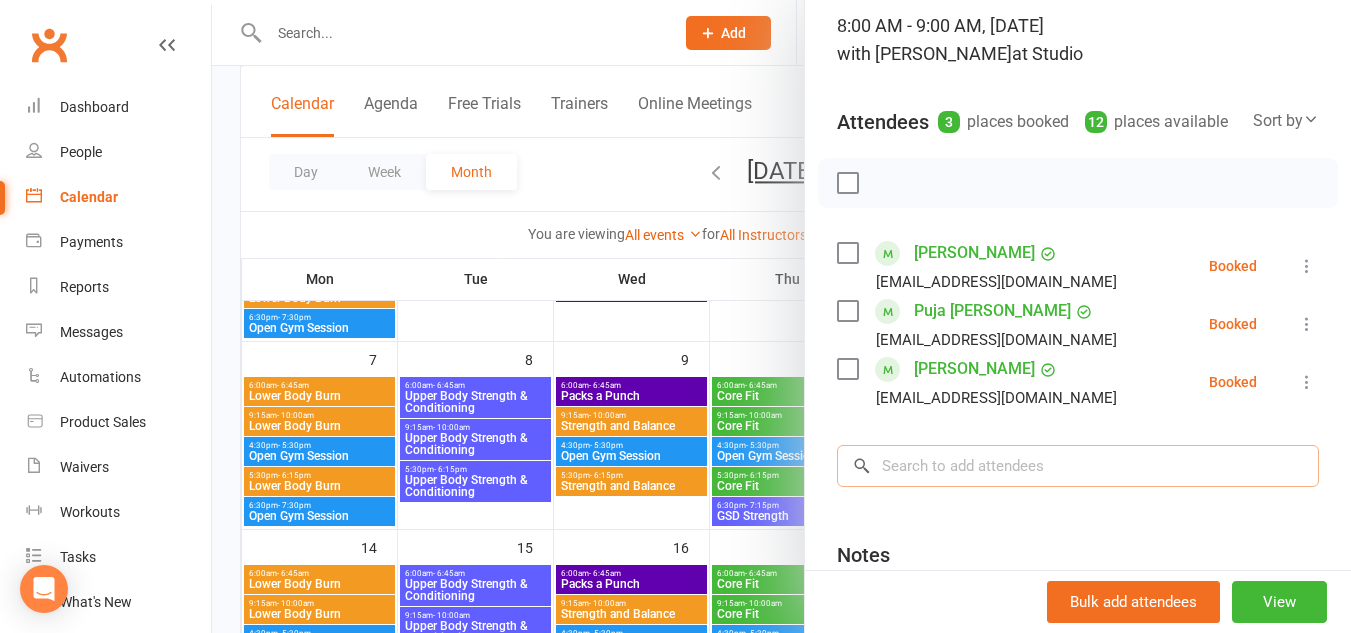 click at bounding box center [1078, 466] 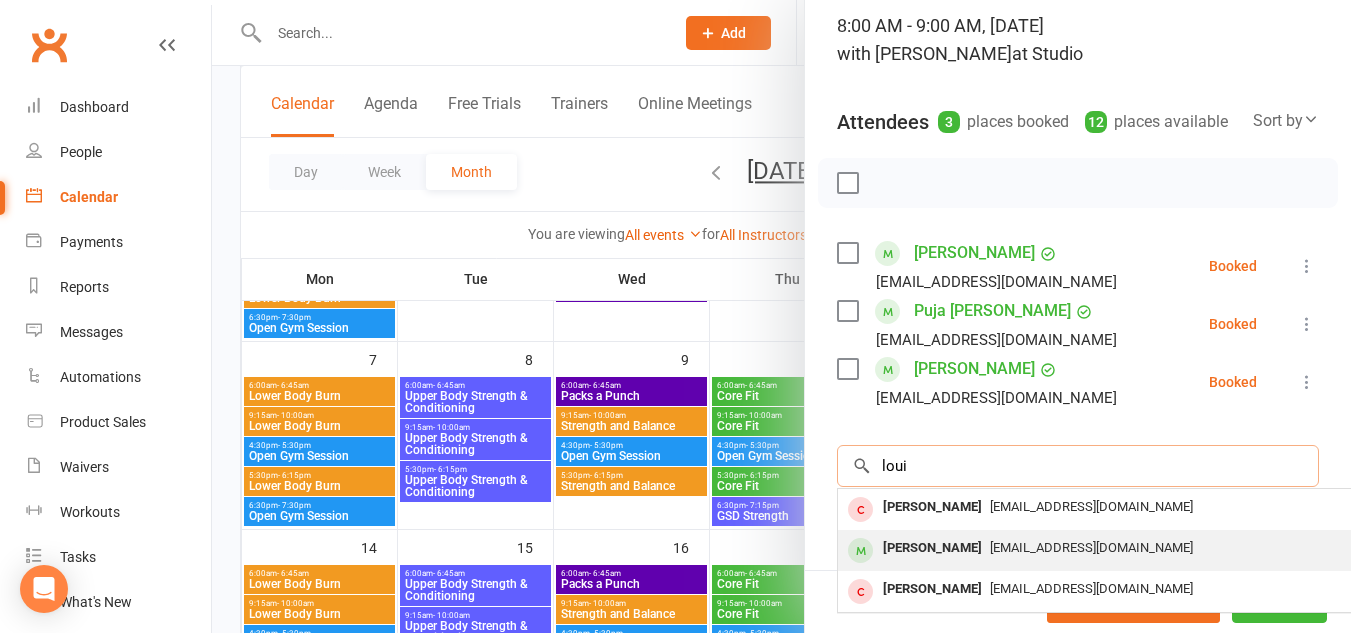 type on "loui" 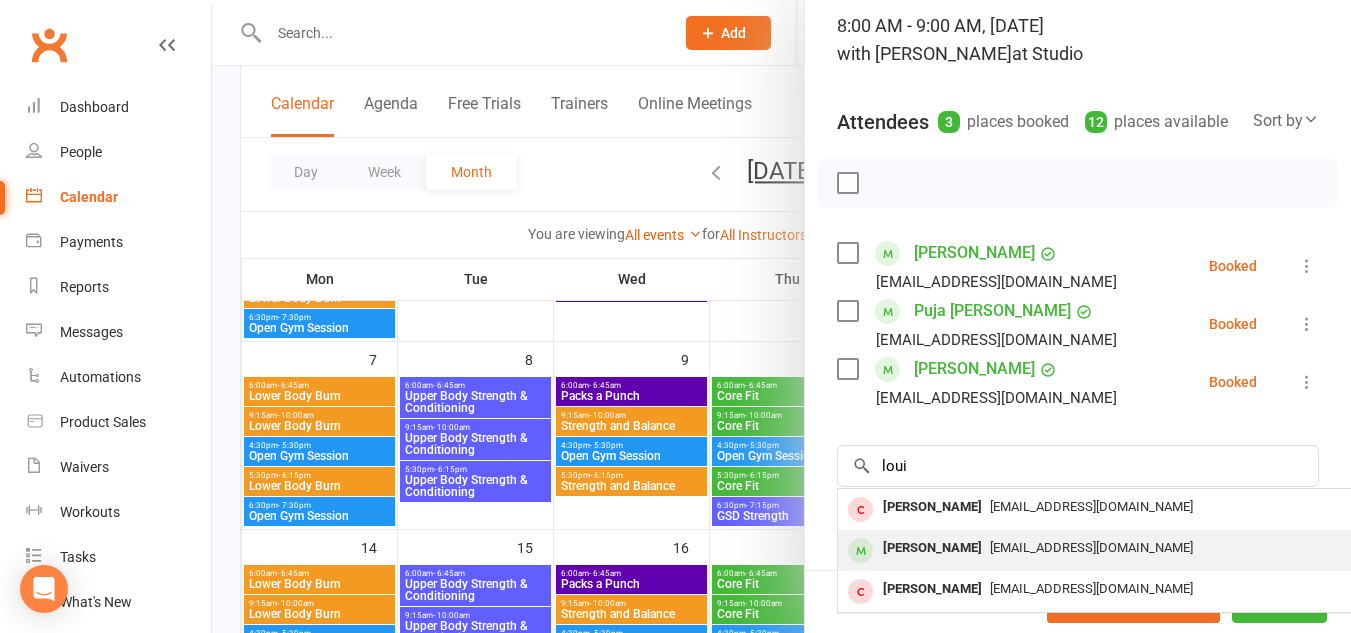 click at bounding box center (860, 550) 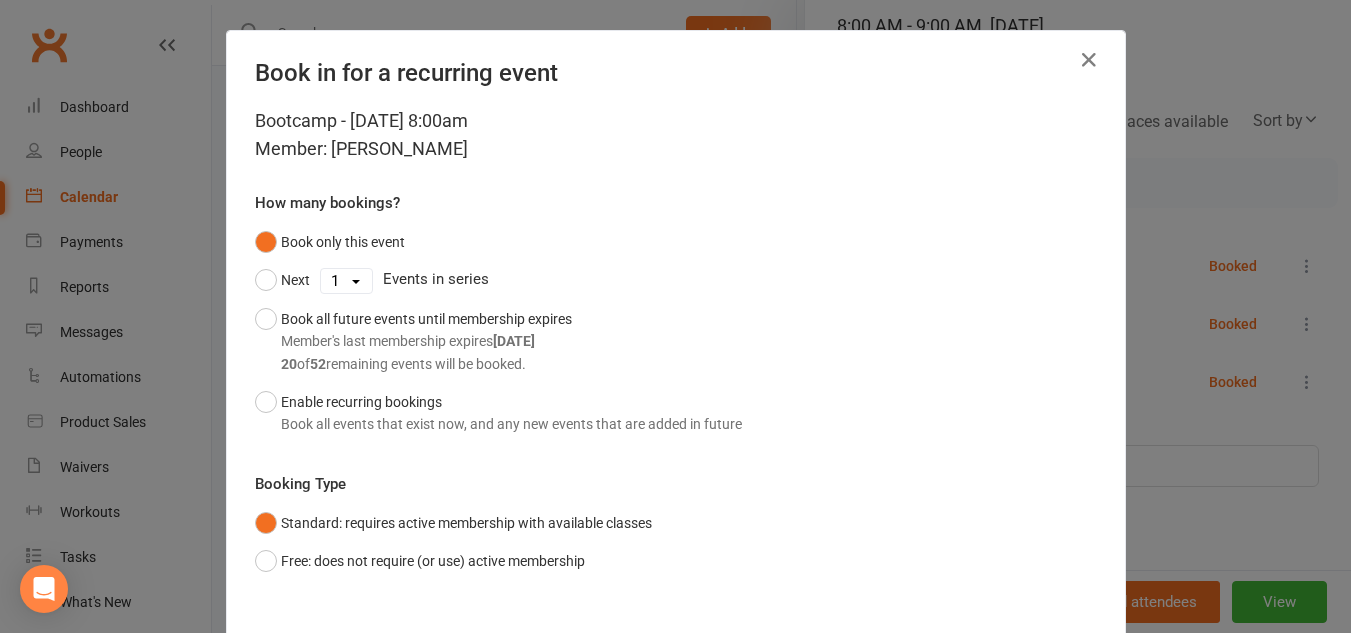 scroll, scrollTop: 109, scrollLeft: 0, axis: vertical 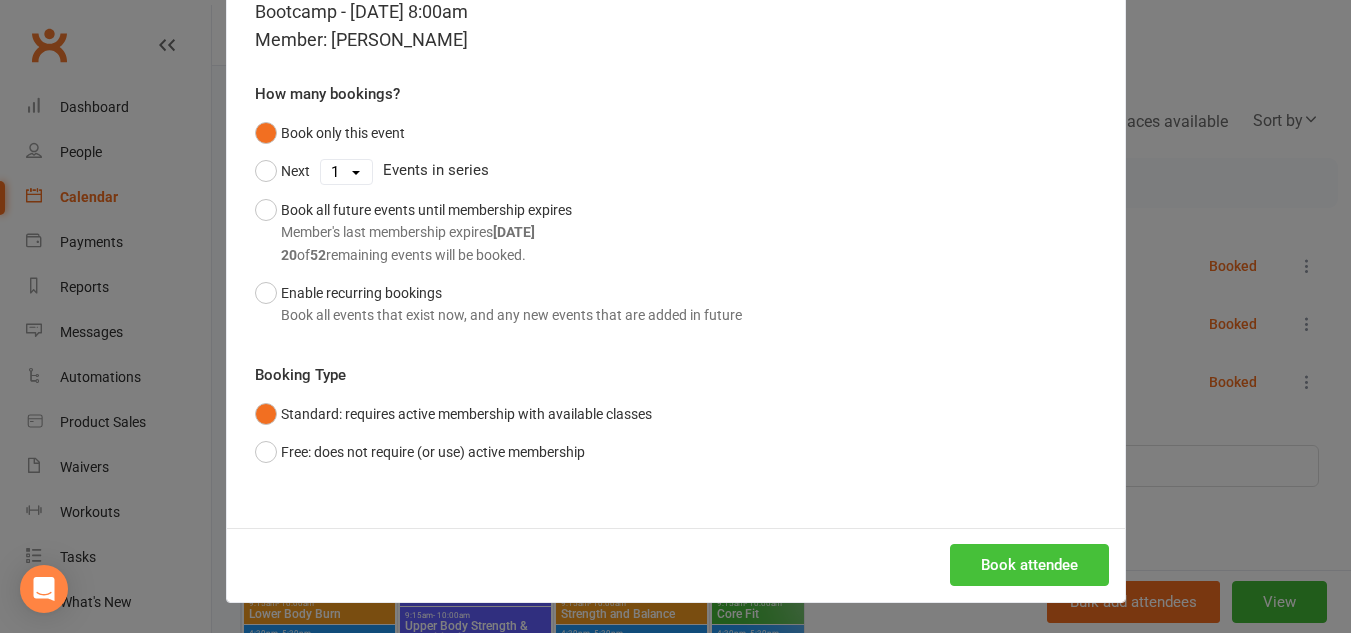 click on "Book attendee" at bounding box center [1029, 565] 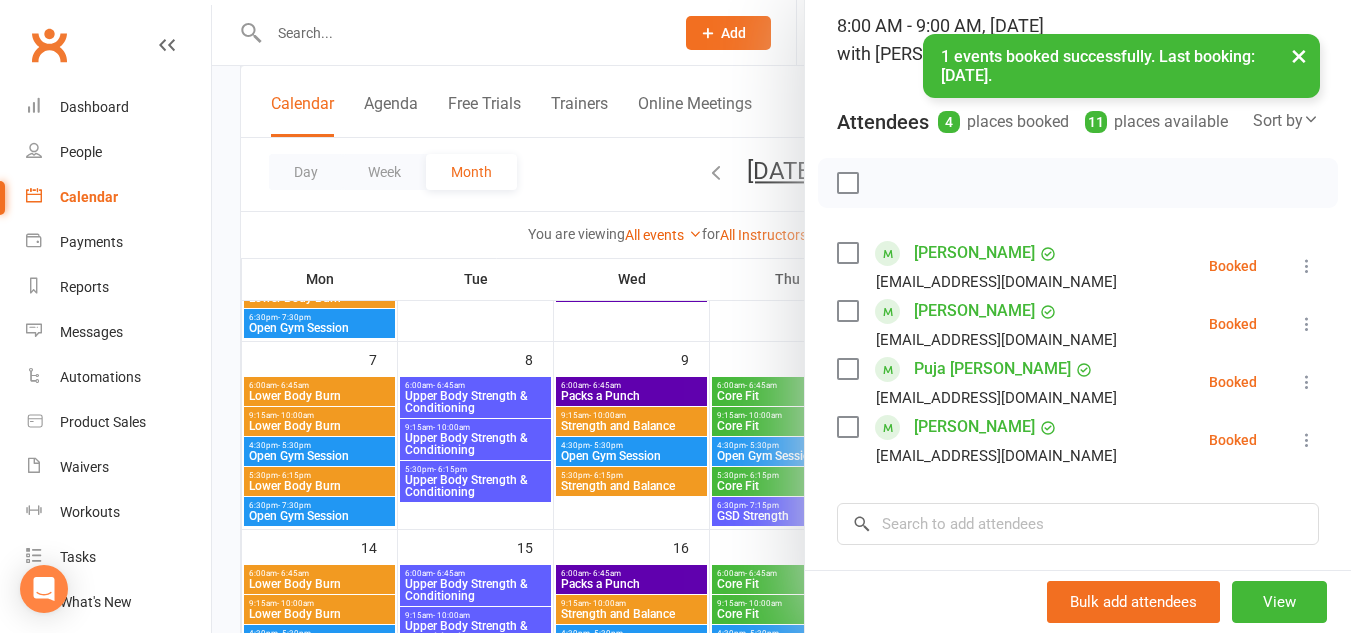 click on "× 1 events booked successfully. Last booking: [DATE]." at bounding box center (662, 34) 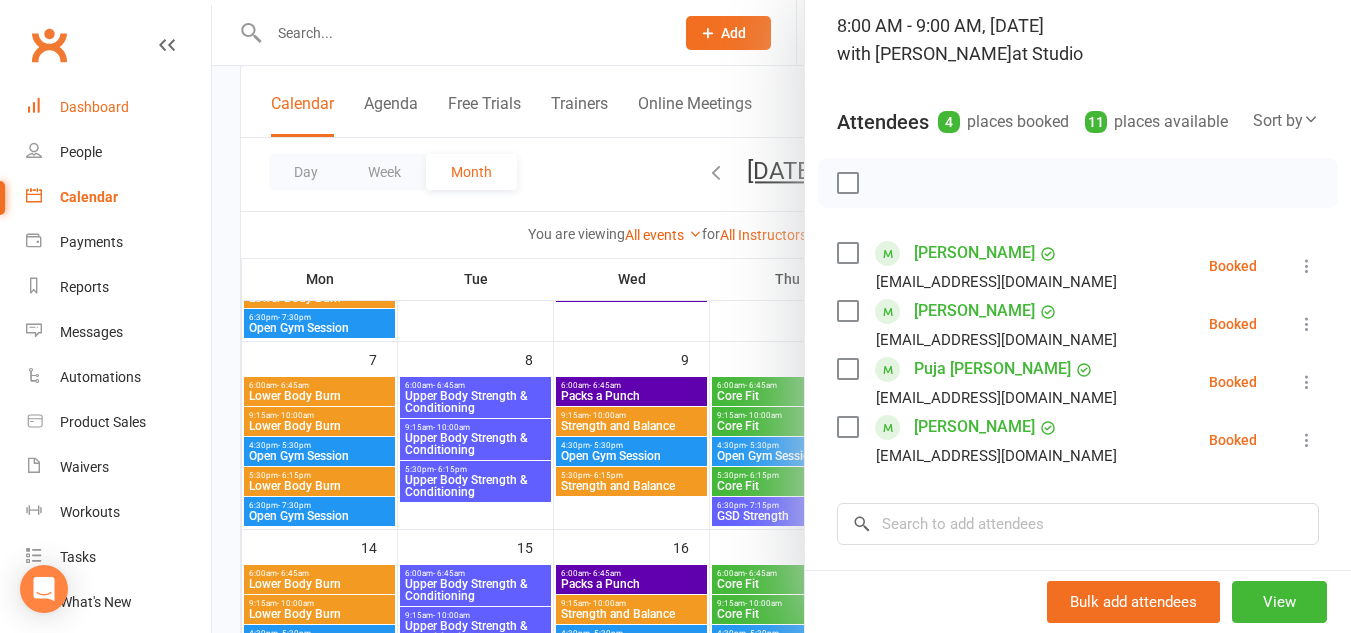 click on "Dashboard" at bounding box center (94, 107) 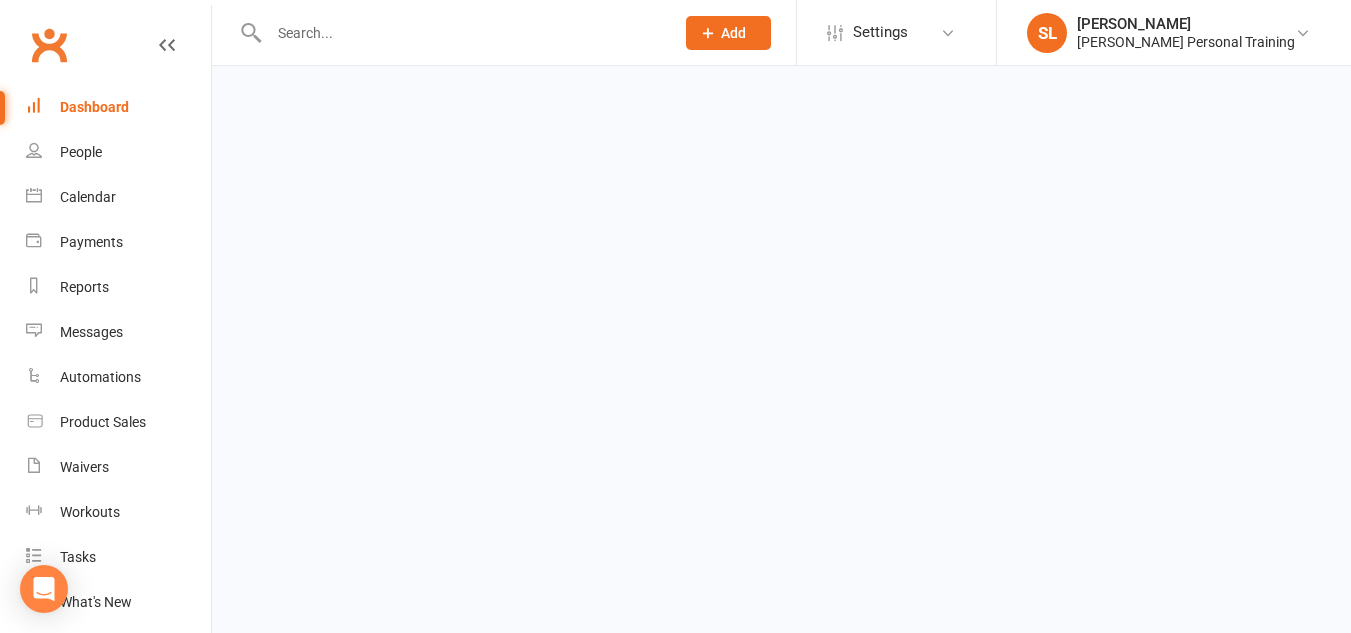 scroll, scrollTop: 0, scrollLeft: 0, axis: both 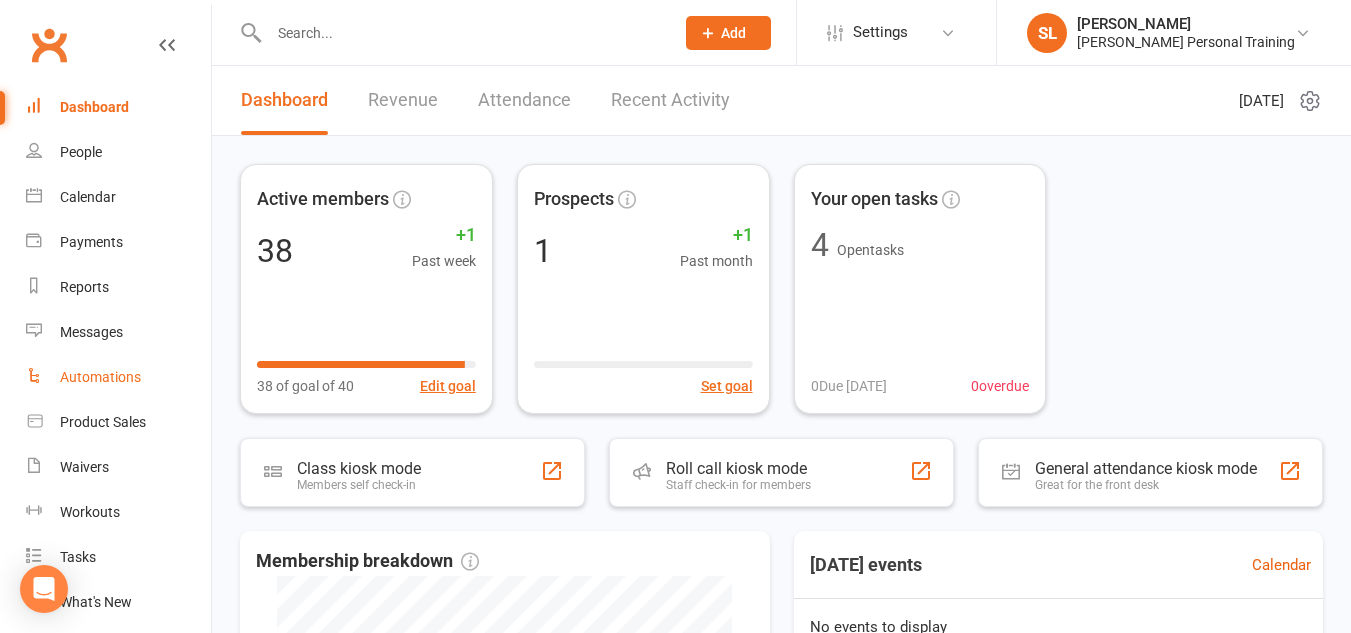 click on "Automations" at bounding box center (118, 377) 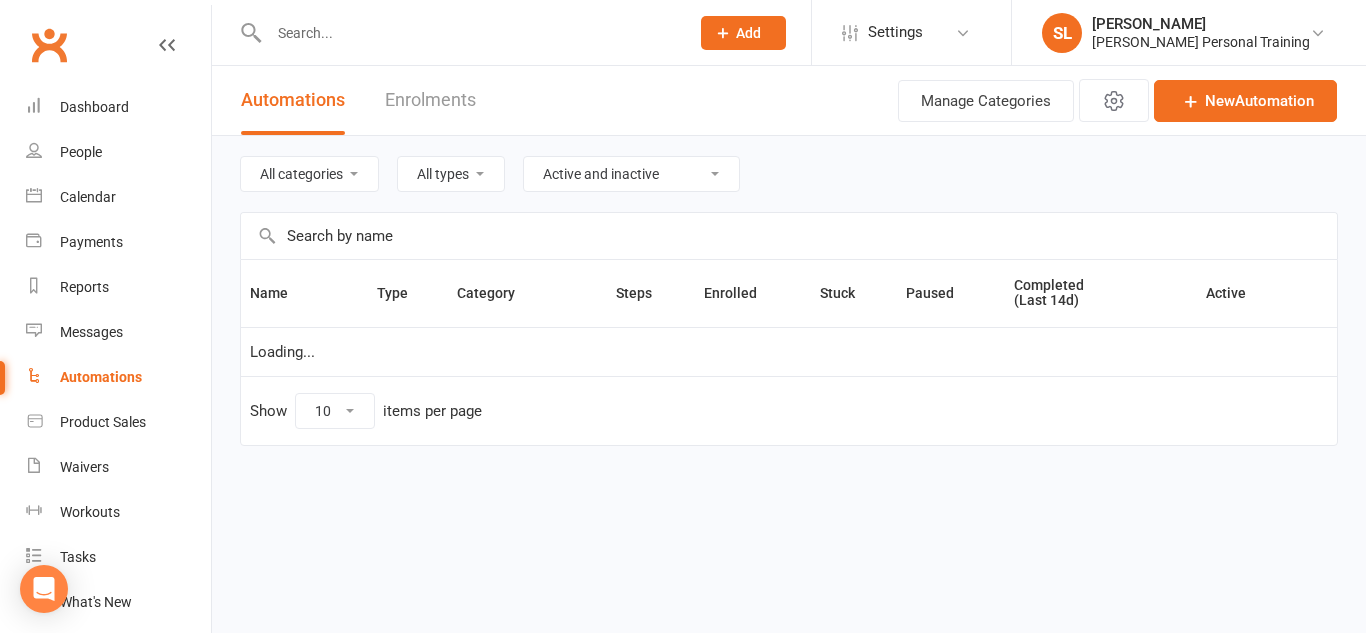 select on "100" 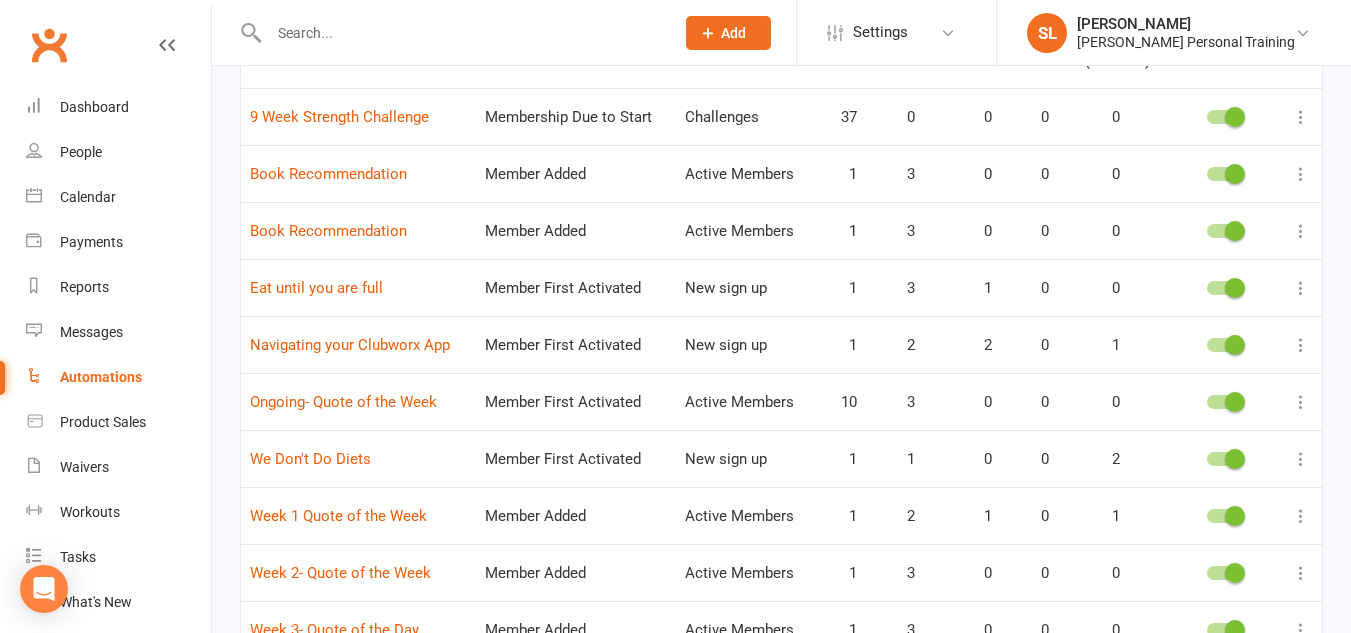 scroll, scrollTop: 238, scrollLeft: 0, axis: vertical 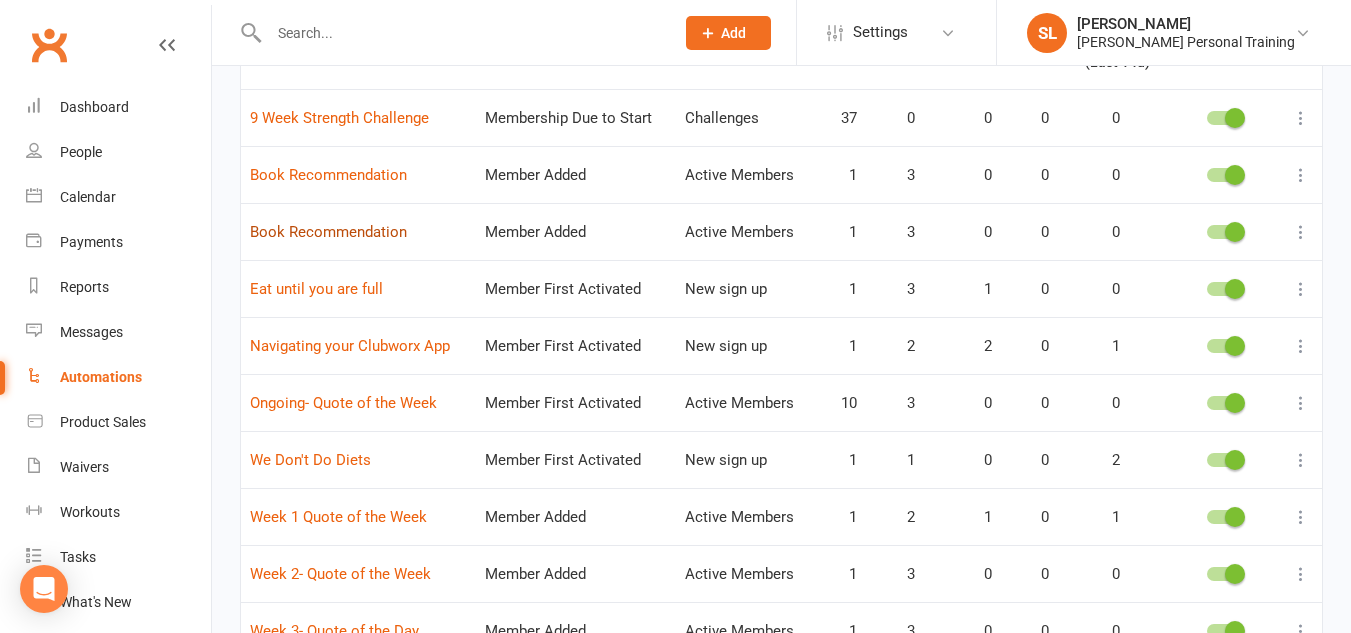 click on "Book Recommendation" at bounding box center [328, 232] 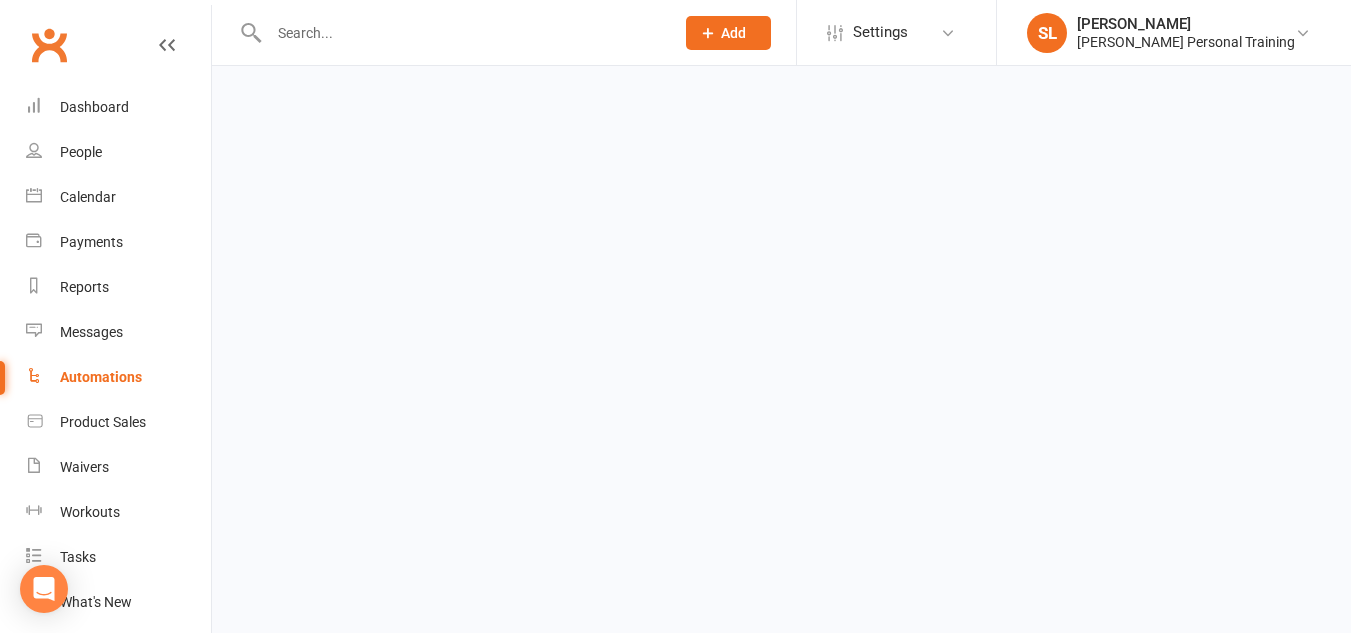 scroll, scrollTop: 0, scrollLeft: 0, axis: both 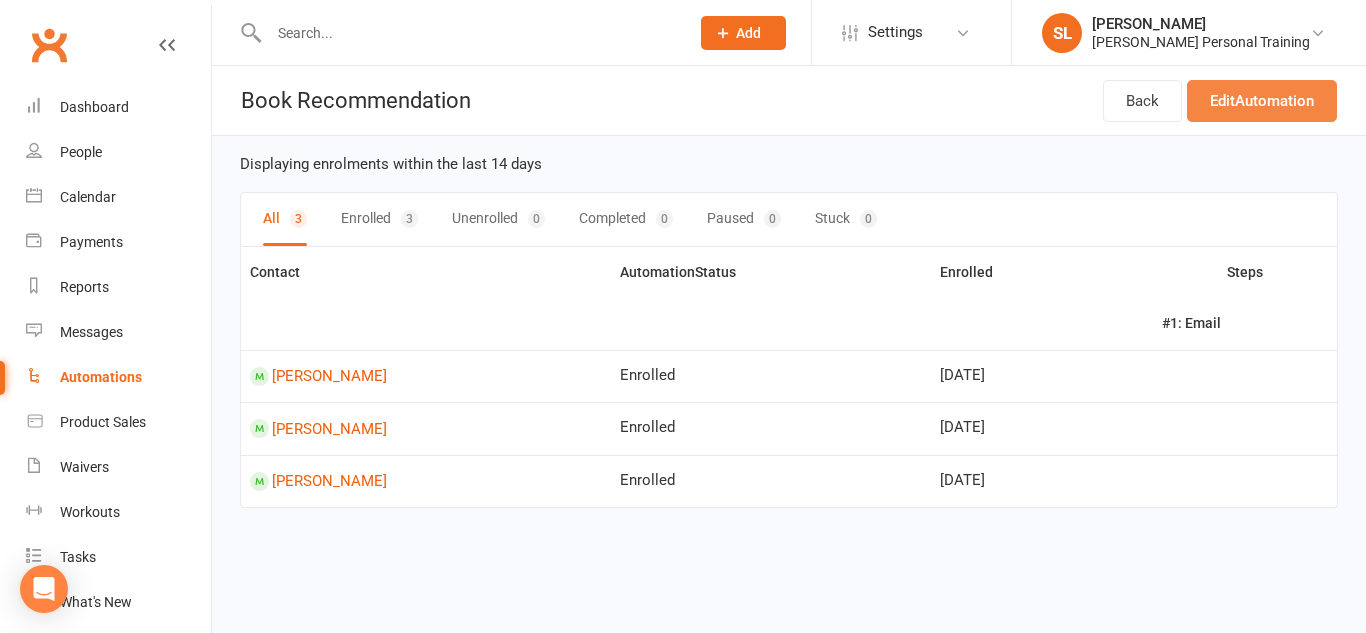 click on "Edit  Automation" at bounding box center [1262, 101] 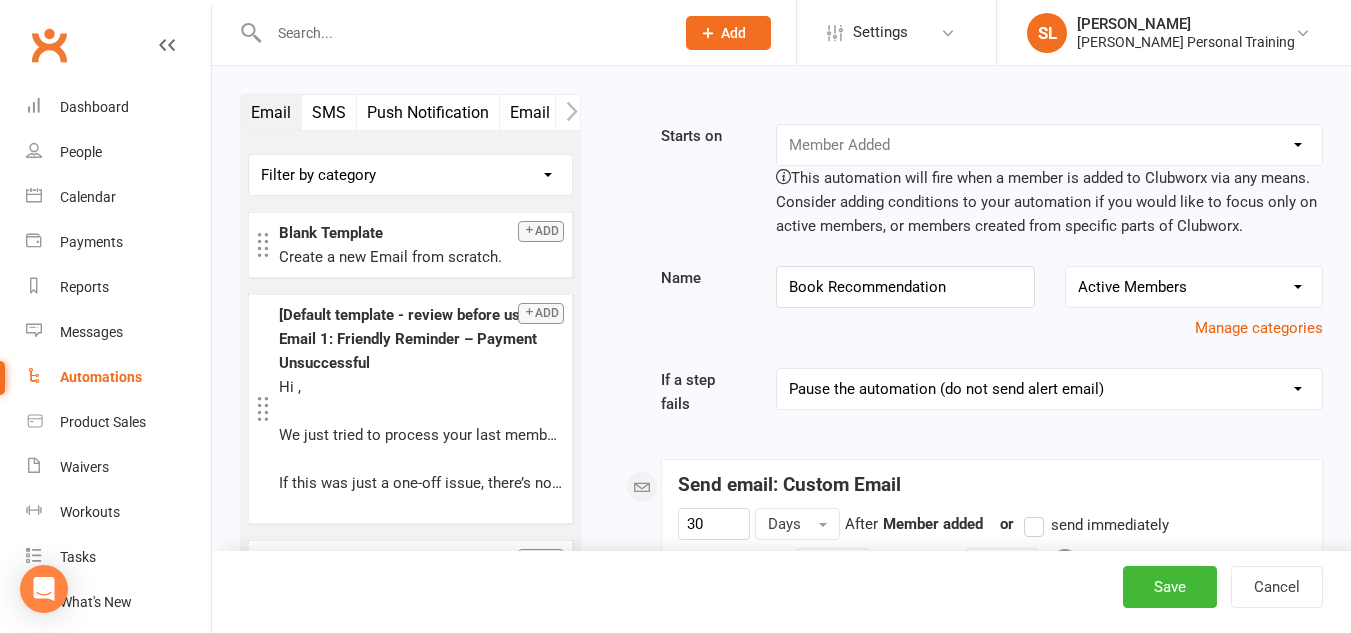 click on "No category selected Active Members Challenges New sign up Prospects" at bounding box center [1194, 287] 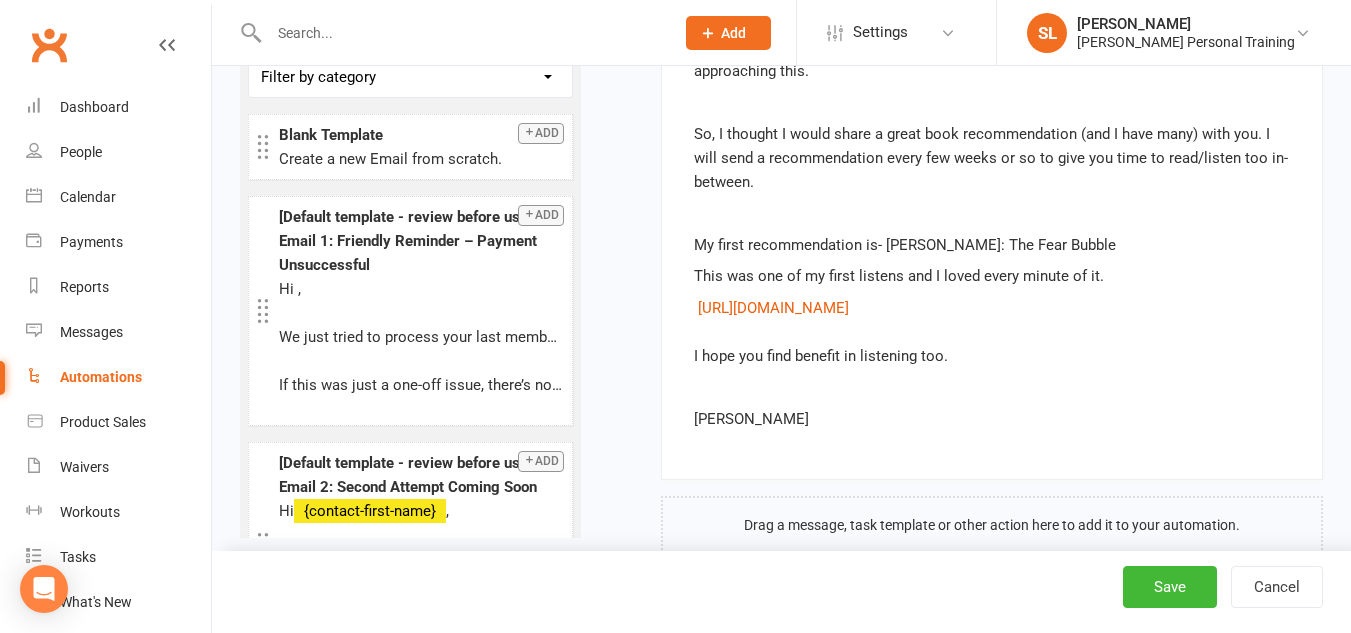 scroll, scrollTop: 1145, scrollLeft: 0, axis: vertical 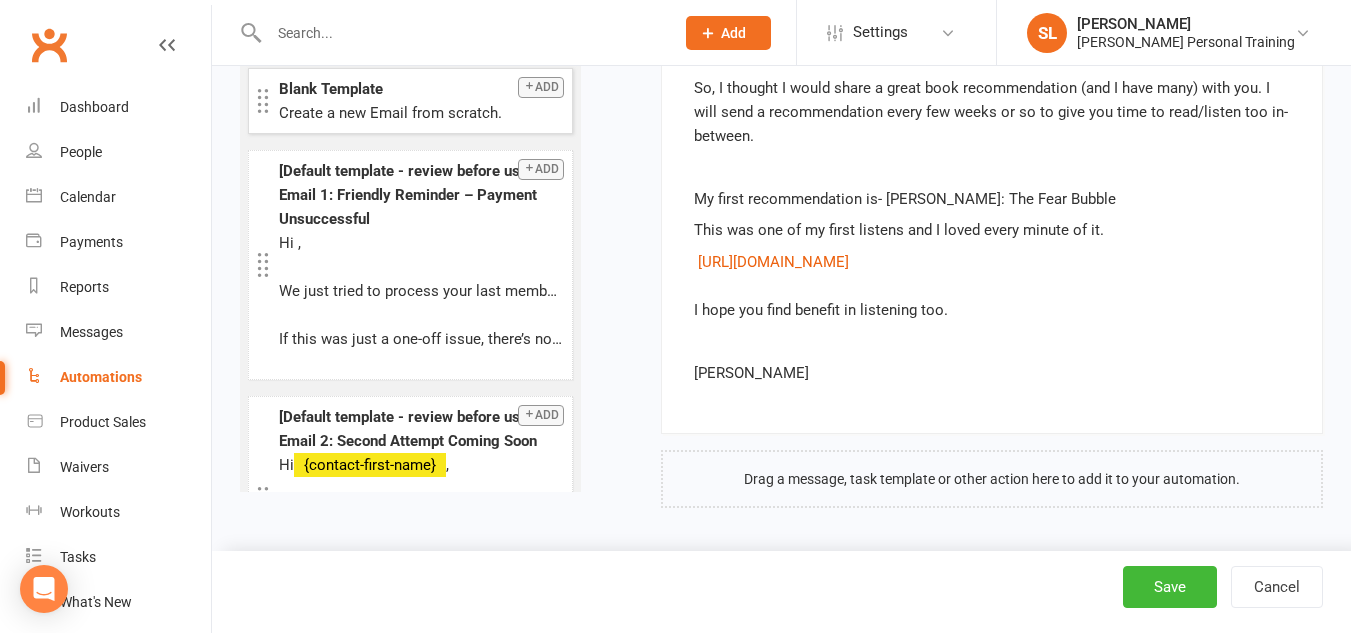 click on "Add" at bounding box center [541, 87] 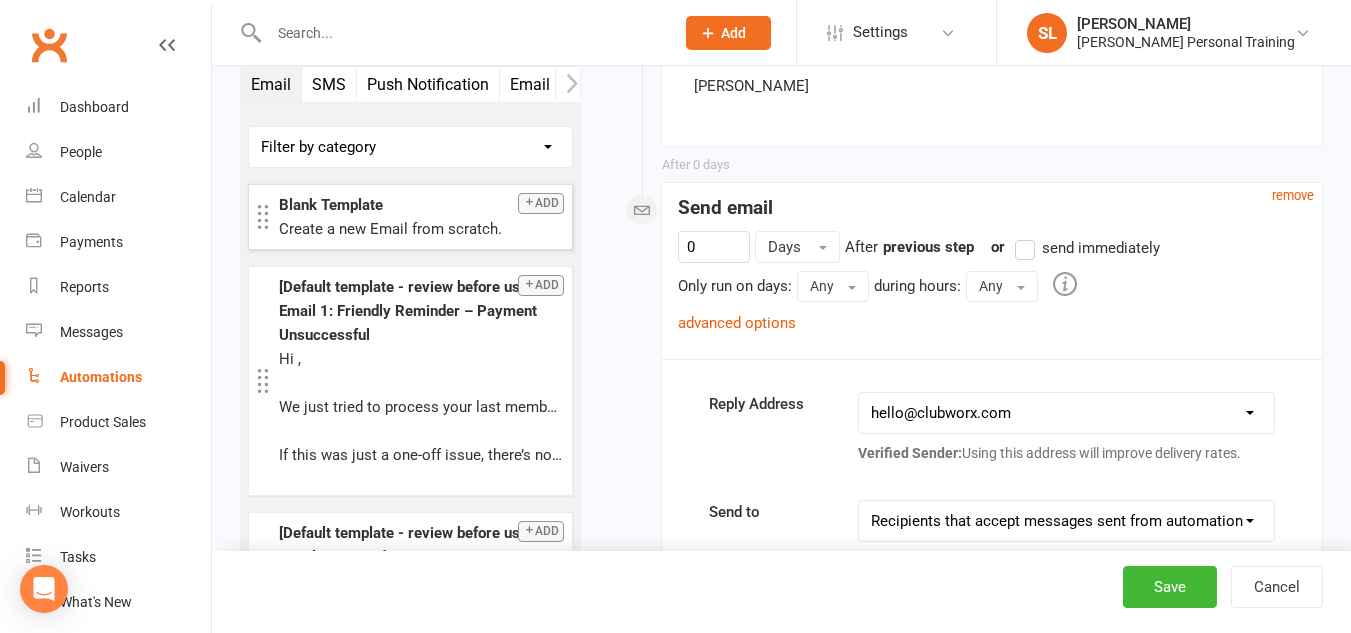scroll, scrollTop: 1514, scrollLeft: 0, axis: vertical 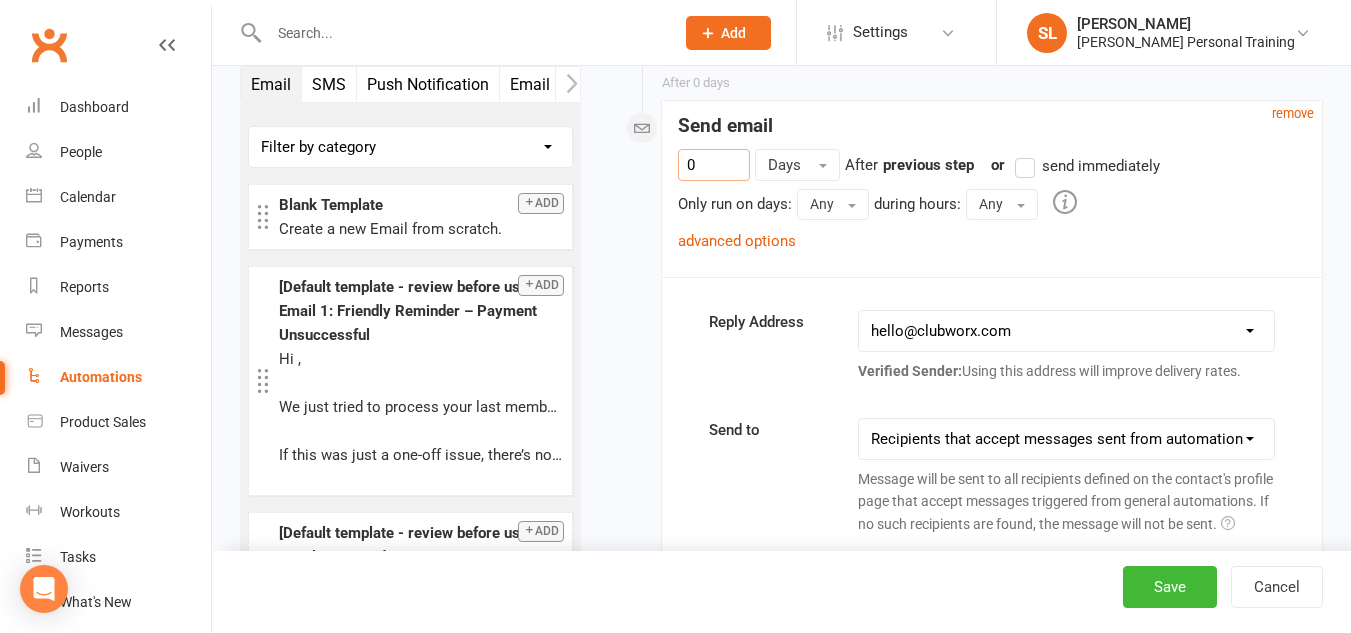 click on "0" at bounding box center [714, 165] 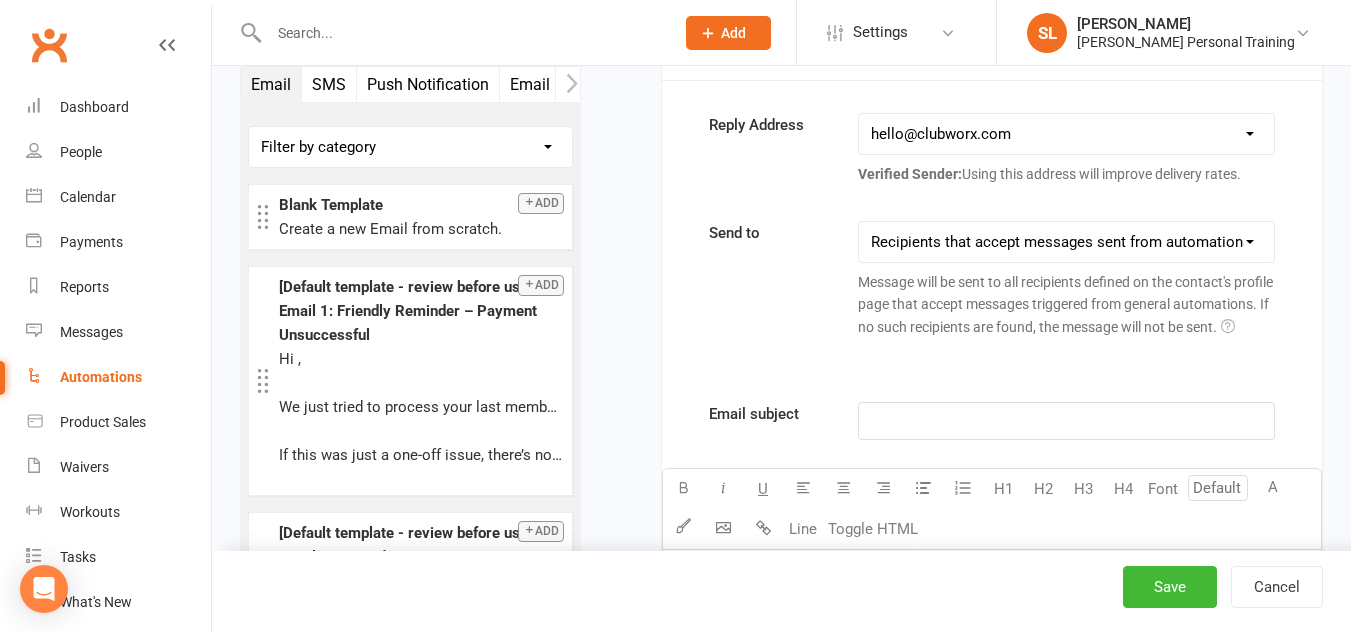 scroll, scrollTop: 1712, scrollLeft: 0, axis: vertical 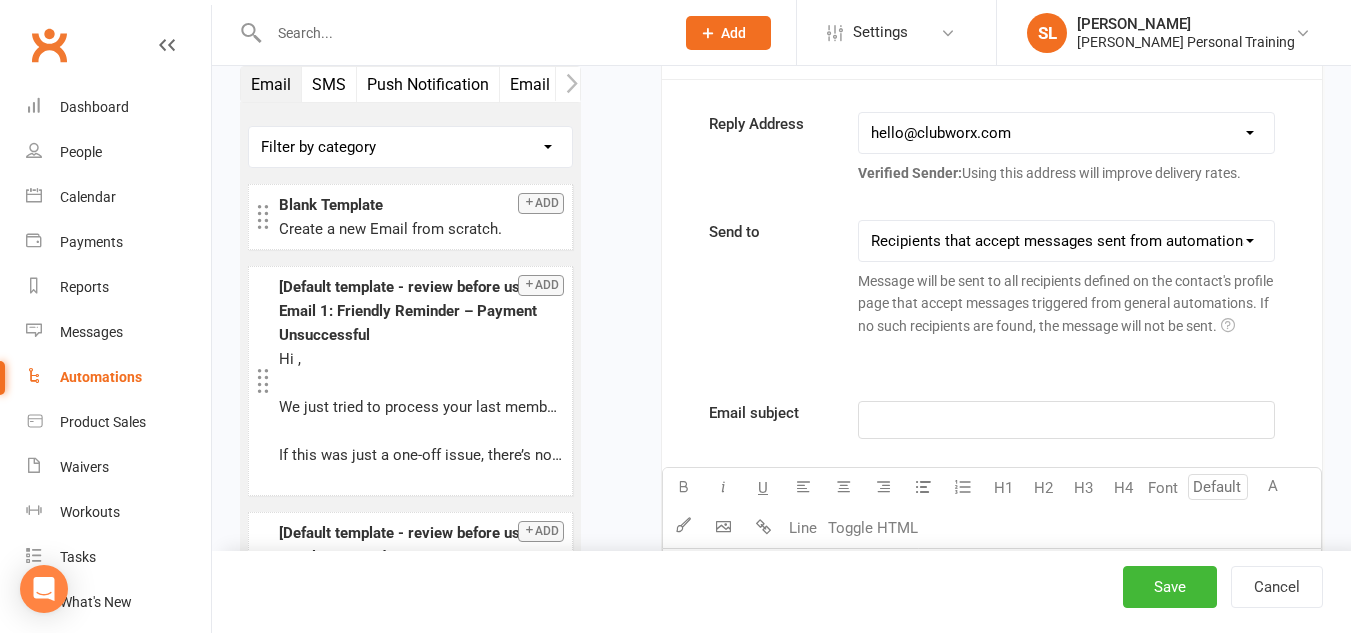 type on "30" 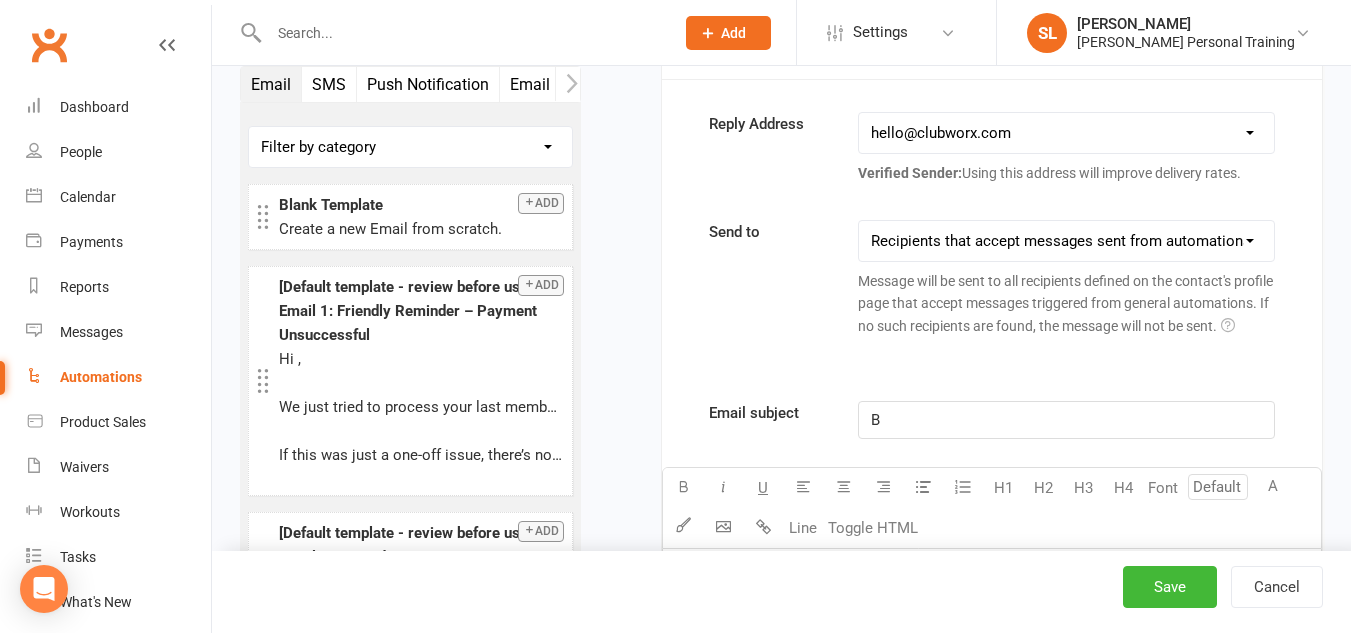 type 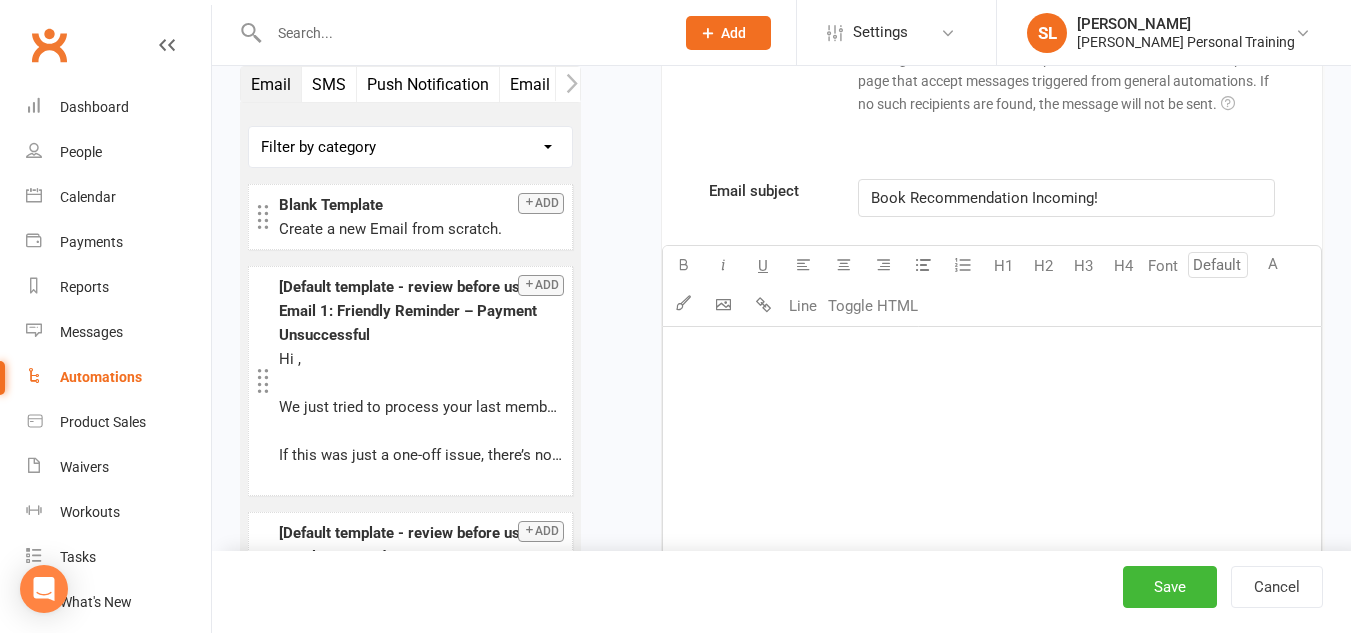 scroll, scrollTop: 1935, scrollLeft: 0, axis: vertical 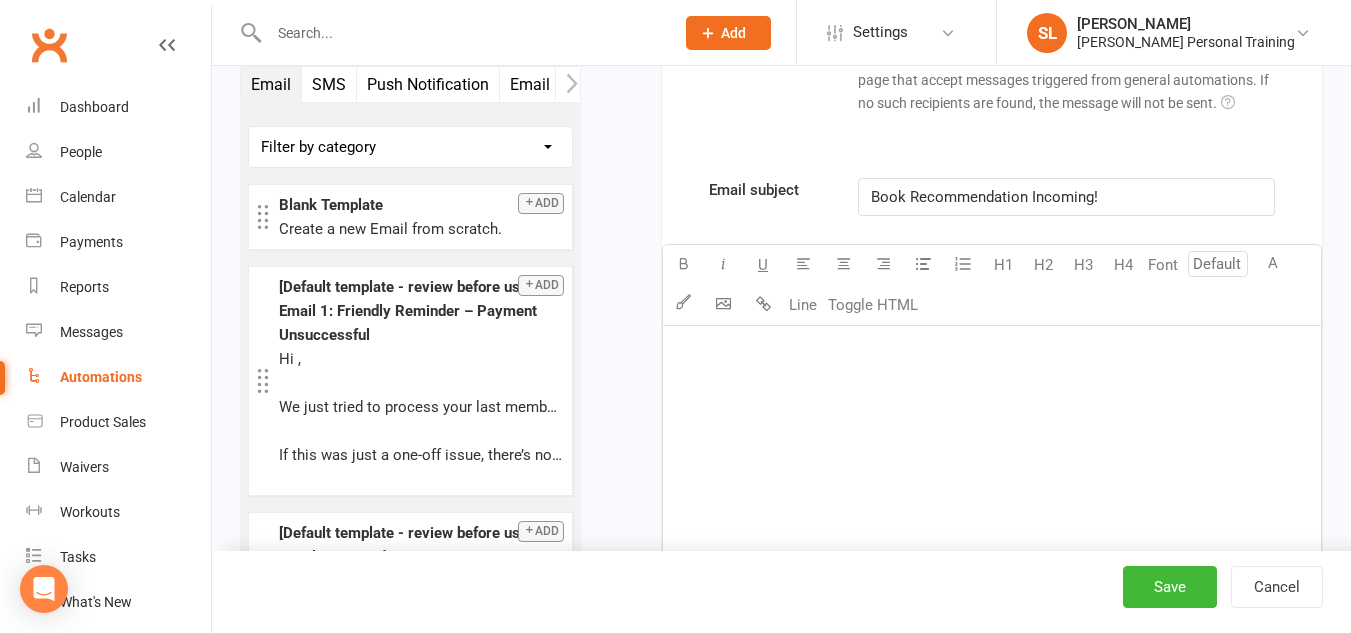 click on "﻿" at bounding box center (992, 352) 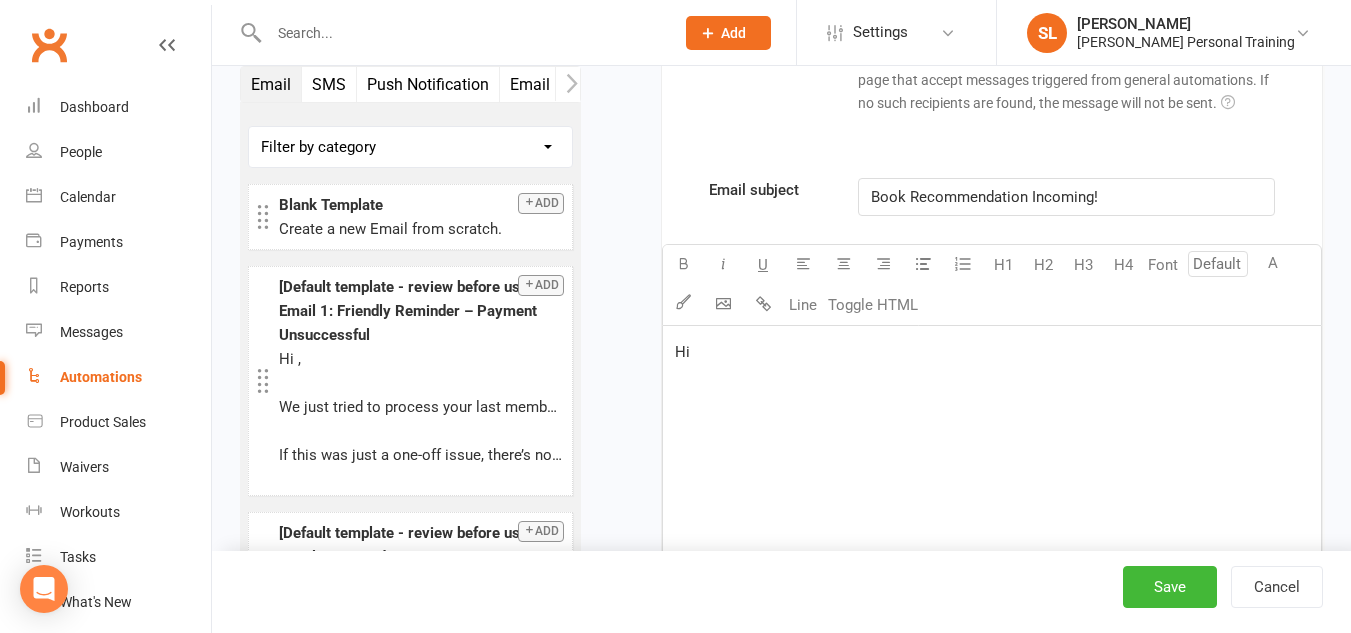 type 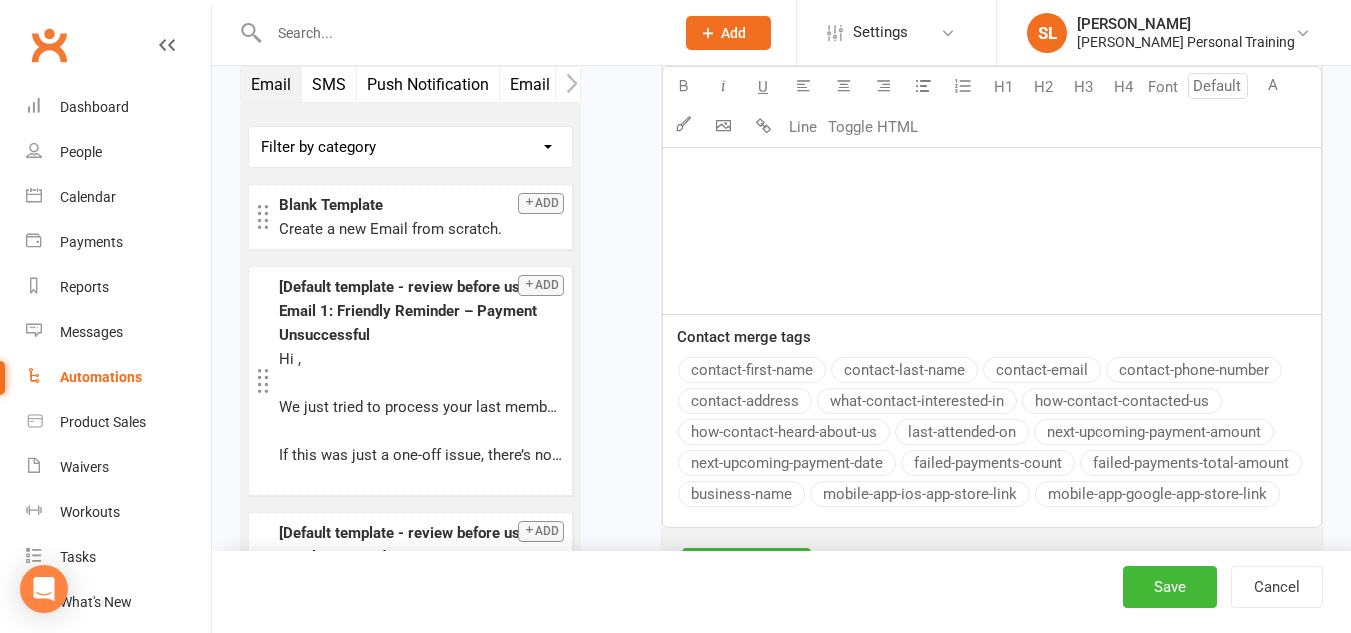 scroll, scrollTop: 2248, scrollLeft: 0, axis: vertical 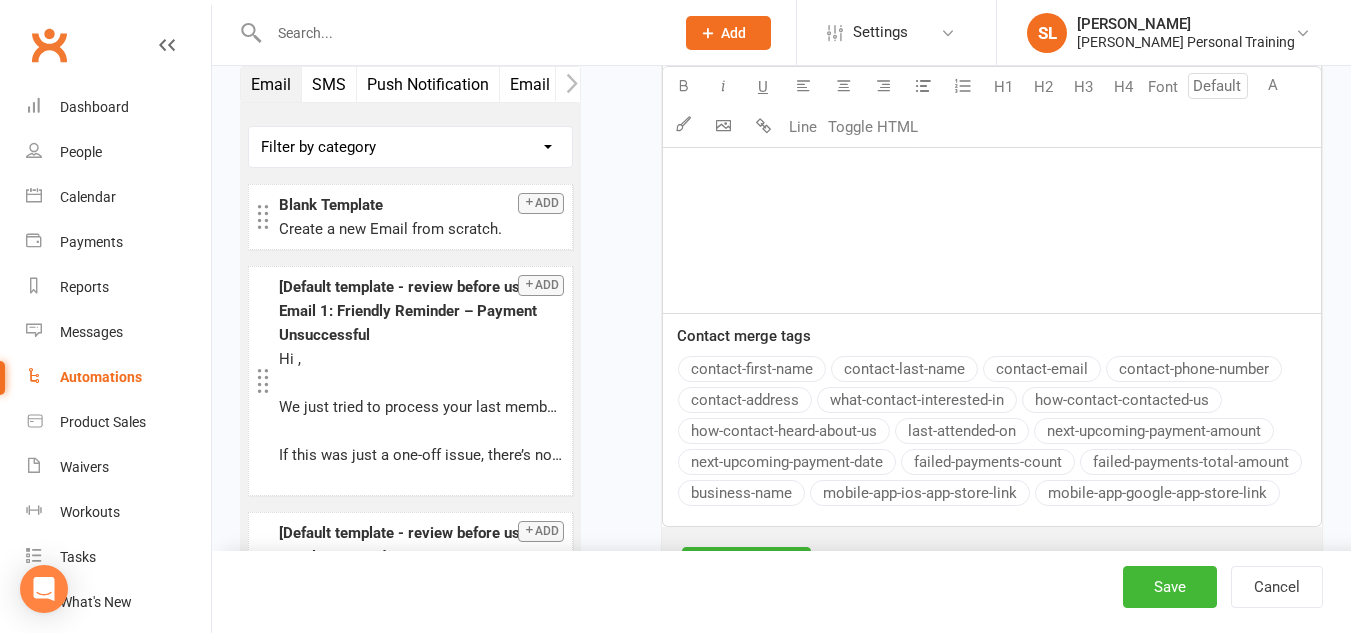 click on "contact-first-name" at bounding box center (752, 369) 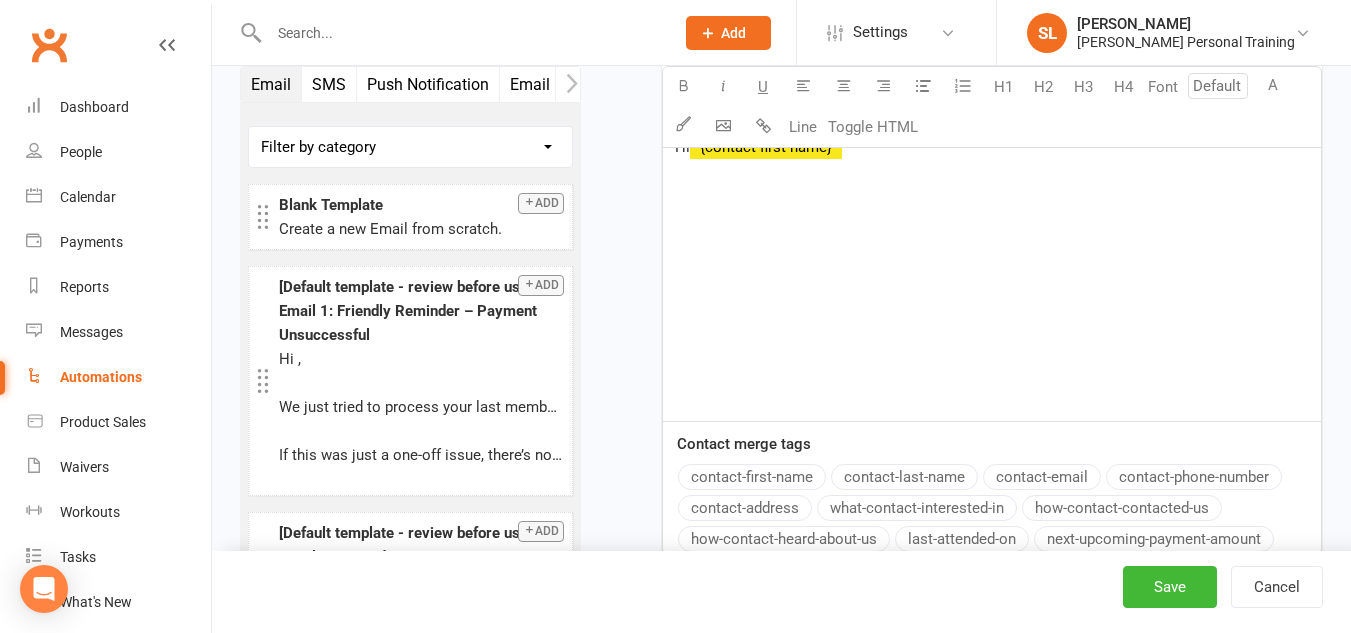 scroll, scrollTop: 2138, scrollLeft: 0, axis: vertical 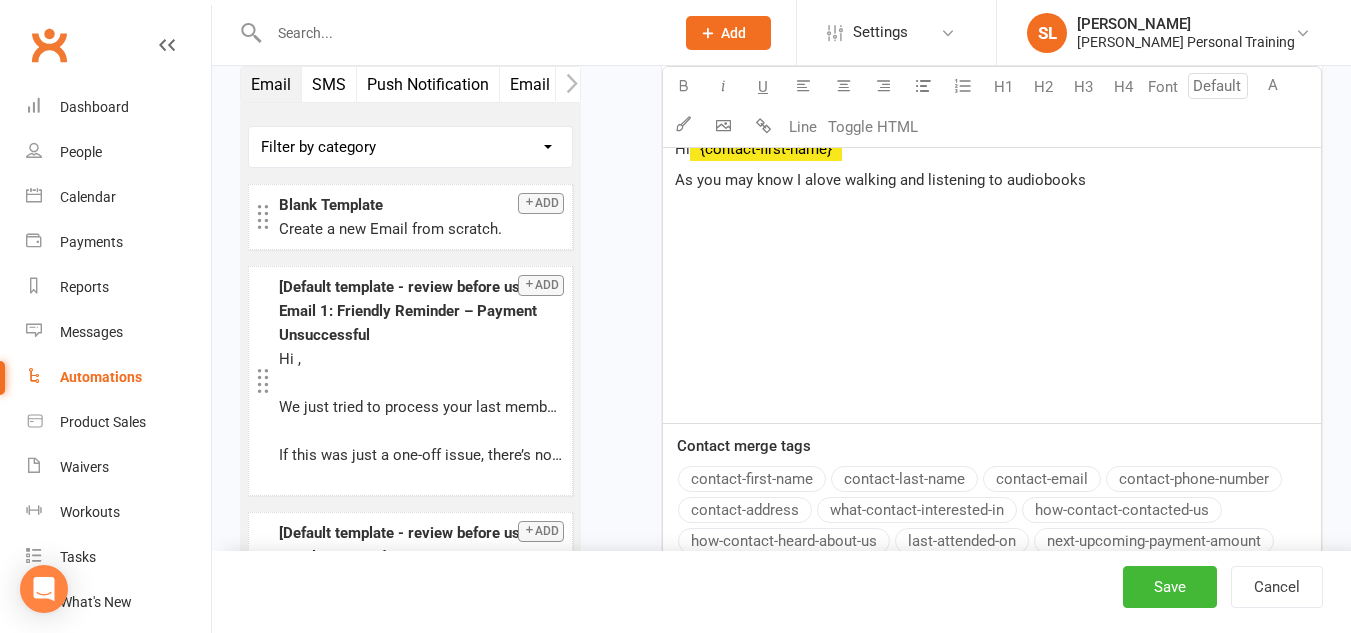click on "As you may know I alove walking and listening to audiobooks" at bounding box center [880, 180] 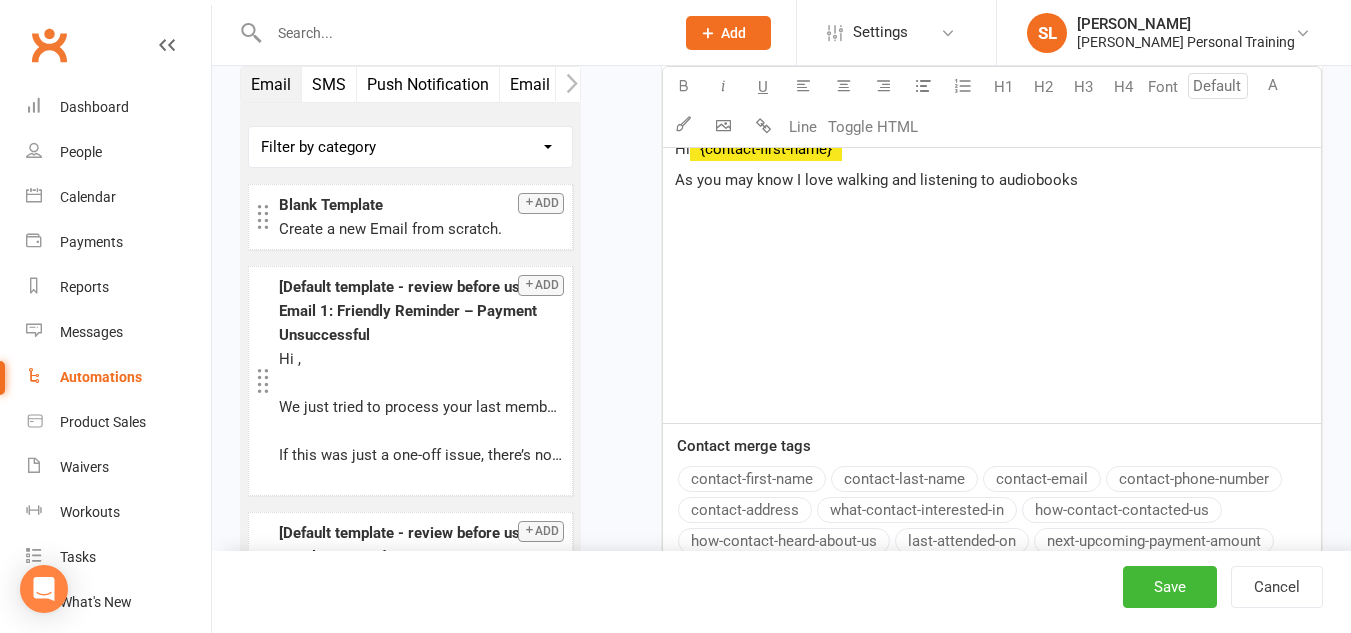 click on "As you may know I love walking and listening to audiobooks" at bounding box center [992, 180] 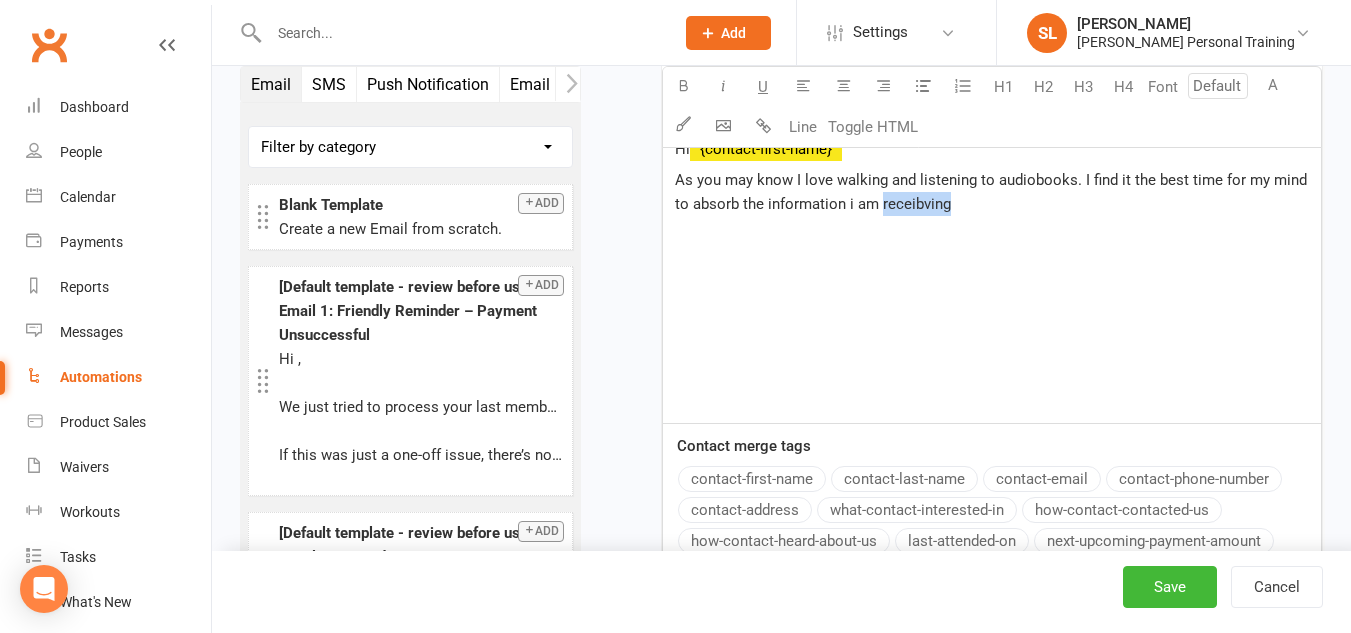 drag, startPoint x: 880, startPoint y: 228, endPoint x: 949, endPoint y: 227, distance: 69.00725 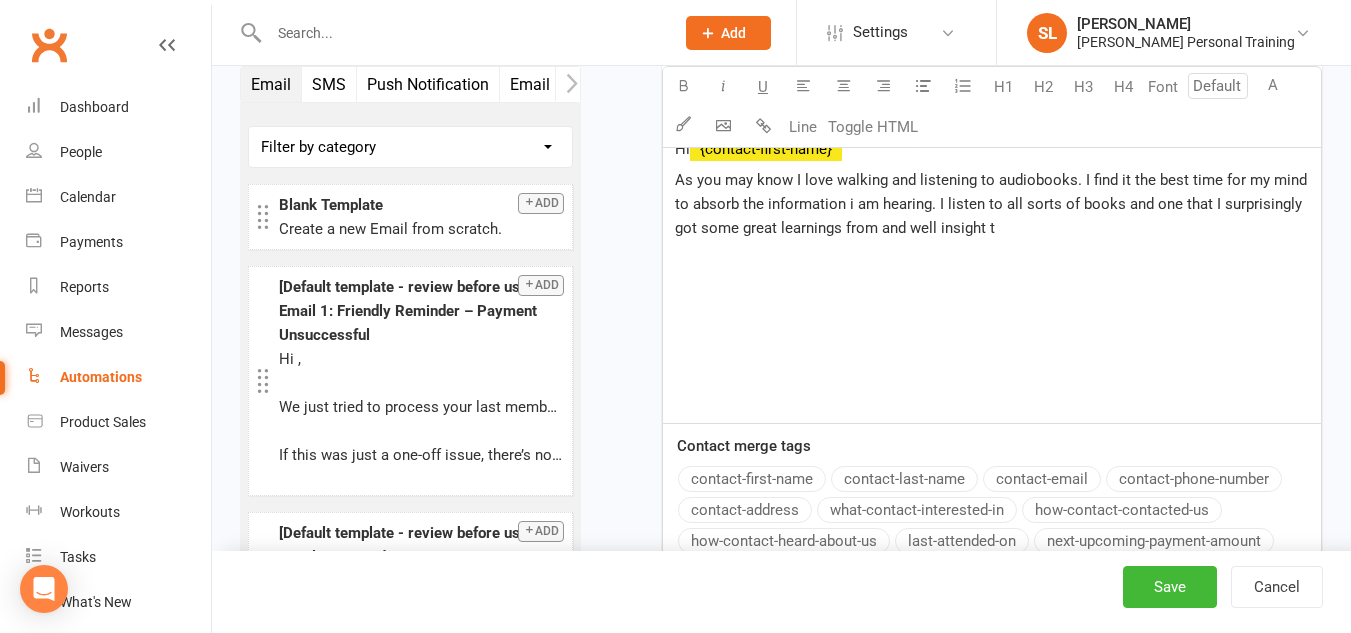 click on "As you may know I love walking and listening to audiobooks. I find it the best time for my mind to absorb the information i am hearing. I listen to all sorts of books and one that I surprisingly got some great learnings from and well insight t" at bounding box center (993, 204) 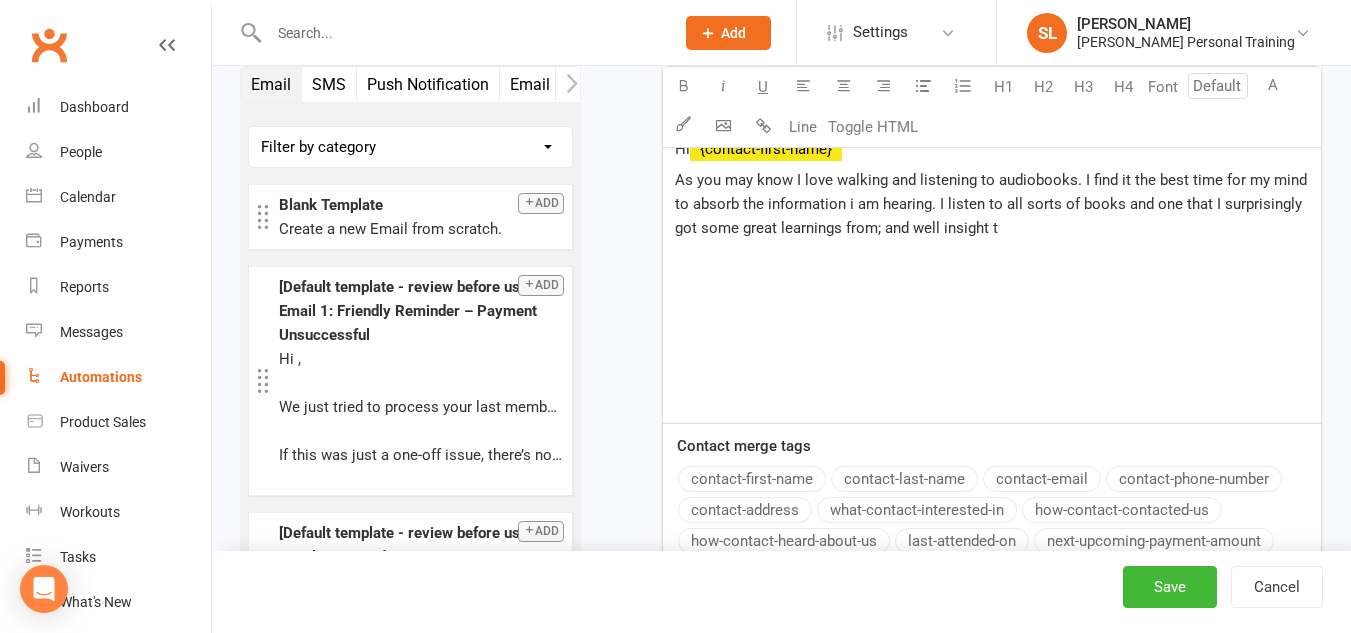 click on "As you may know I love walking and listening to audiobooks. I find it the best time for my mind to absorb the information i am hearing. I listen to all sorts of books and one that I surprisingly got some great learnings from; and well insight t" at bounding box center [992, 204] 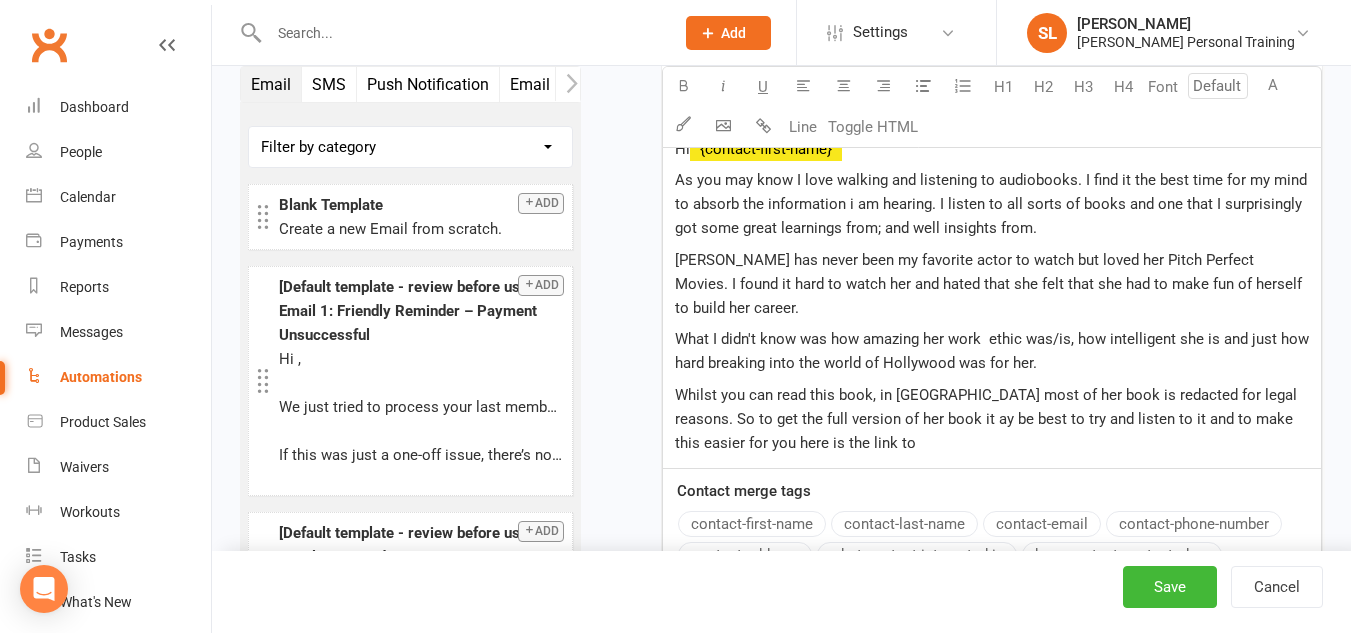 click on "Whilst you can read this book, in [GEOGRAPHIC_DATA] most of her book is redacted for legal reasons. So to get the full version of her book it ay be best to try and listen to it and to make this easier for you here is the link to" at bounding box center [988, 419] 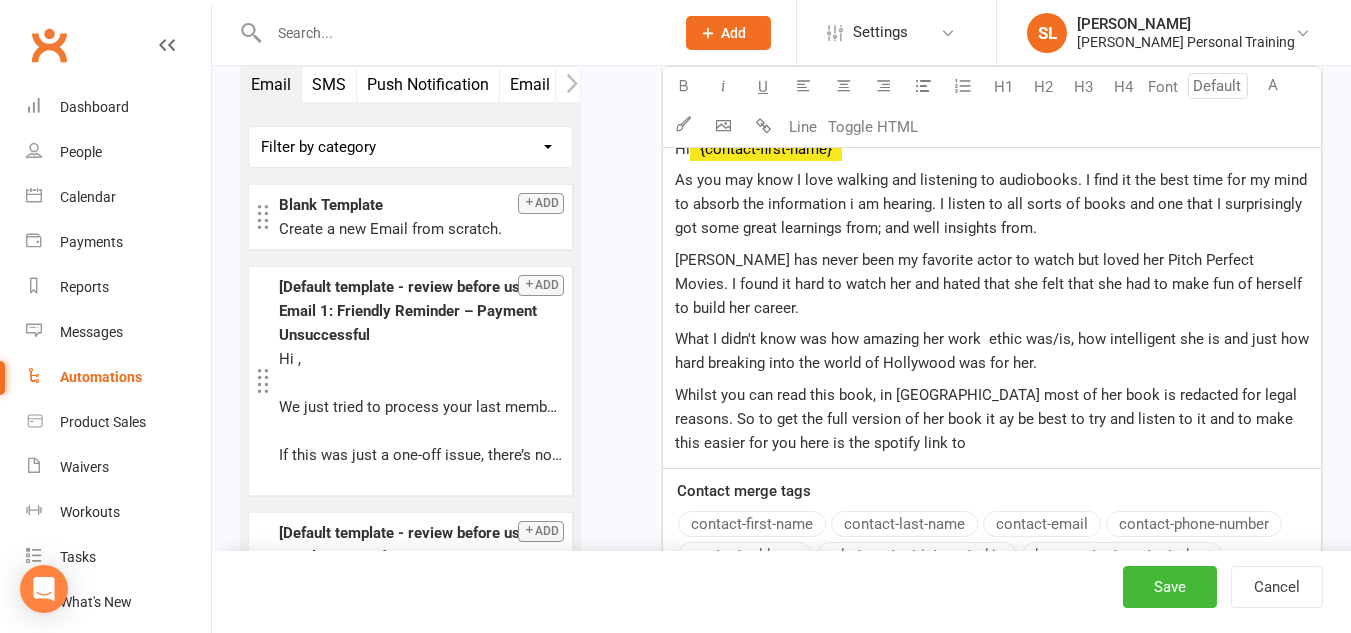 click on "Whilst you can read this book, in [GEOGRAPHIC_DATA] most of her book is redacted for legal reasons. So to get the full version of her book it ay be best to try and listen to it and to make this easier for you here is the spotify link to" at bounding box center (992, 419) 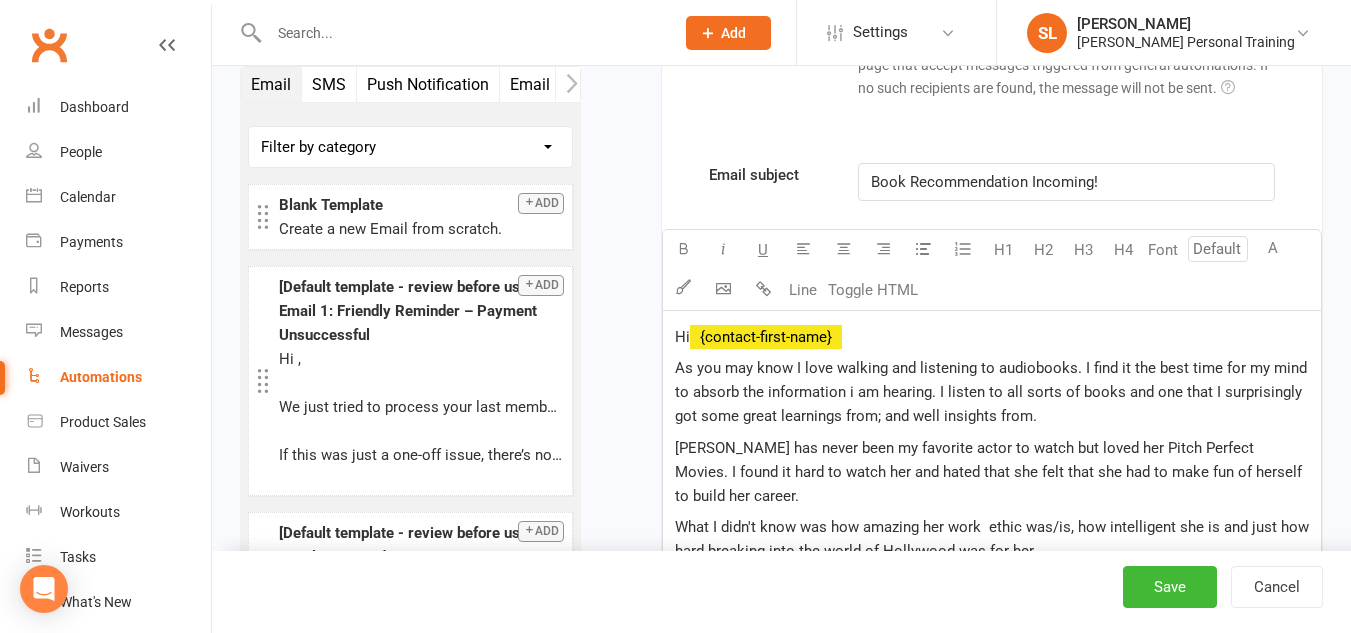 scroll, scrollTop: 1945, scrollLeft: 0, axis: vertical 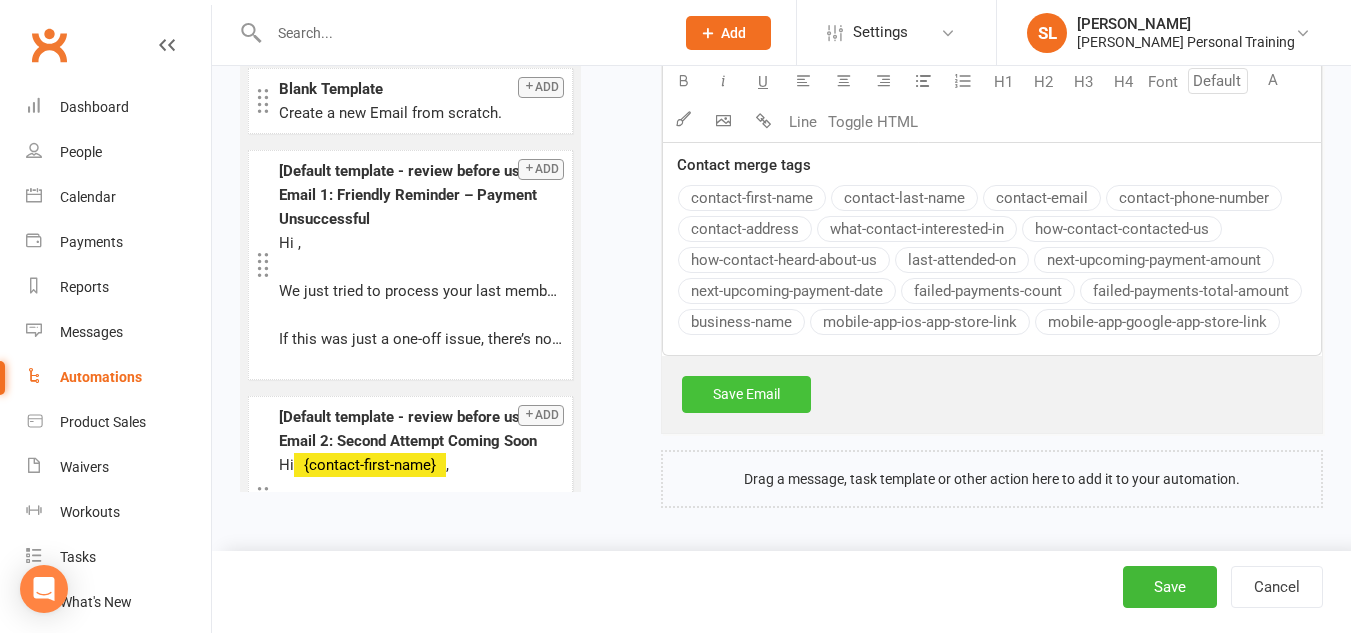 click on "Save Email" at bounding box center (746, 394) 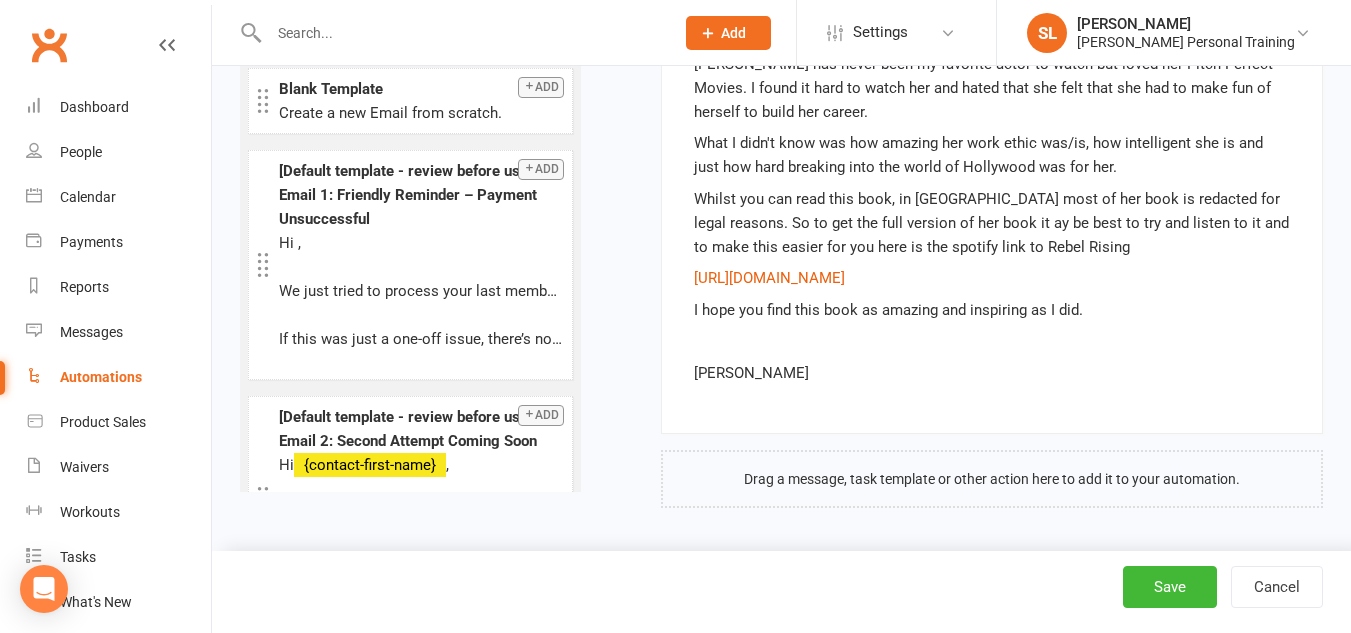 scroll, scrollTop: 2054, scrollLeft: 0, axis: vertical 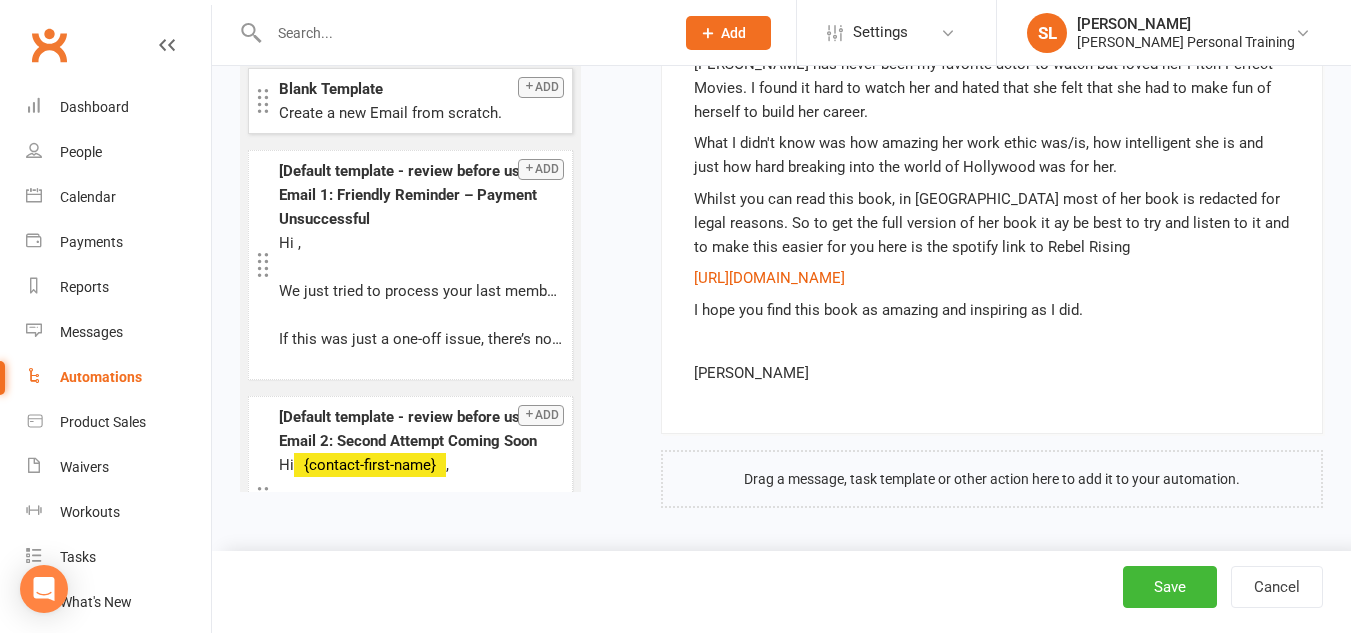 click on "Blank Template" at bounding box center [421, 89] 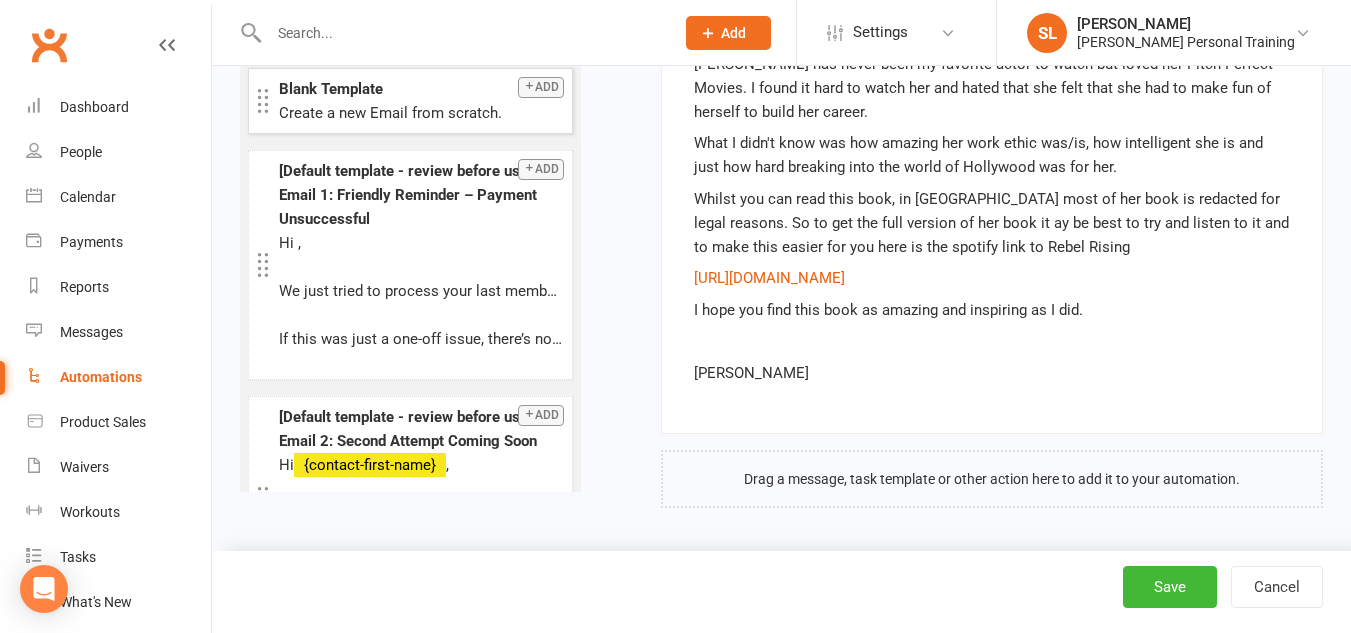 click at bounding box center (529, 86) 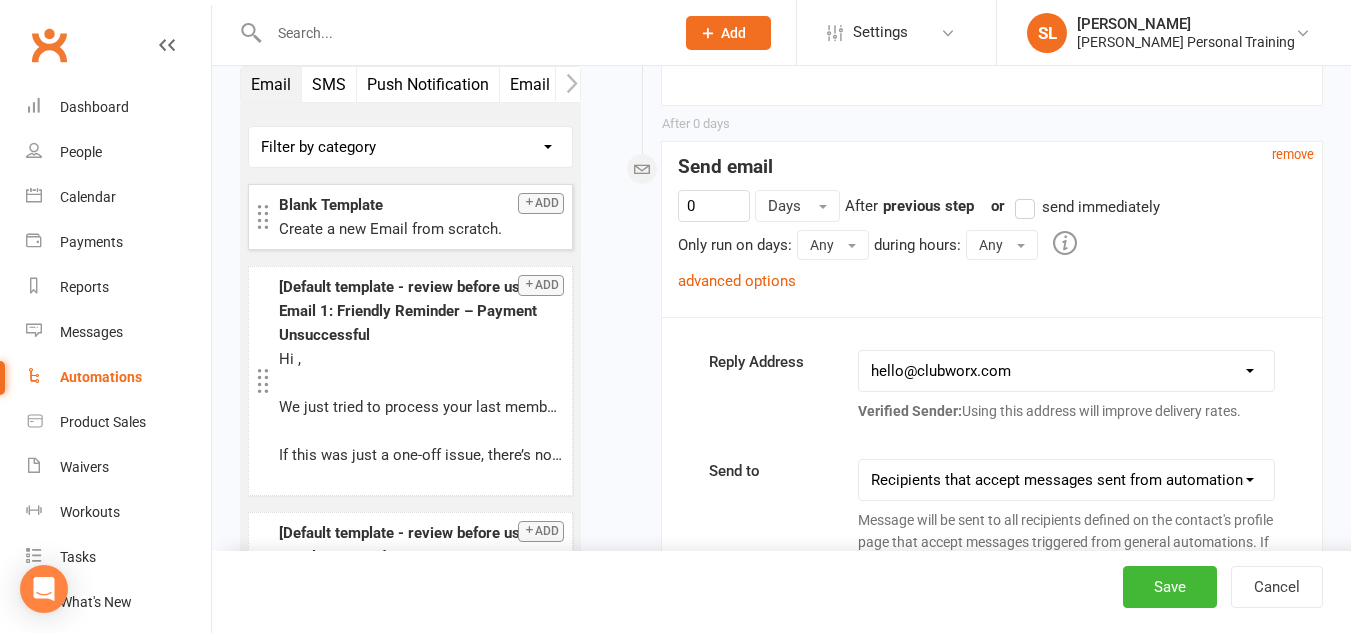 scroll, scrollTop: 2423, scrollLeft: 0, axis: vertical 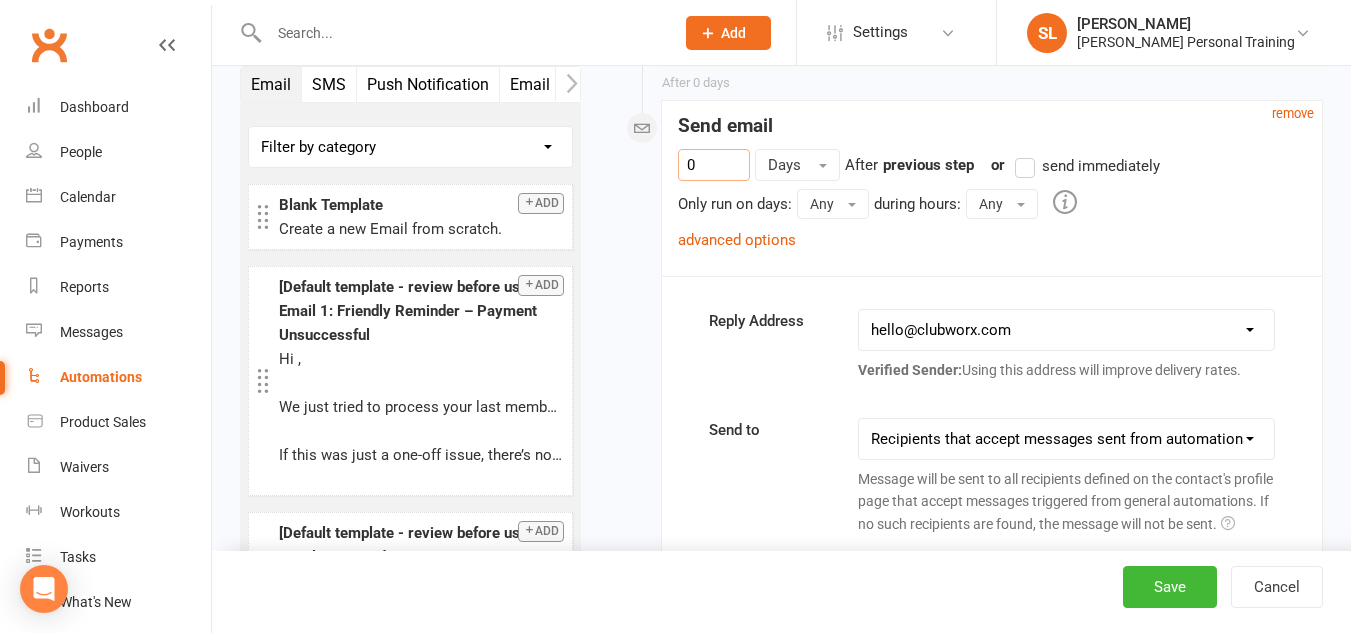 click on "0" at bounding box center (714, 165) 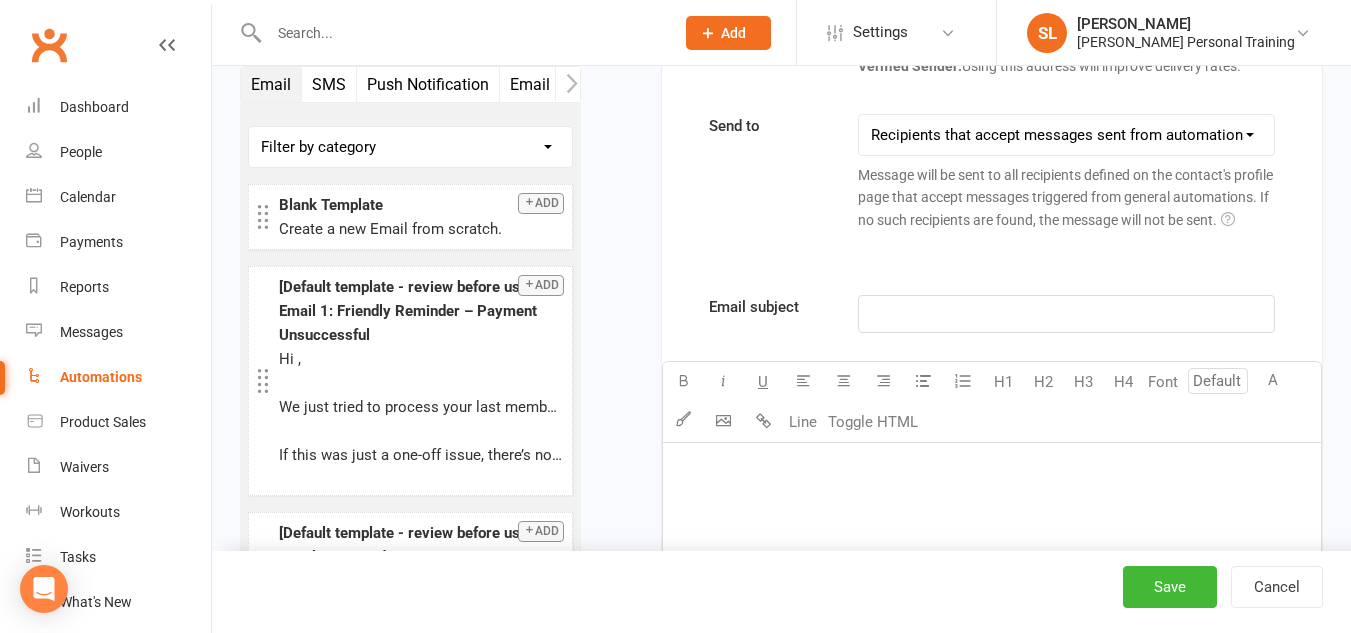 scroll, scrollTop: 2730, scrollLeft: 0, axis: vertical 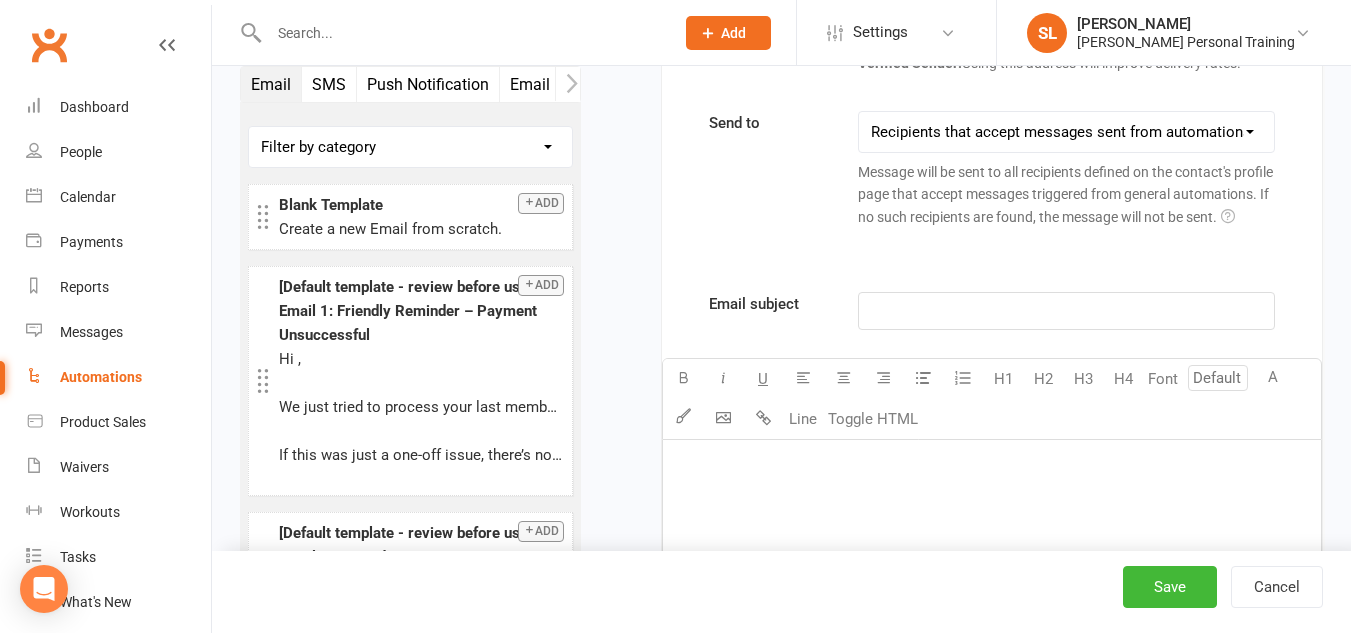 type on "30" 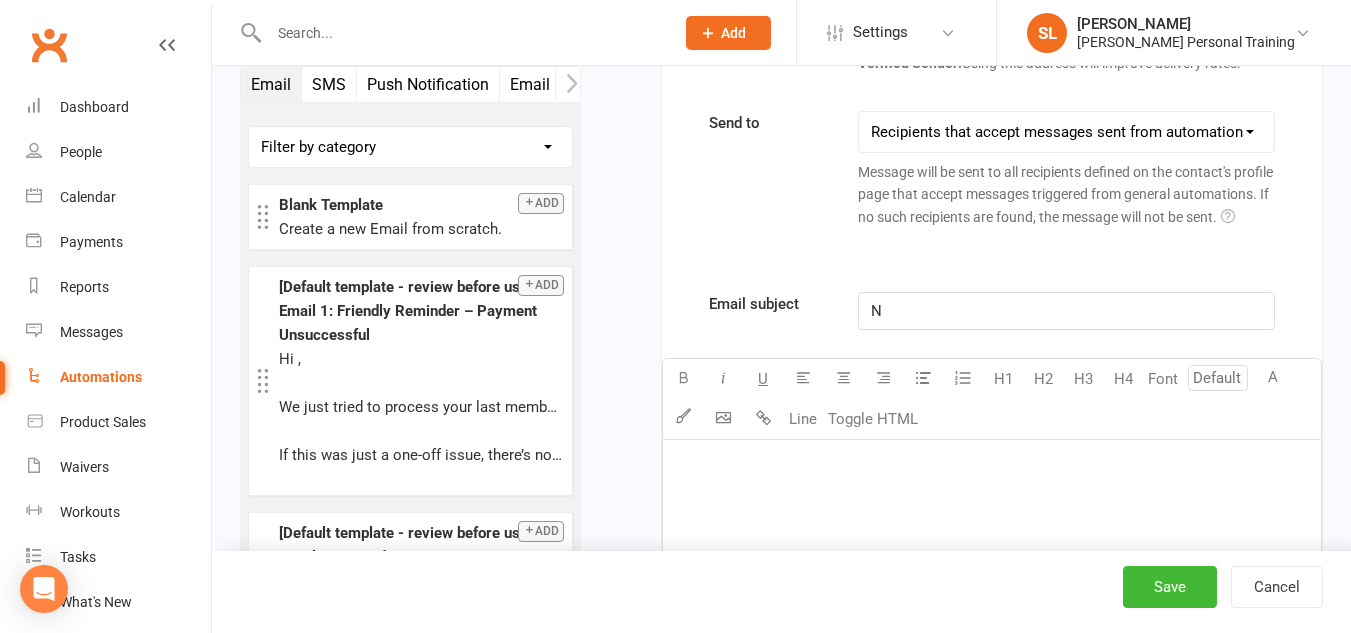 type 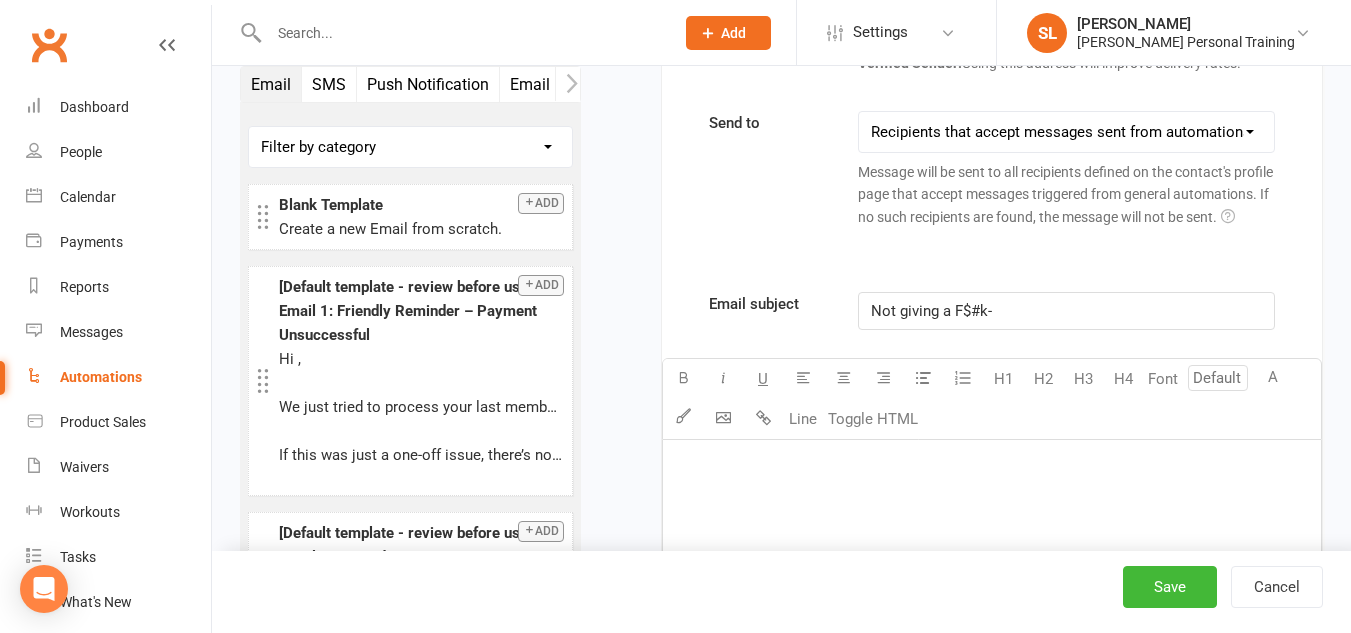 click on "Not giving a F$#k-" at bounding box center (931, 311) 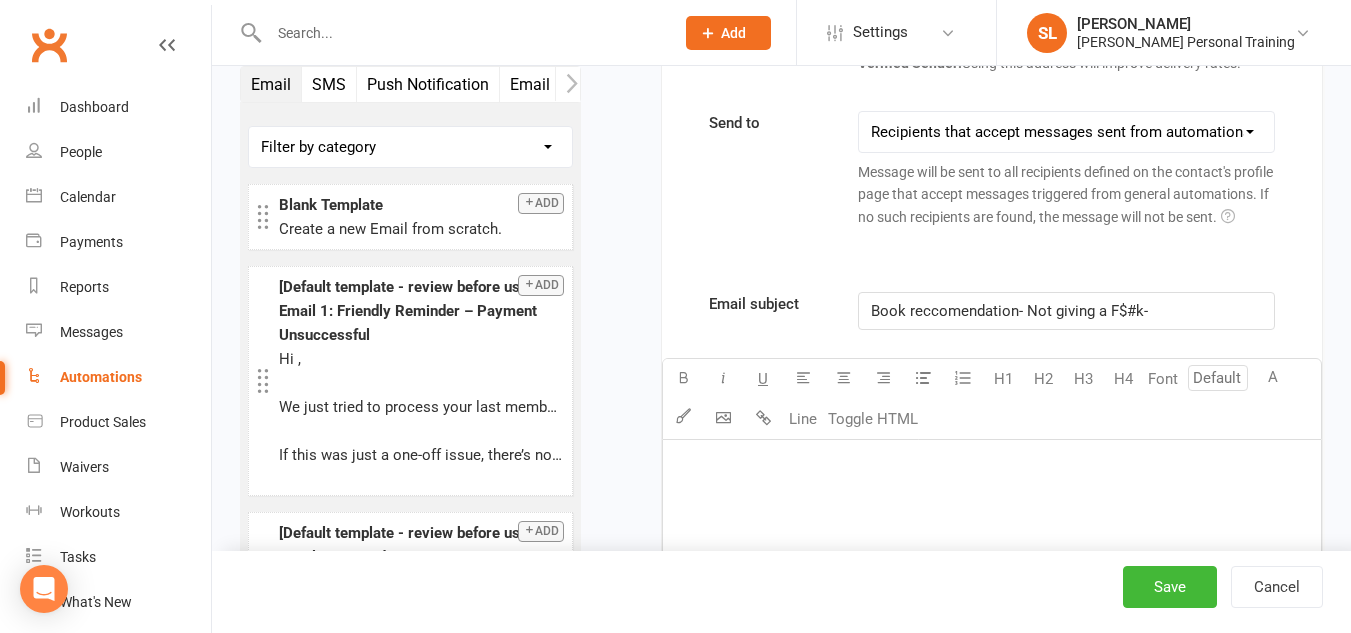 click on "Book reccomendation- Not giving a F$#k-" at bounding box center (1009, 311) 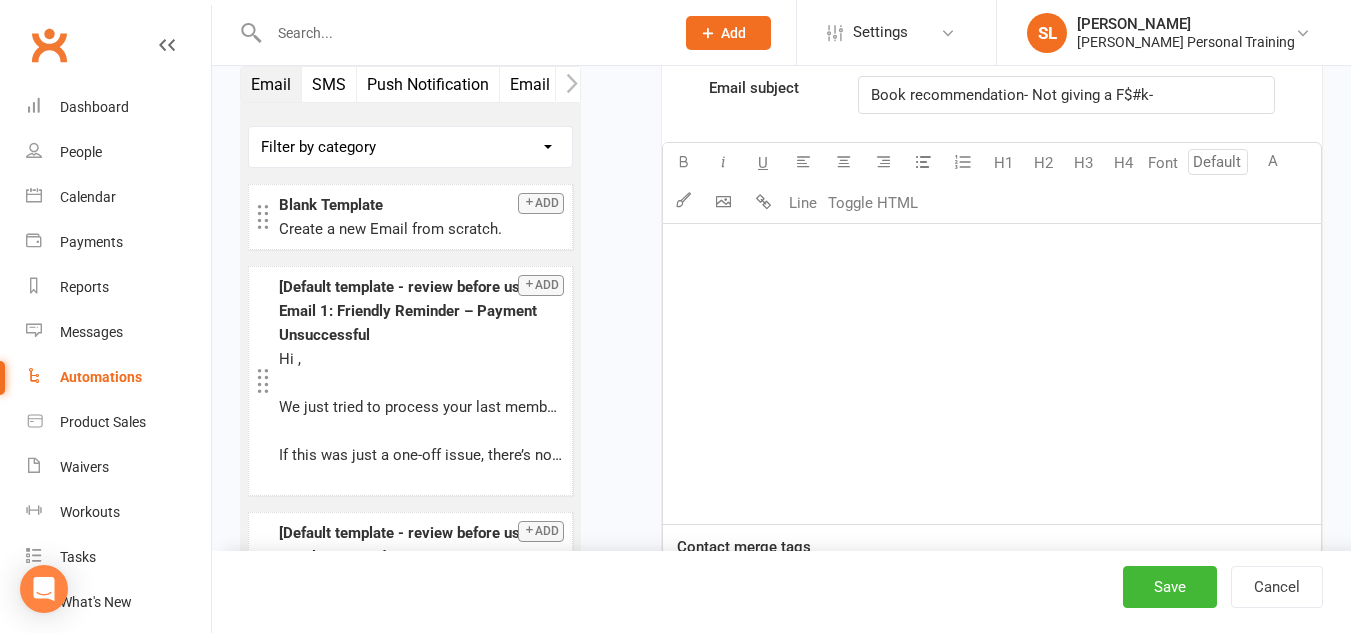 scroll, scrollTop: 2947, scrollLeft: 0, axis: vertical 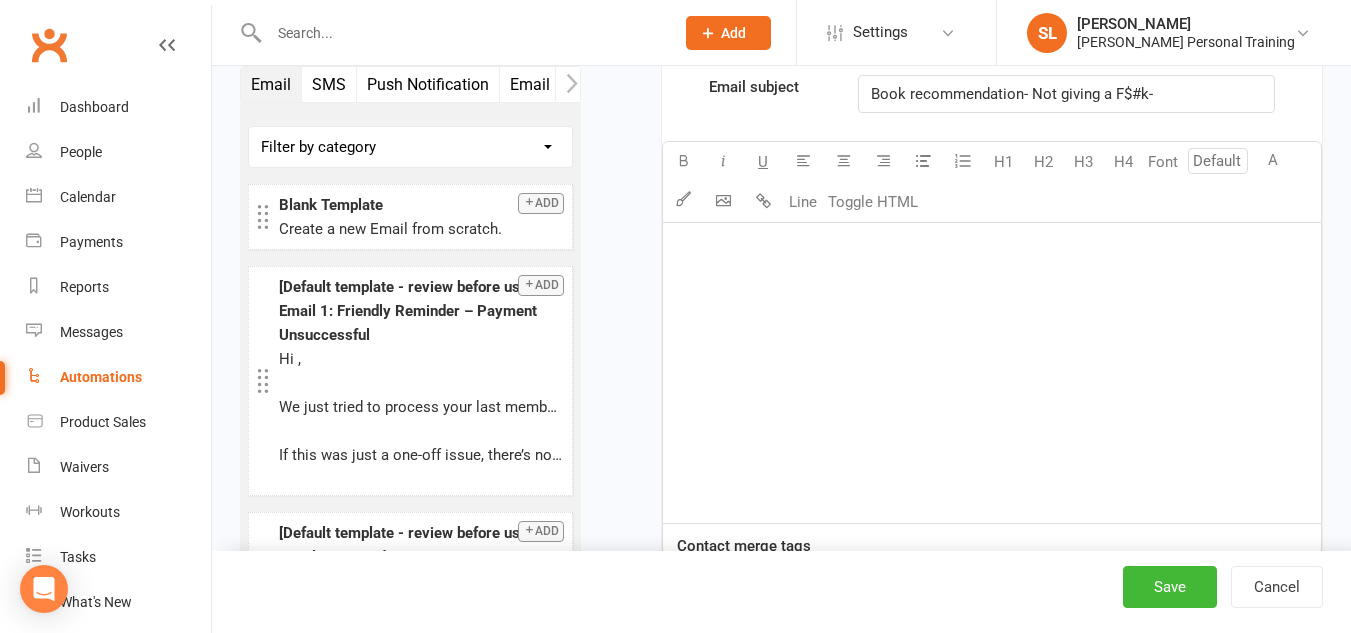 click on "﻿" at bounding box center [992, 373] 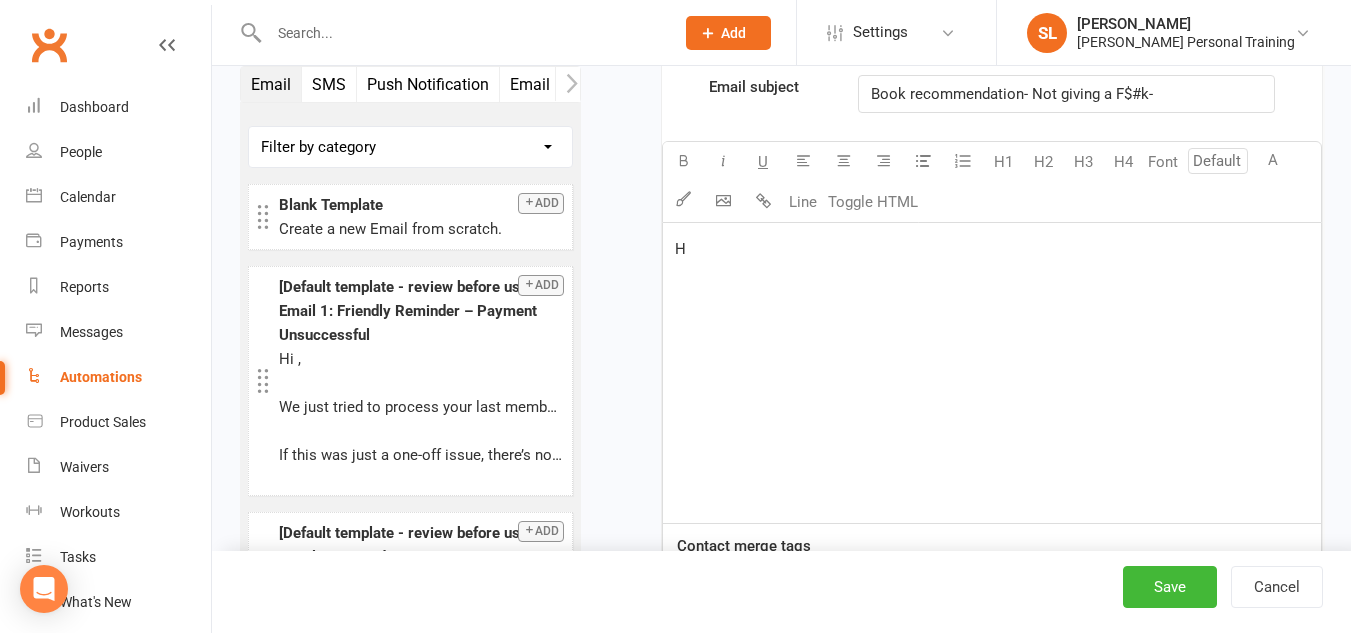 type 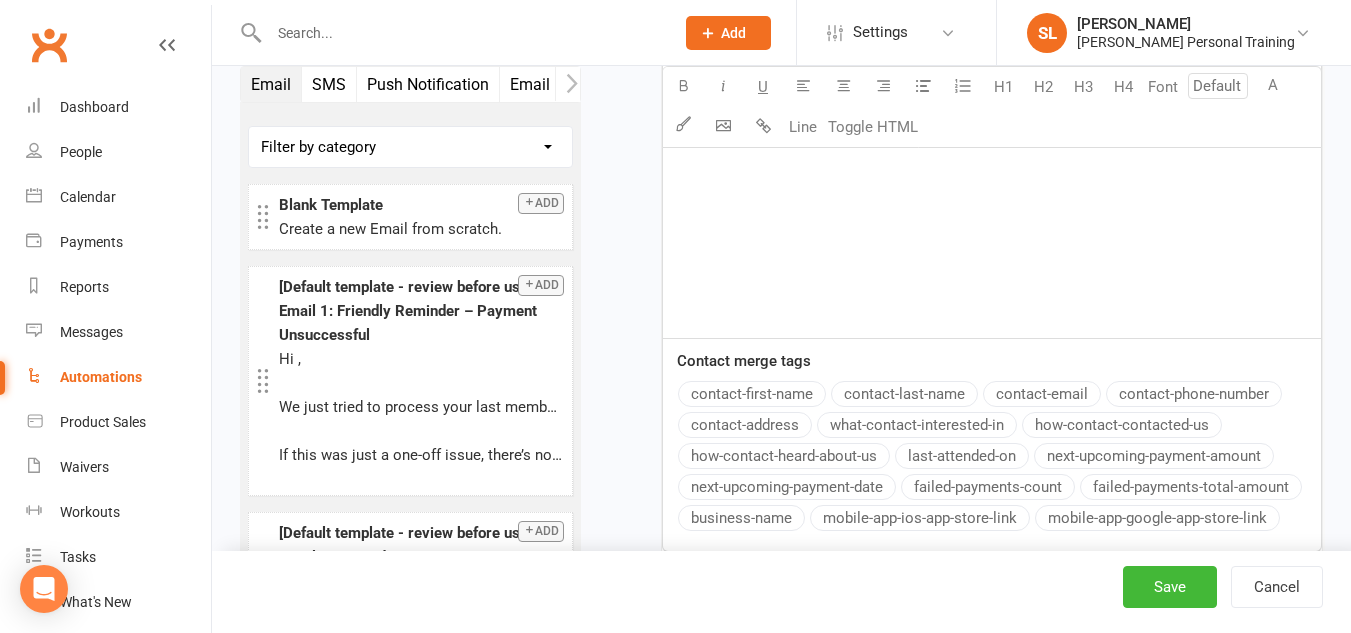 scroll, scrollTop: 3134, scrollLeft: 0, axis: vertical 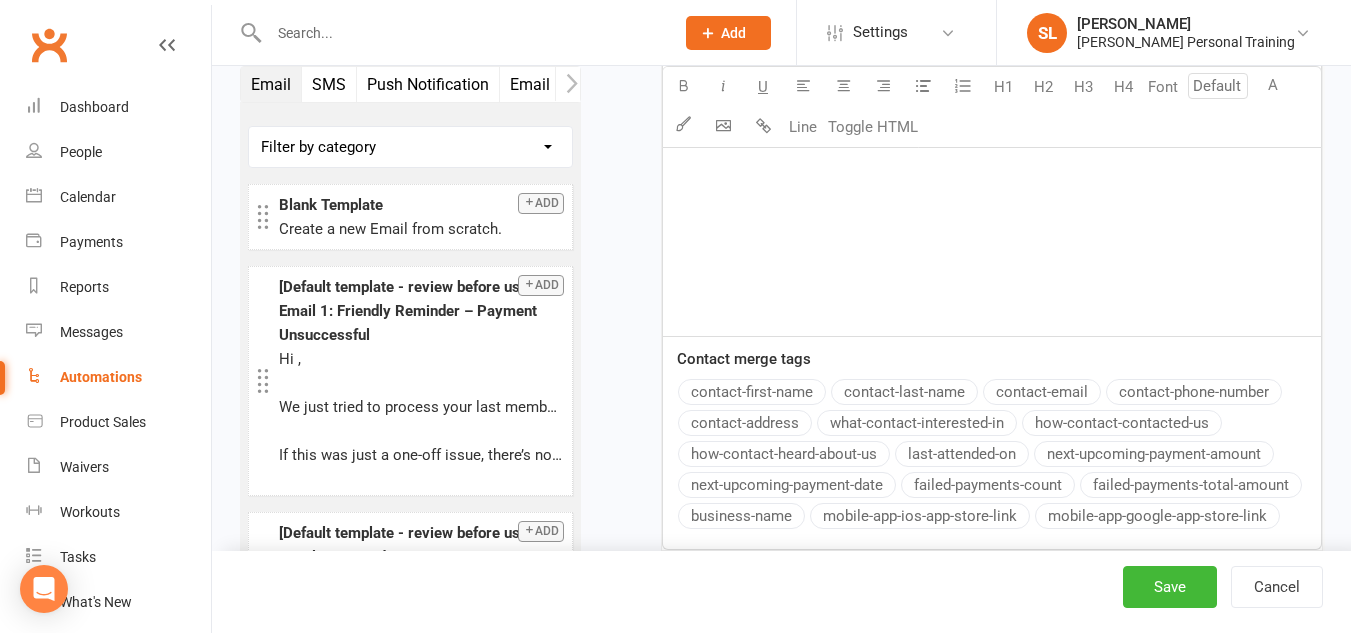 click on "contact-first-name" at bounding box center (752, 392) 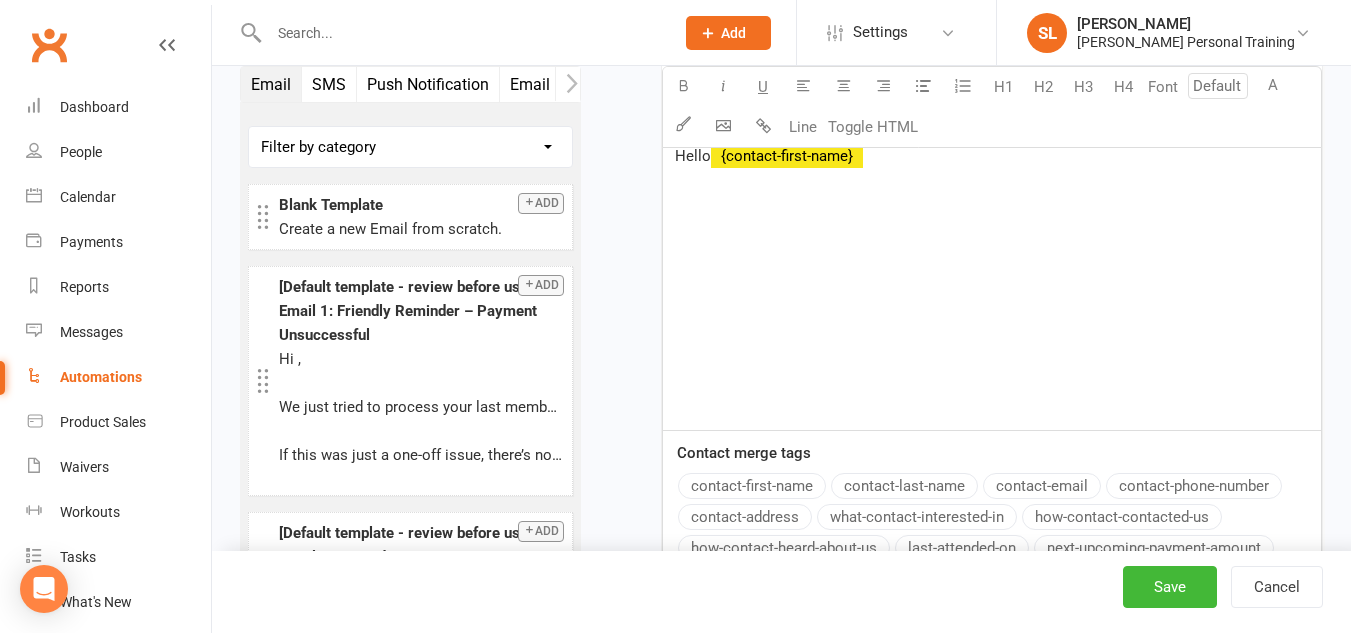 scroll, scrollTop: 3039, scrollLeft: 0, axis: vertical 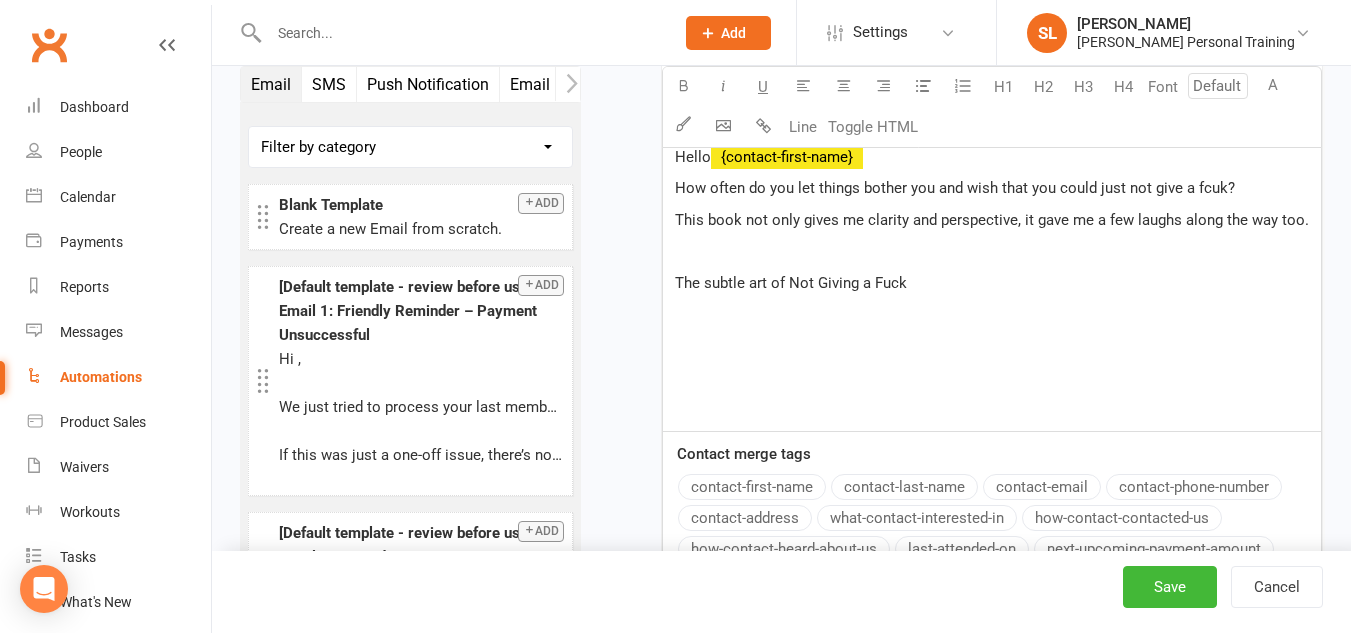 click on "The subtle art of Not Giving a Fuck" at bounding box center (791, 283) 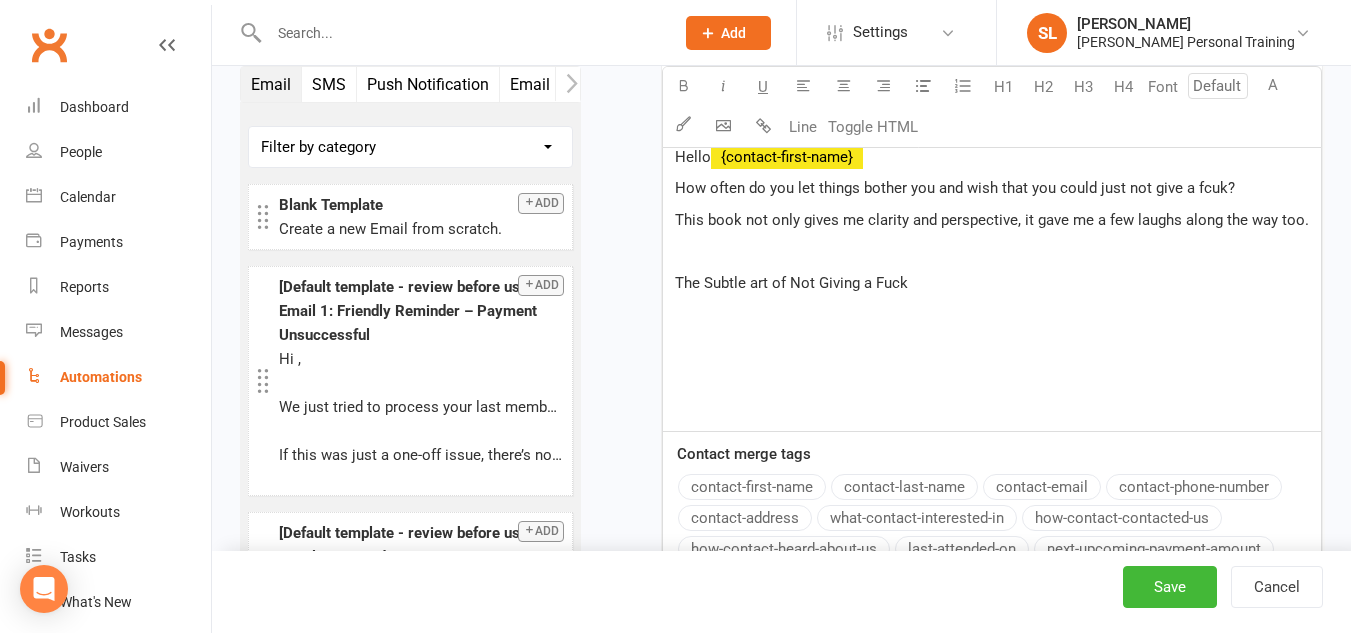 click on "The Subtle art of Not Giving a Fuck" at bounding box center [791, 283] 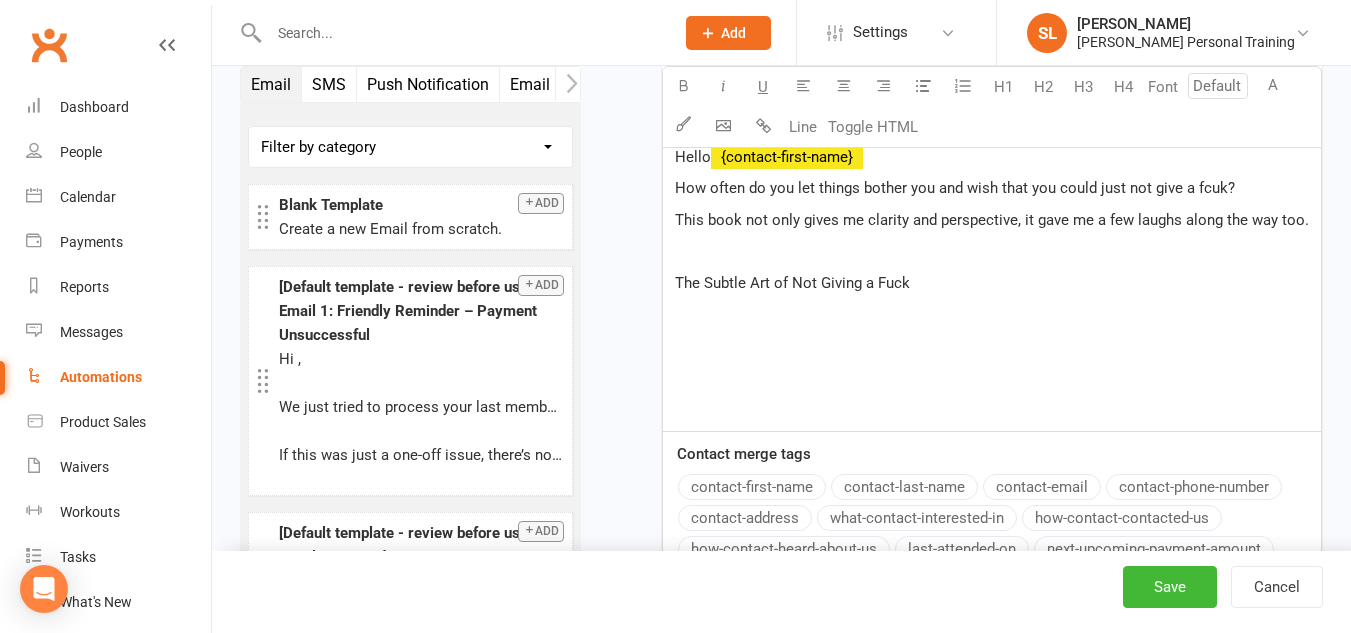 click on "The Subtle Art of Not Giving a Fuck" at bounding box center (992, 283) 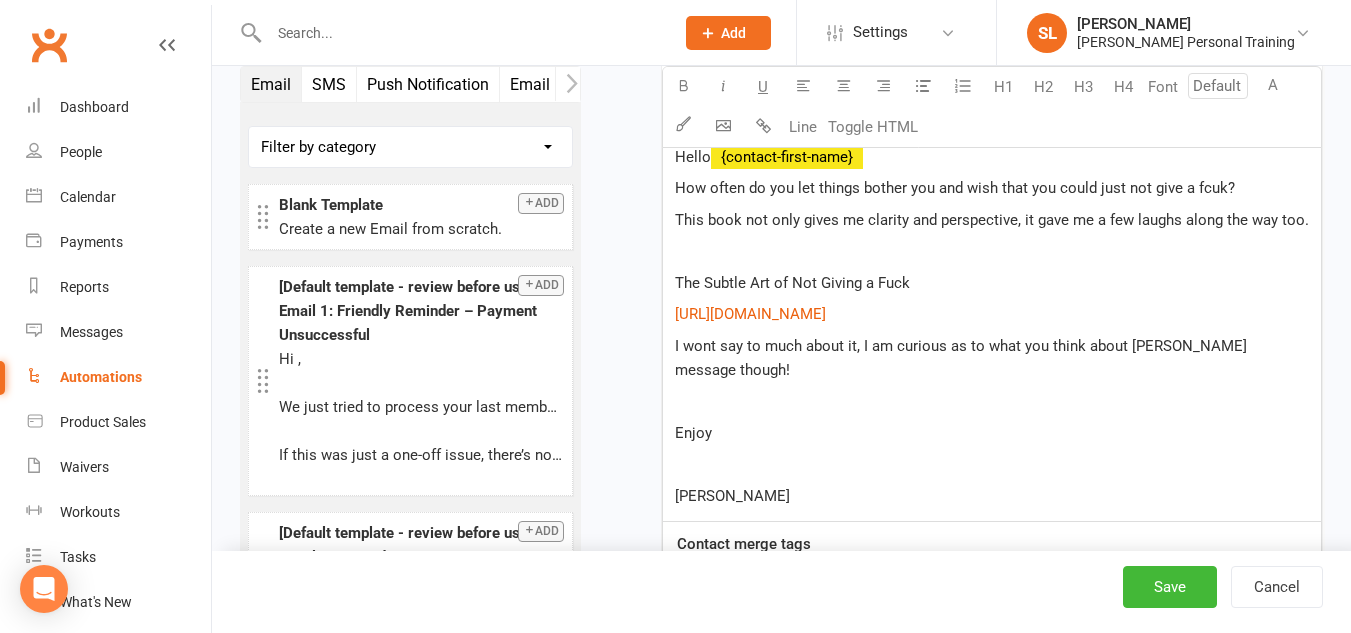 click on "Hello  ﻿ {contact-first-name}   How often do you let things bother you and wish that you could just not give a fcuk? This book not only gives me clarity and perspective, it gave me a few laughs along the way too. ﻿ The Subtle Art of Not Giving a Fuck ﻿ $   [URL][DOMAIN_NAME] $   ﻿ I wont say to much about it, I am curious as to what you think about [PERSON_NAME] message though! ﻿ Enjoy ﻿ [PERSON_NAME]" at bounding box center (992, 326) 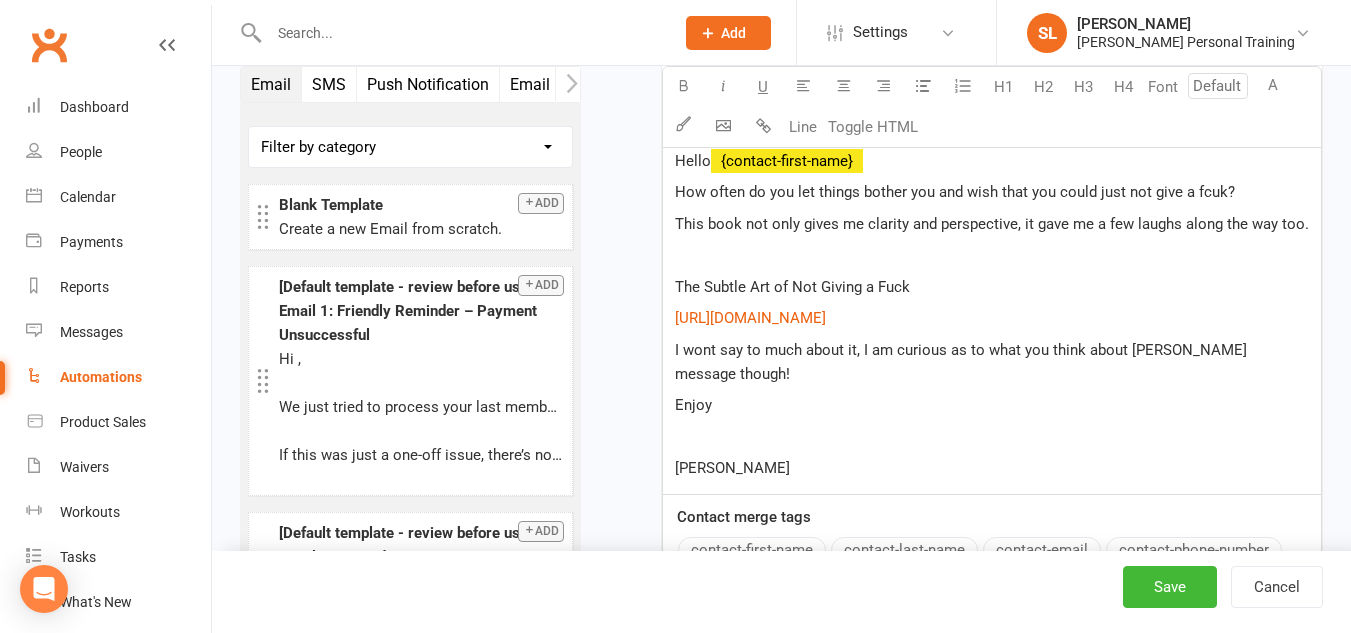 scroll, scrollTop: 3064, scrollLeft: 0, axis: vertical 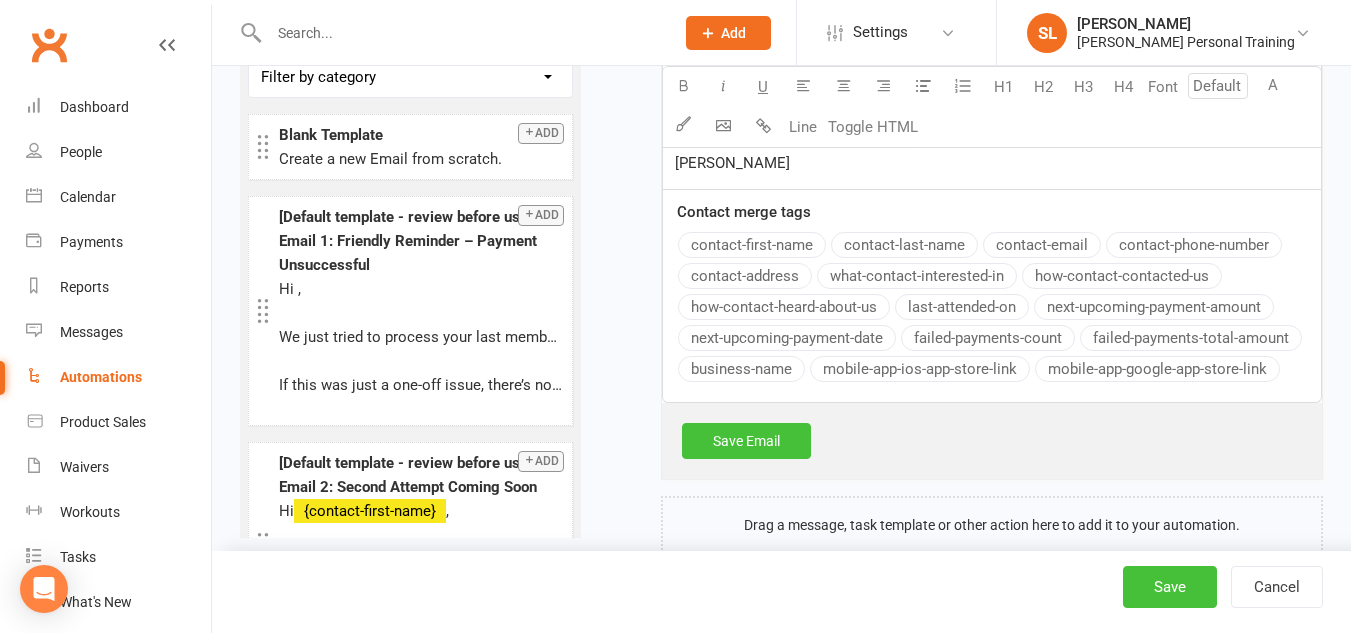 drag, startPoint x: 1166, startPoint y: 581, endPoint x: 740, endPoint y: 471, distance: 439.97272 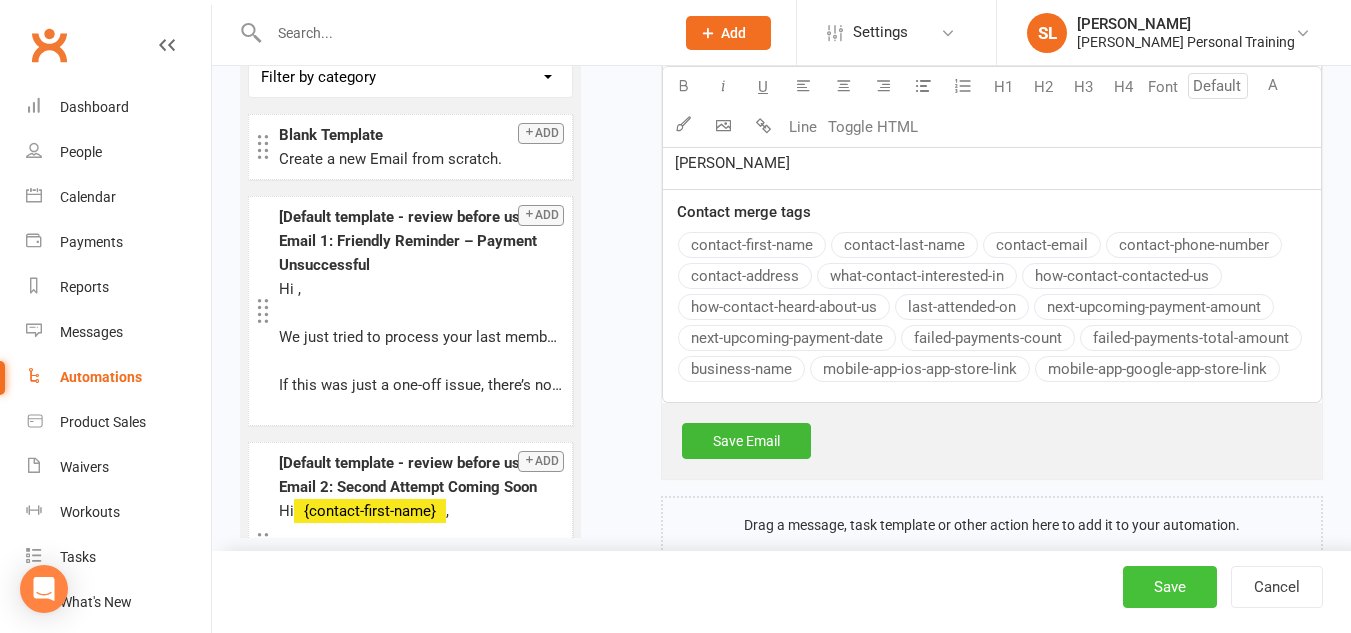 scroll, scrollTop: 2874, scrollLeft: 0, axis: vertical 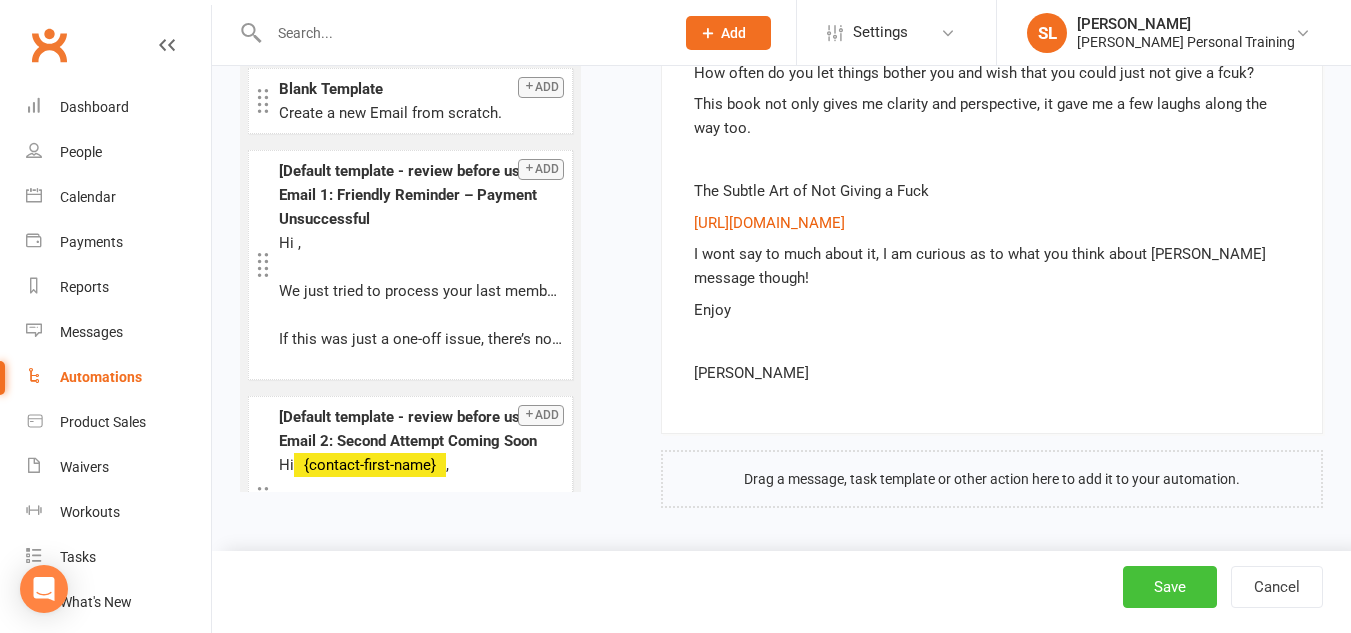 click on "Save" at bounding box center (1170, 587) 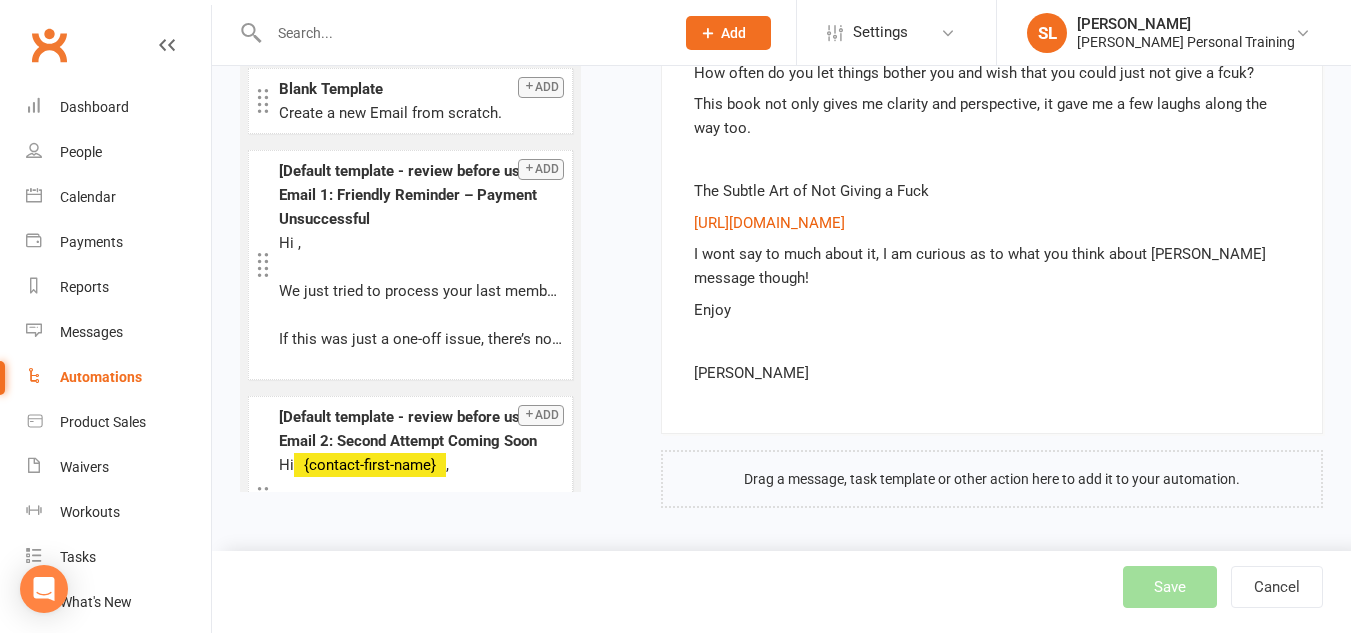 scroll, scrollTop: 2844, scrollLeft: 0, axis: vertical 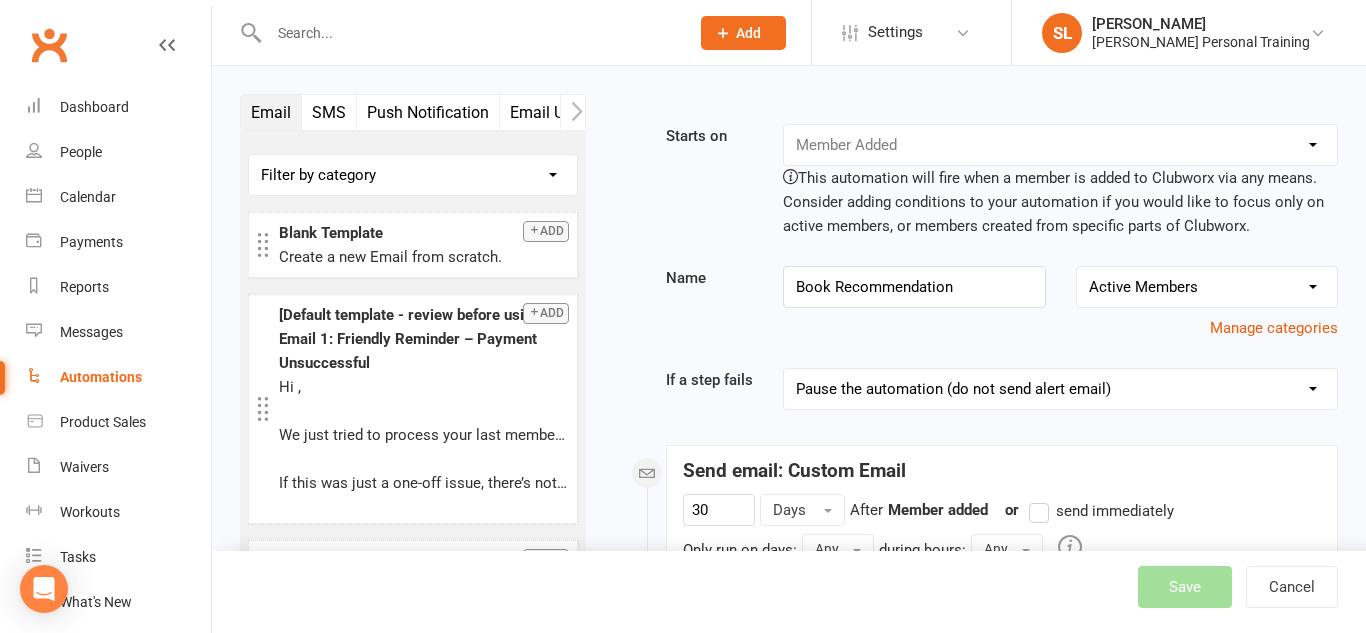 select on "100" 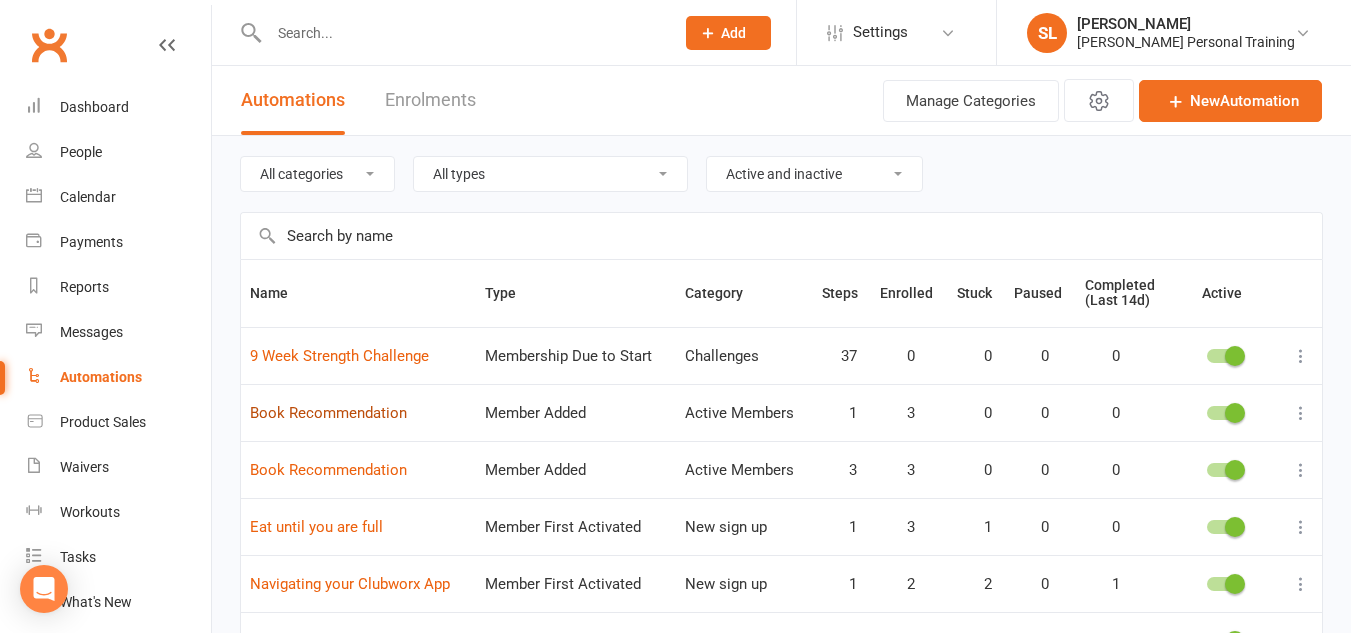 click on "Book Recommendation" at bounding box center (328, 413) 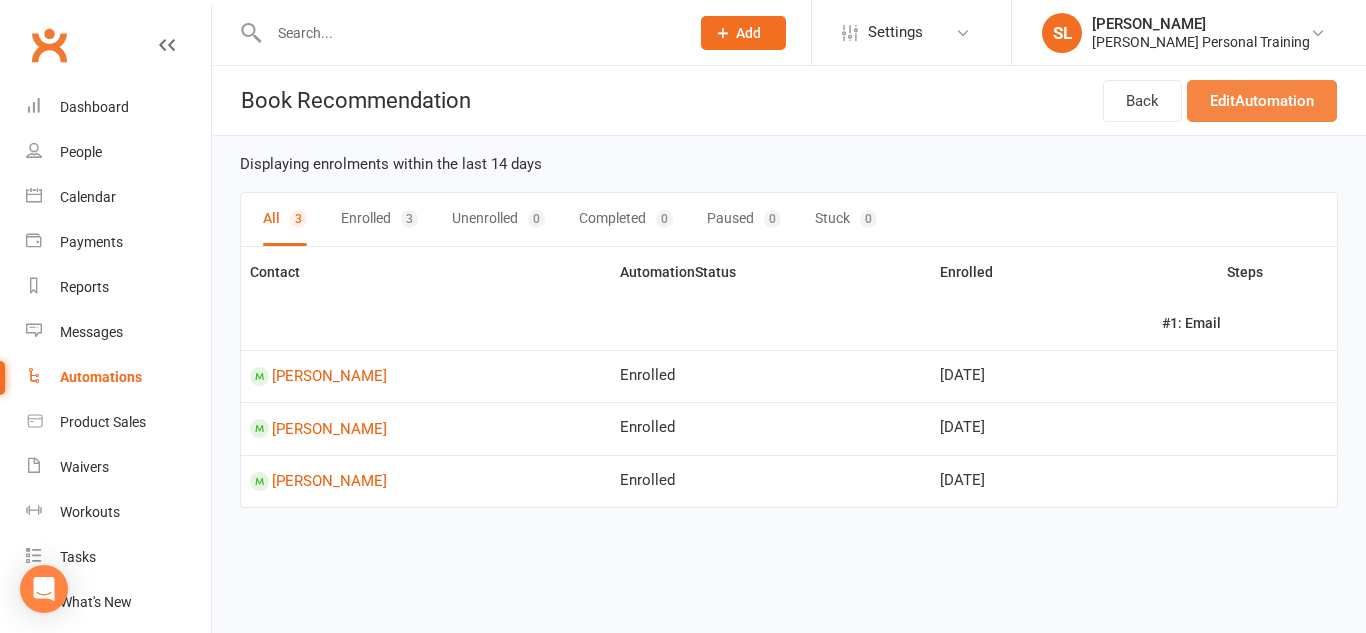 click on "Edit  Automation" at bounding box center [1262, 101] 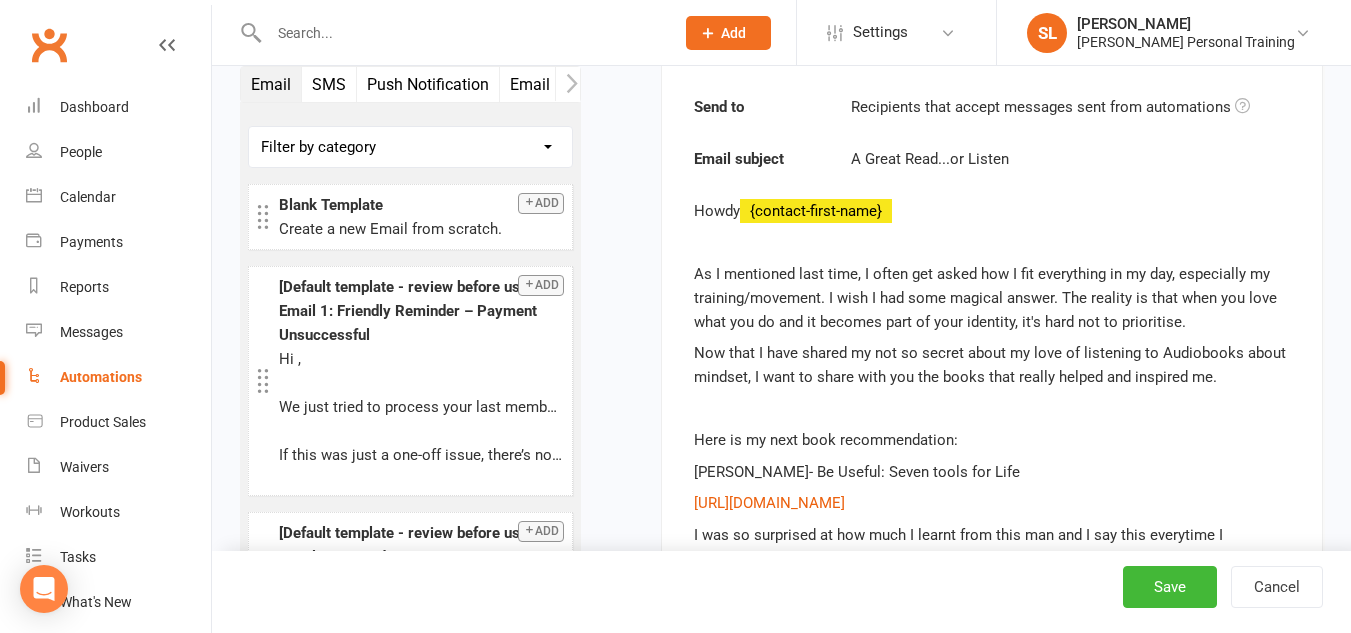 scroll, scrollTop: 628, scrollLeft: 0, axis: vertical 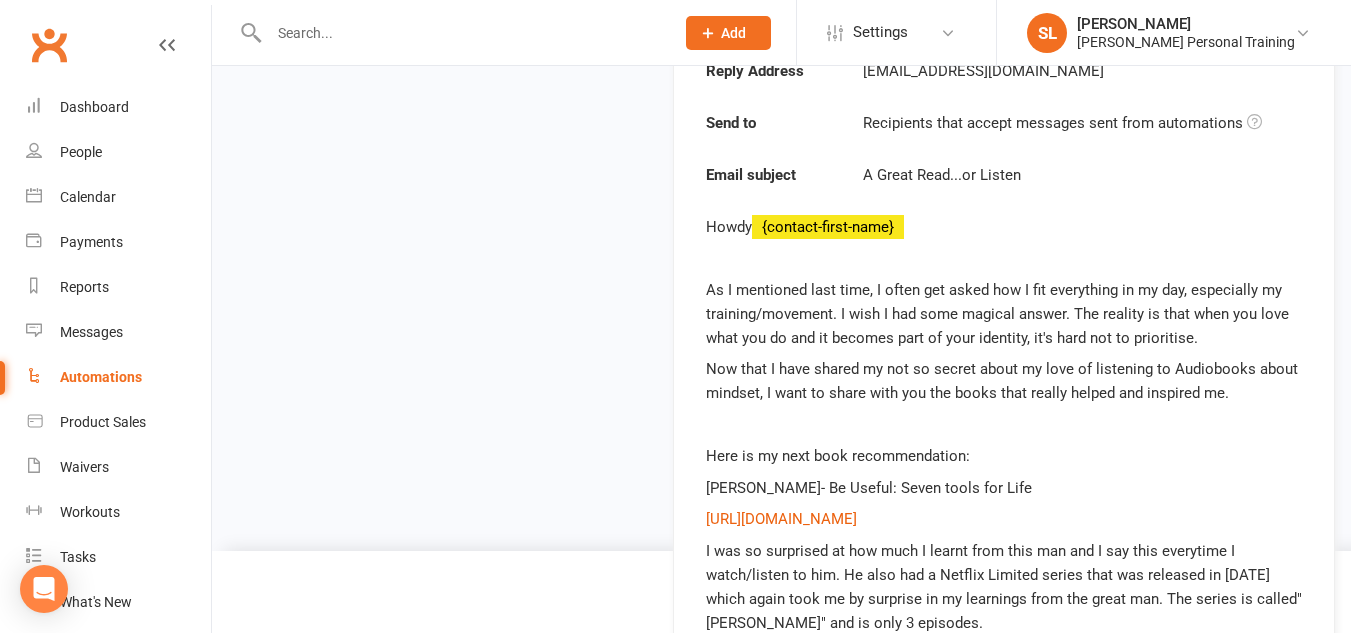 drag, startPoint x: 694, startPoint y: 277, endPoint x: 706, endPoint y: 295, distance: 21.633308 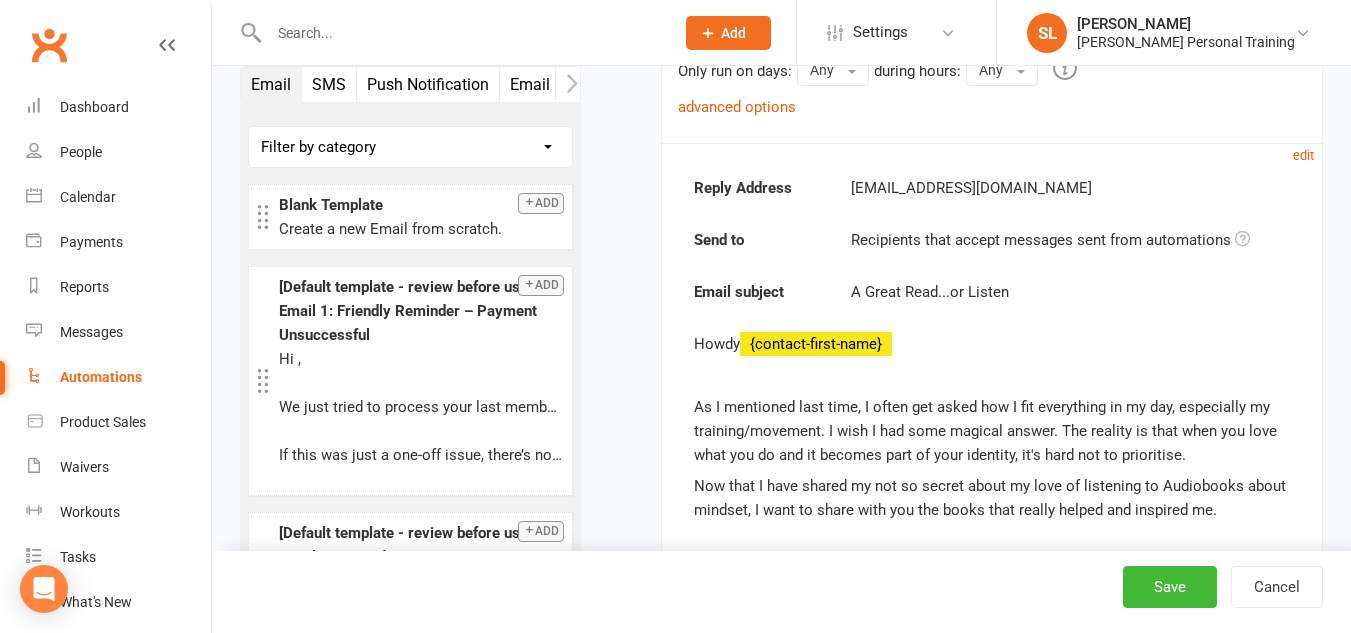 scroll, scrollTop: 492, scrollLeft: 0, axis: vertical 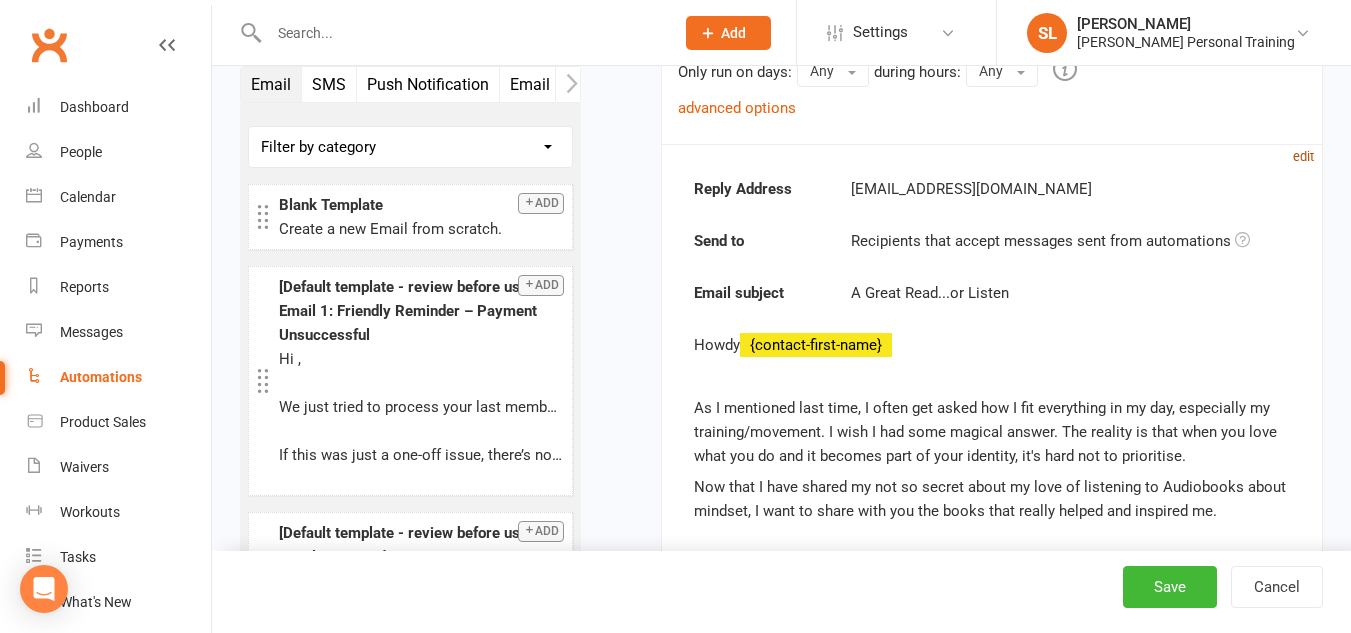 click on "edit" at bounding box center [1303, 156] 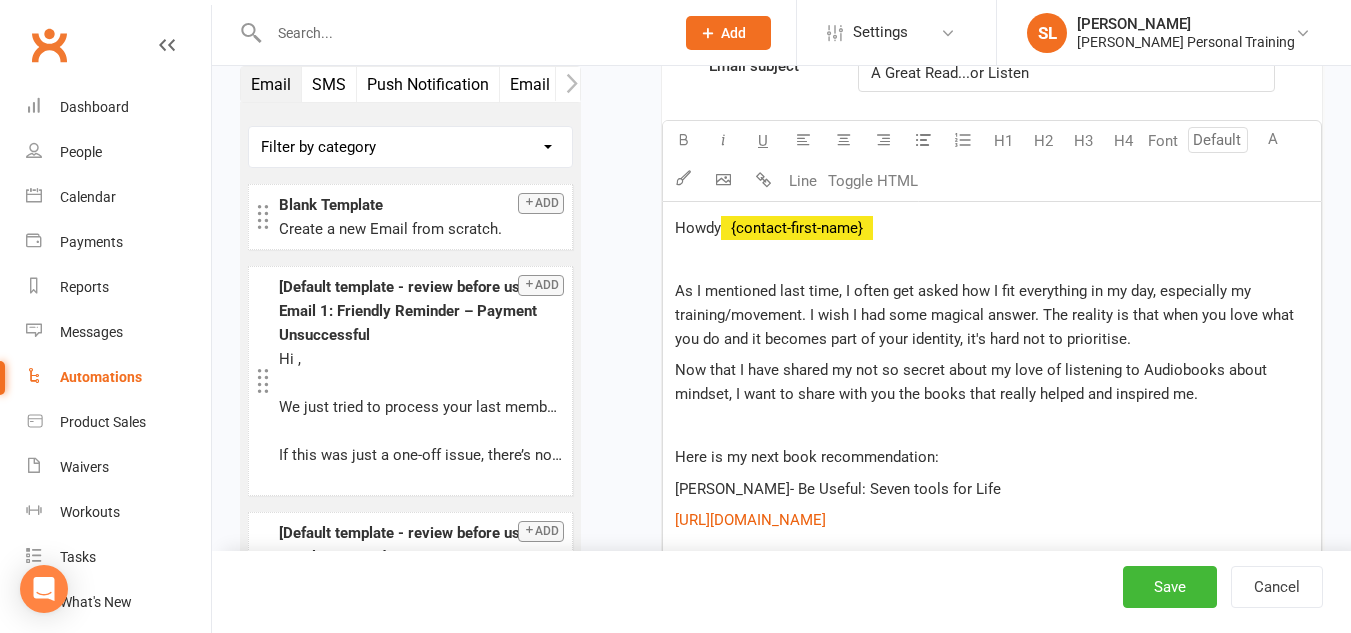 scroll, scrollTop: 905, scrollLeft: 0, axis: vertical 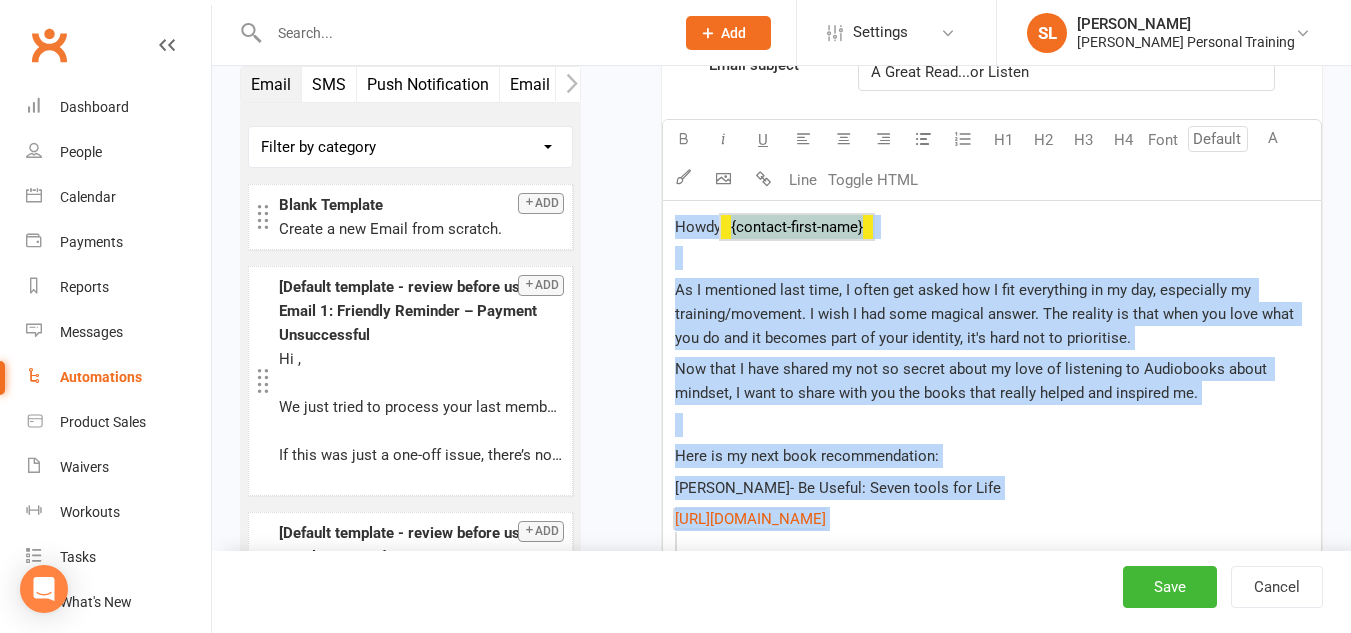 drag, startPoint x: 669, startPoint y: 251, endPoint x: 1203, endPoint y: 556, distance: 614.96423 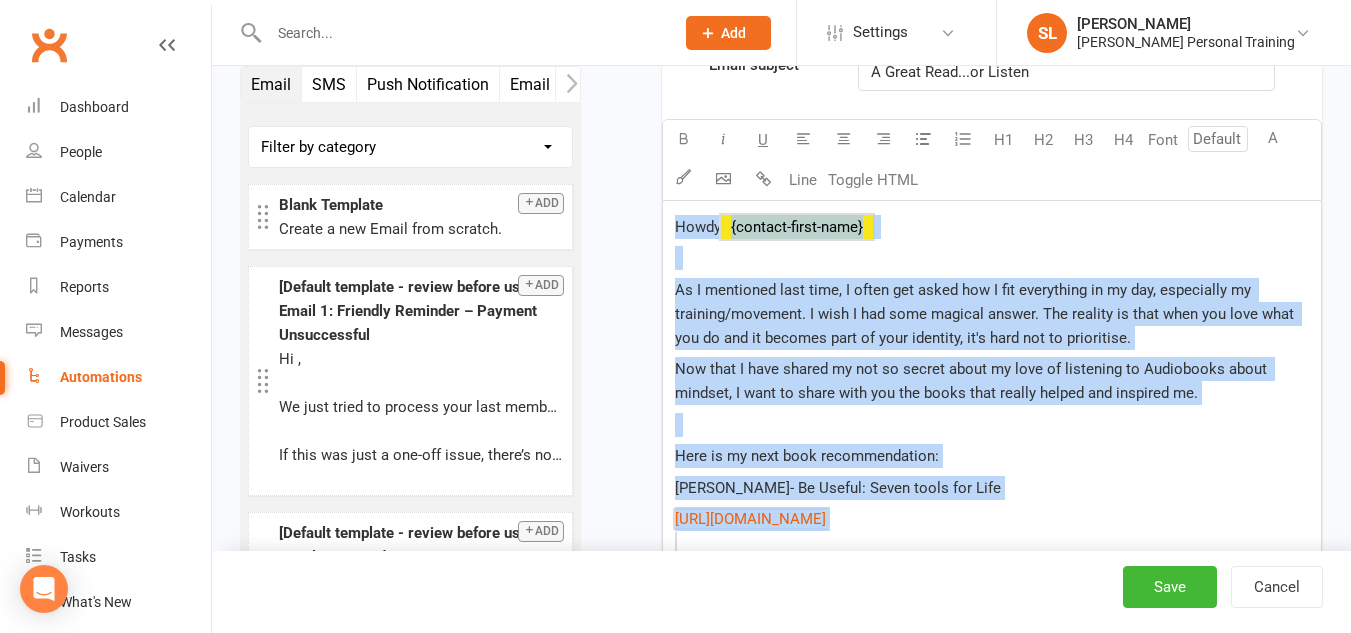 click on "Email SMS Push Notification Email User Task Membership Workout Mobile App Prospect Status Change Waivers Credit Voucher Make-up Class Convert to NAC Flag Note Custom Field Change
Filter by category No category Enquiries Marketing Paid Trials Payments Referrals and Reviews Add Blank Template Create a new Email from scratch. Add [Default template - review before using] Email 1: Friendly Reminder – Payment Unsuccessful Hi ,   We just tried to process your last membership payment on  {payment-failure-date}  for the amount of  {payment-amount}  , but it looks like it didn’t go through. No worries - these things happen! We’ll automatically try again [DATE].   If this was just a one-off issue, there’s nothing you need to do! But if you’d like to check or update your payment details, you can do so from your app anytime.   If you’re experiencing any issues, our team is here to help! Just reply to this email or give us a call at  [Phone Number] , and we’ll be happy to assist.   {business-name}" at bounding box center [781, 226] 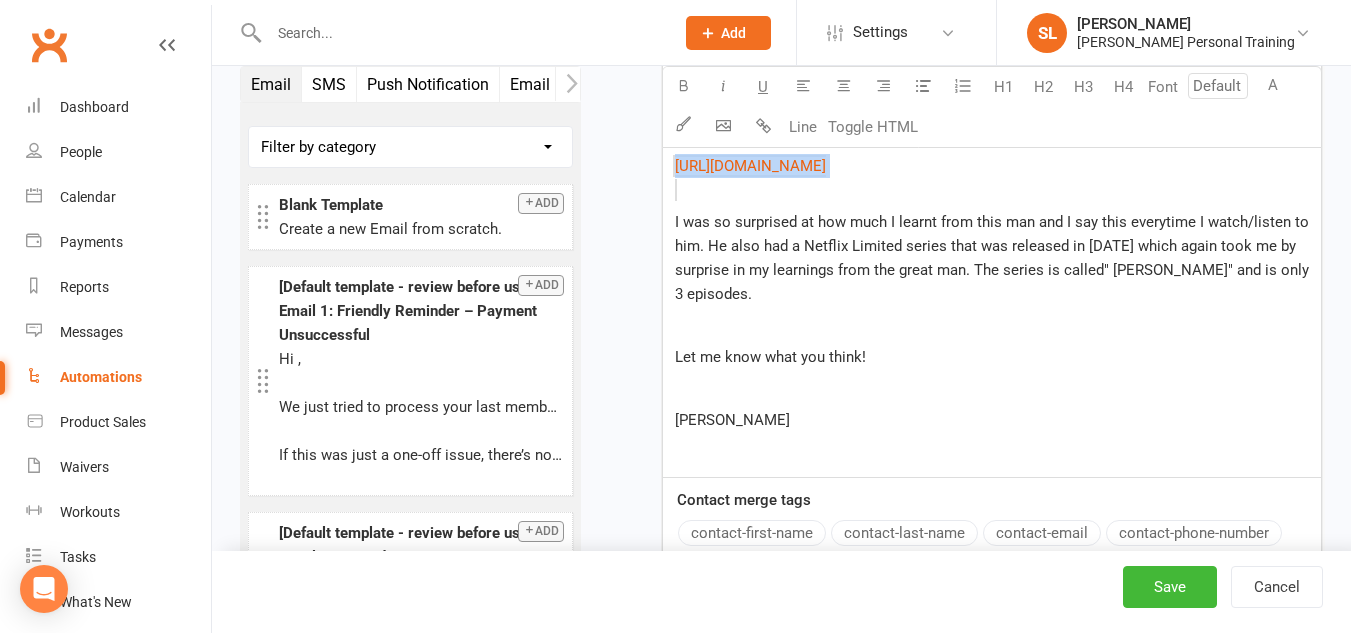 scroll, scrollTop: 1260, scrollLeft: 0, axis: vertical 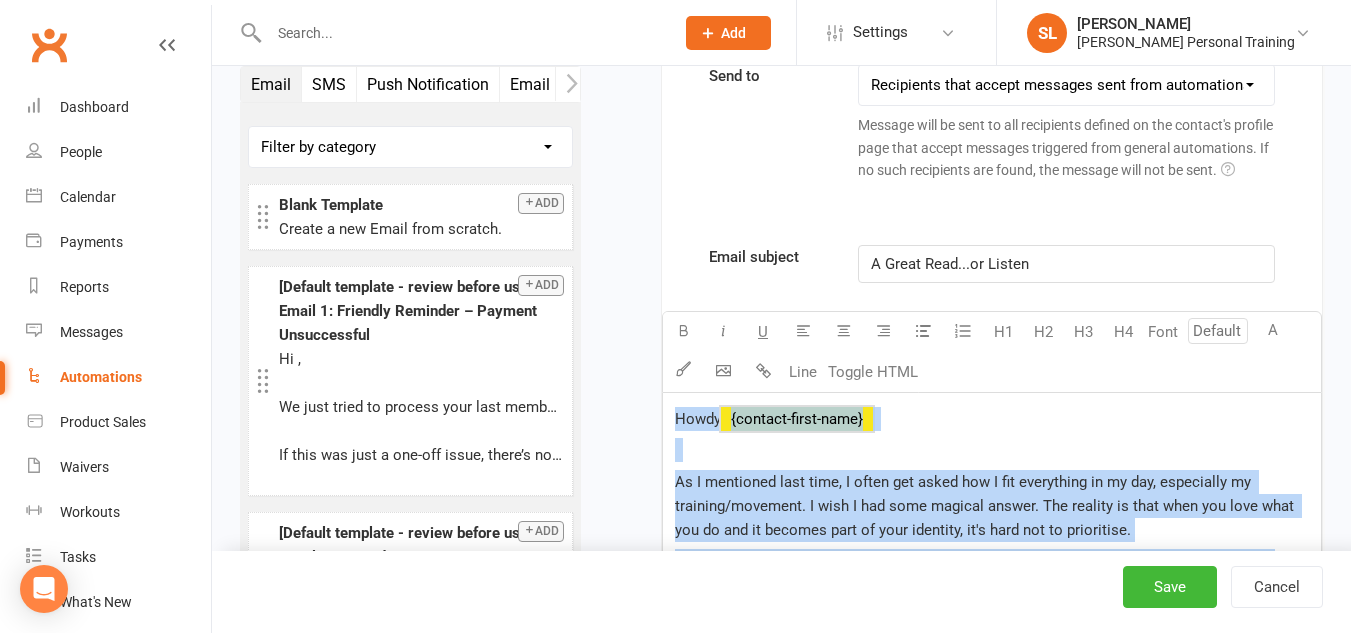drag, startPoint x: 738, startPoint y: 461, endPoint x: 666, endPoint y: 447, distance: 73.34848 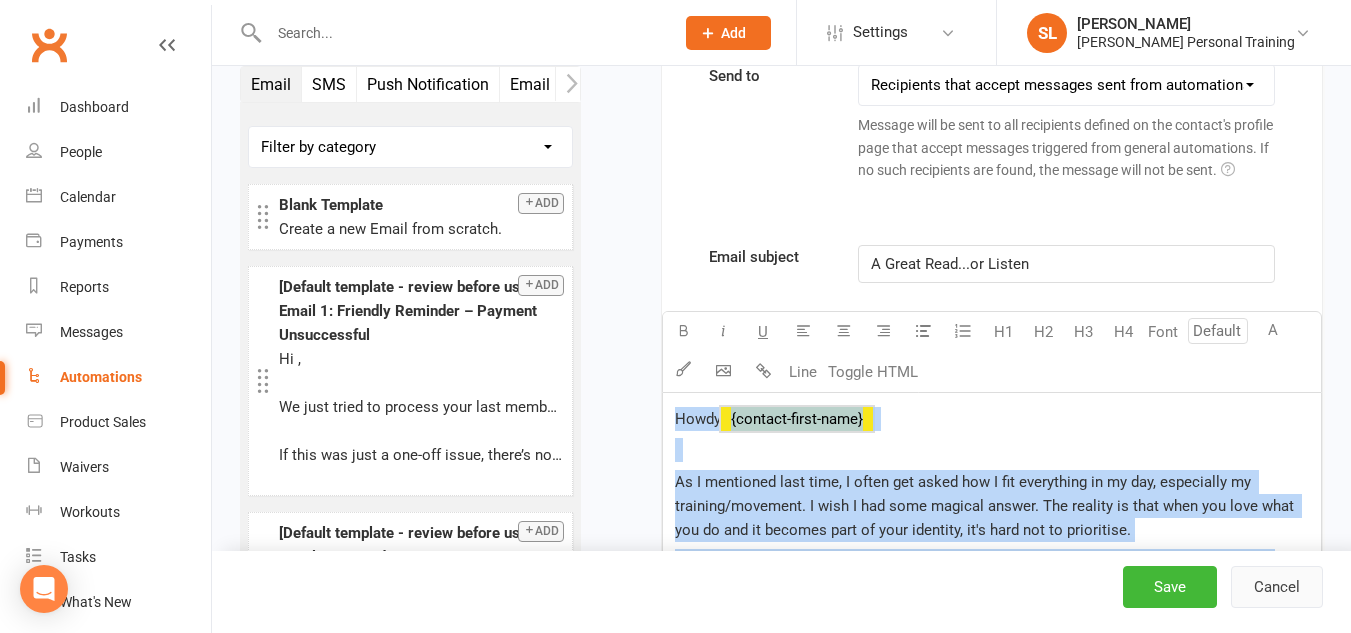 click on "Cancel" at bounding box center (1277, 587) 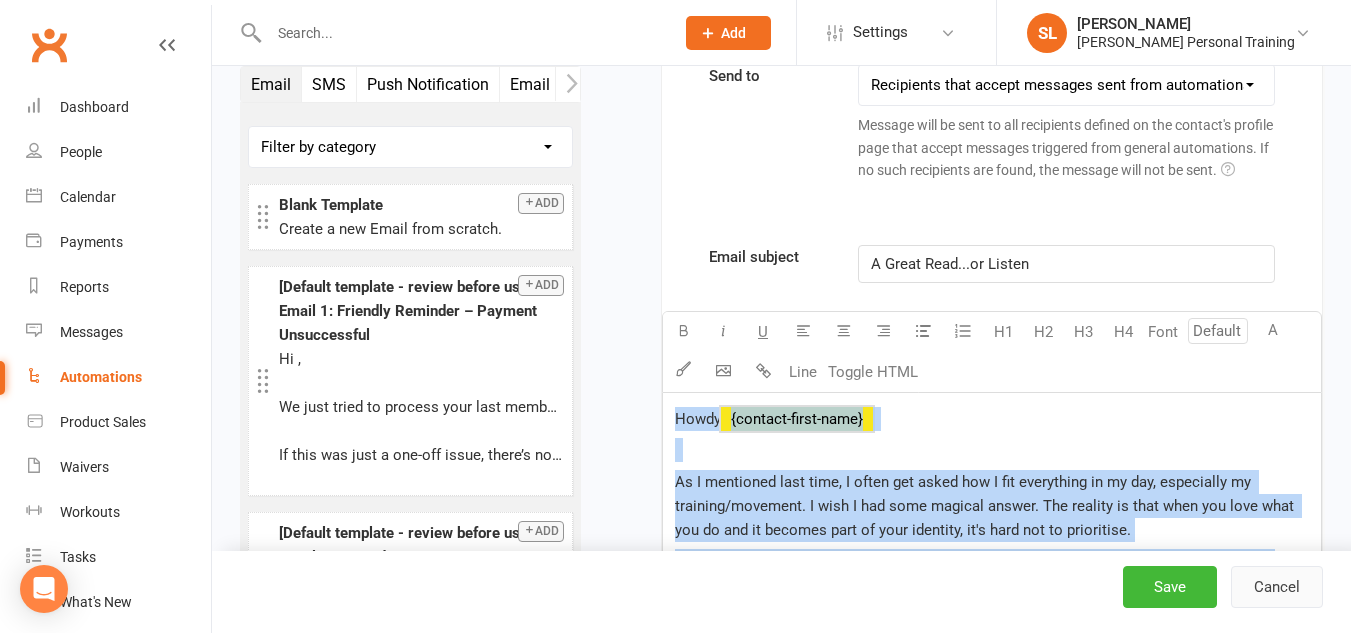 select on "100" 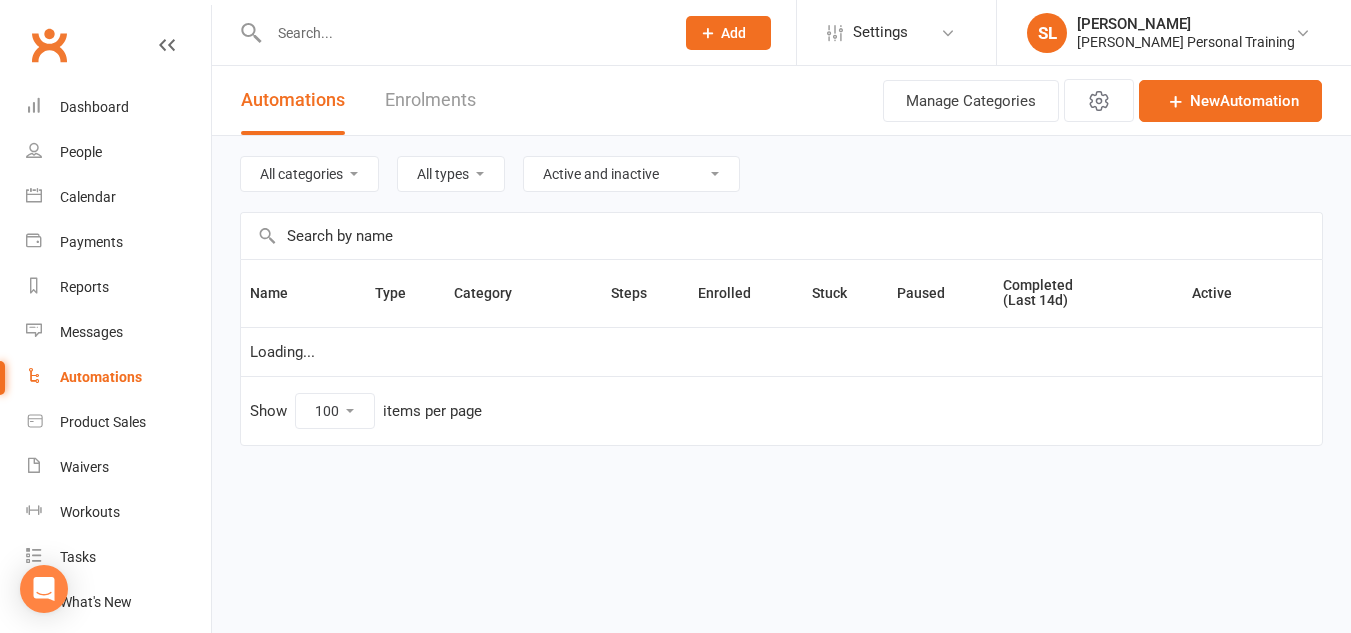 scroll, scrollTop: 0, scrollLeft: 0, axis: both 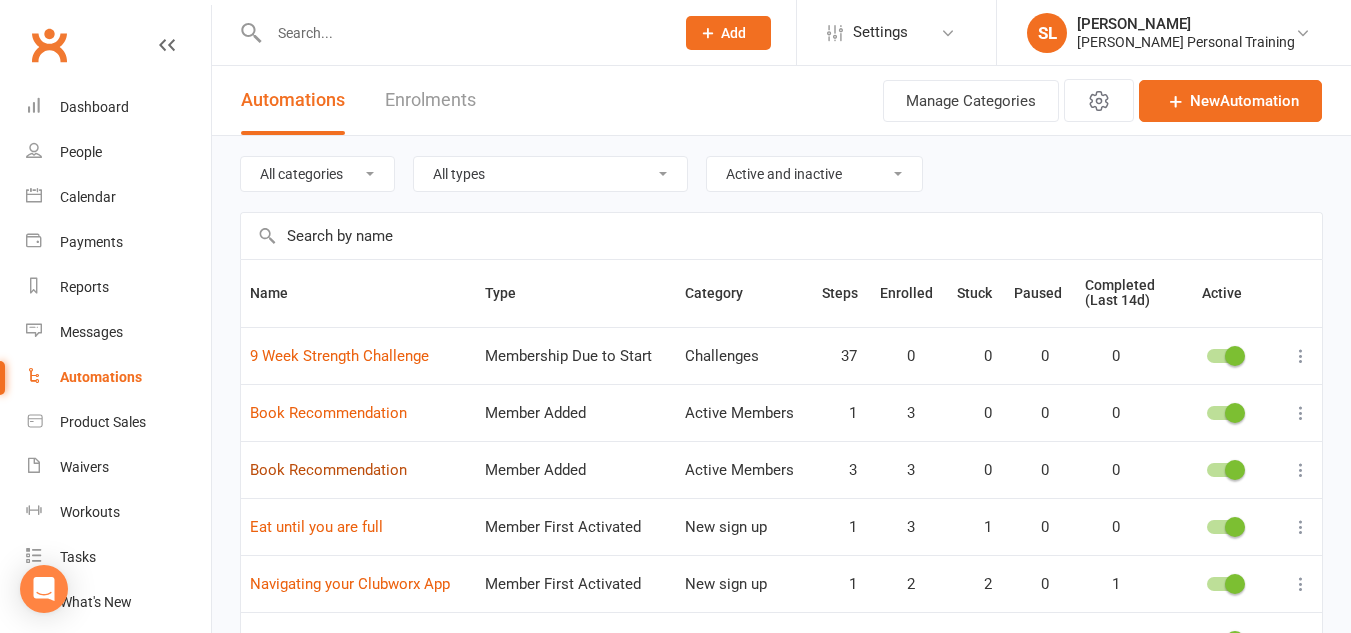 click on "Book Recommendation" at bounding box center [328, 470] 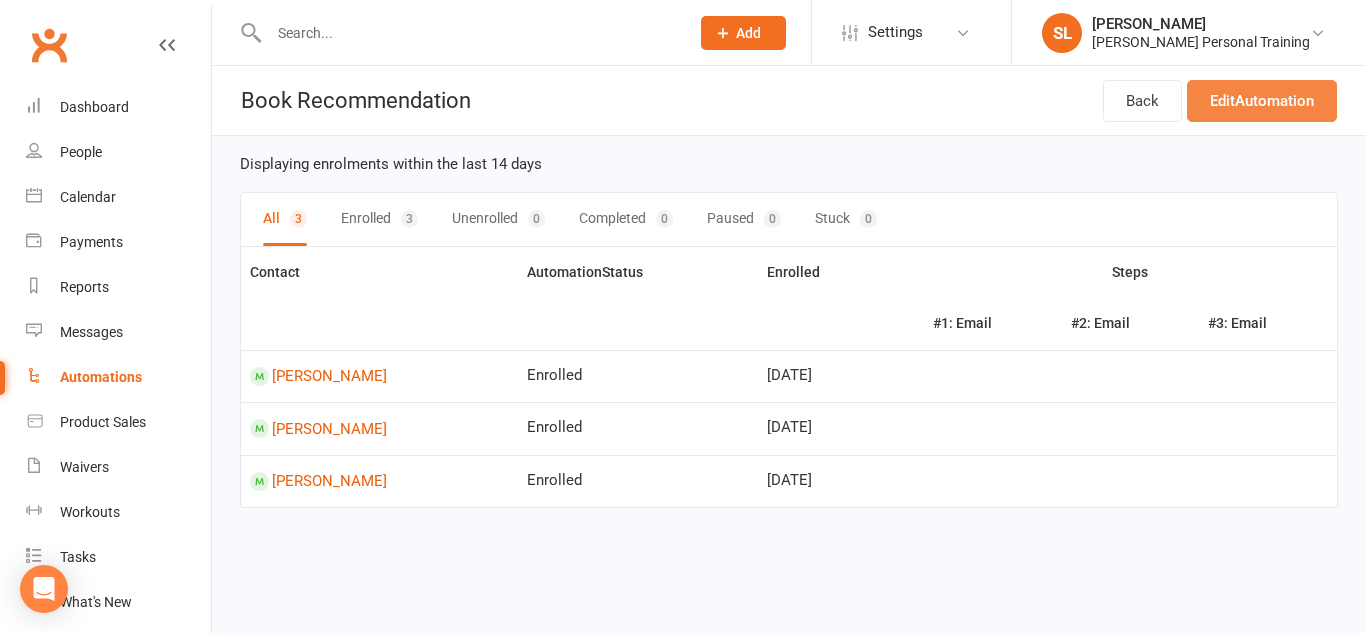 click on "Edit  Automation" at bounding box center [1262, 101] 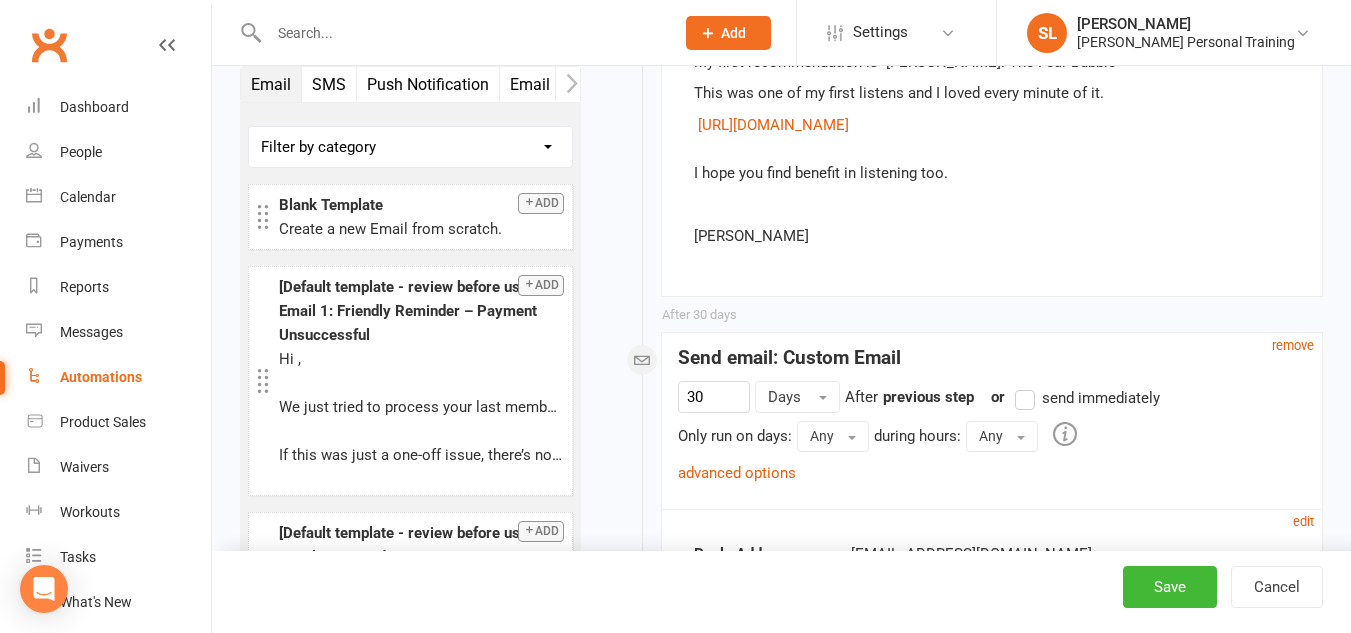 scroll, scrollTop: 1283, scrollLeft: 0, axis: vertical 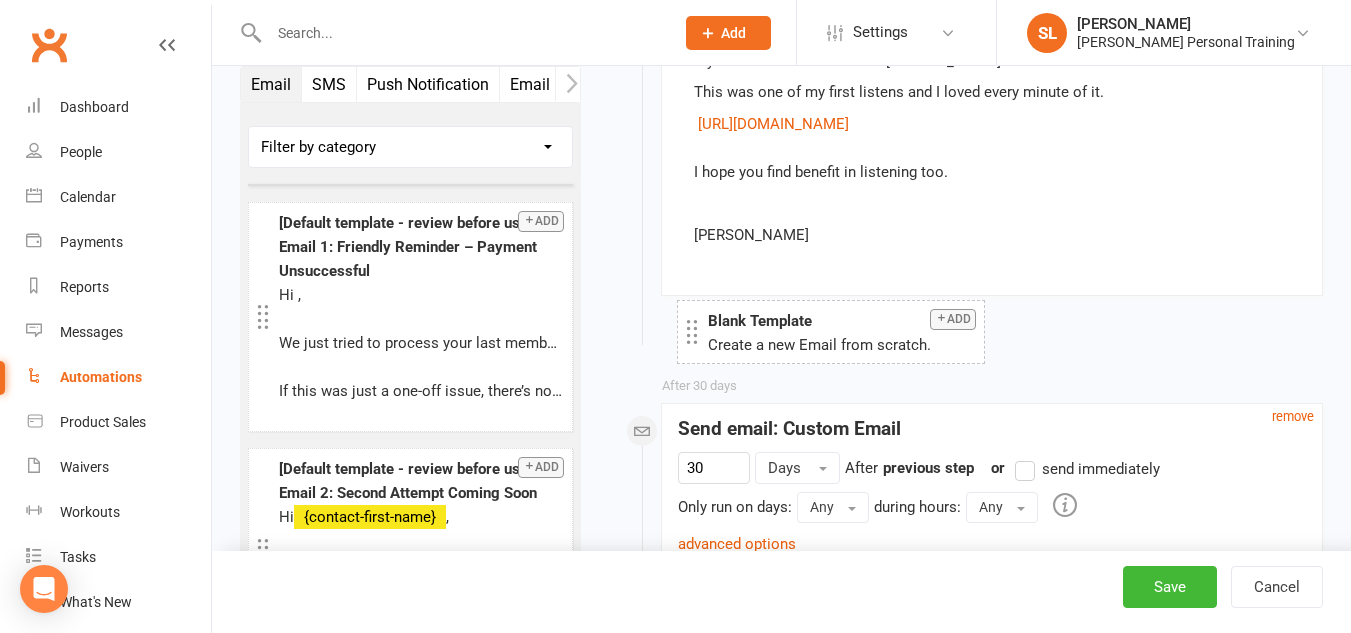 drag, startPoint x: 477, startPoint y: 227, endPoint x: 905, endPoint y: 342, distance: 443.18054 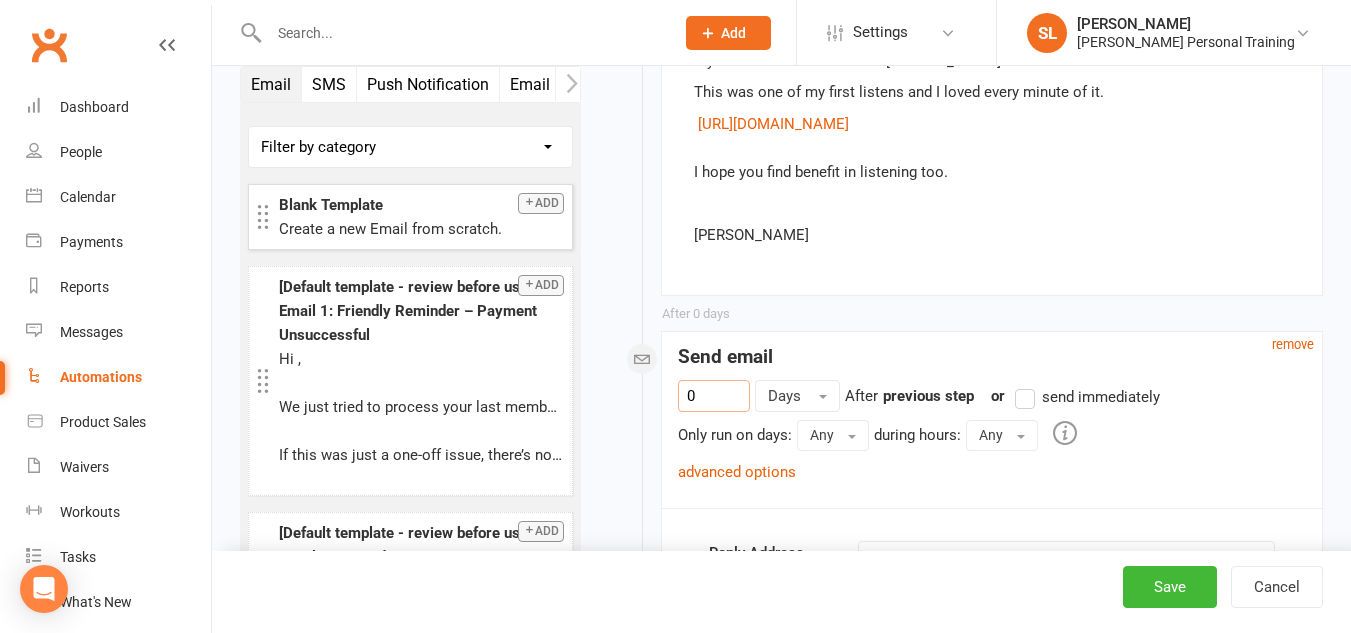click on "0" at bounding box center [714, 396] 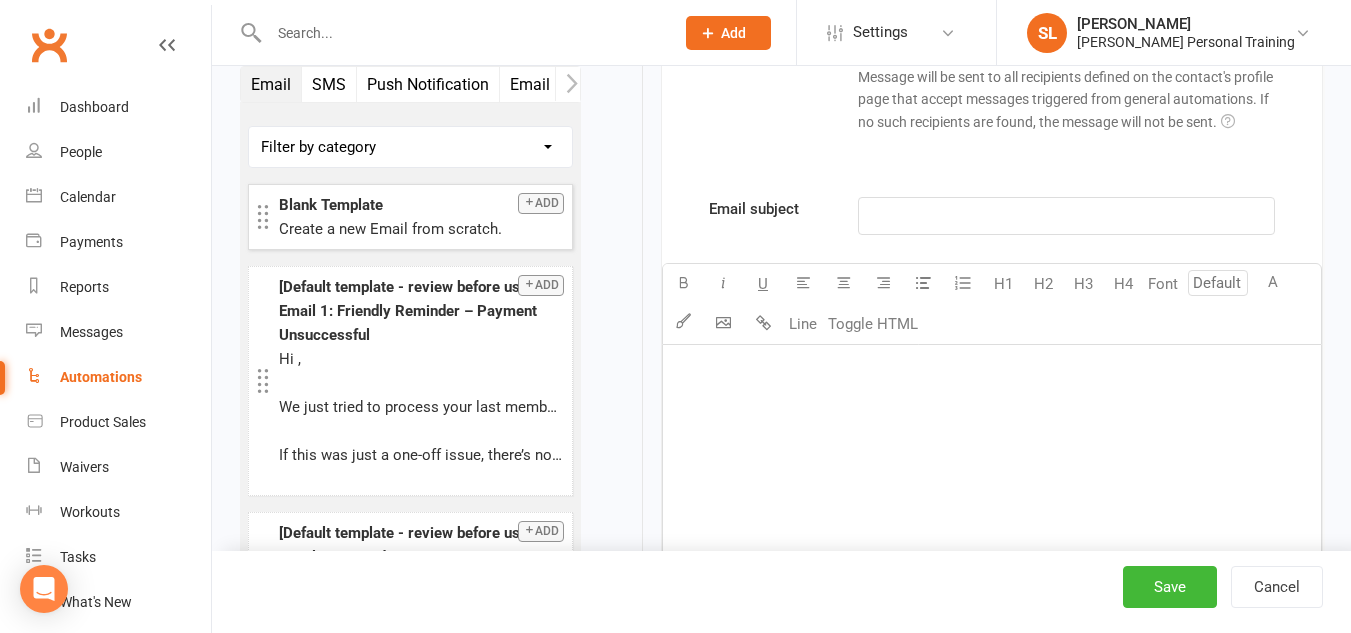scroll, scrollTop: 1917, scrollLeft: 0, axis: vertical 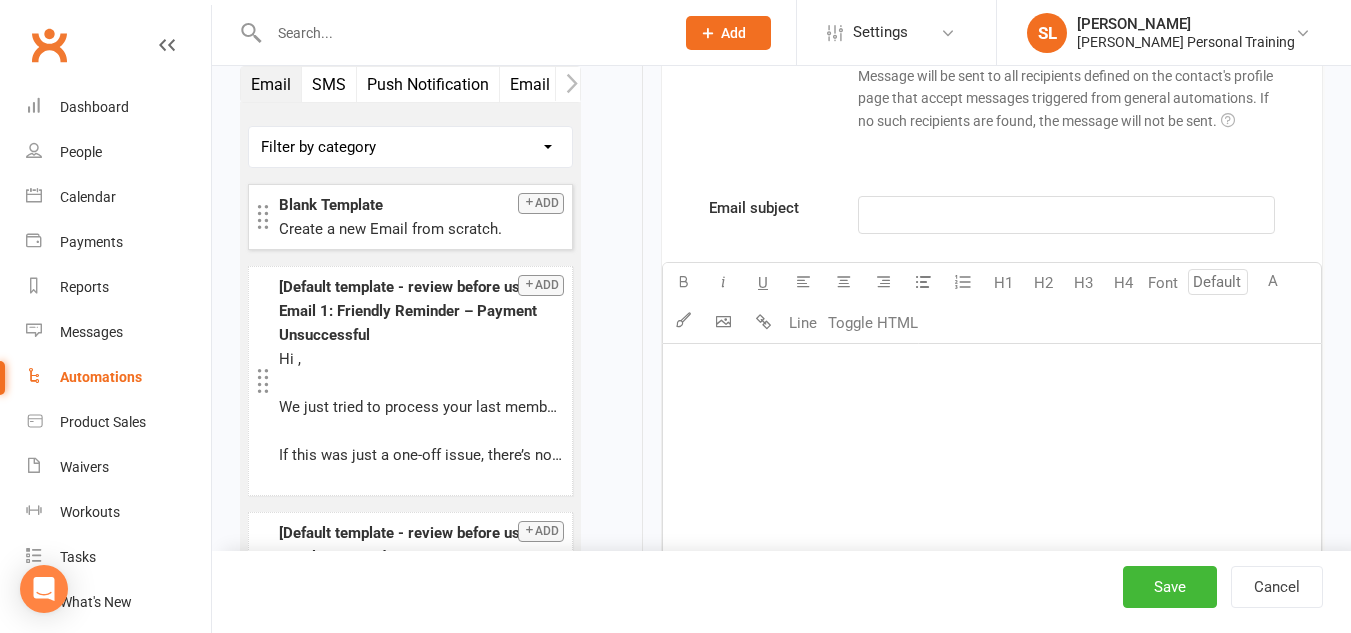 type on "30" 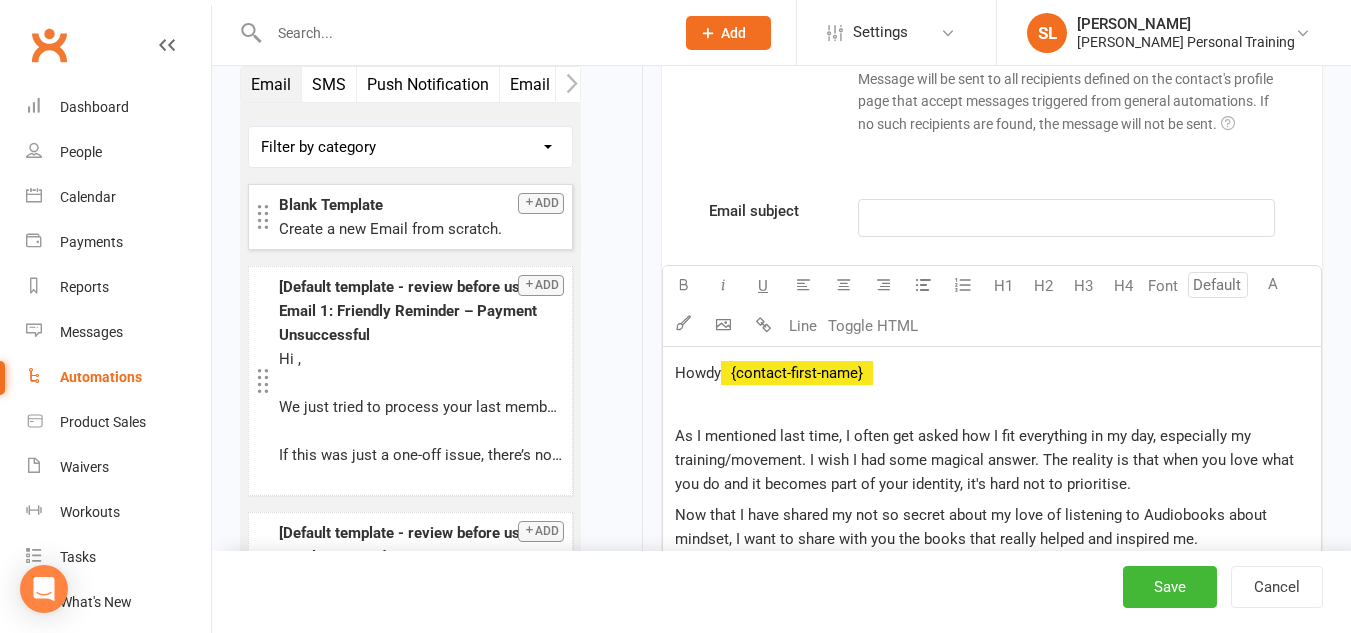scroll, scrollTop: 1913, scrollLeft: 0, axis: vertical 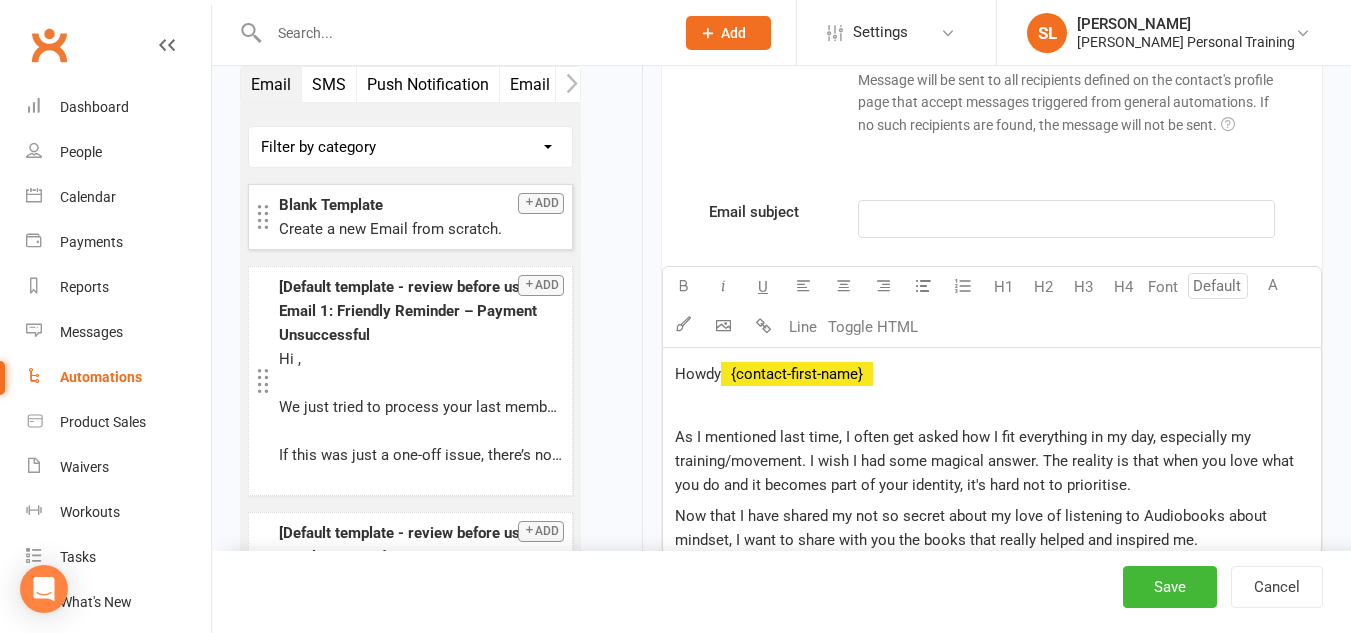 click on "﻿" at bounding box center [1066, 219] 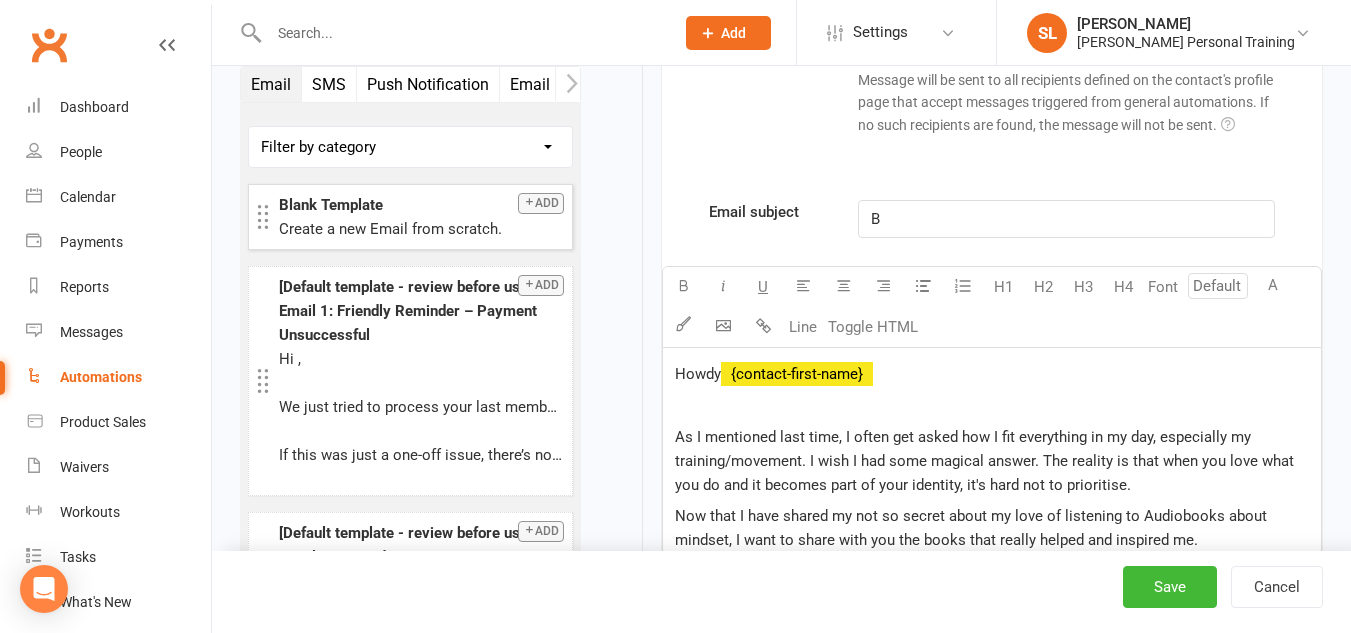 type 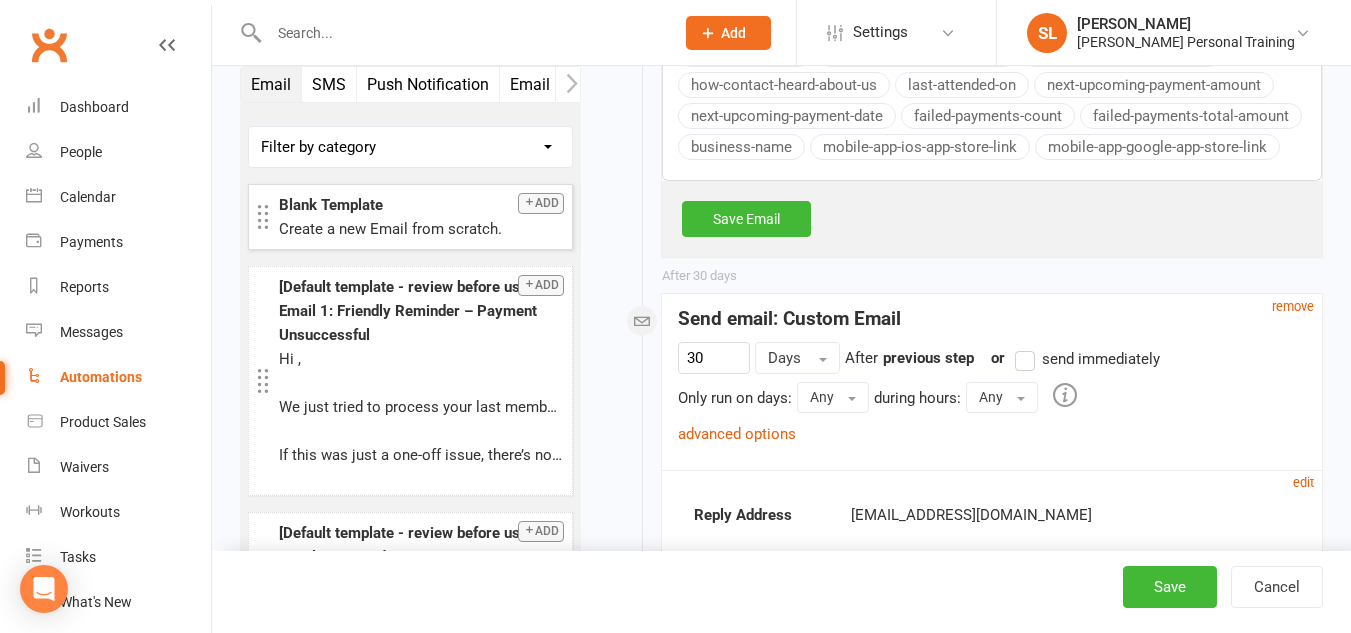 scroll, scrollTop: 2900, scrollLeft: 0, axis: vertical 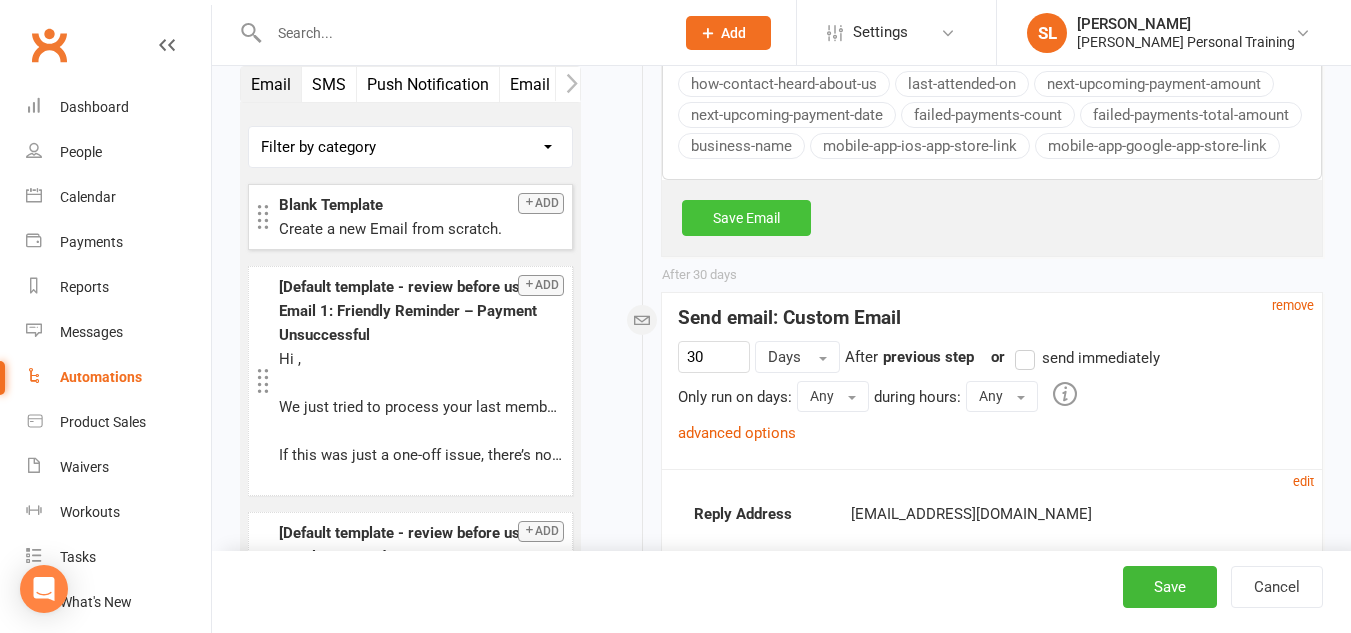 click on "Save Email" at bounding box center [746, 218] 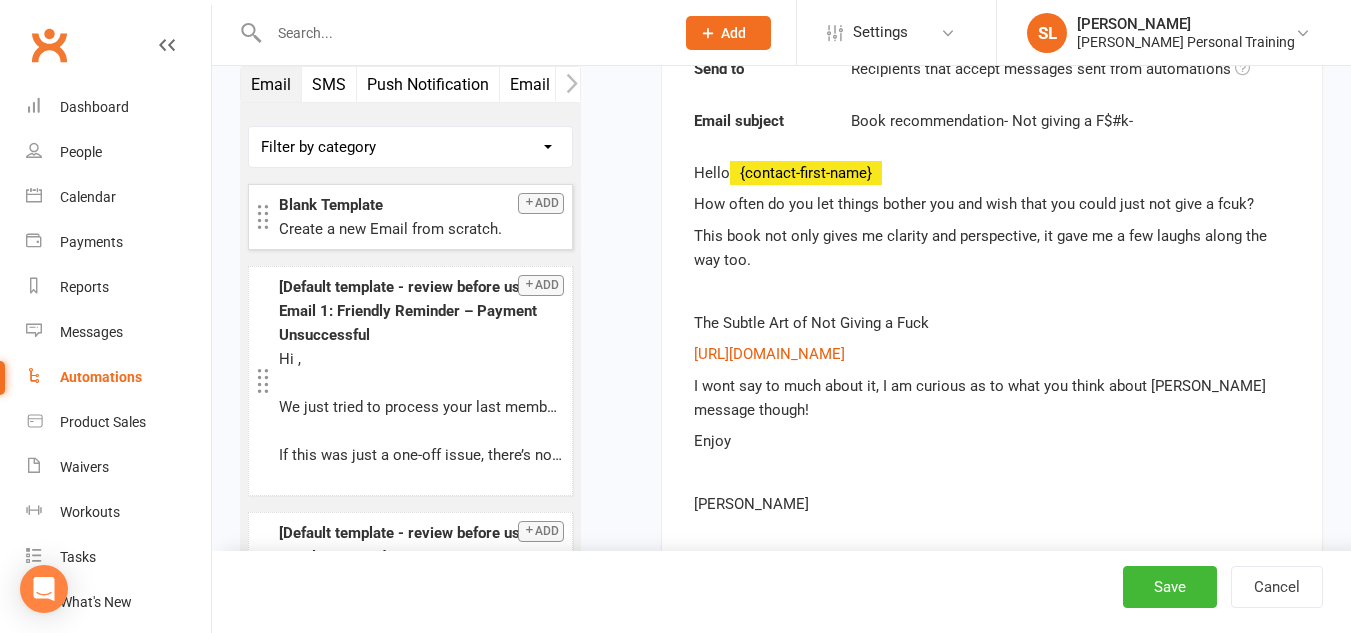 scroll, scrollTop: 3887, scrollLeft: 0, axis: vertical 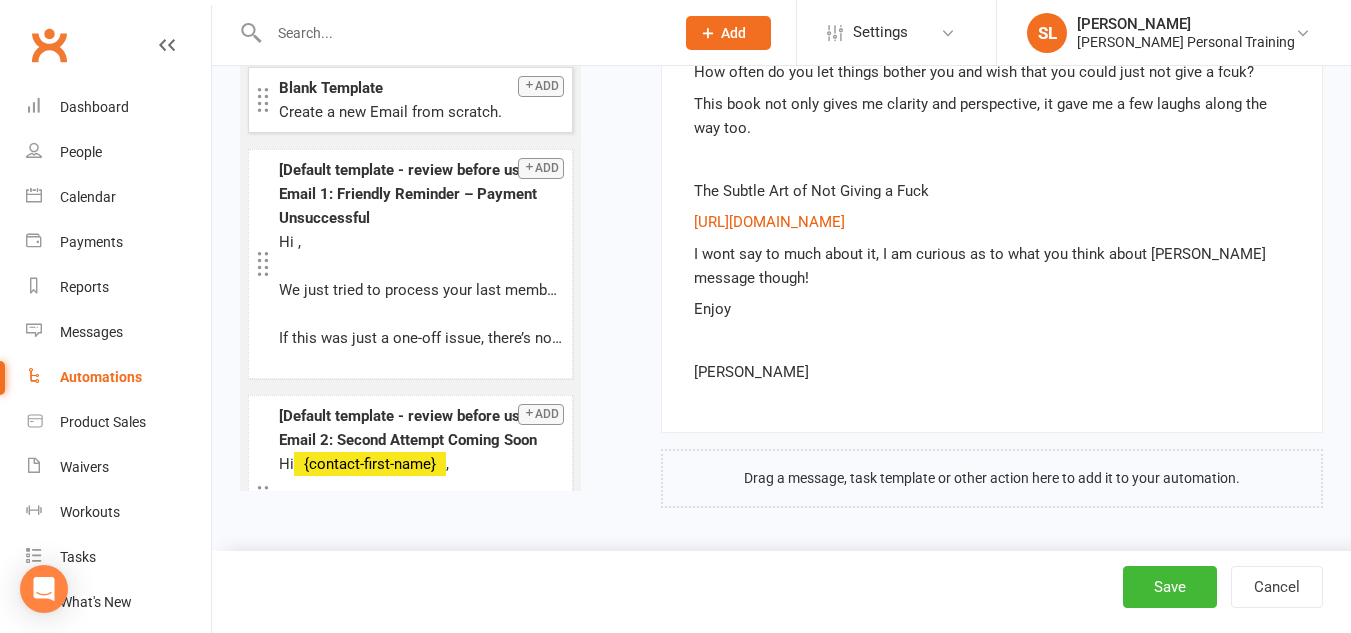 click at bounding box center [529, 85] 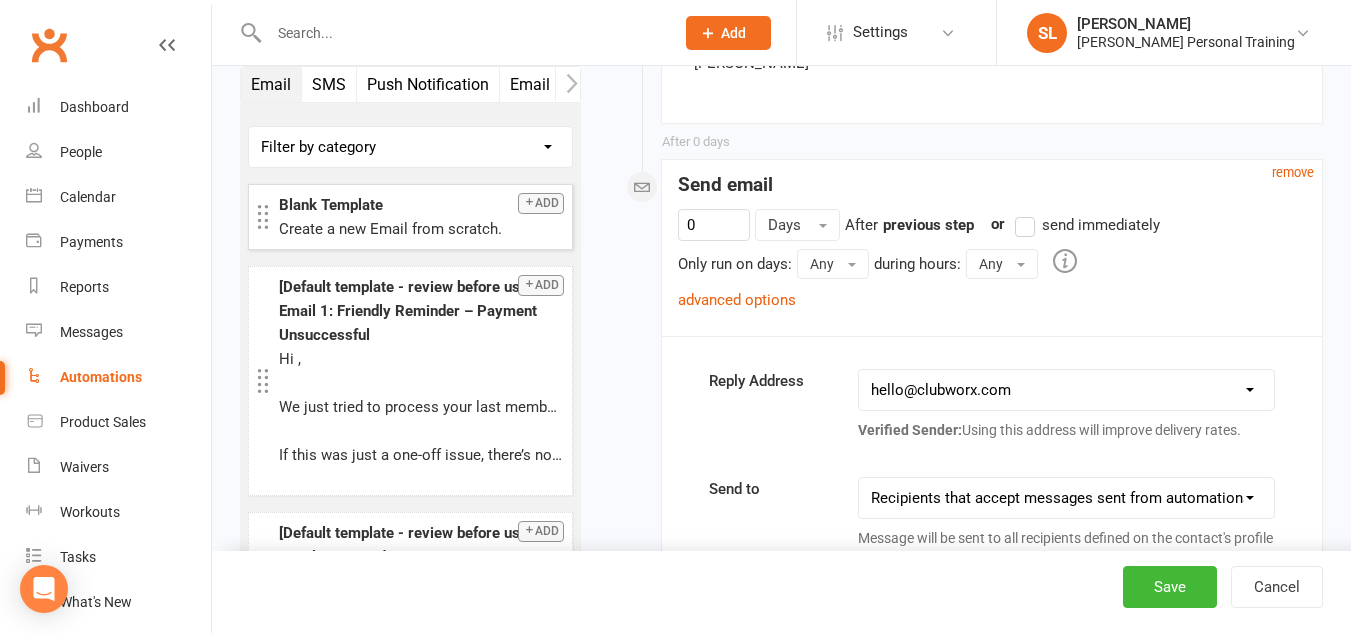 scroll, scrollTop: 4255, scrollLeft: 0, axis: vertical 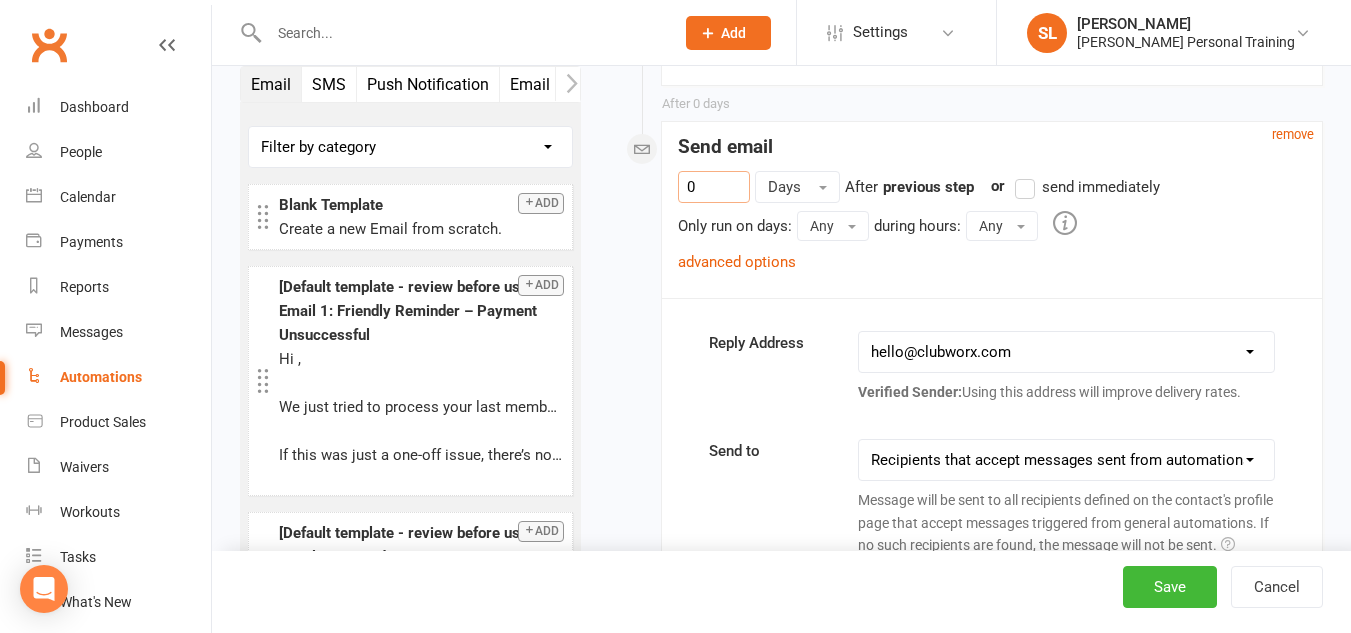 click on "0" at bounding box center [714, 187] 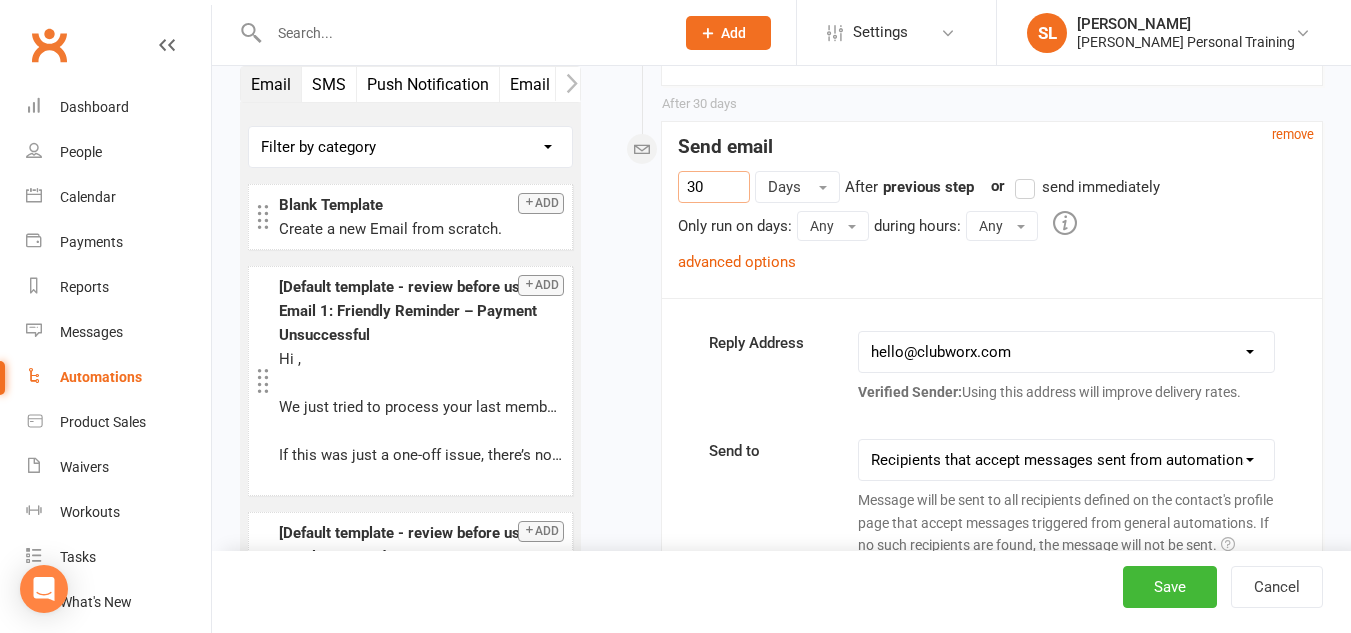 type on "30" 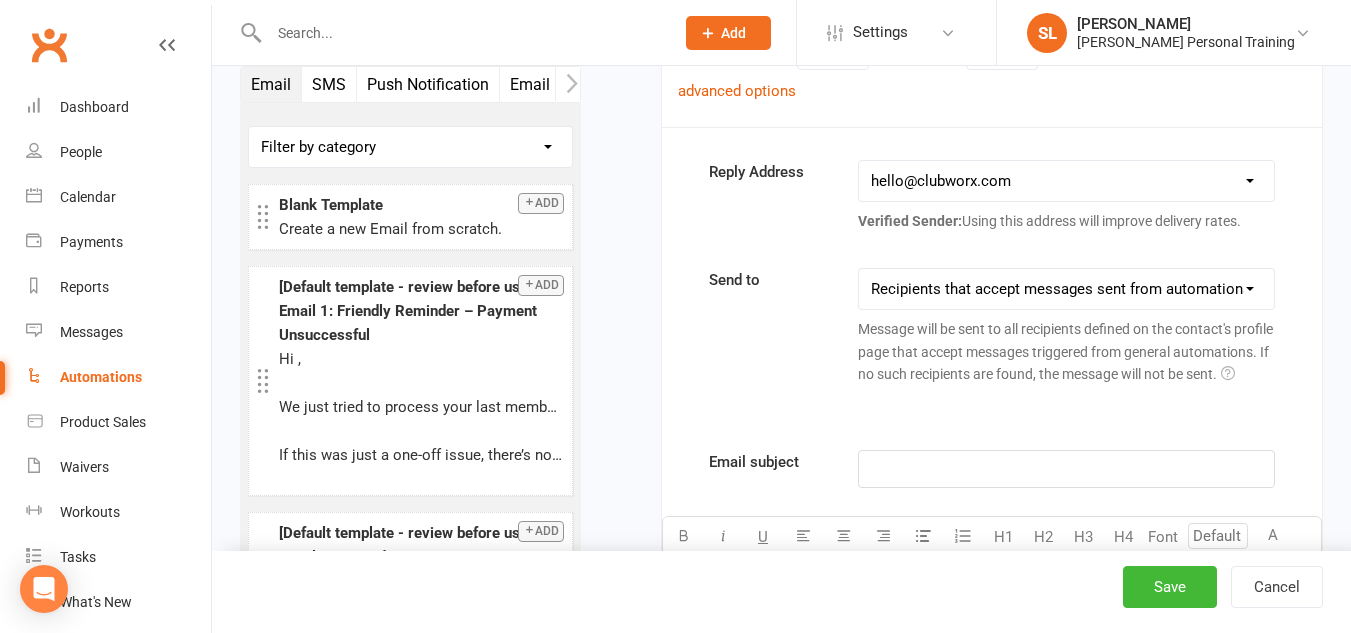 scroll, scrollTop: 4443, scrollLeft: 0, axis: vertical 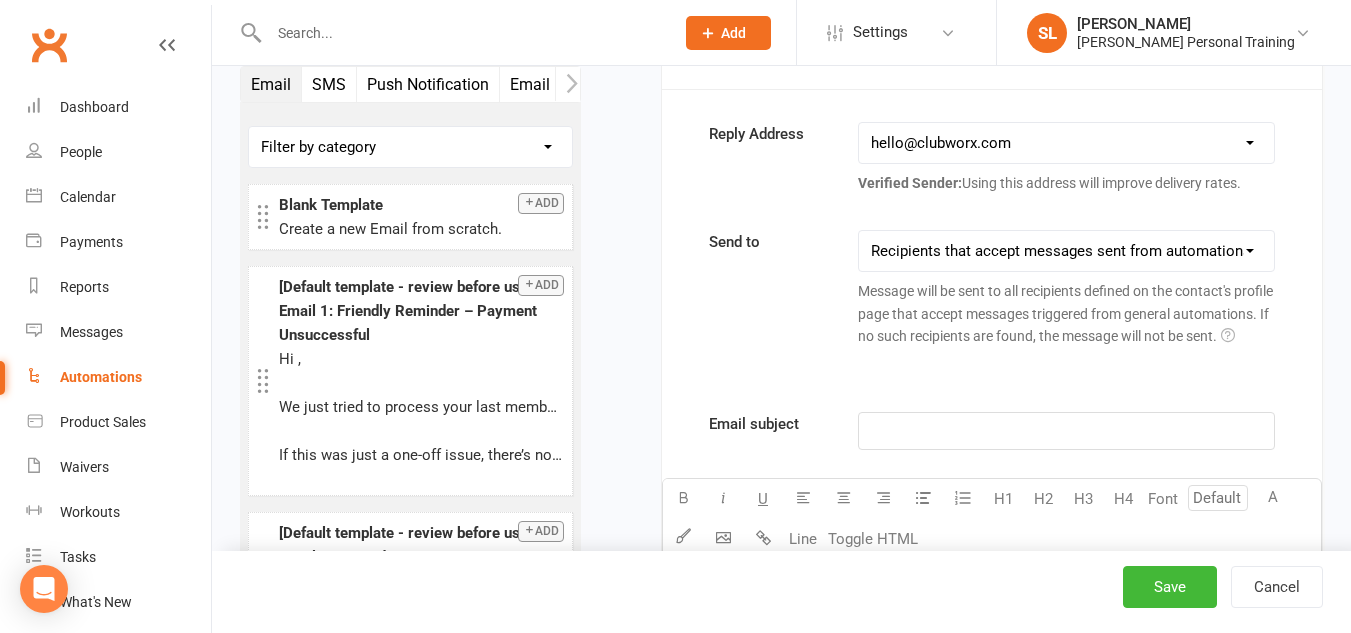 click on "﻿" at bounding box center (1066, 431) 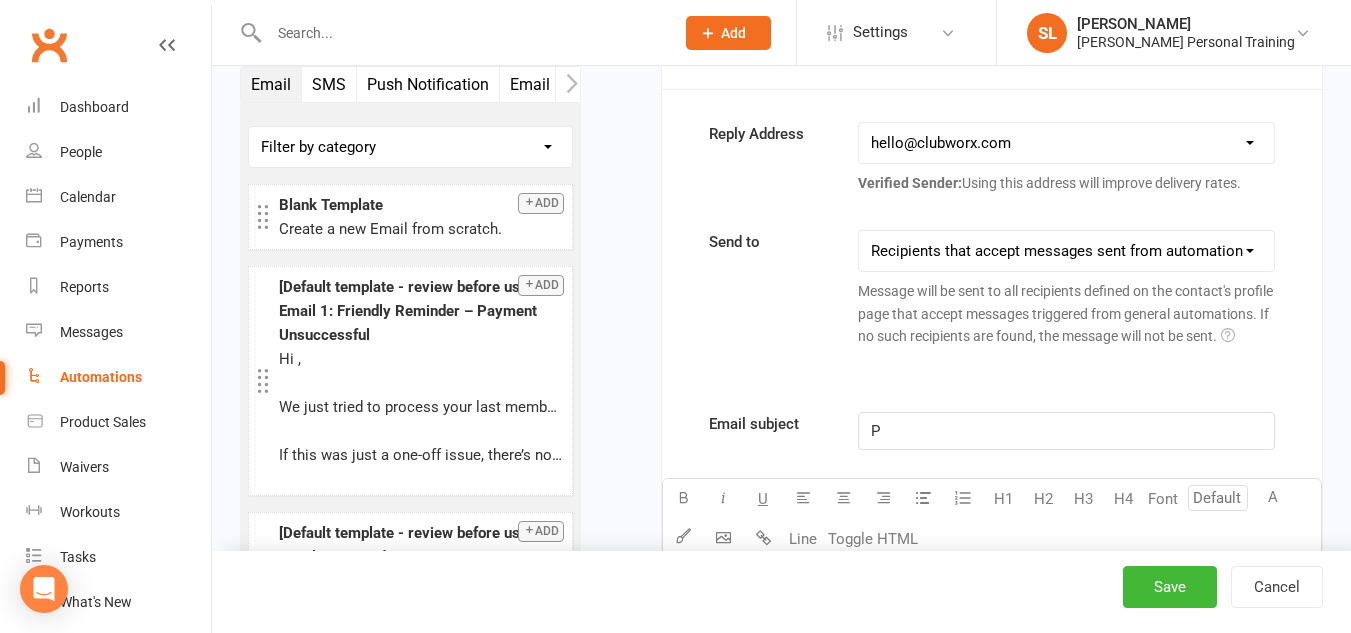 type 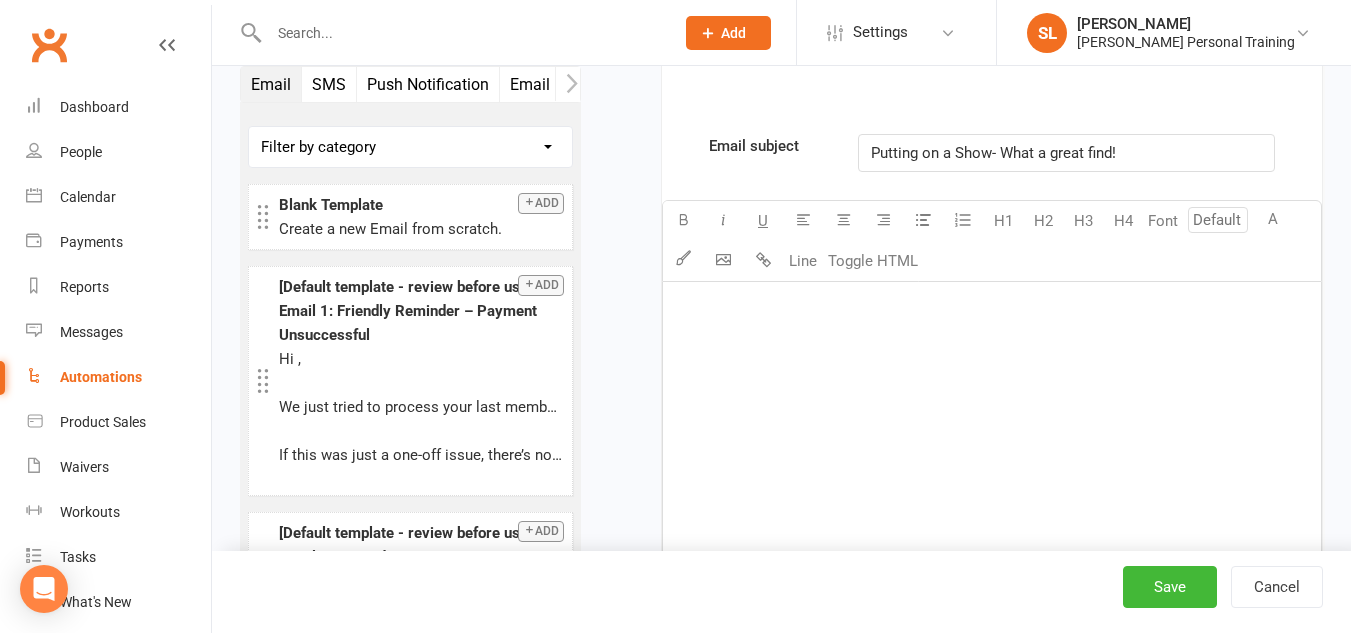 scroll, scrollTop: 4722, scrollLeft: 0, axis: vertical 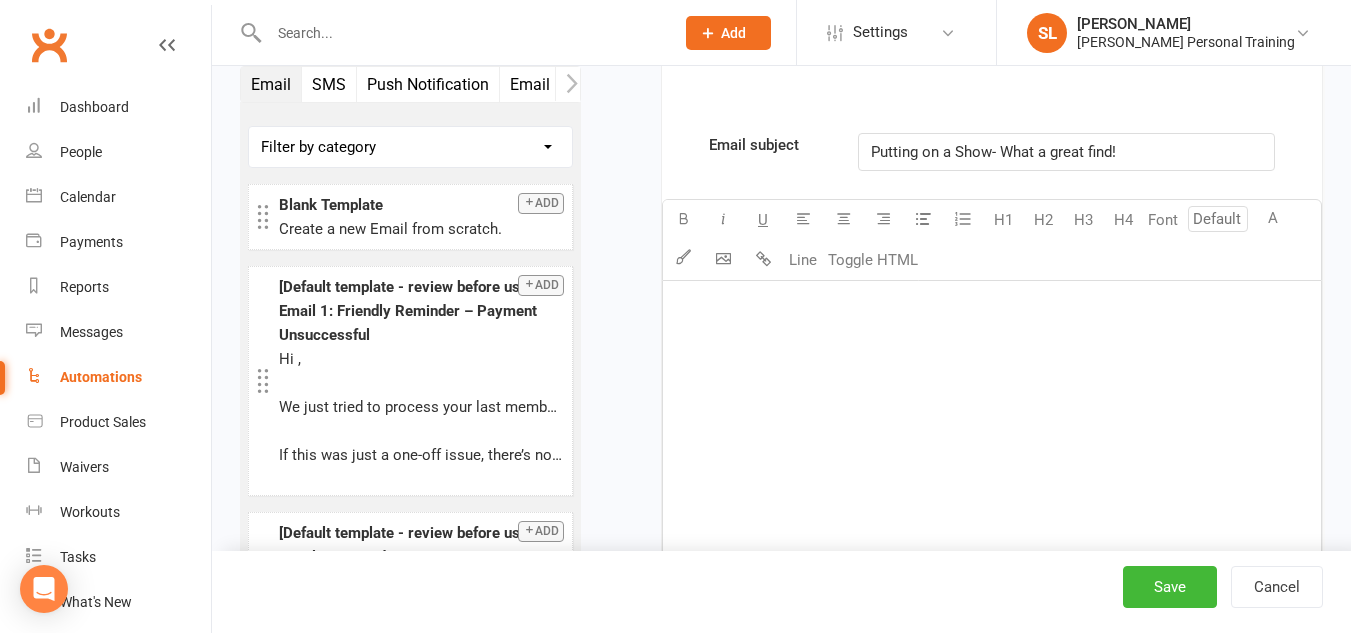 click on "﻿" at bounding box center [992, 306] 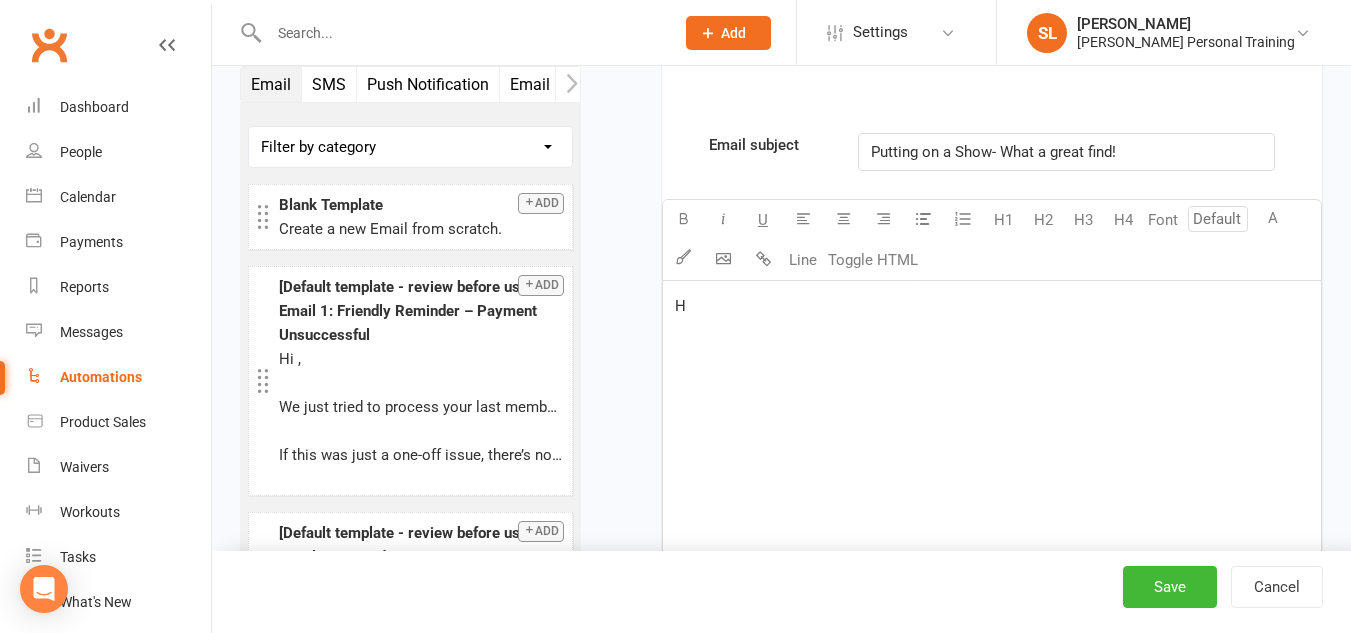 type 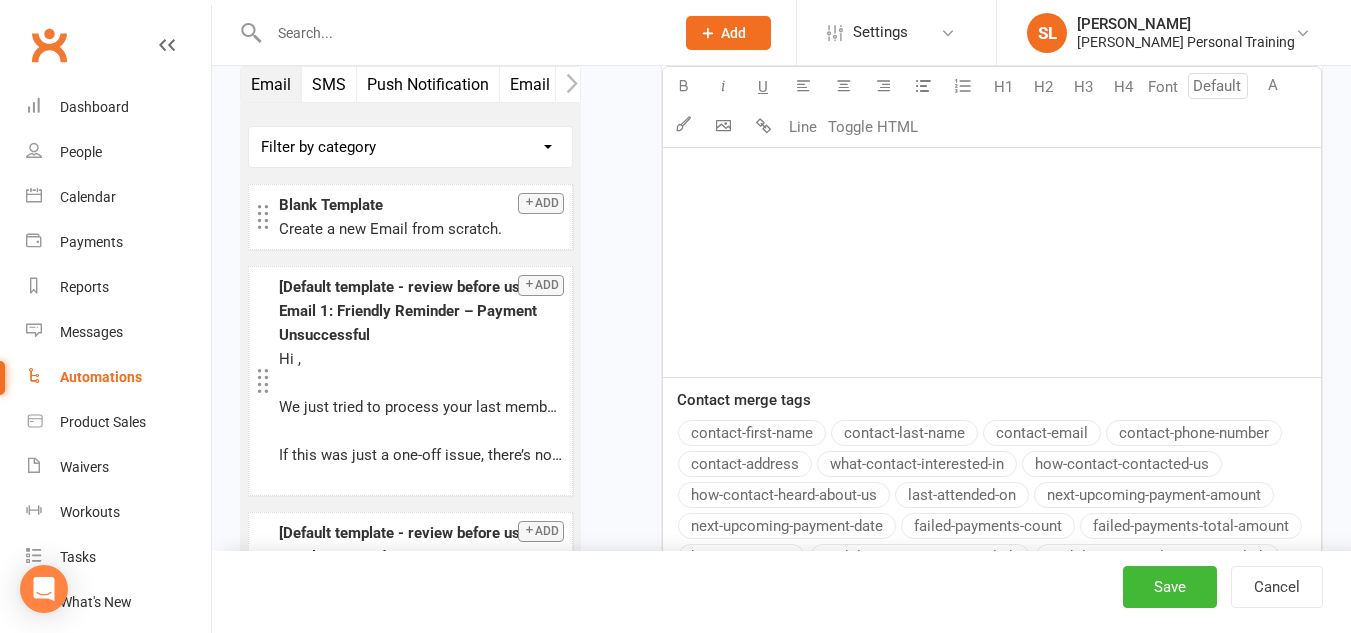 scroll, scrollTop: 4946, scrollLeft: 0, axis: vertical 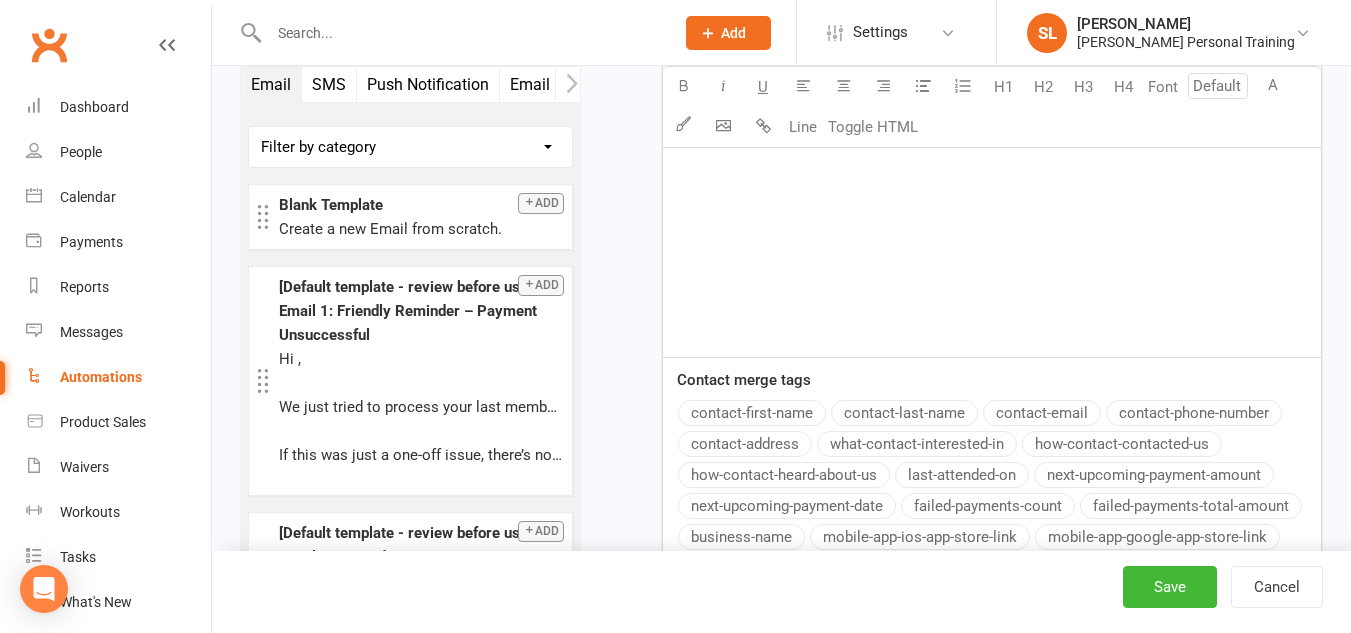 click on "contact-first-name" at bounding box center (752, 413) 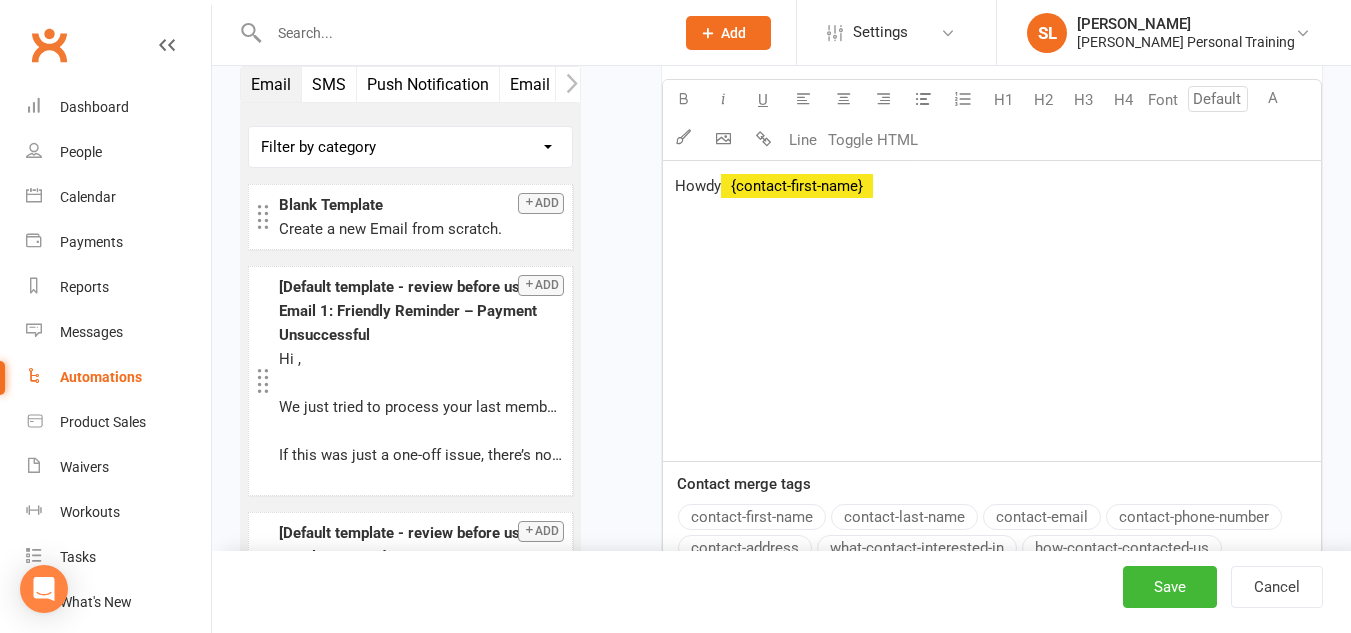 scroll, scrollTop: 4839, scrollLeft: 0, axis: vertical 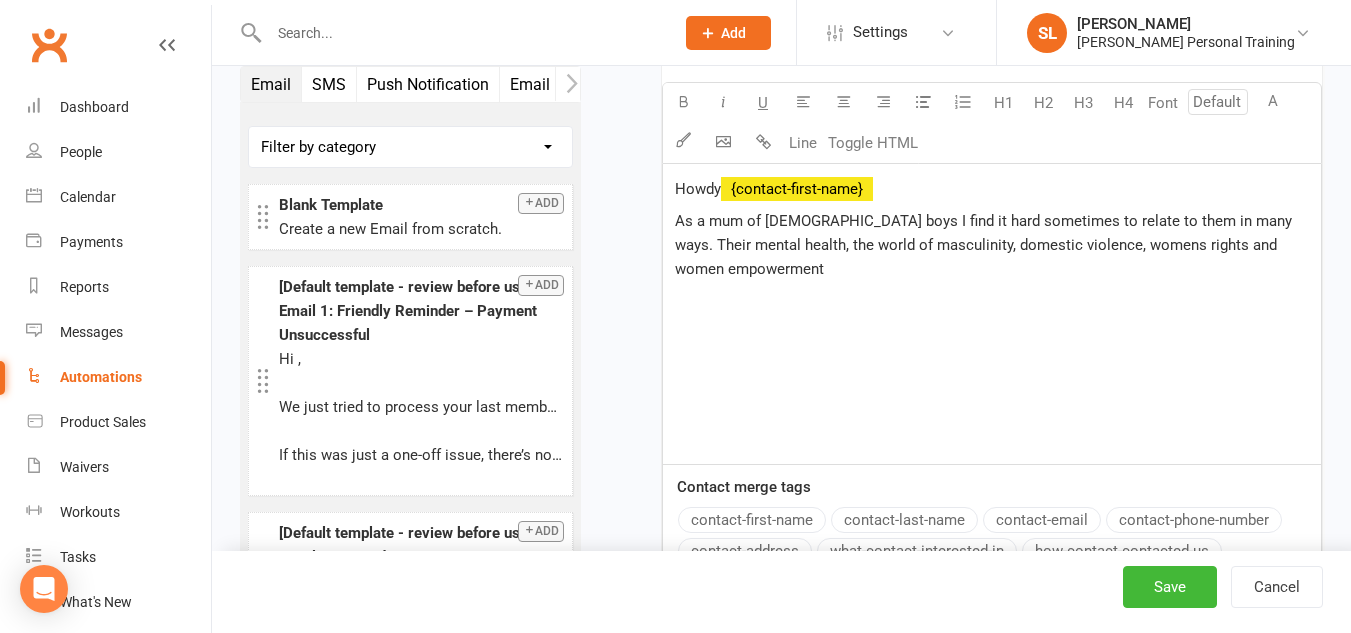click on "As a mum of [DEMOGRAPHIC_DATA] boys I find it hard sometimes to relate to them in many ways. Their mental health, the world of masculinity, domestic violence, womens rights and women empowerment" at bounding box center [985, 245] 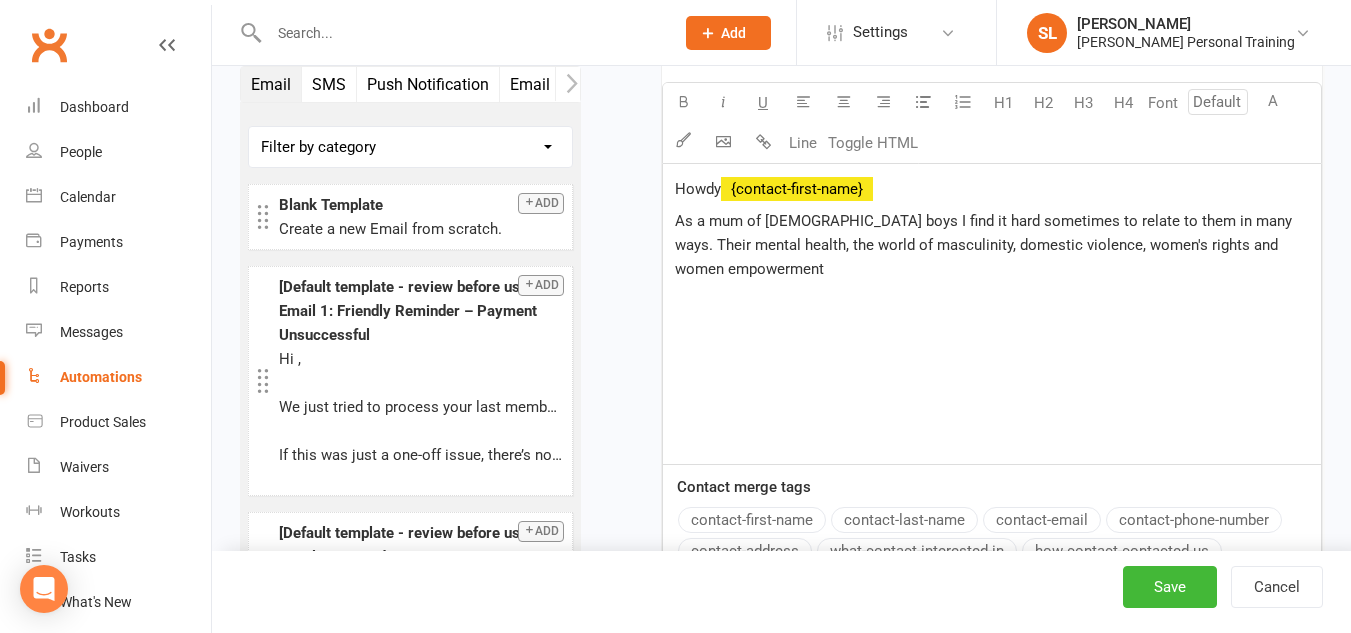 click on "As a mum of [DEMOGRAPHIC_DATA] boys I find it hard sometimes to relate to them in many ways. Their mental health, the world of masculinity, domestic violence, women's rights and women empowerment" at bounding box center (992, 245) 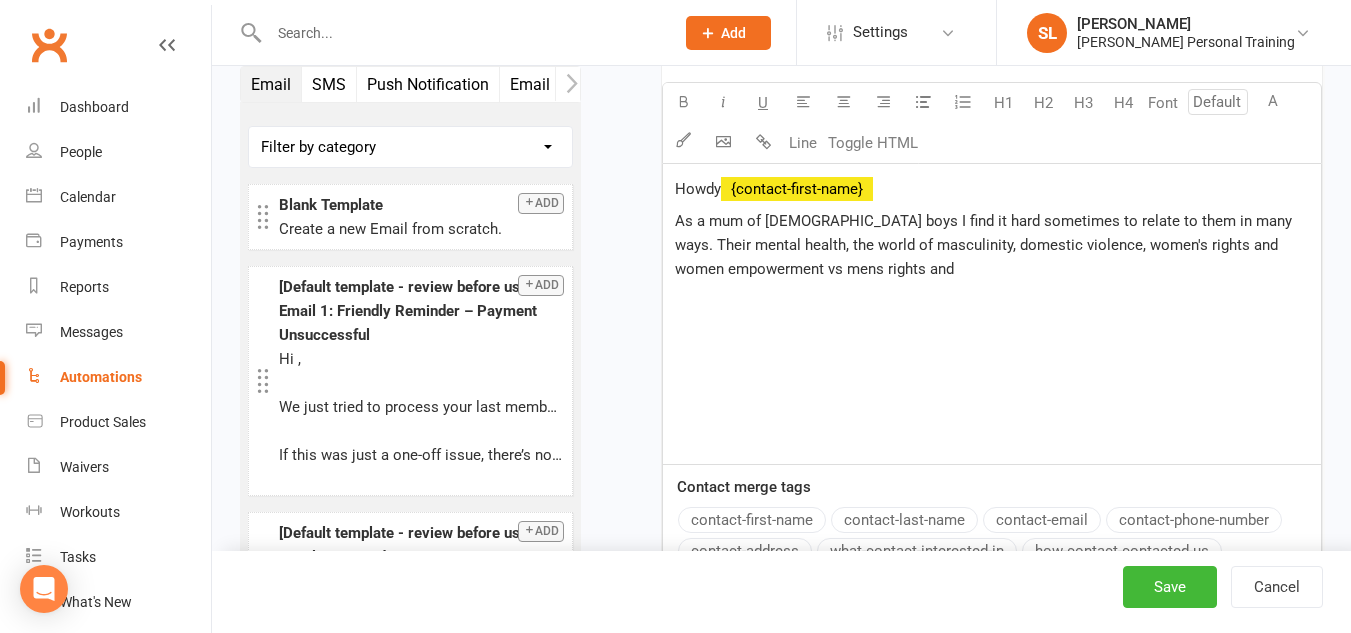 click on "As a mum of [DEMOGRAPHIC_DATA] boys I find it hard sometimes to relate to them in many ways. Their mental health, the world of masculinity, domestic violence, women's rights and women empowerment vs mens rights and" at bounding box center [985, 245] 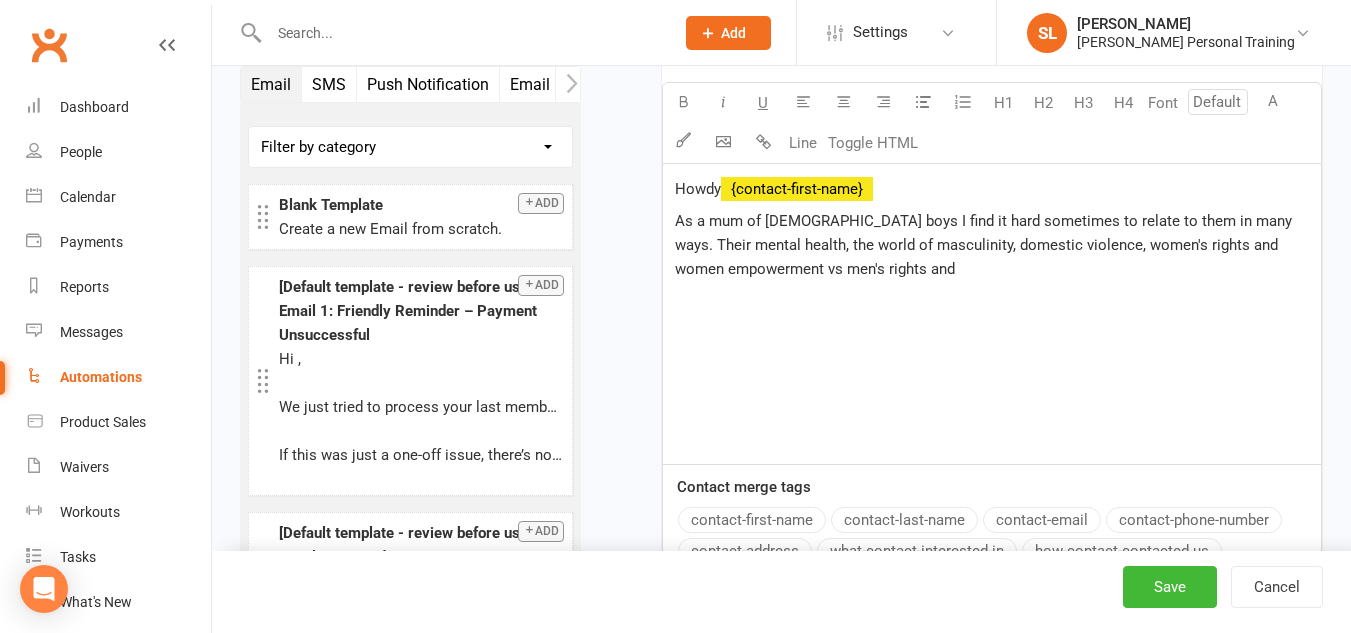 click on "As a mum of [DEMOGRAPHIC_DATA] boys I find it hard sometimes to relate to them in many ways. Their mental health, the world of masculinity, domestic violence, women's rights and women empowerment vs men's rights and" at bounding box center (992, 245) 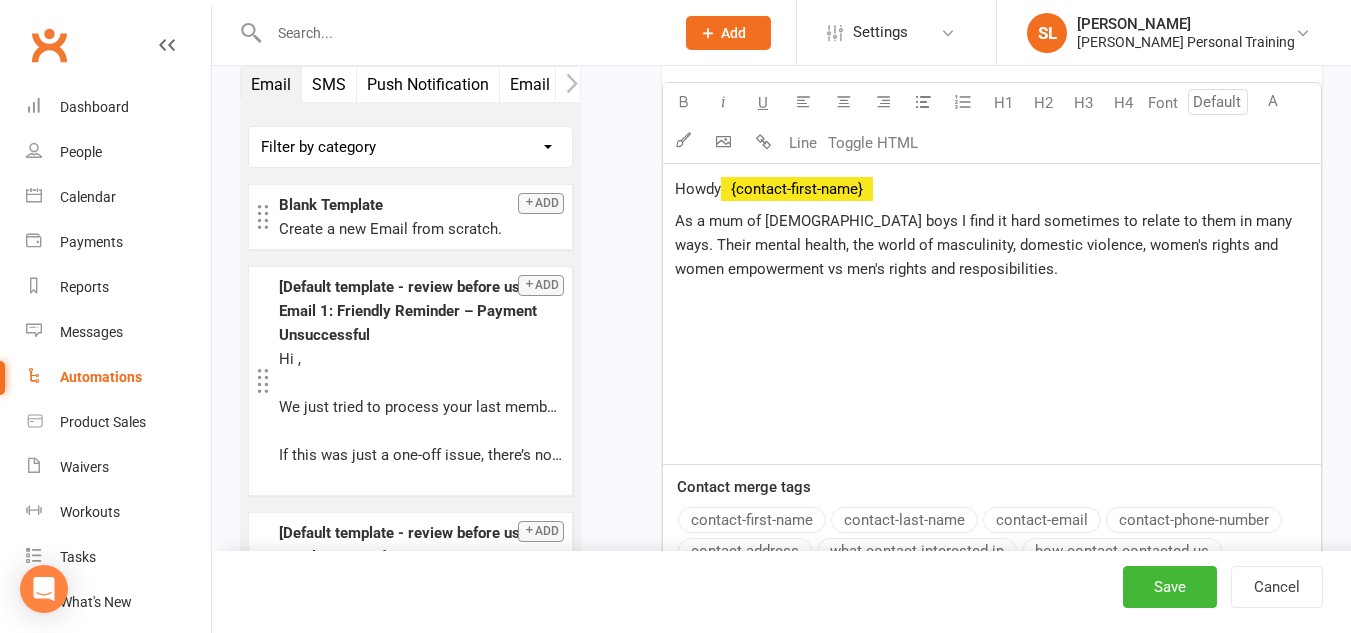 click on "As a mum of [DEMOGRAPHIC_DATA] boys I find it hard sometimes to relate to them in many ways. Their mental health, the world of masculinity, domestic violence, women's rights and women empowerment vs men's rights and resposibilities." at bounding box center (985, 245) 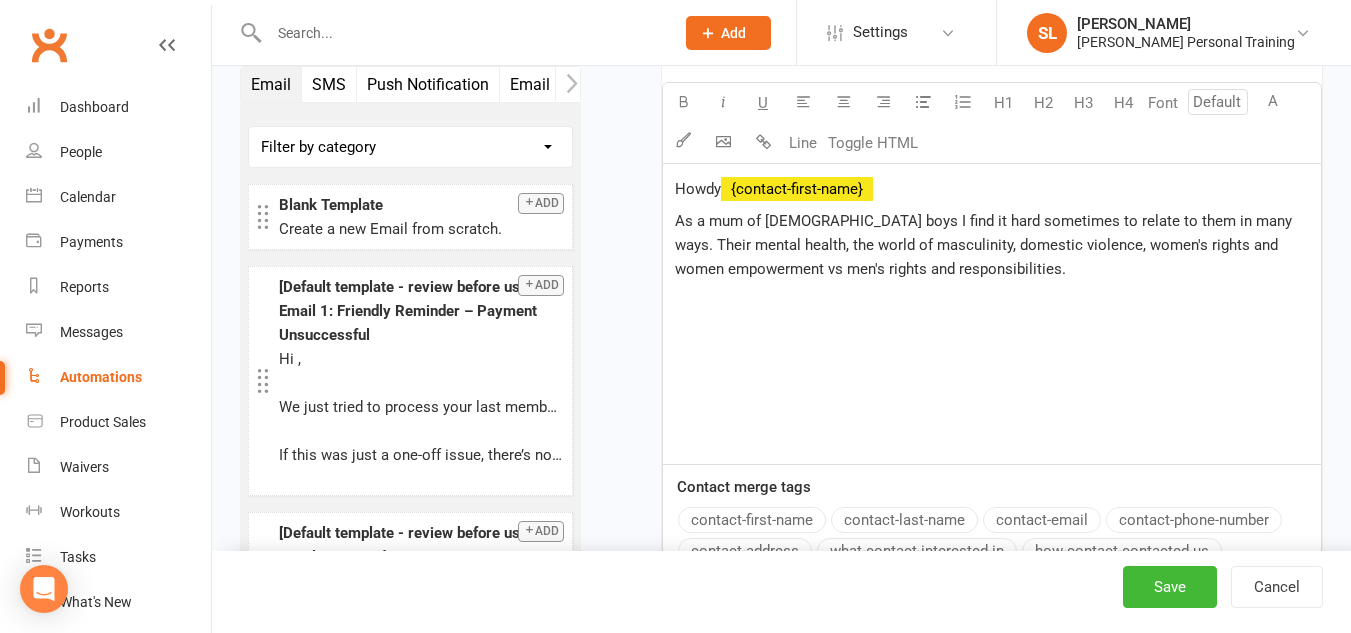 click on "Howdy  ﻿ {contact-first-name}   As a mum of [DEMOGRAPHIC_DATA] boys I find it hard sometimes to relate to them in many ways. Their mental health, the world of masculinity, domestic violence, women's rights and women empowerment vs men's rights and responsibilities." at bounding box center (992, 314) 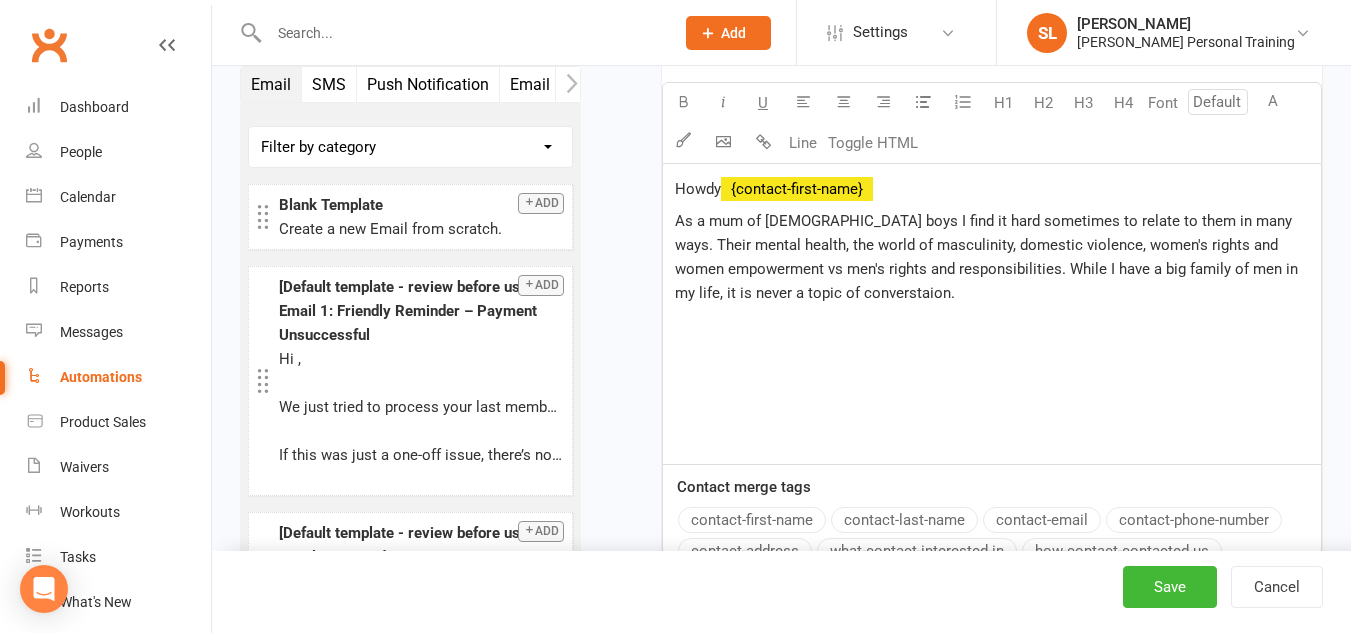click on "As a mum of [DEMOGRAPHIC_DATA] boys I find it hard sometimes to relate to them in many ways. Their mental health, the world of masculinity, domestic violence, women's rights and women empowerment vs men's rights and responsibilities. While I have a big family of men in my life, it is never a topic of converstaion." at bounding box center [988, 257] 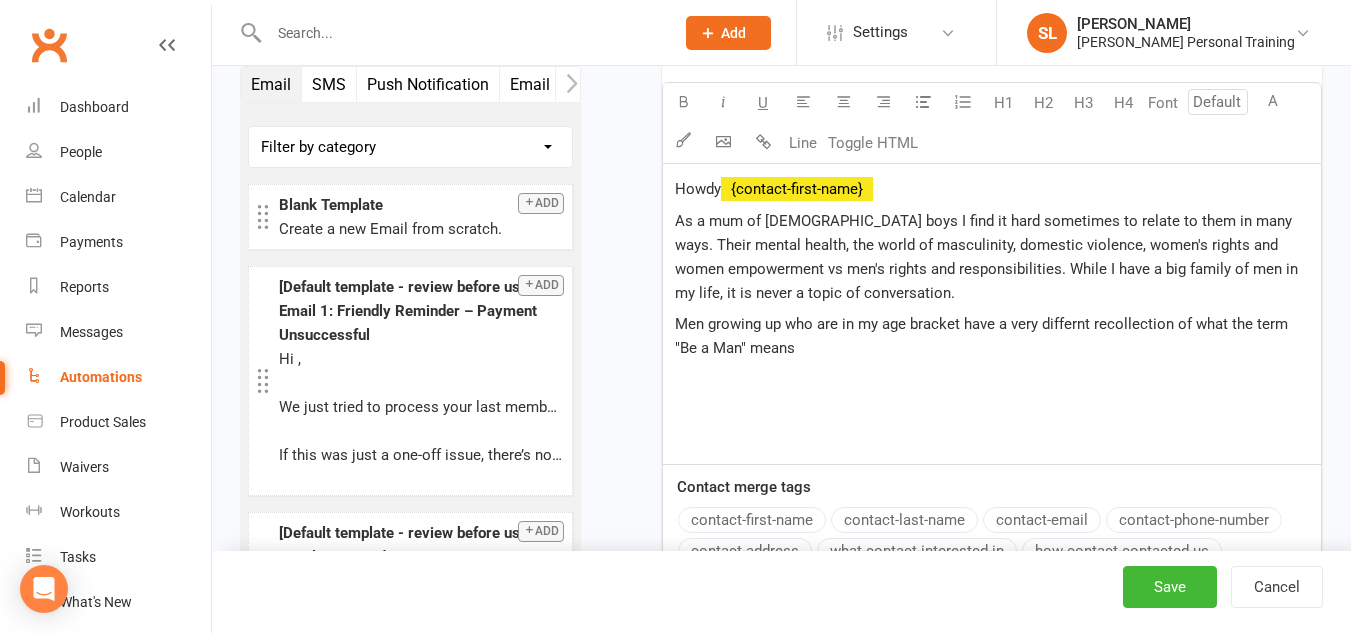 click on "Men growing up who are in my age bracket have a very differnt recollection of what the term "Be a Man" means" at bounding box center (983, 336) 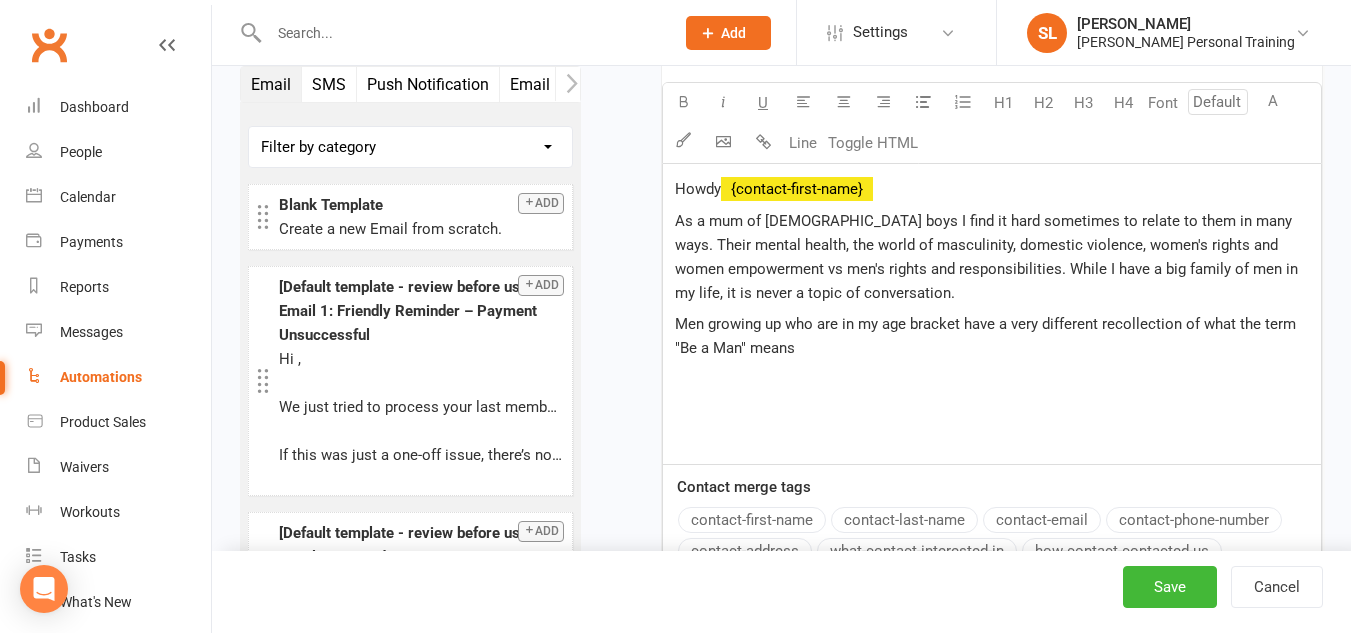 click on "Men growing up who are in my age bracket have a very different recollection of what the term "Be a Man" means" at bounding box center [987, 336] 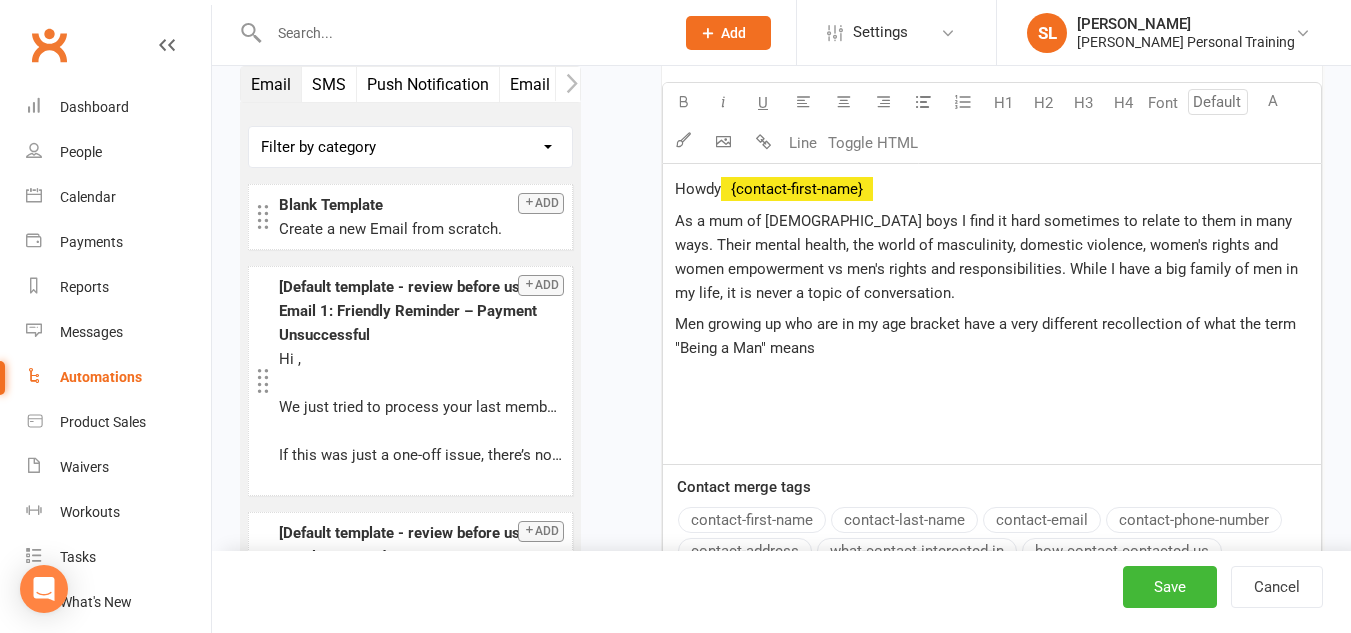 click on "Men growing up who are in my age bracket have a very different recollection of what the term "Being a Man" means" at bounding box center [987, 336] 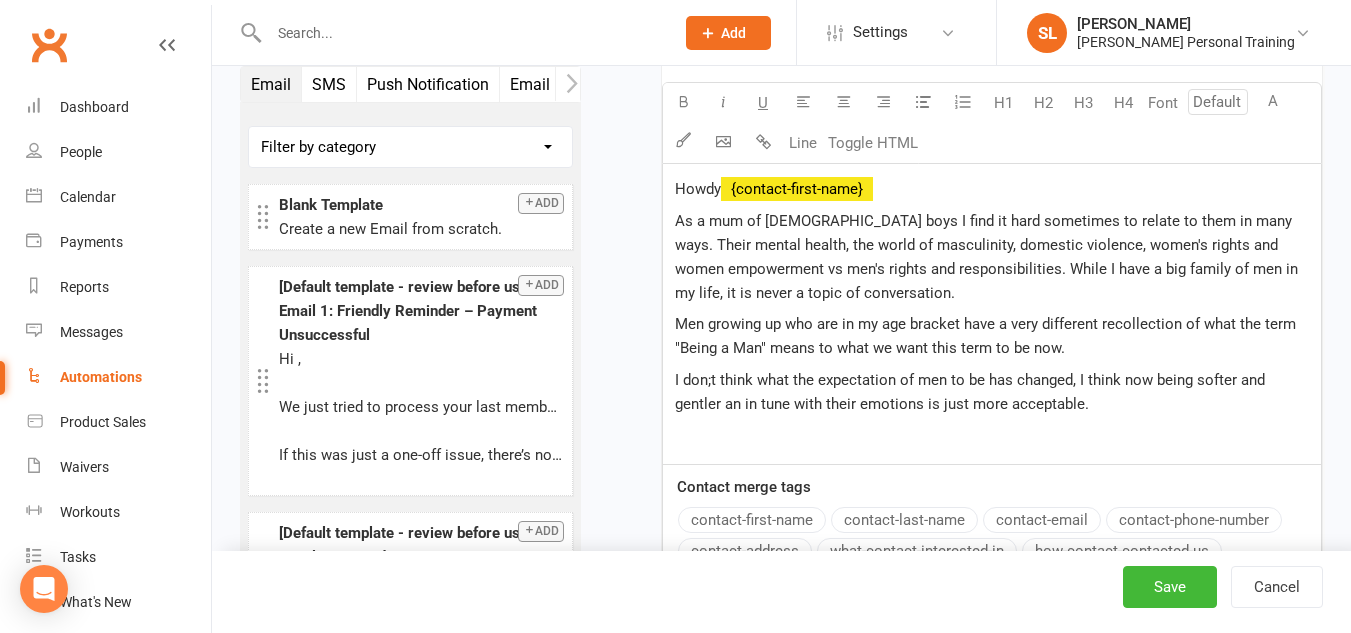 click on "I don;t think what the expectation of men to be has changed, I think now being softer and gentler an in tune with their emotions is just more acceptable." at bounding box center [972, 392] 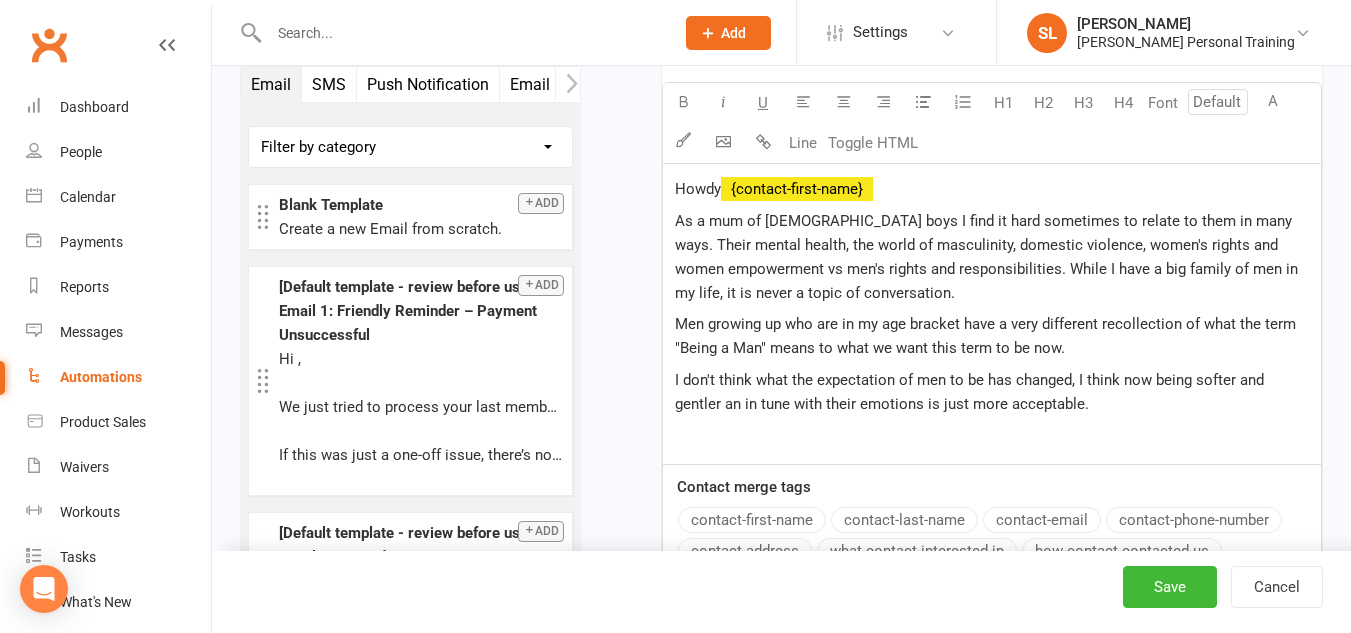 click on "I don't think what the expectation of men to be has changed, I think now being softer and gentler an in tune with their emotions is just more acceptable." at bounding box center [992, 392] 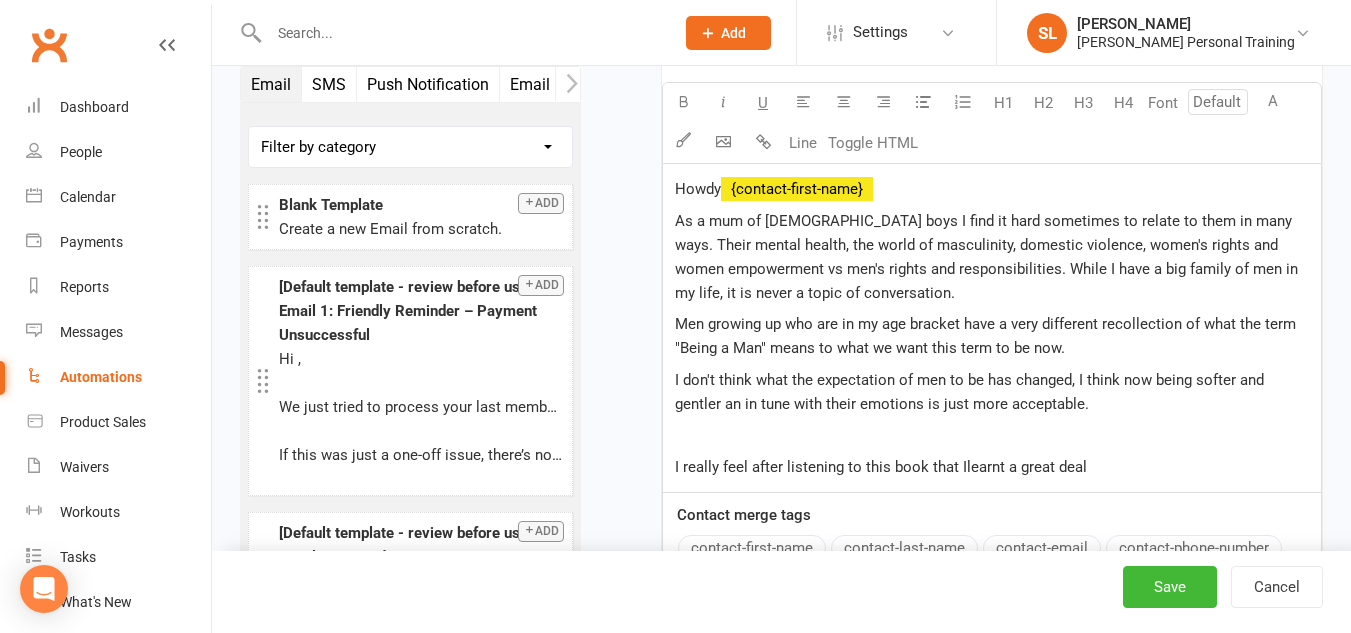 click on "I really feel after listening to this book that Ilearnt a great deal" at bounding box center (881, 467) 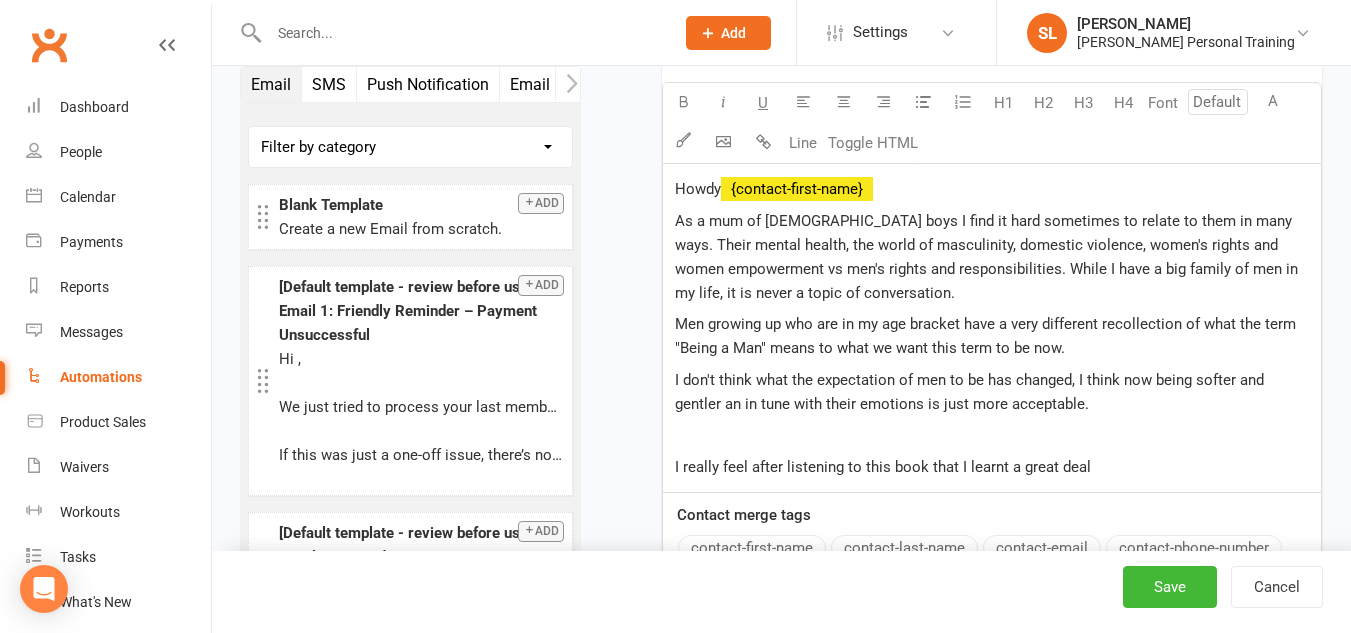 click on "I really feel after listening to this book that I learnt a great deal" at bounding box center [992, 467] 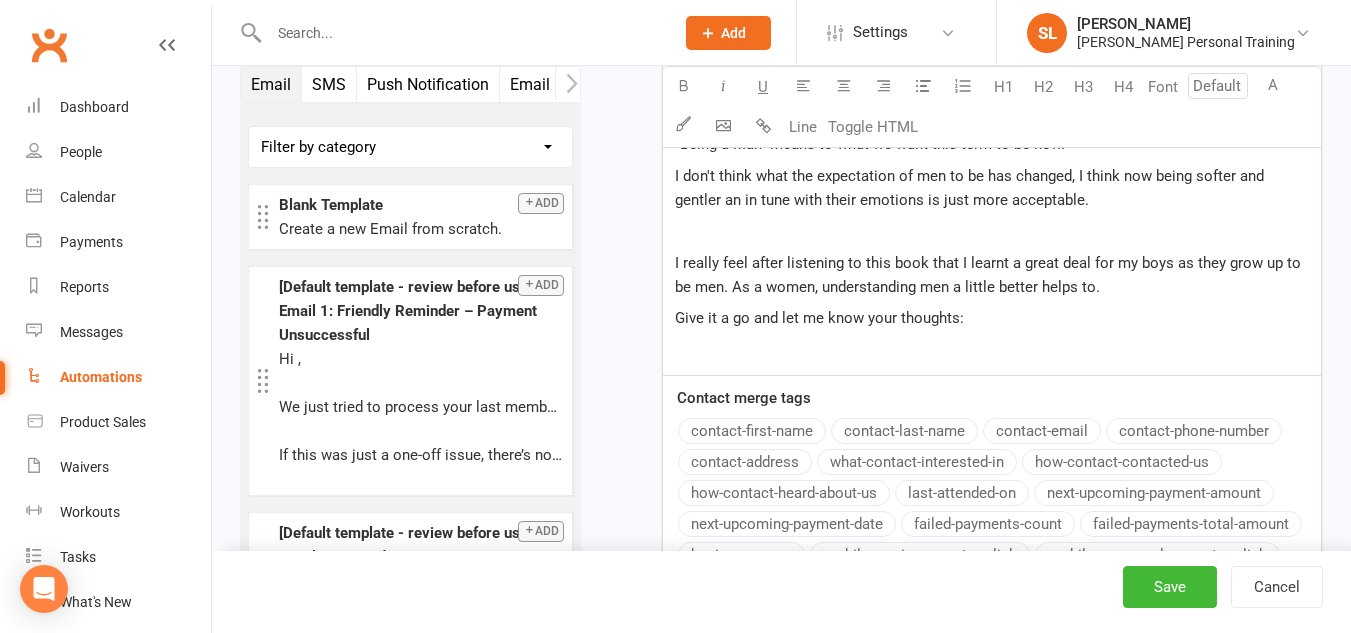 scroll, scrollTop: 5044, scrollLeft: 0, axis: vertical 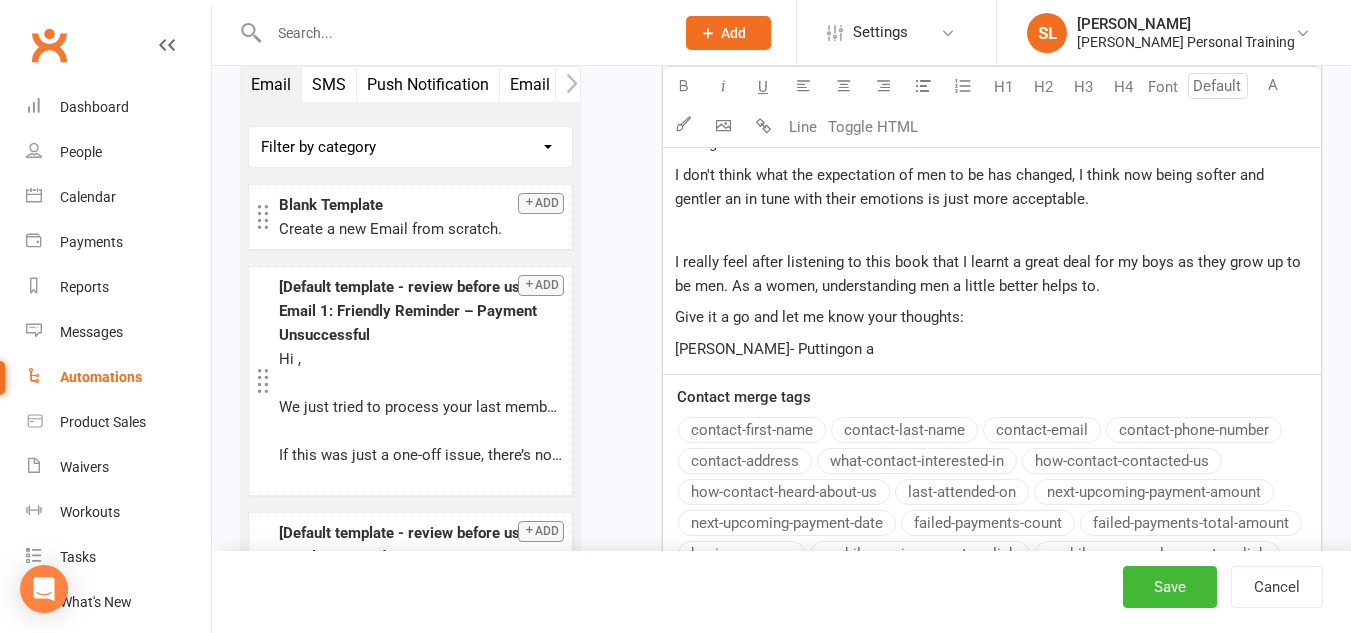 click on "[PERSON_NAME]- Puttingon a" at bounding box center [774, 349] 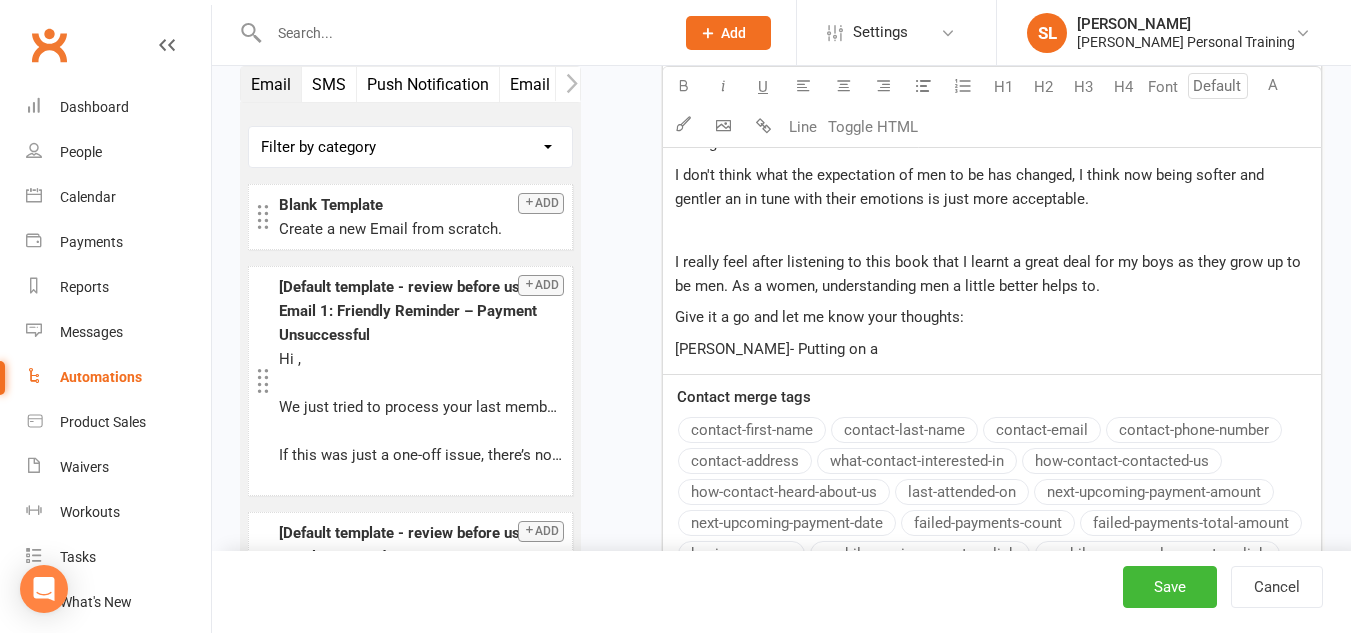 click on "[PERSON_NAME]- Putting on a" at bounding box center (992, 349) 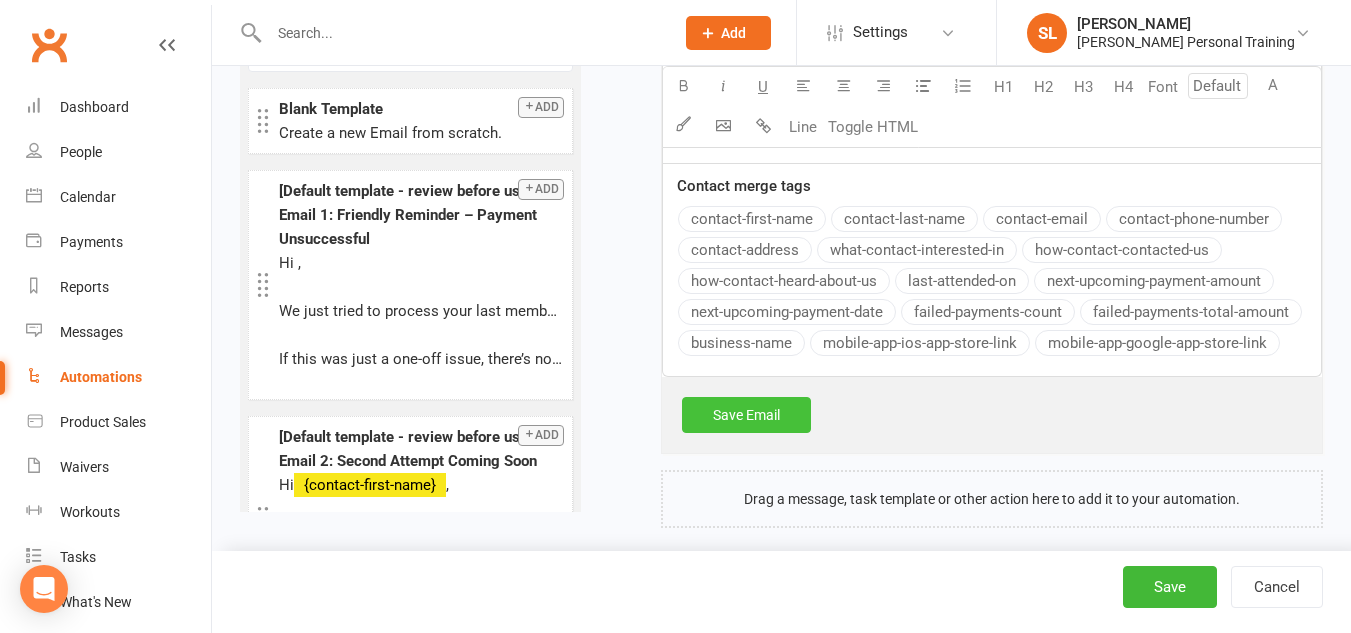 click on "Save Email" at bounding box center (746, 415) 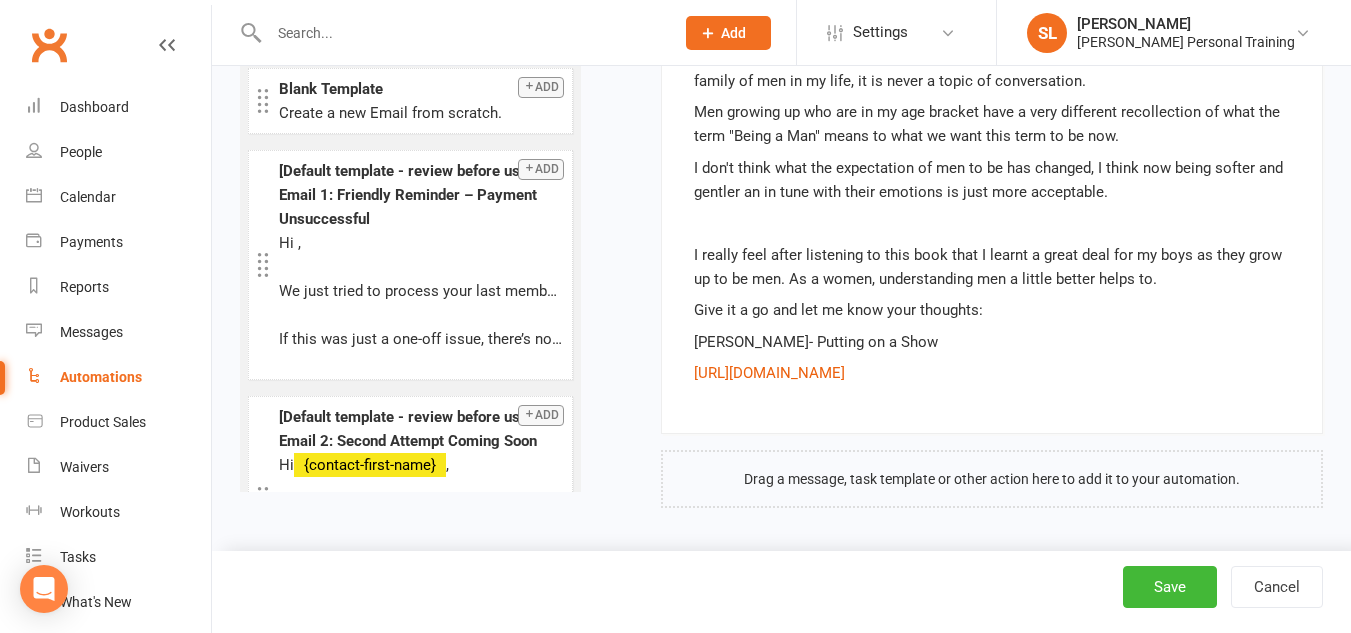 scroll, scrollTop: 4771, scrollLeft: 0, axis: vertical 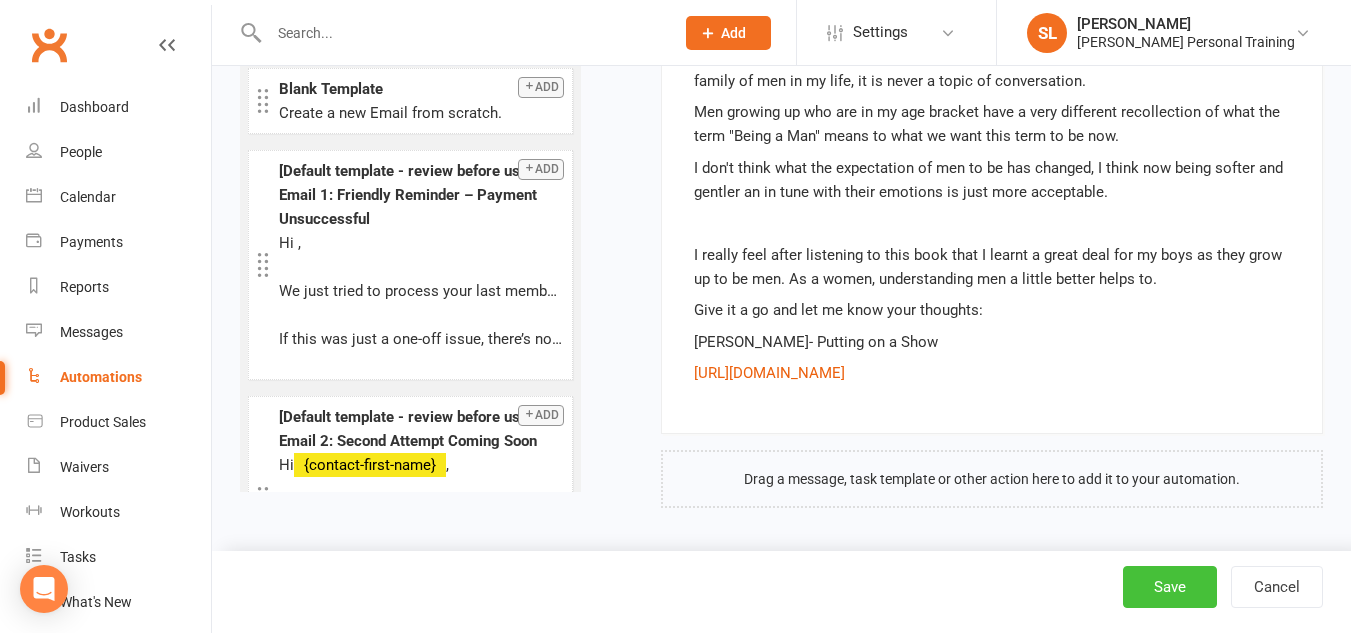 click on "Save" at bounding box center [1170, 587] 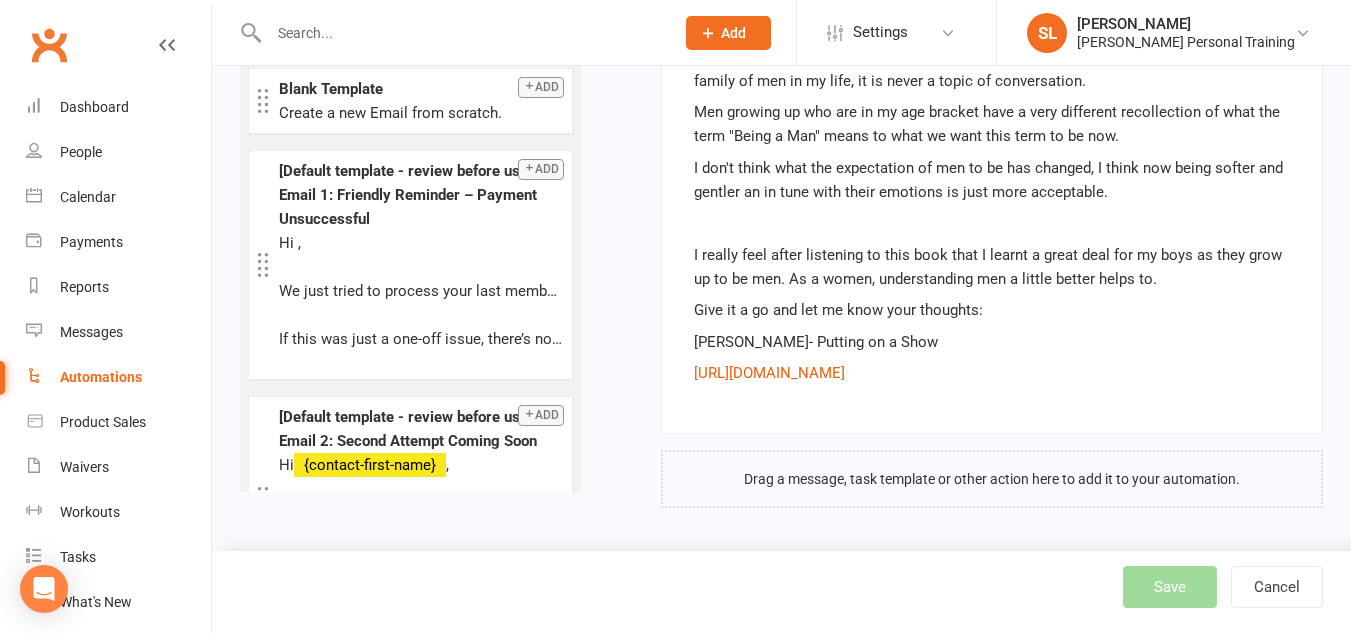 select on "100" 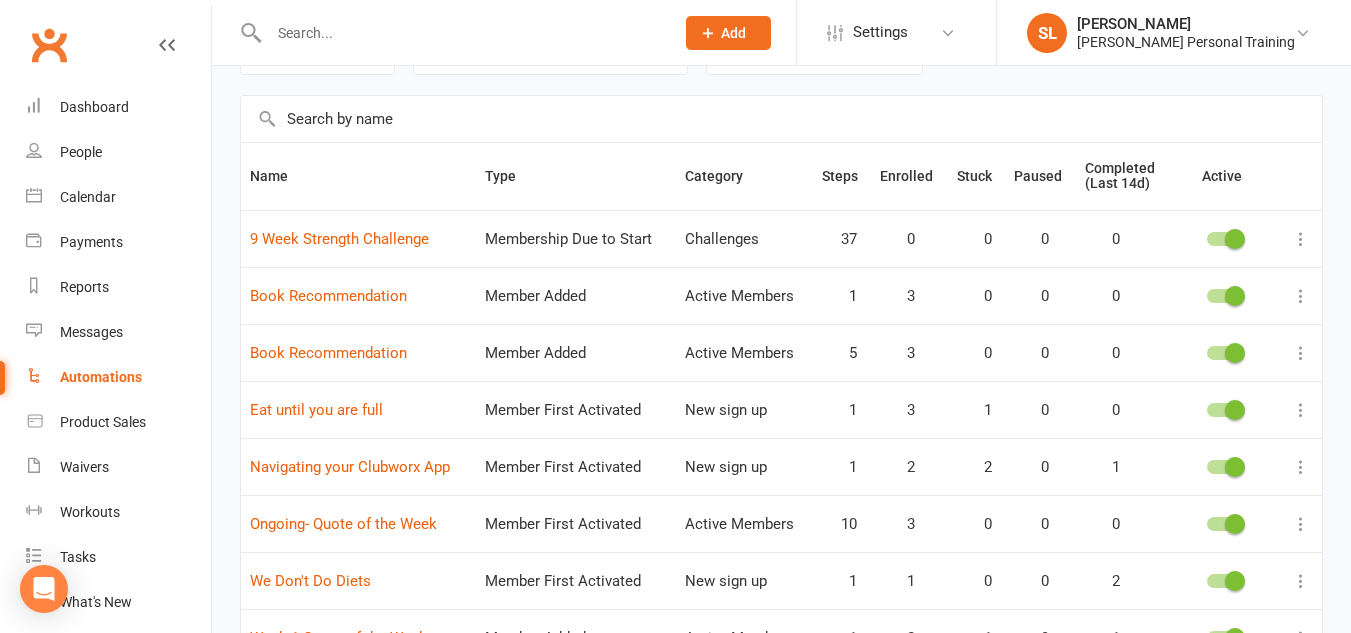 scroll, scrollTop: 119, scrollLeft: 0, axis: vertical 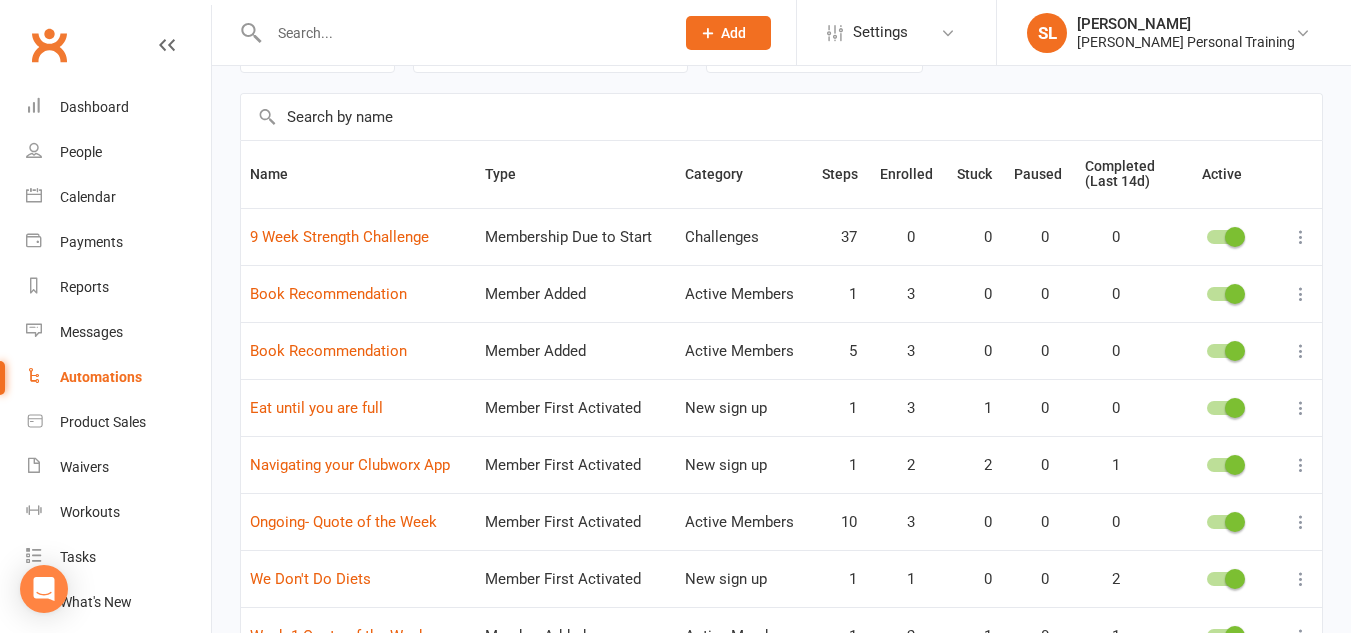 click at bounding box center [1301, 294] 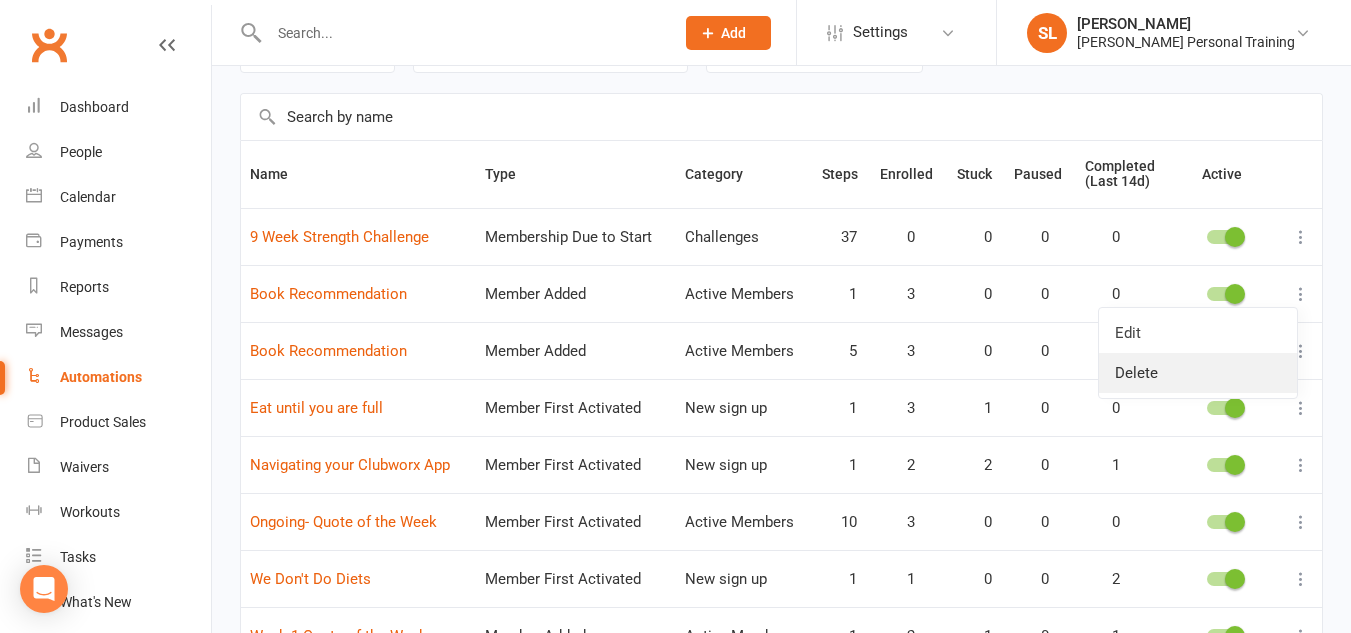 click on "Delete" at bounding box center [1198, 373] 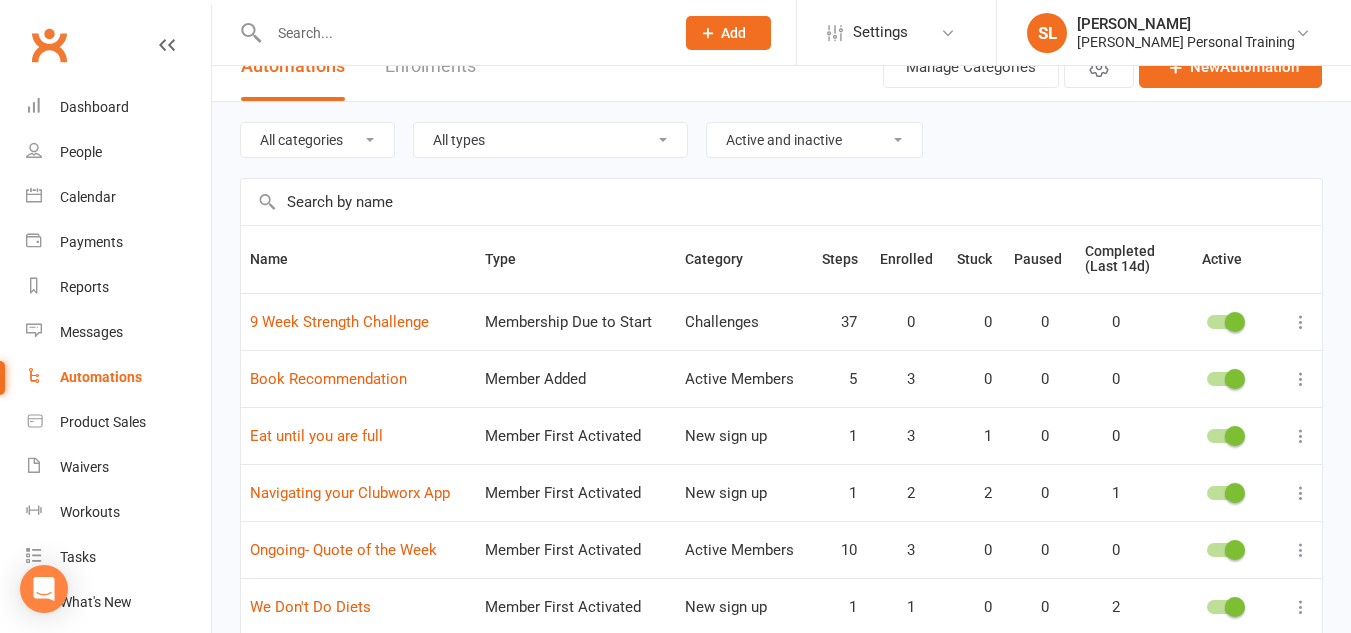 scroll, scrollTop: 33, scrollLeft: 0, axis: vertical 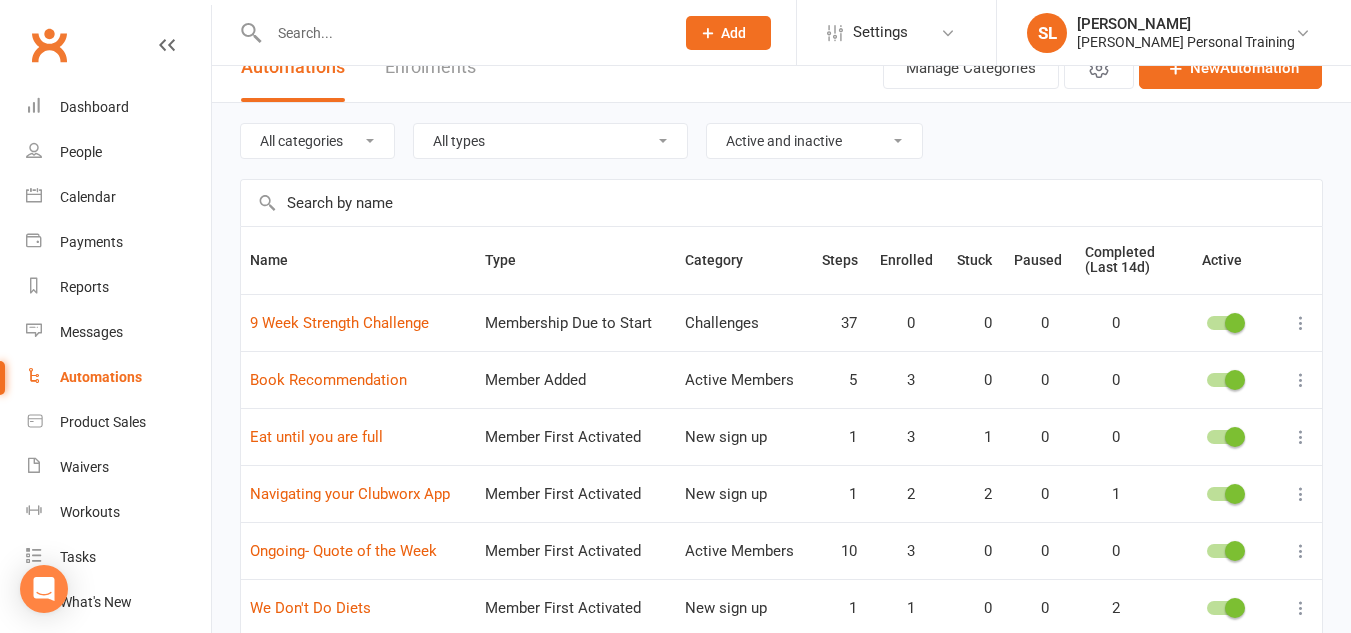 click at bounding box center [1301, 380] 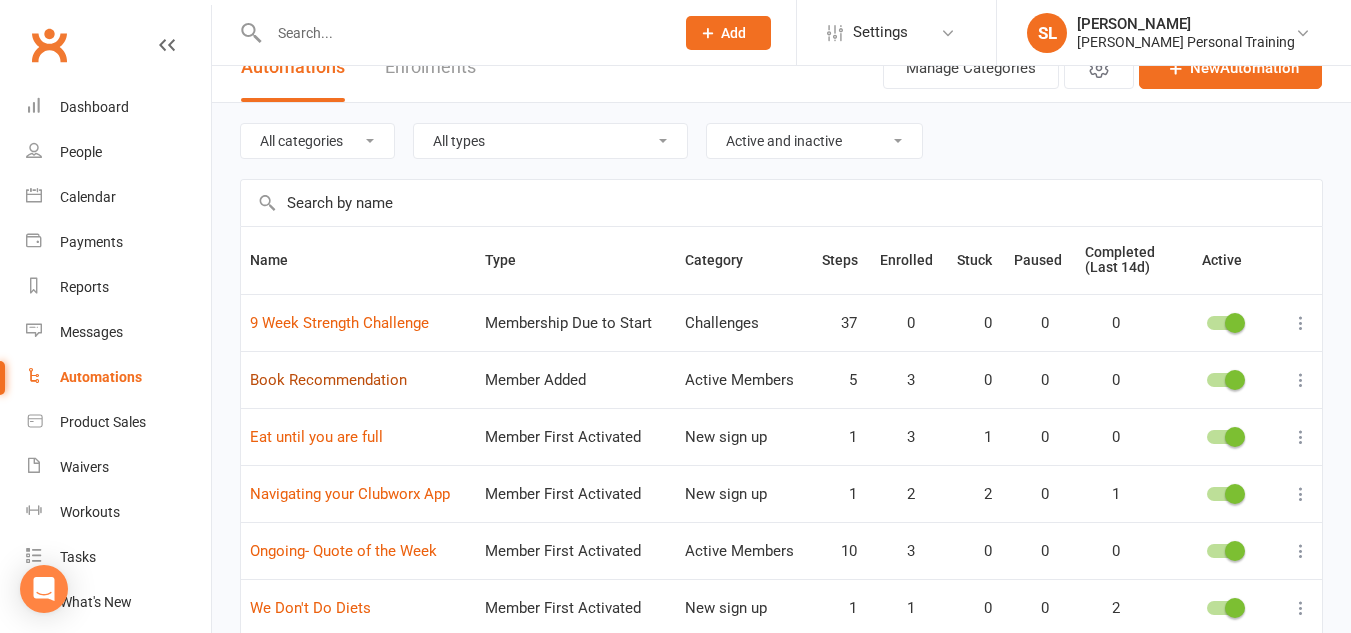 click on "Book Recommendation" at bounding box center [328, 380] 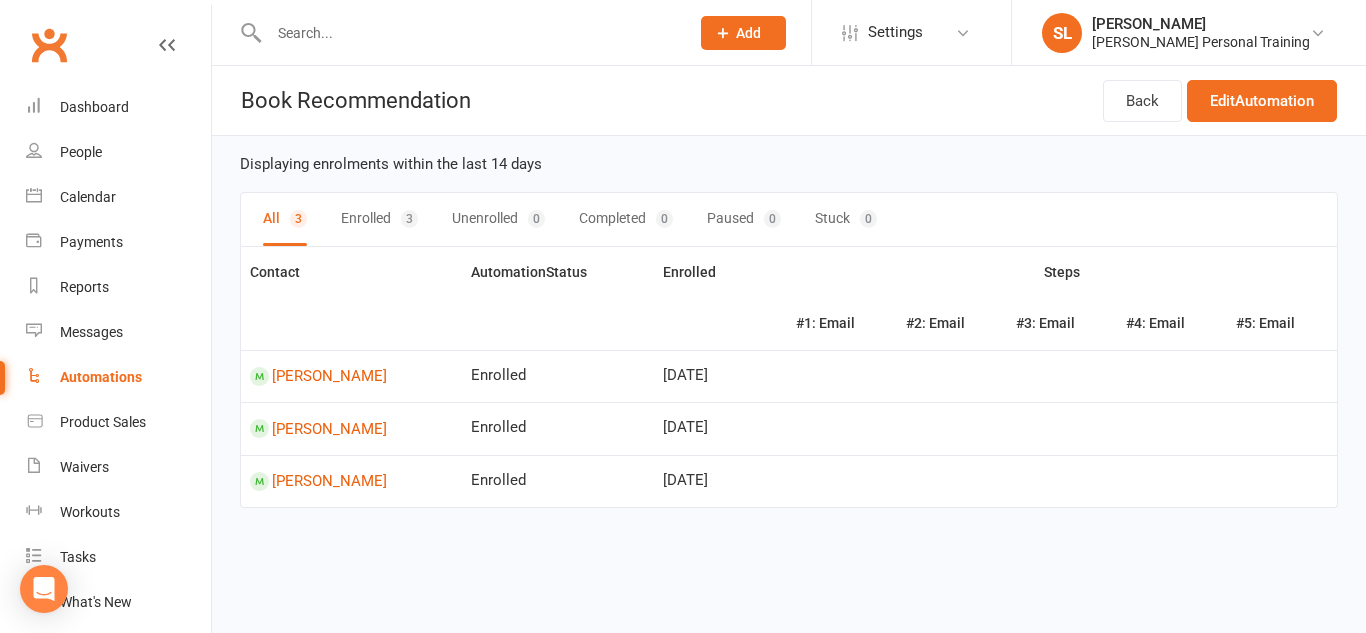 click on "Enrolled 3" at bounding box center [379, 219] 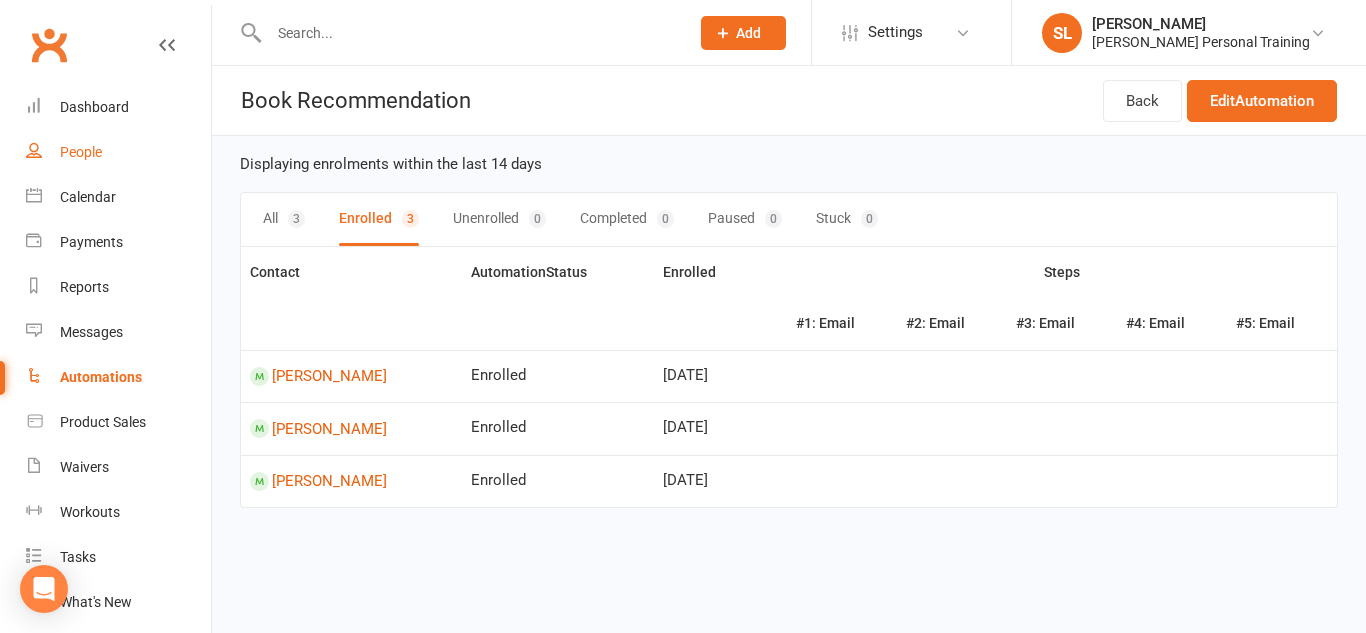 click on "People" at bounding box center [81, 152] 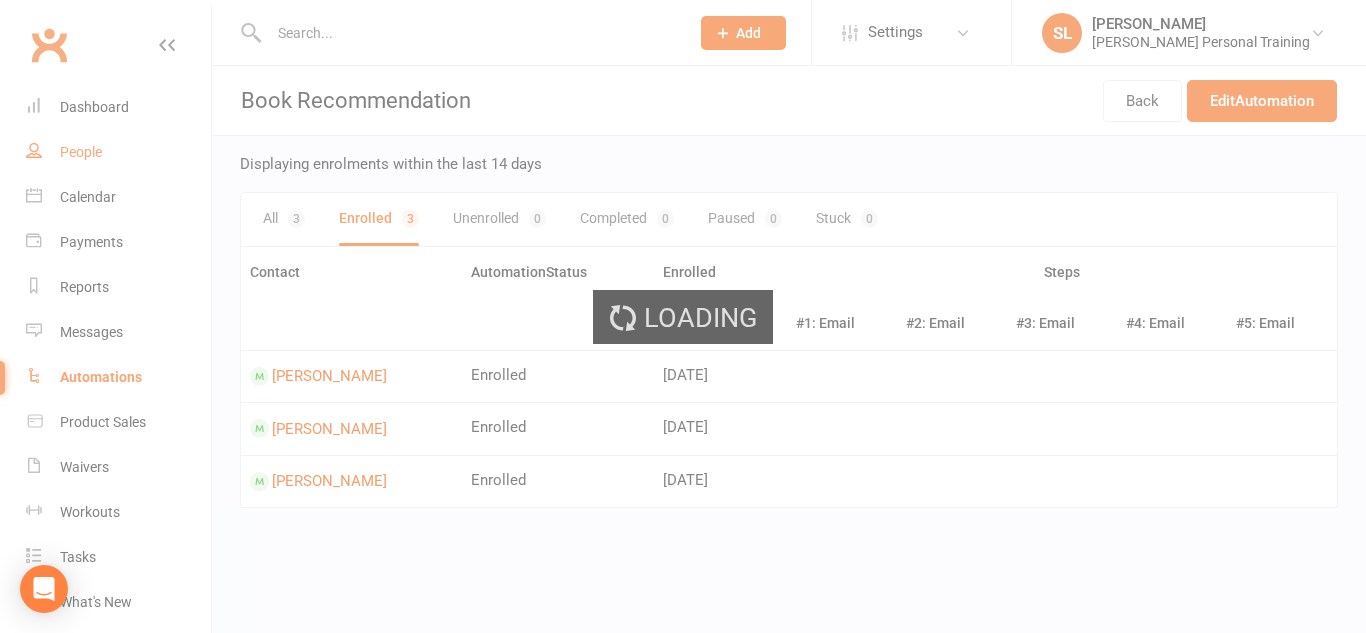 select on "100" 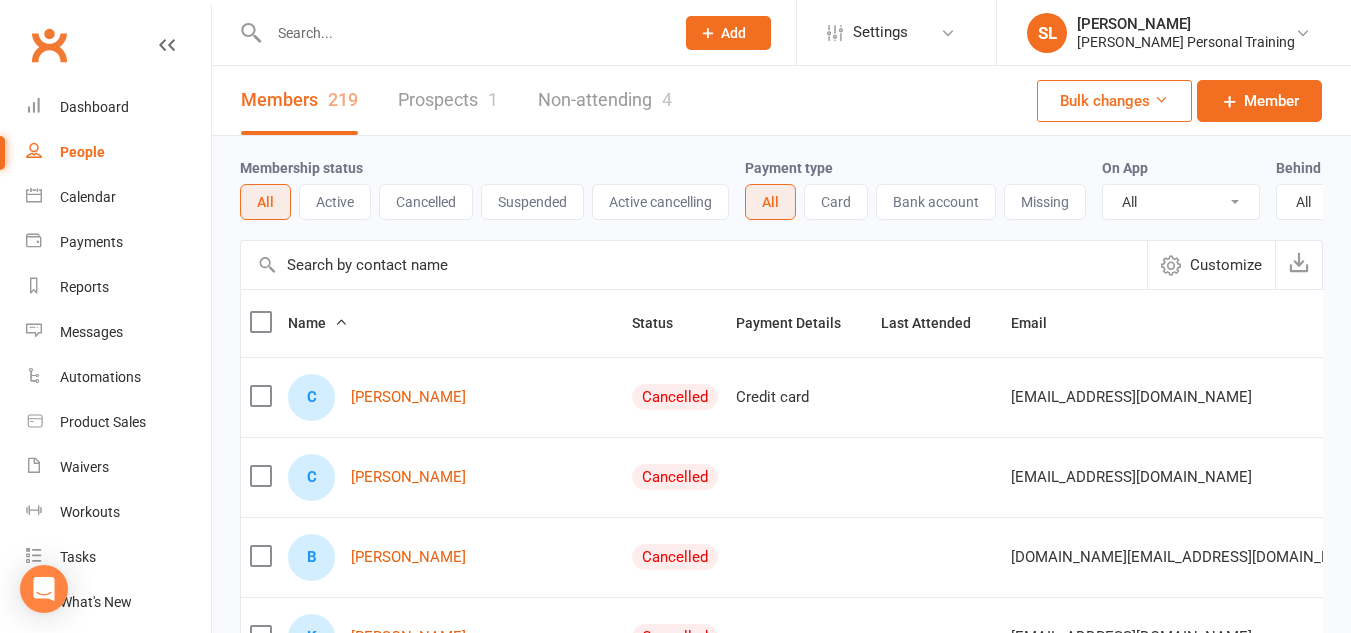click on "Active" at bounding box center [335, 202] 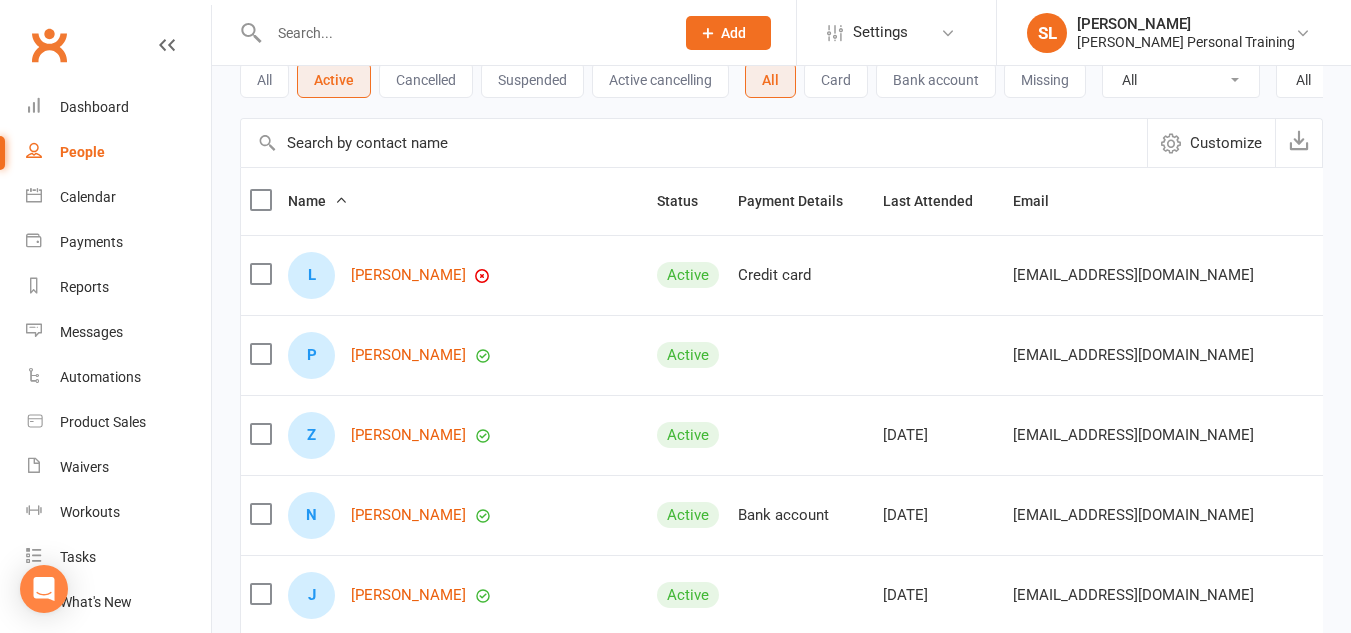scroll, scrollTop: 132, scrollLeft: 0, axis: vertical 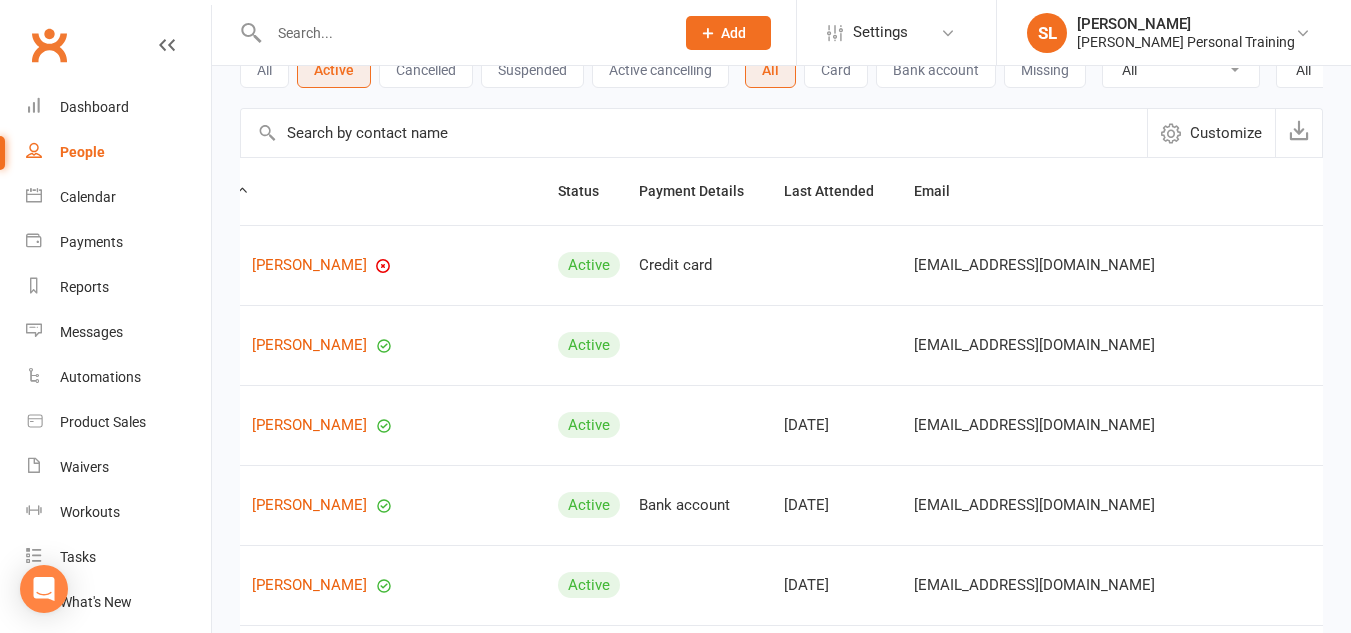 click at bounding box center (1623, 345) 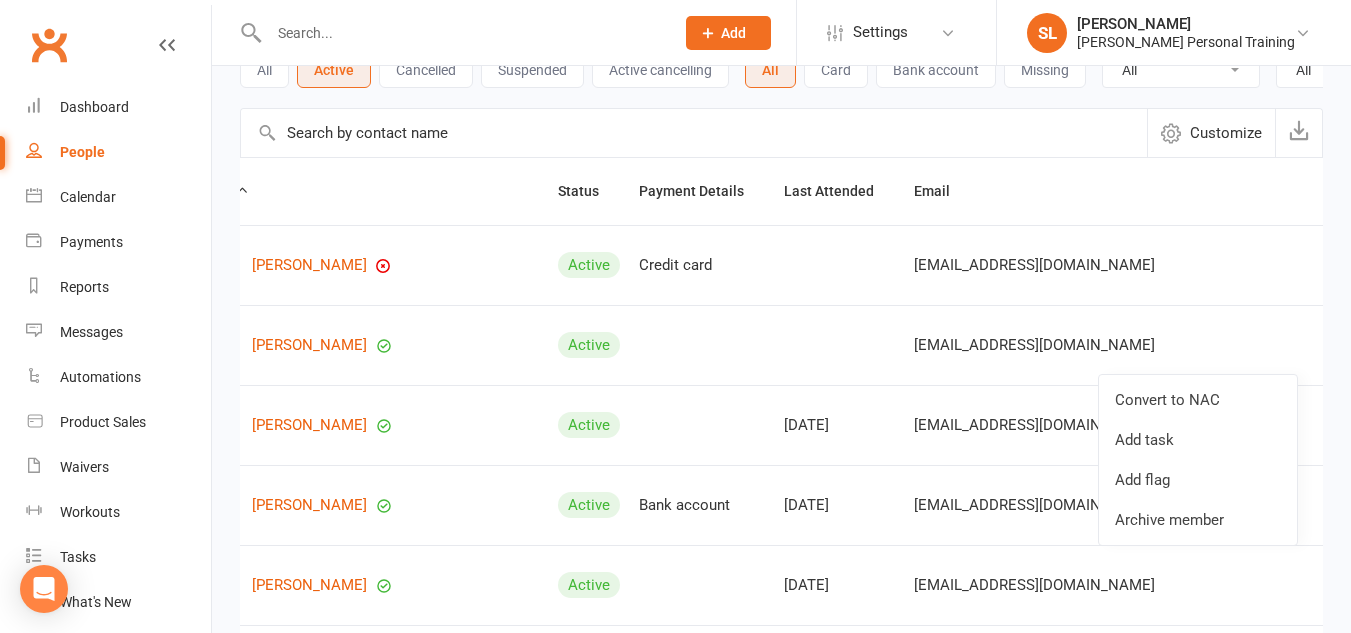 click at bounding box center (1623, 345) 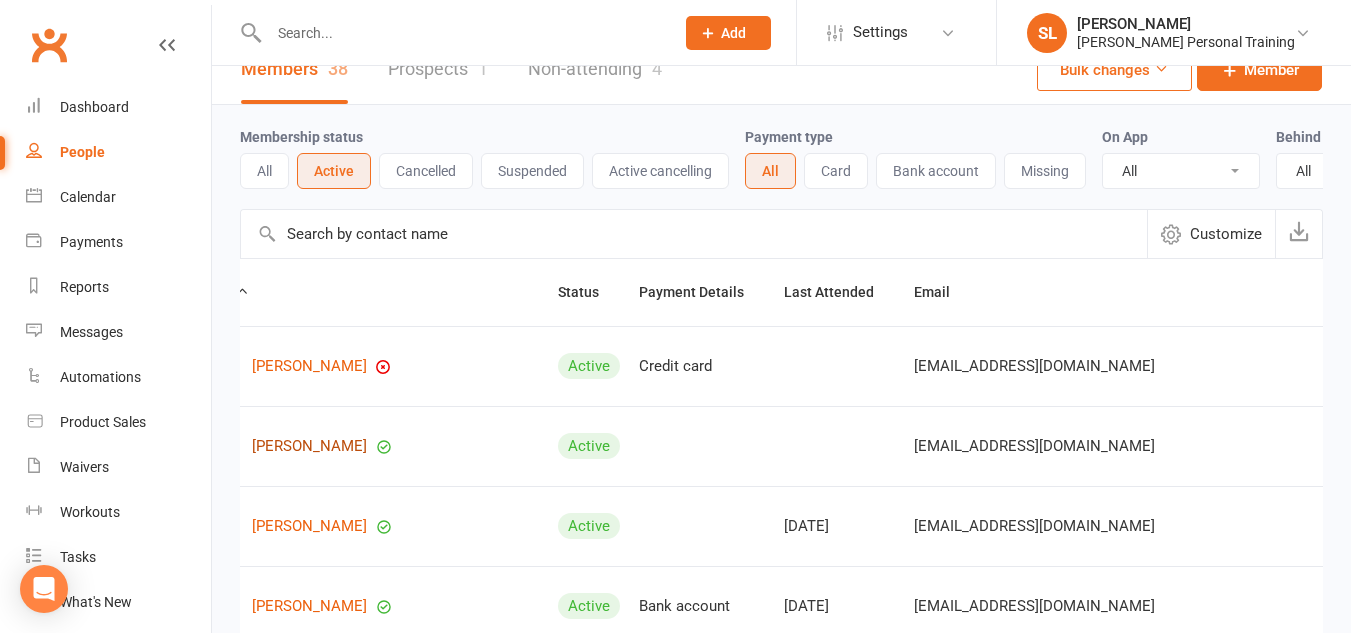 scroll, scrollTop: 0, scrollLeft: 0, axis: both 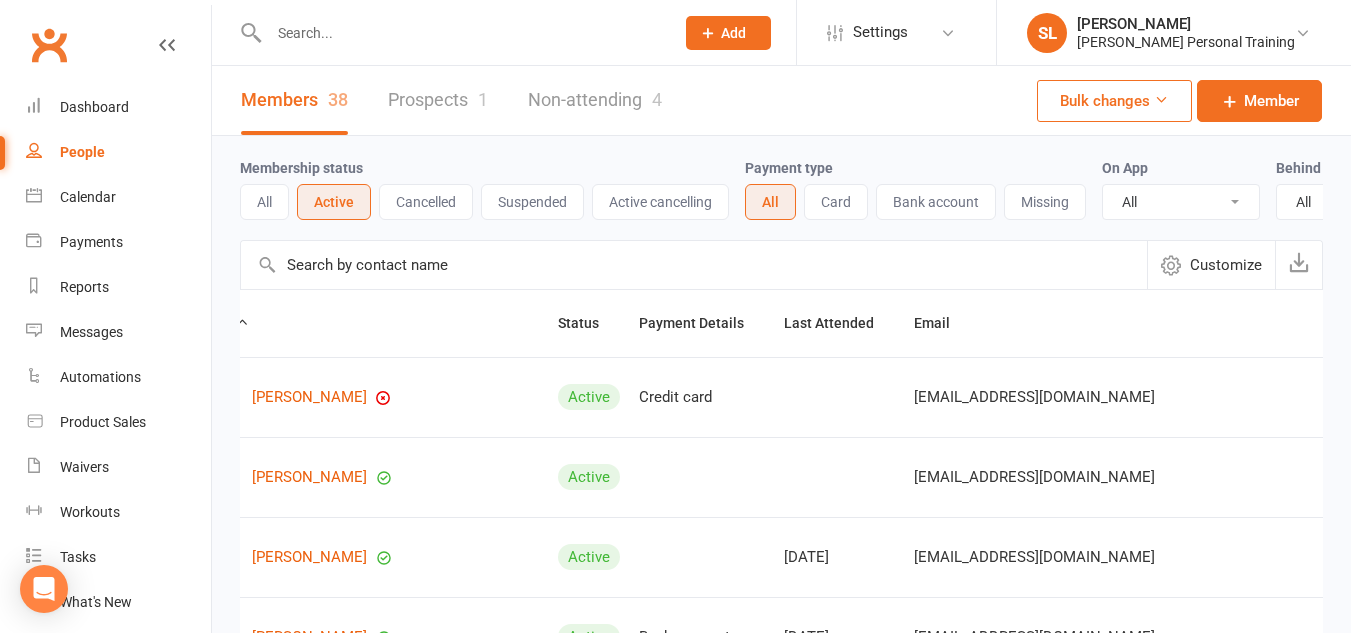click on "Bulk changes" at bounding box center [1114, 101] 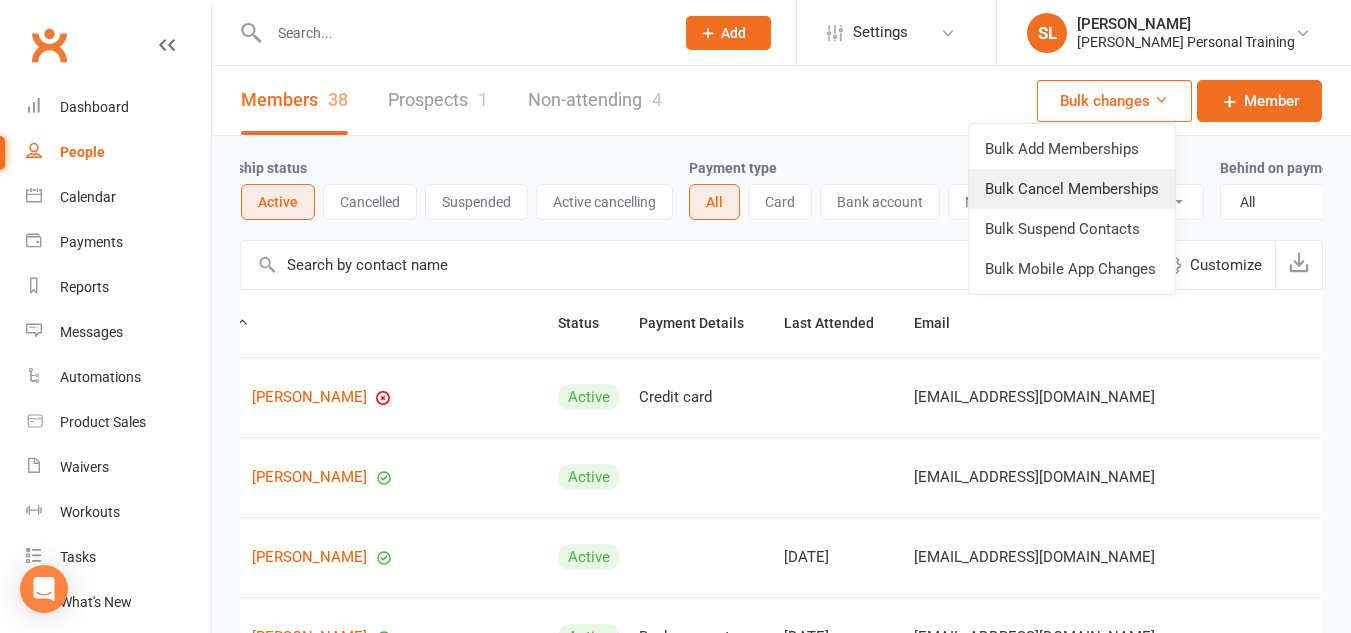 scroll, scrollTop: 0, scrollLeft: 55, axis: horizontal 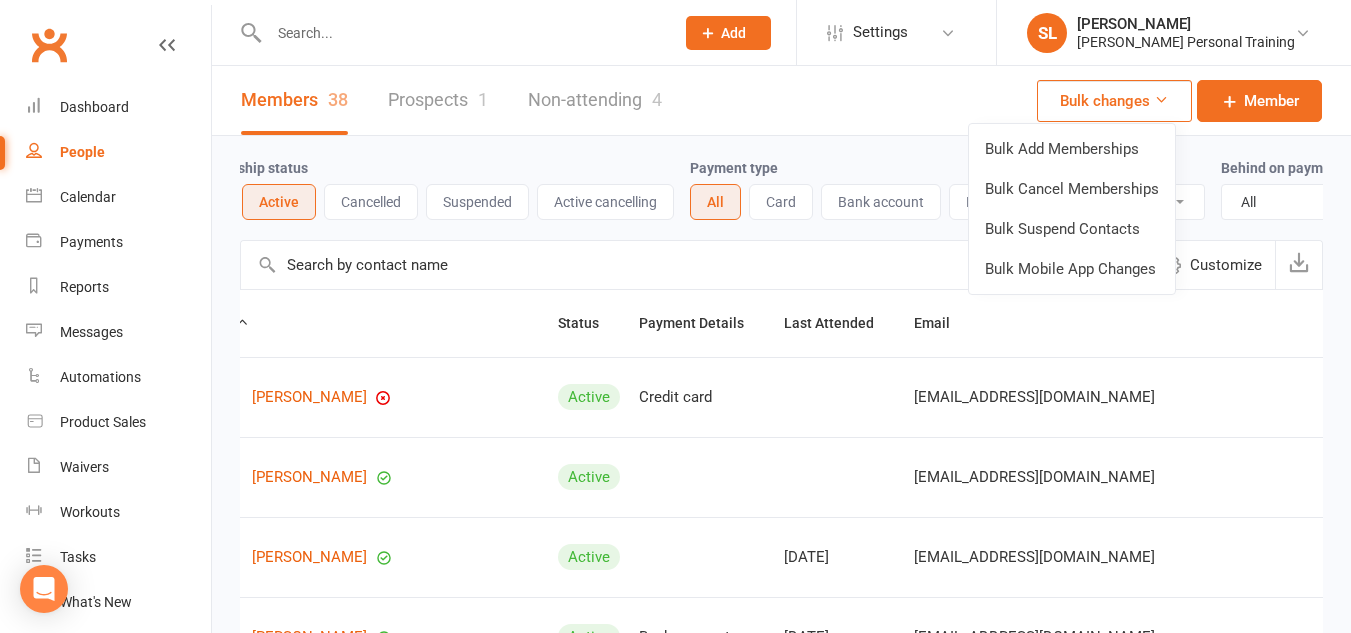 click on "Membership status All Active Cancelled Suspended Active cancelling Payment type All Card Bank account Missing On App All Yes No Behind on payments? All No Yes Trial status All Active and expired trials All active trials Active trial (no other membership) Active trial (other membership present) Expired trials only No trial" at bounding box center [781, 188] 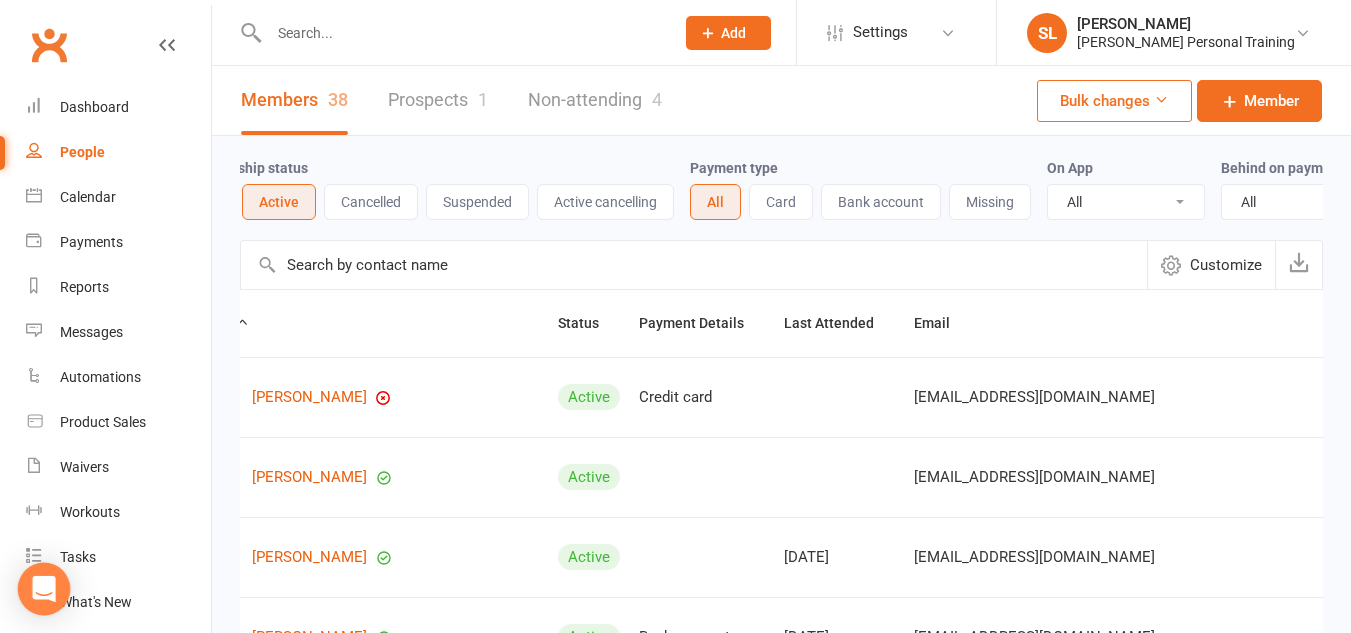 click at bounding box center [44, 589] 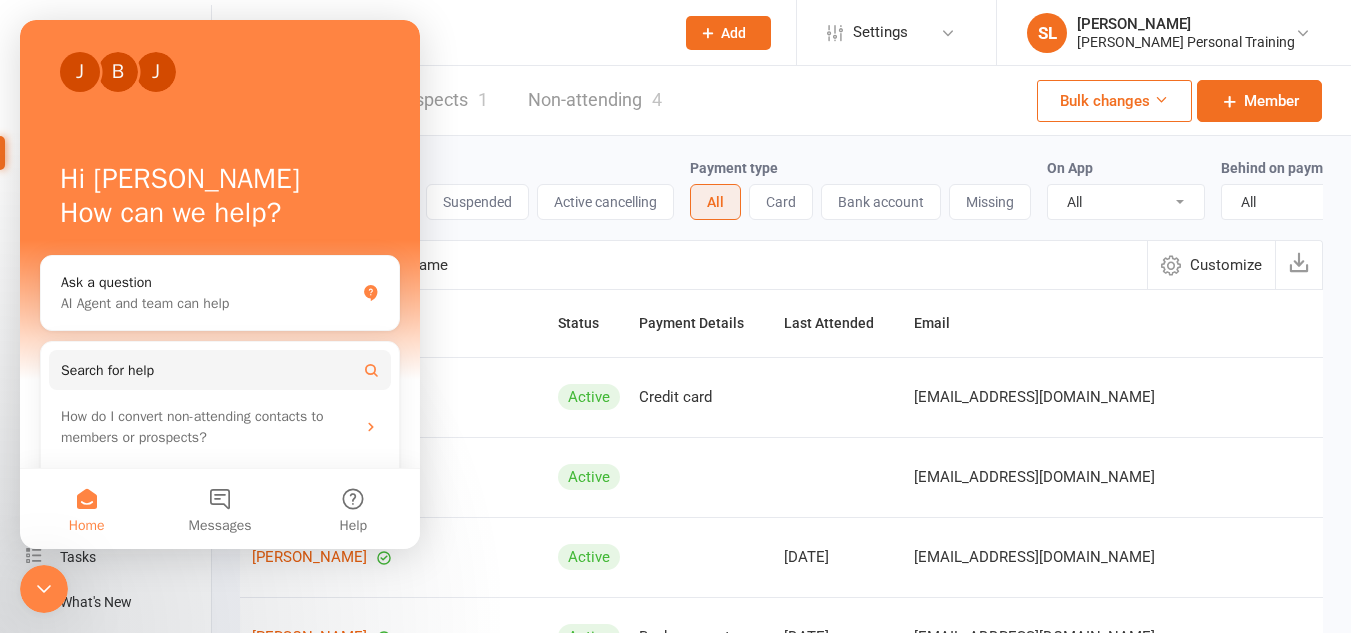 scroll, scrollTop: 0, scrollLeft: 0, axis: both 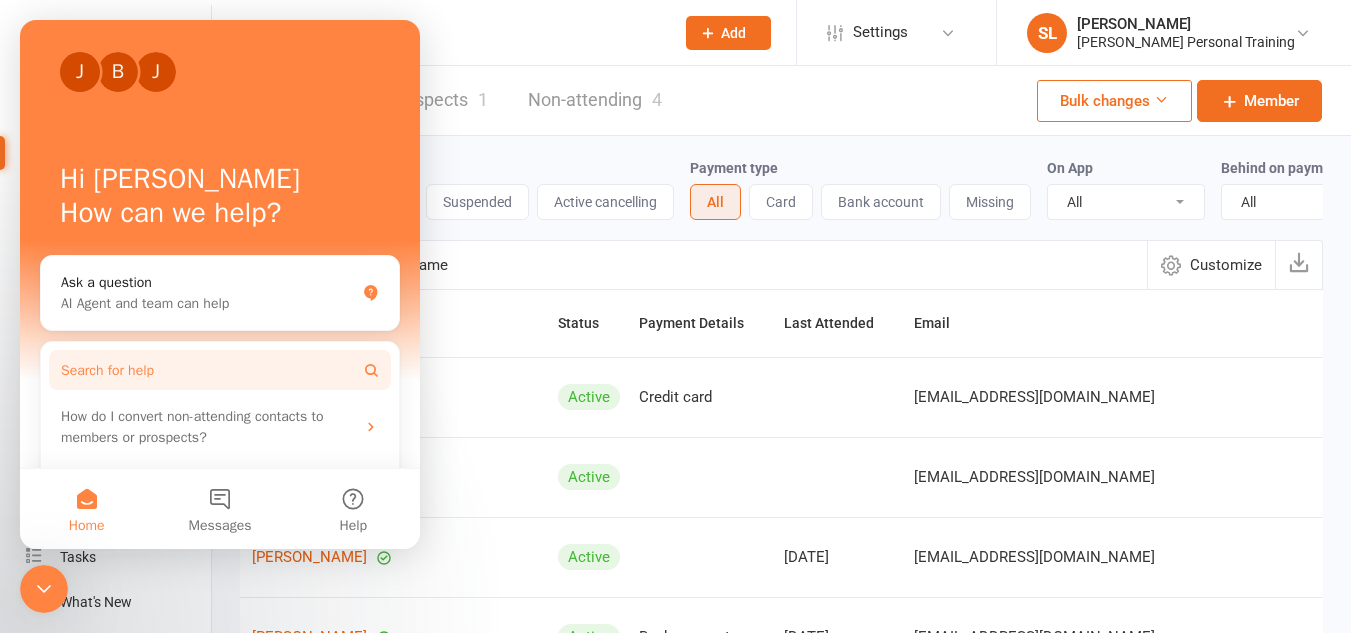 click on "Search for help" at bounding box center [220, 370] 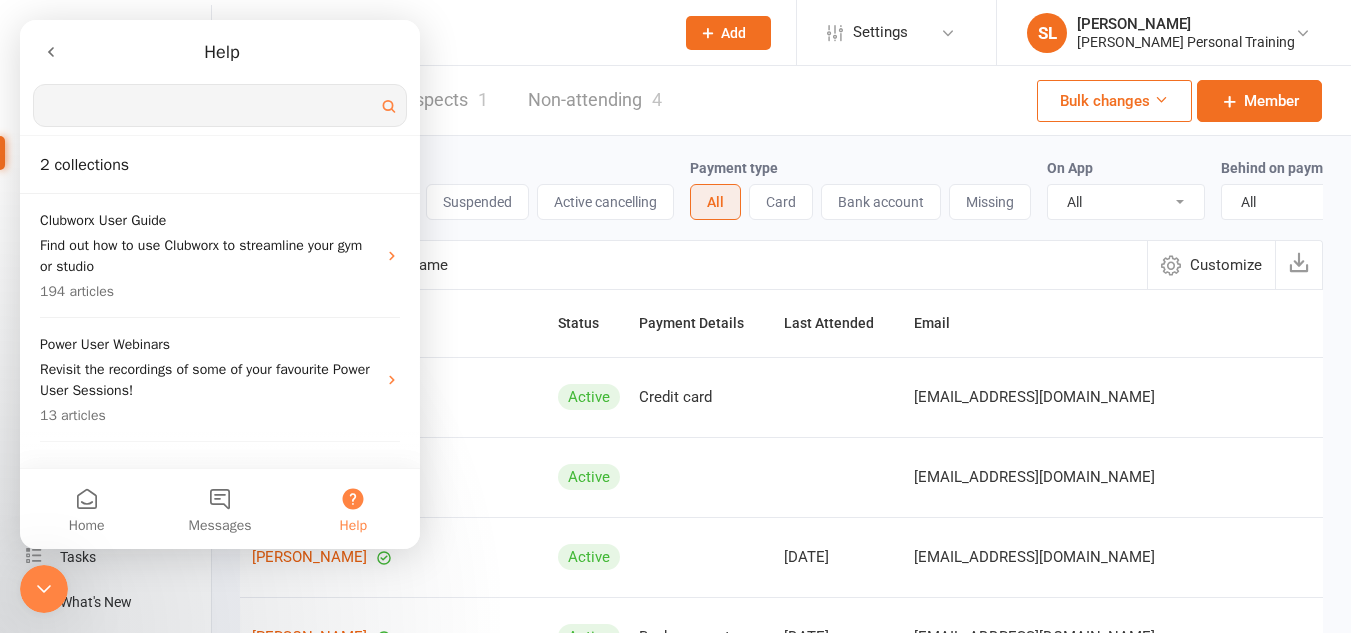scroll, scrollTop: 0, scrollLeft: 0, axis: both 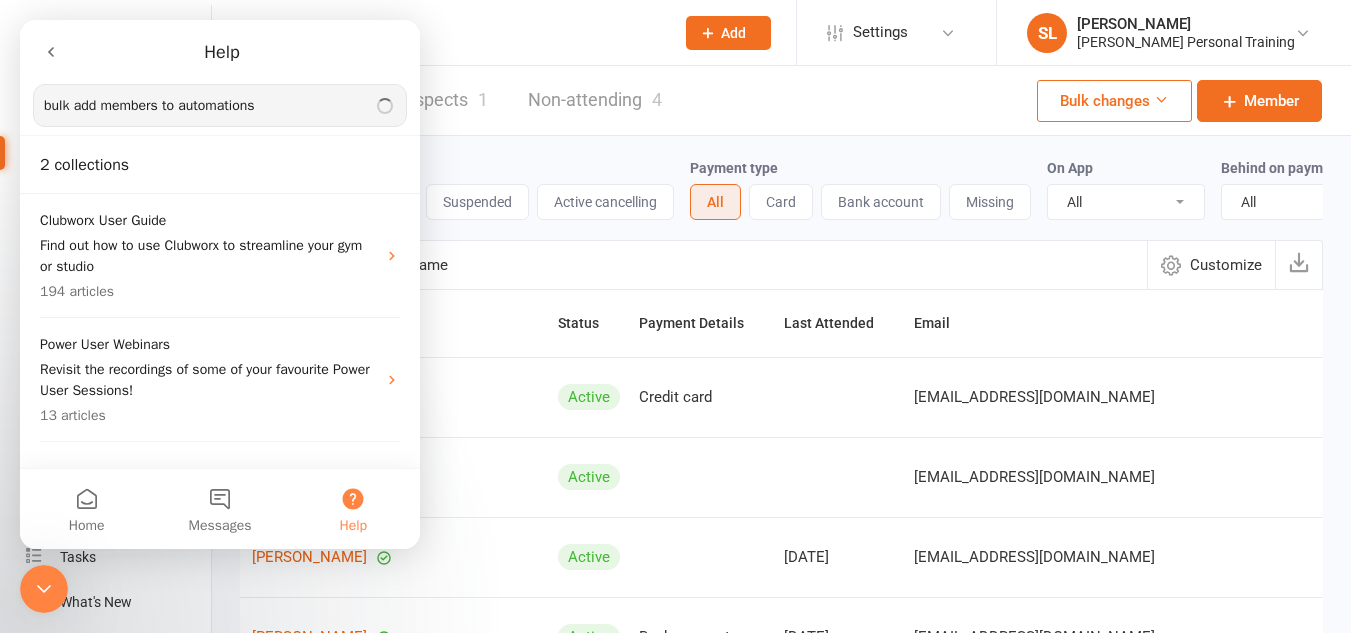 type on "bulk add members to automations" 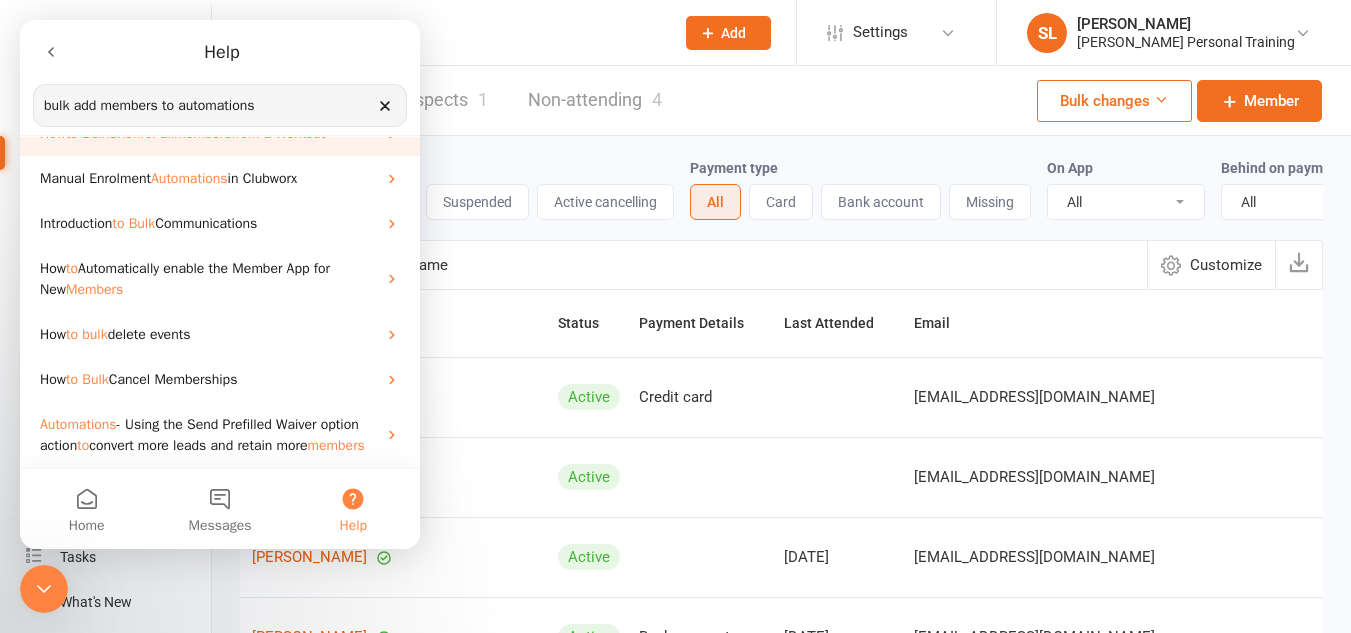 scroll, scrollTop: 0, scrollLeft: 0, axis: both 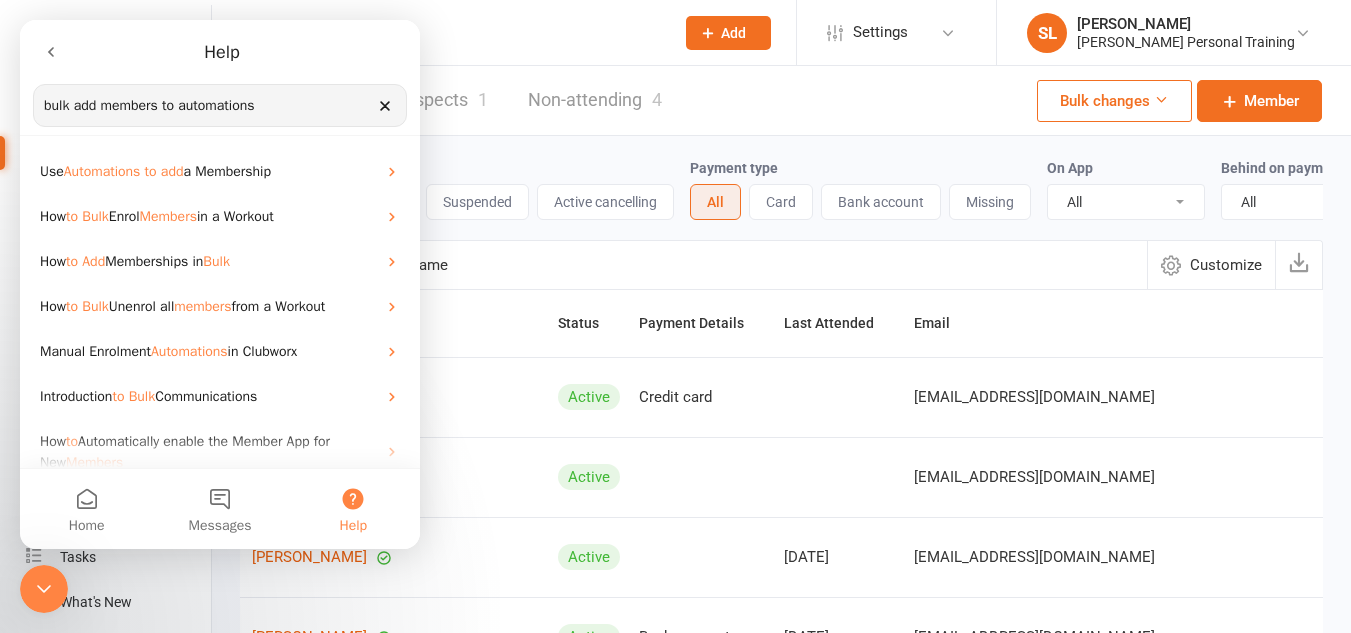 drag, startPoint x: 266, startPoint y: 110, endPoint x: 77, endPoint y: 103, distance: 189.12958 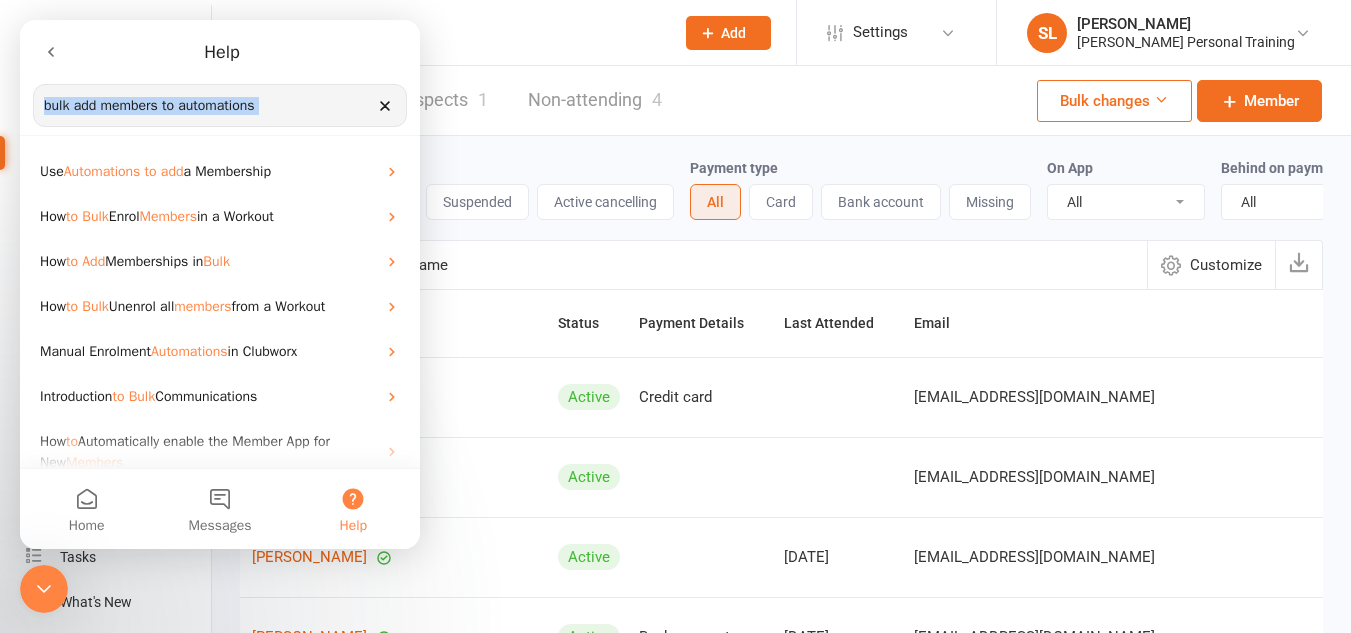 drag, startPoint x: 47, startPoint y: 107, endPoint x: 153, endPoint y: 114, distance: 106.23088 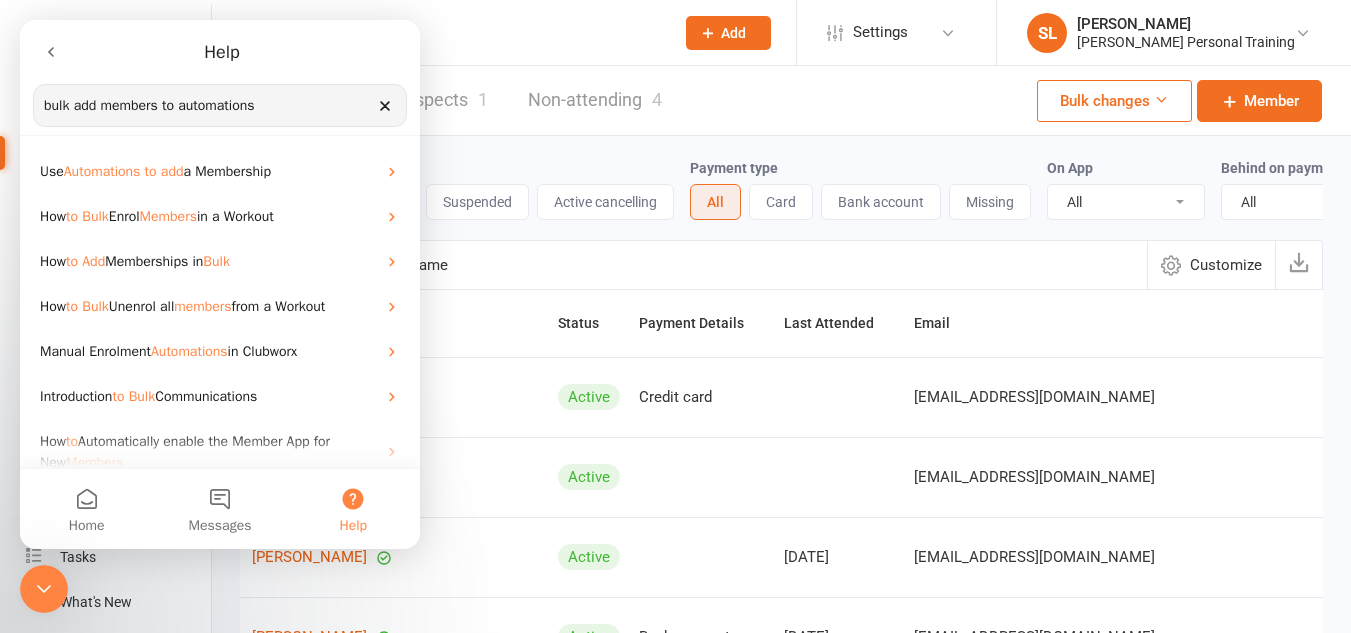 click on "Search for help" at bounding box center [220, 106] 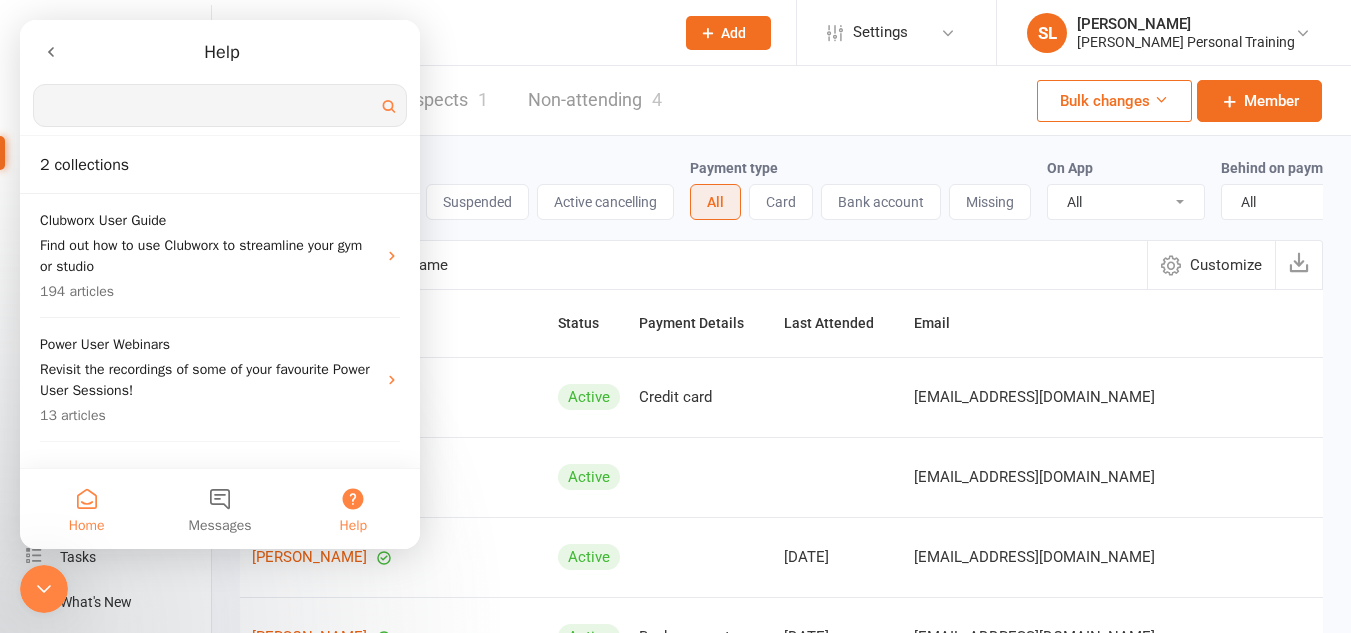 click on "Home" at bounding box center (86, 509) 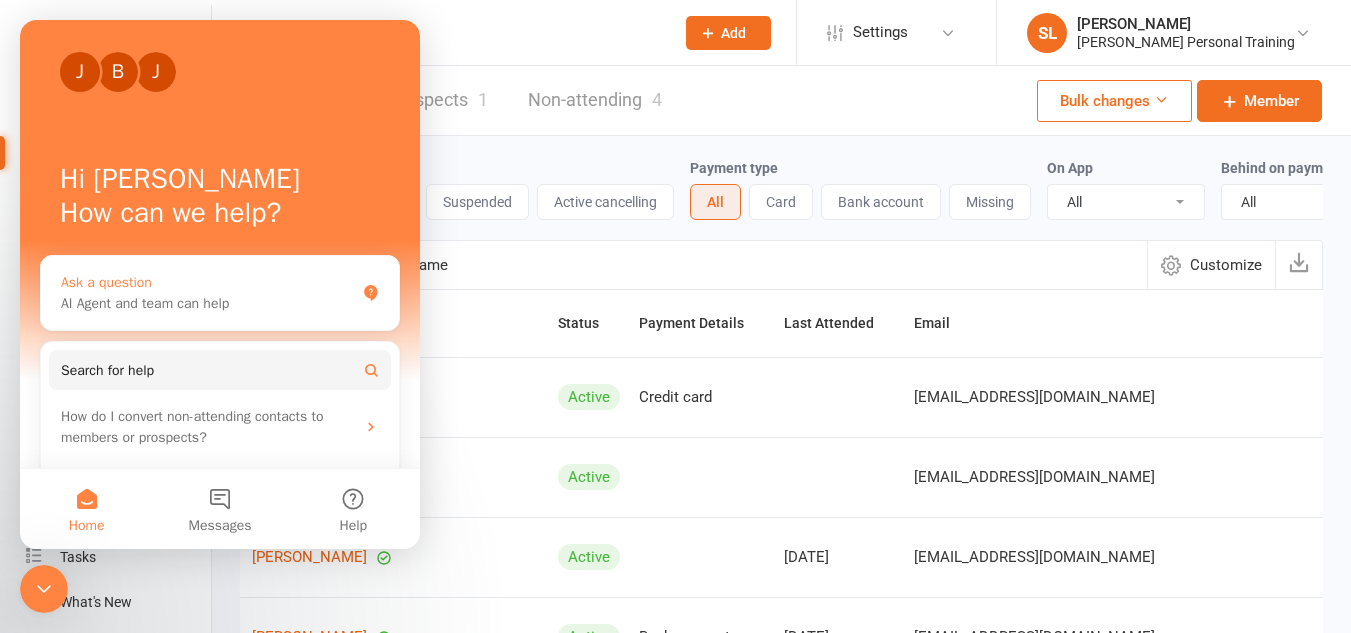 click on "AI Agent and team can help" at bounding box center (208, 303) 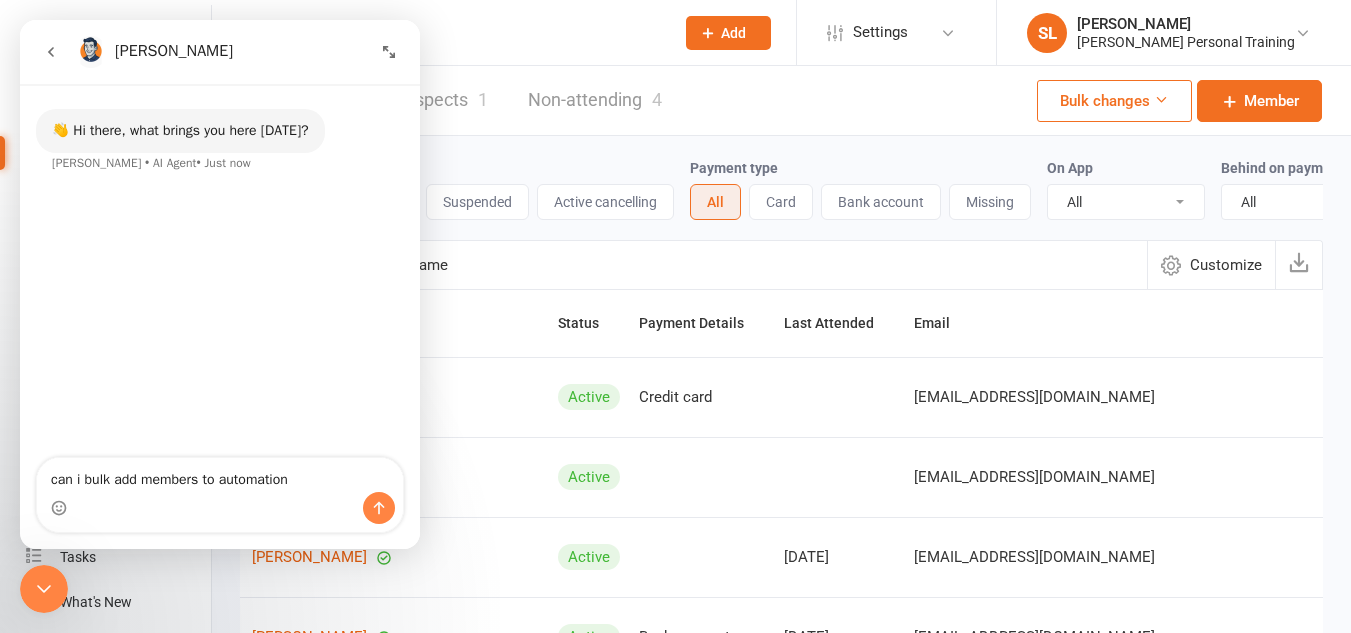 type on "can i bulk add members to automations" 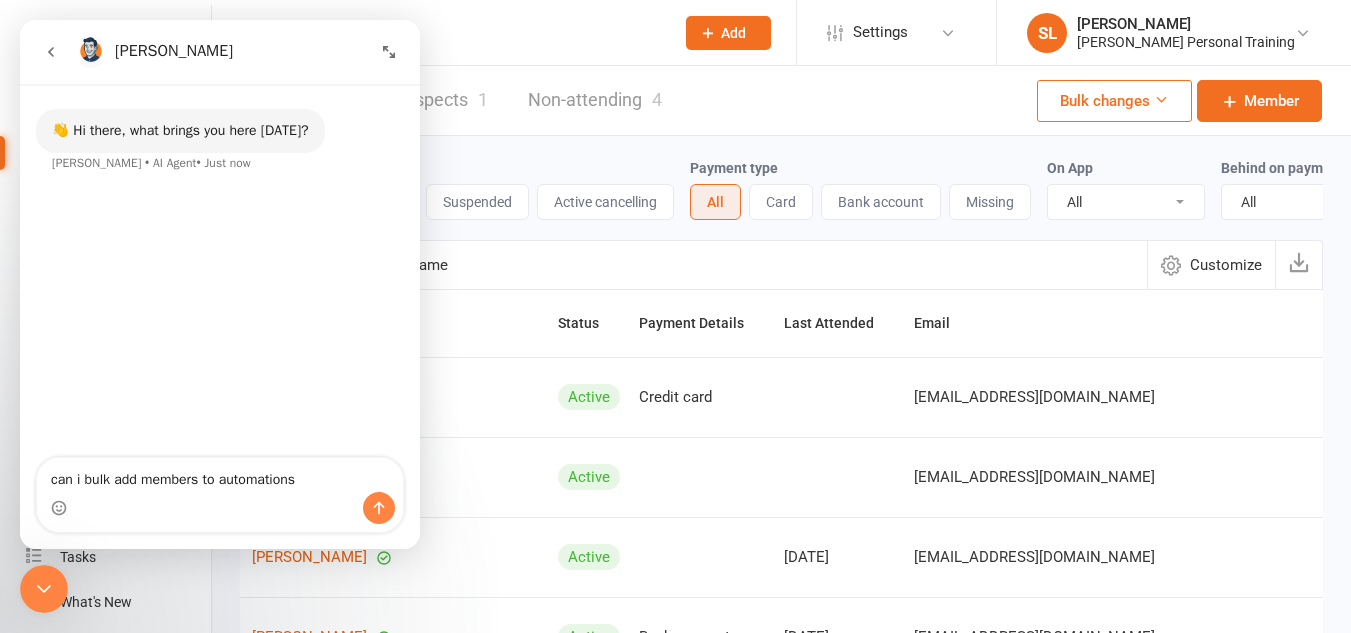 type 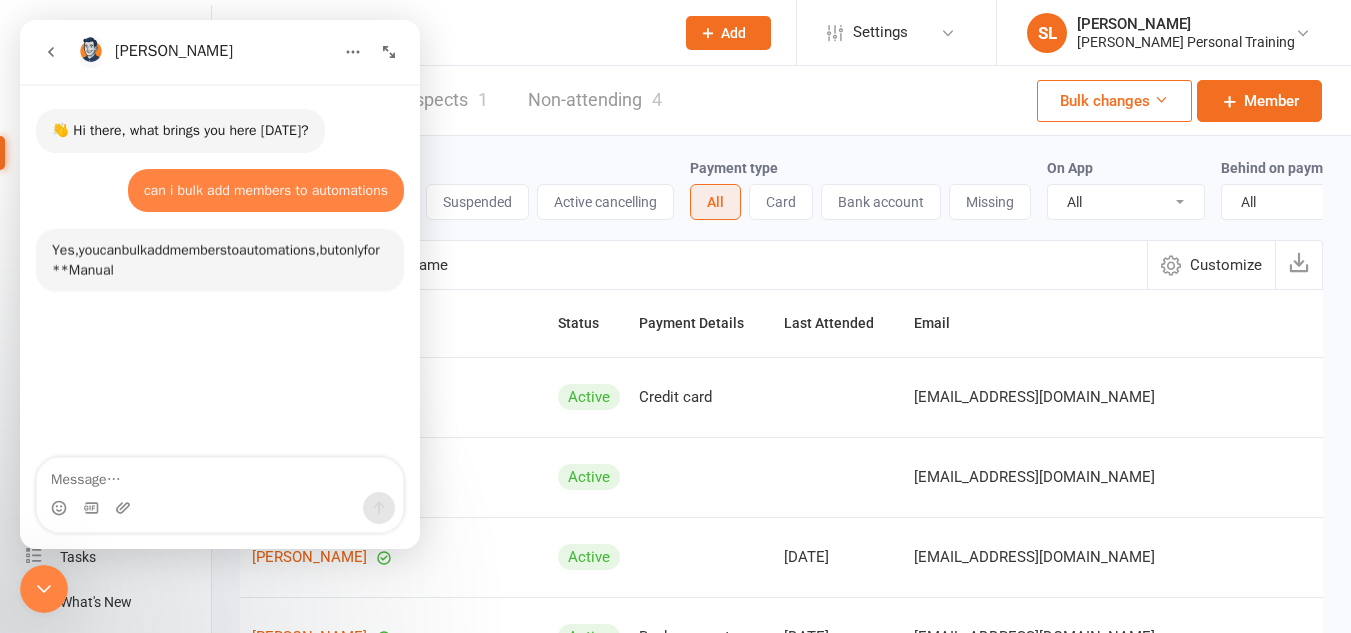 scroll, scrollTop: 3, scrollLeft: 0, axis: vertical 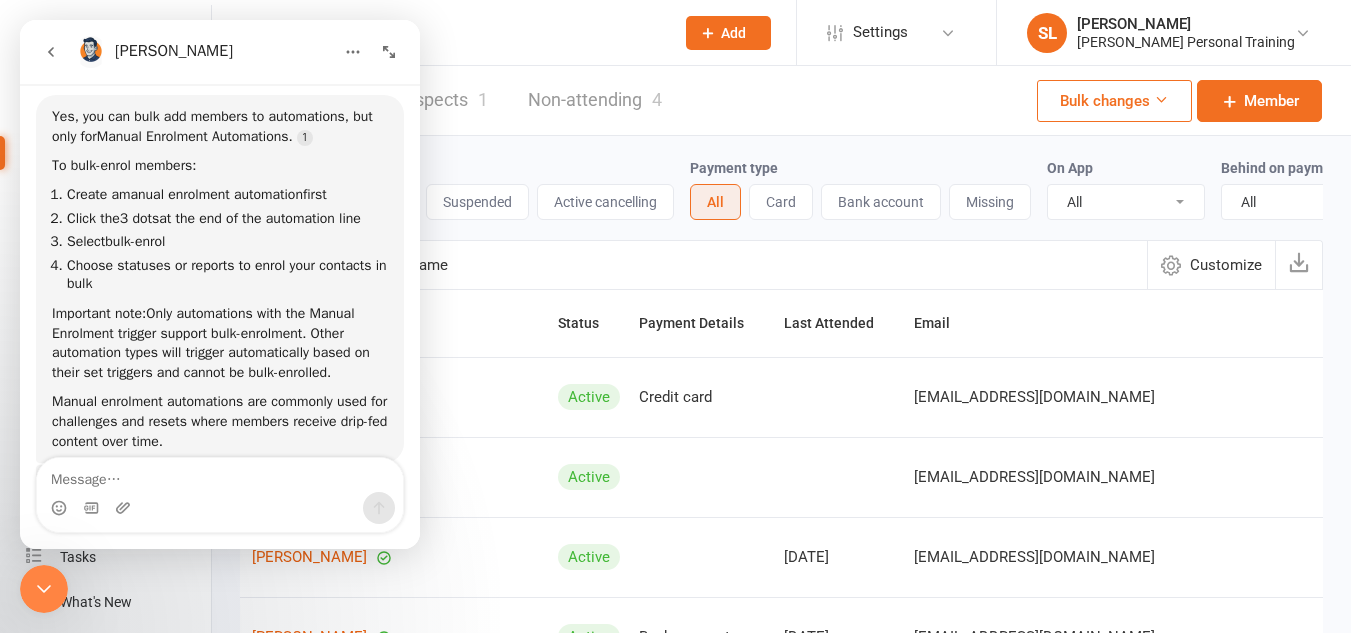 click at bounding box center [694, 265] 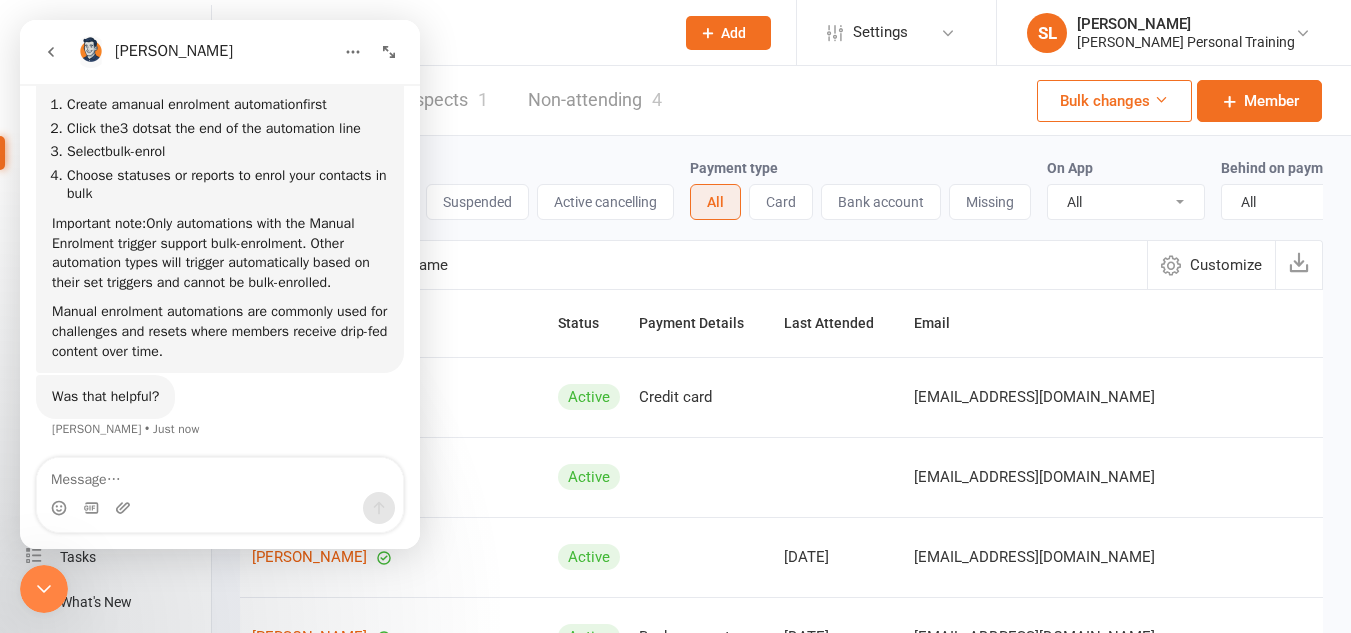 scroll, scrollTop: 226, scrollLeft: 0, axis: vertical 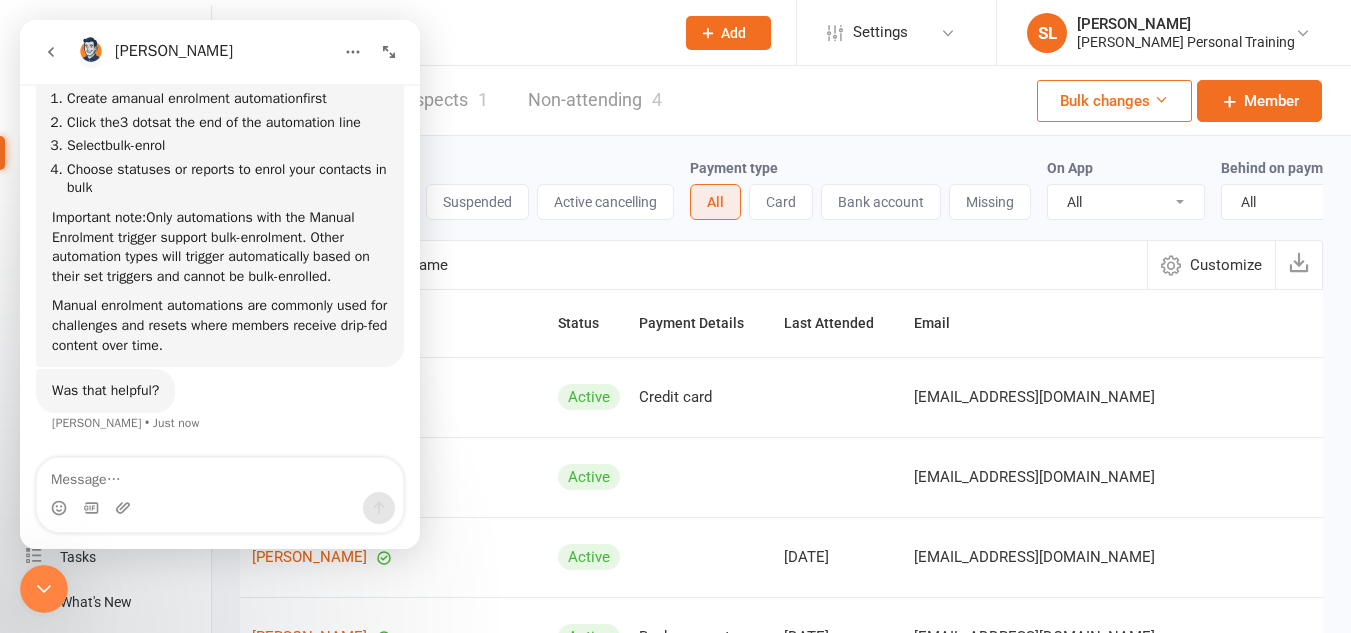 click 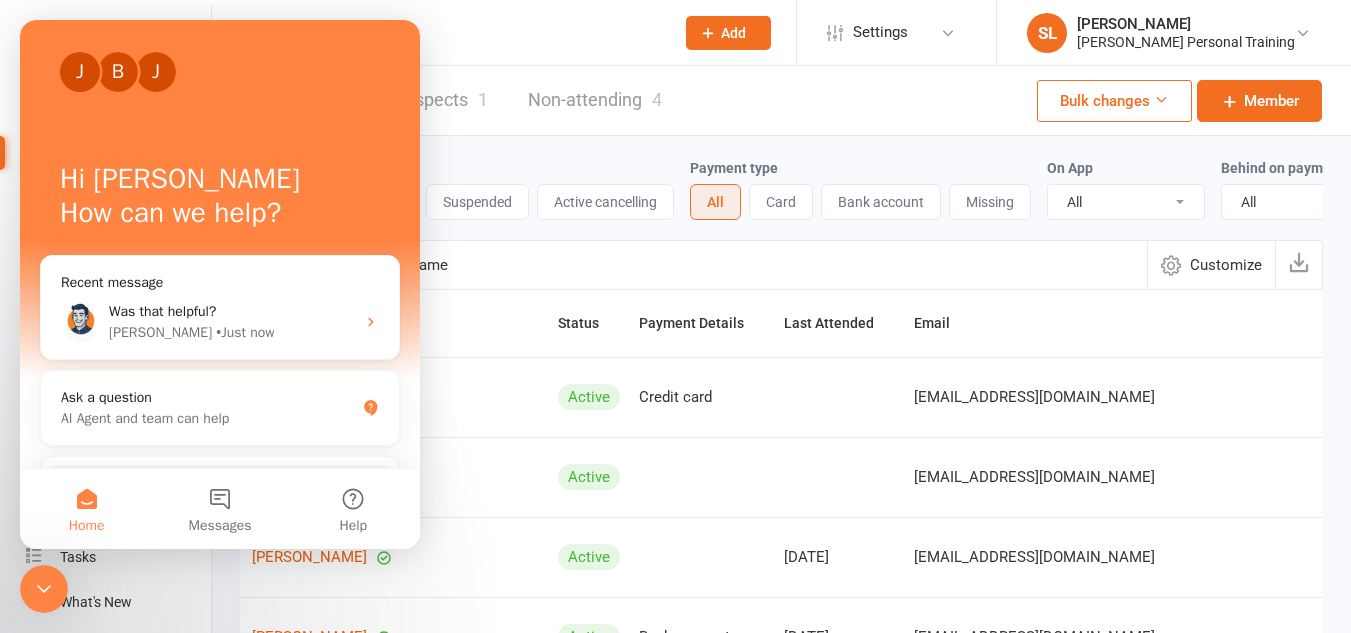 scroll, scrollTop: 89, scrollLeft: 0, axis: vertical 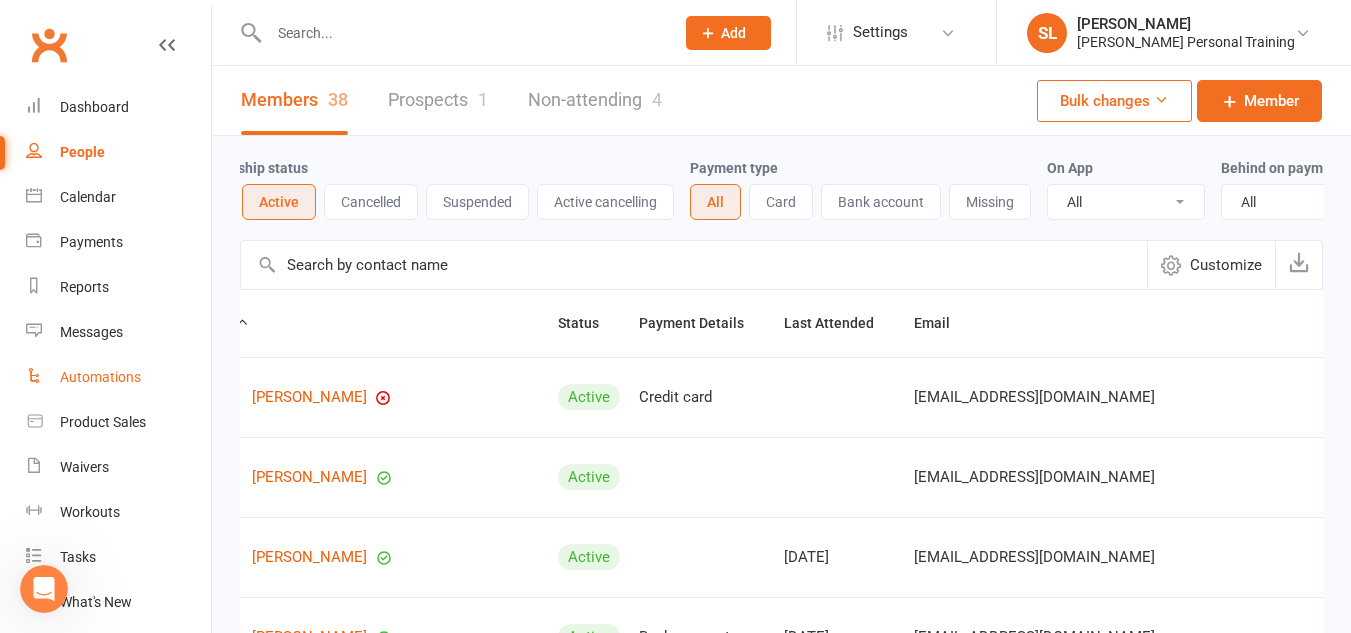 click on "Automations" at bounding box center (100, 377) 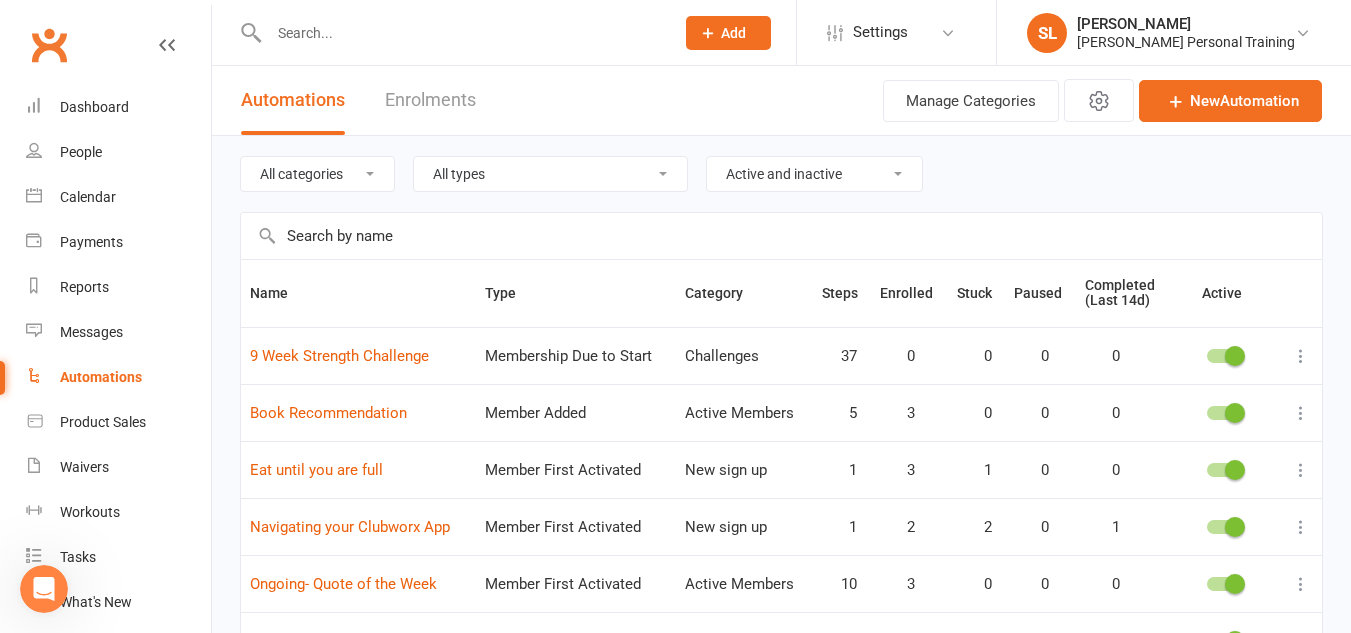 click at bounding box center (1301, 413) 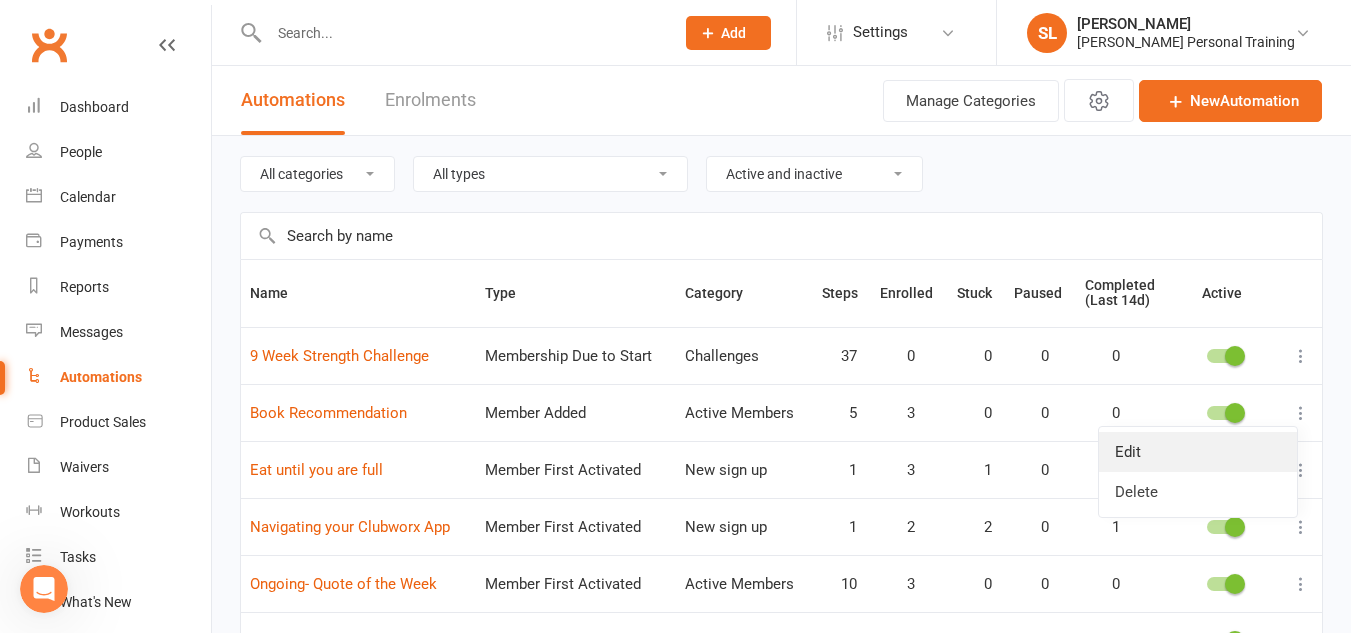 click on "Edit" at bounding box center (1198, 452) 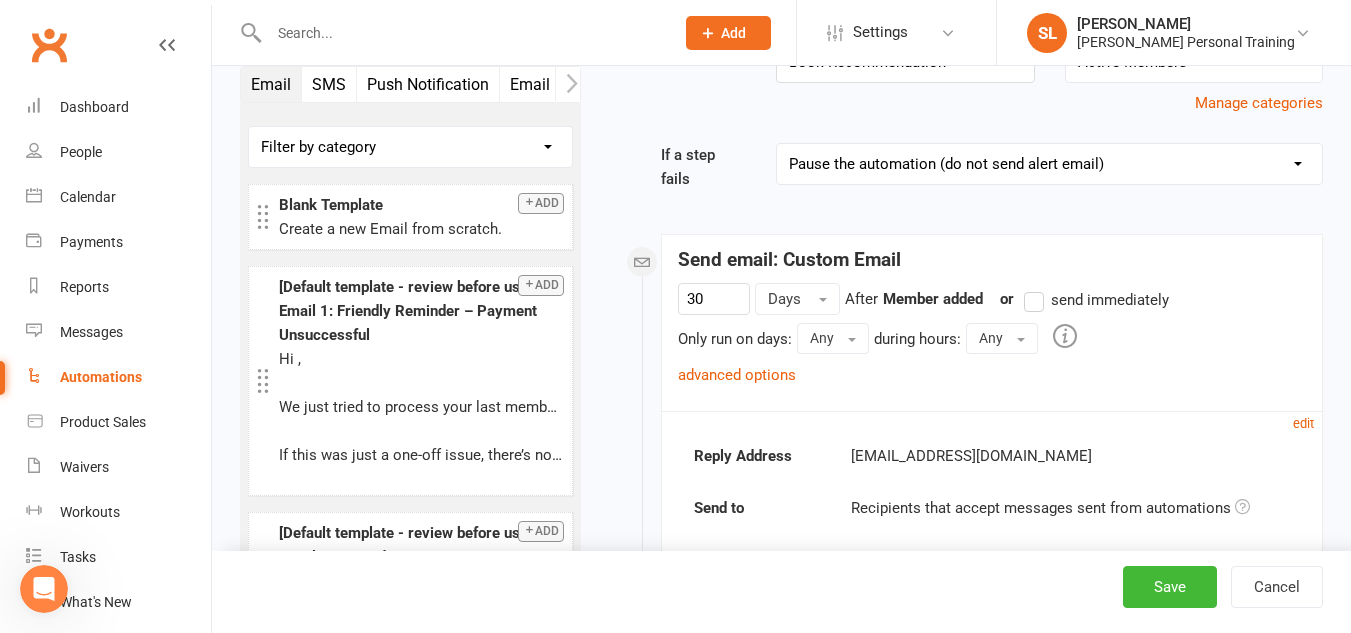 scroll, scrollTop: 0, scrollLeft: 0, axis: both 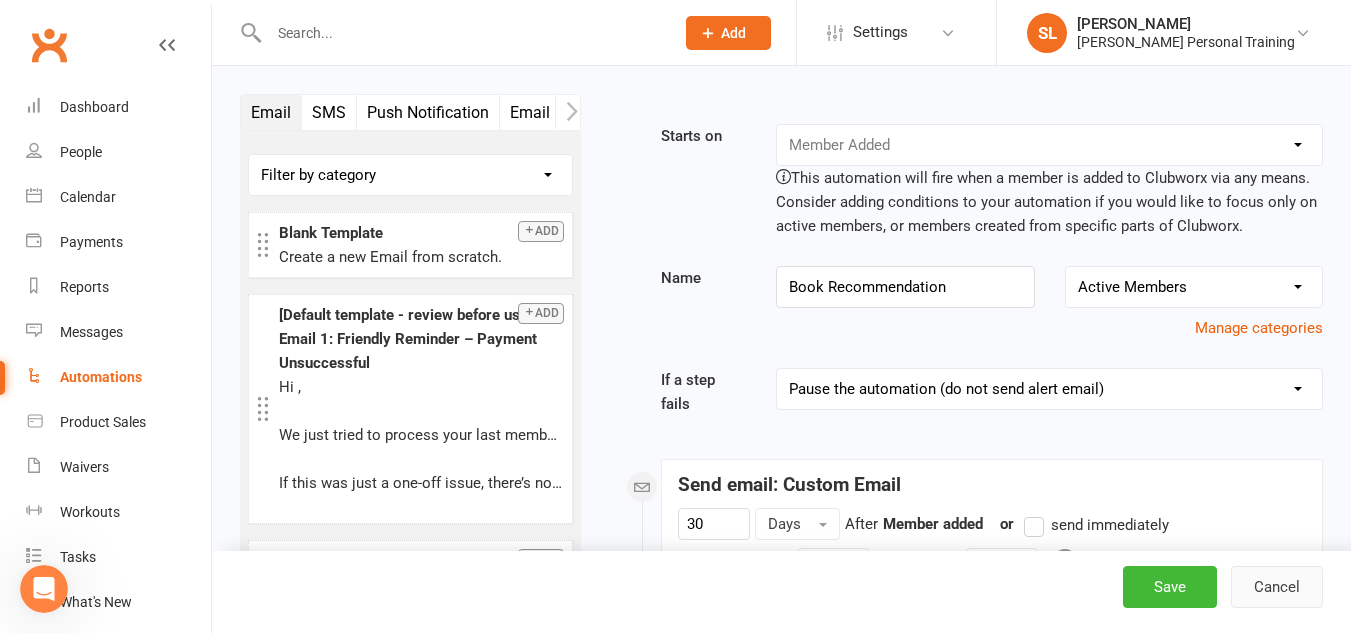 click on "Cancel" at bounding box center (1277, 587) 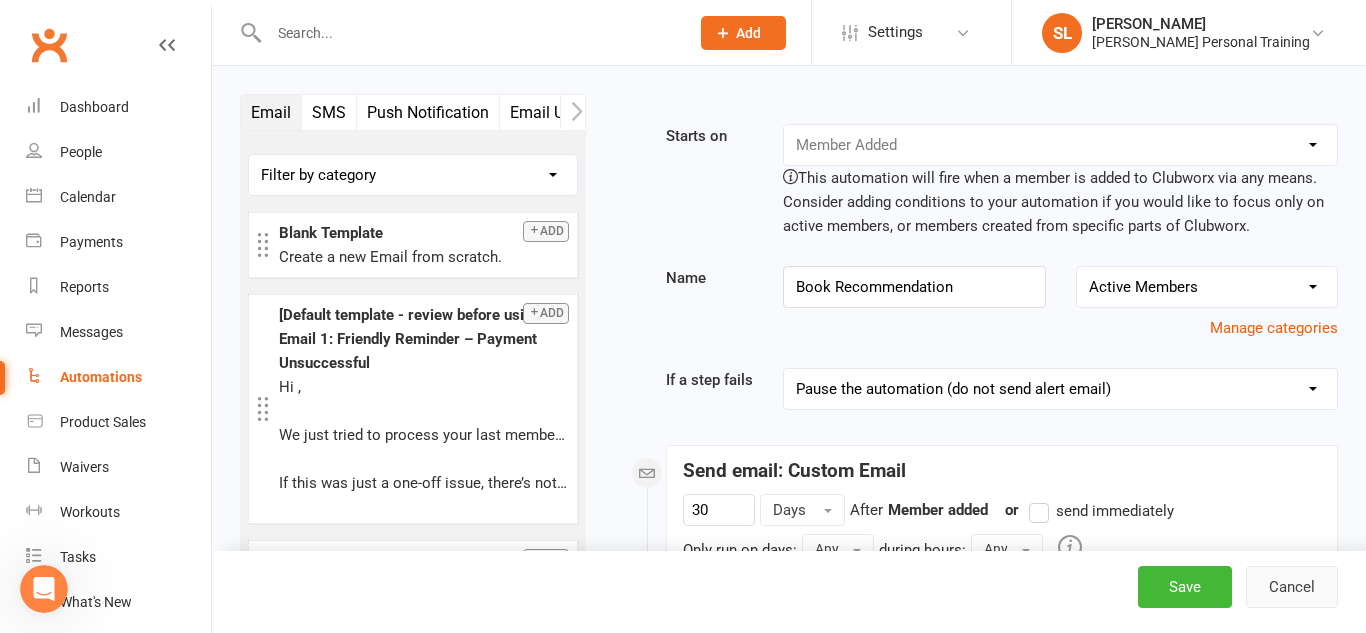 select on "100" 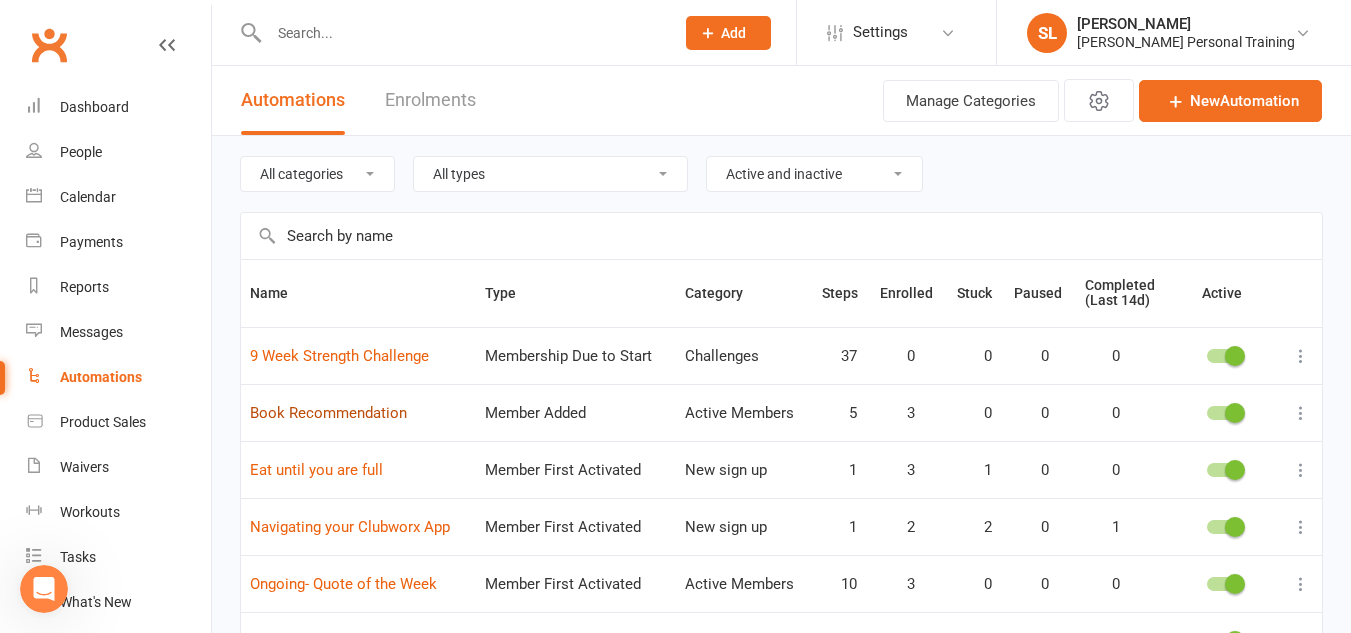 click on "Book Recommendation" at bounding box center [328, 413] 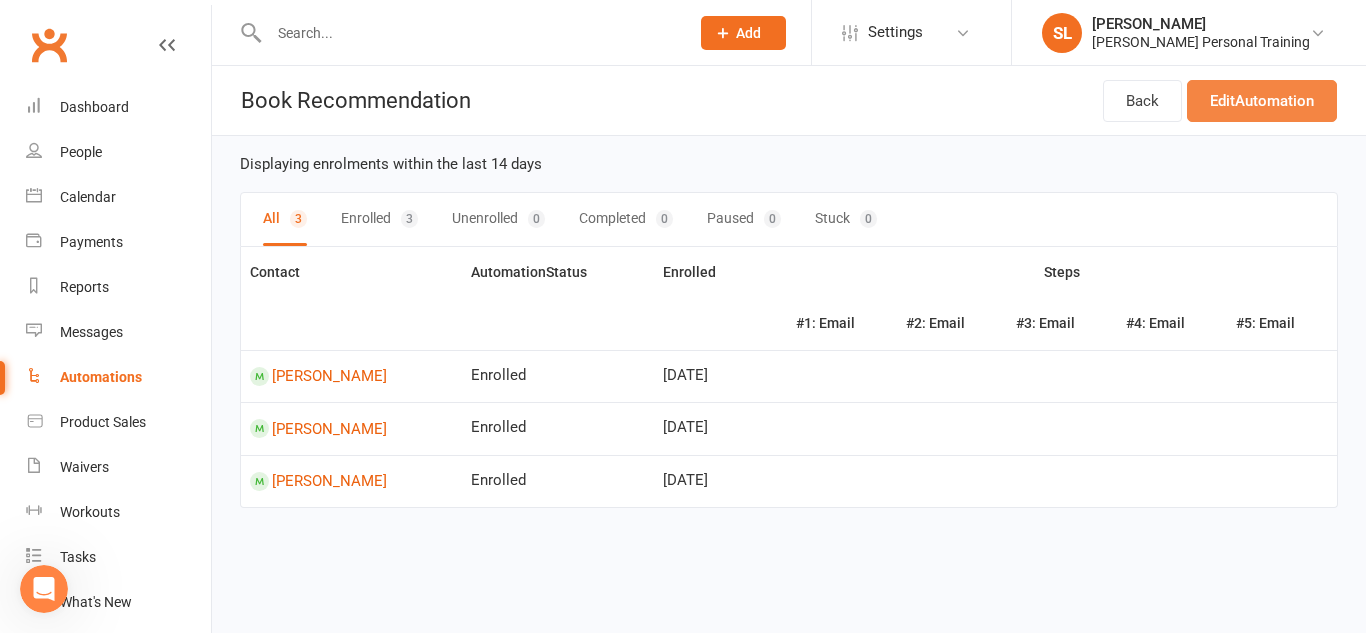 click on "Edit  Automation" at bounding box center (1262, 101) 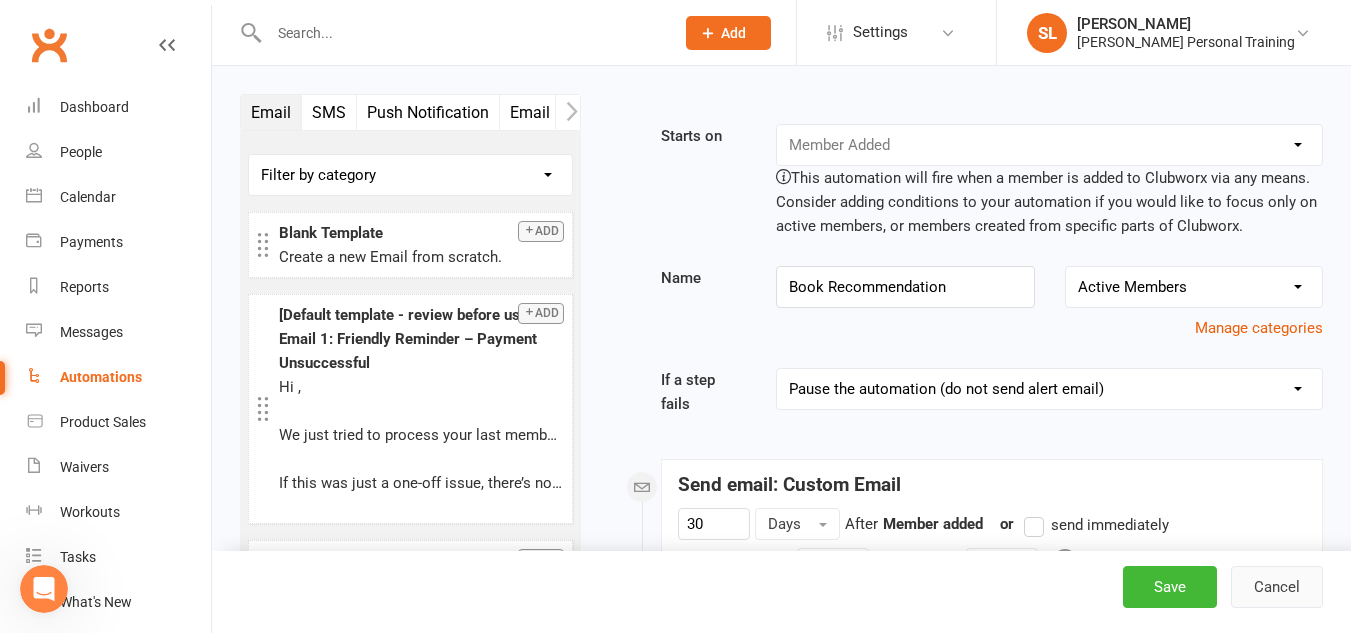 click on "Cancel" at bounding box center [1277, 587] 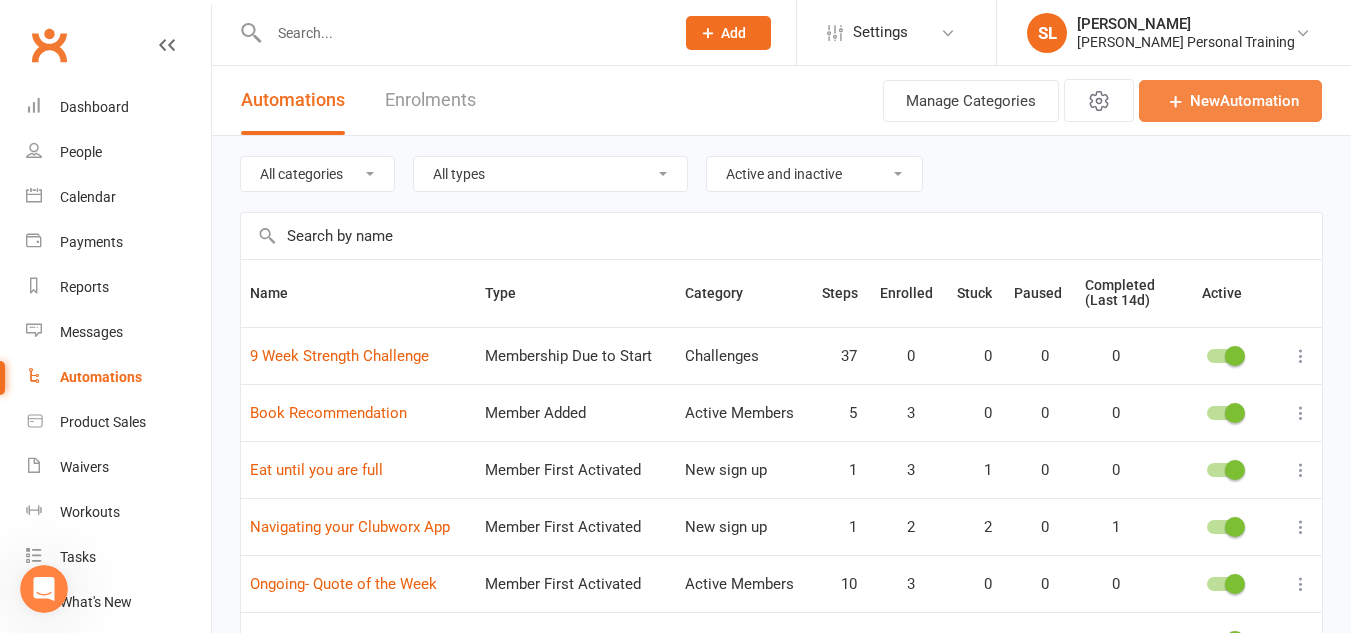 click on "New  Automation" at bounding box center (1230, 101) 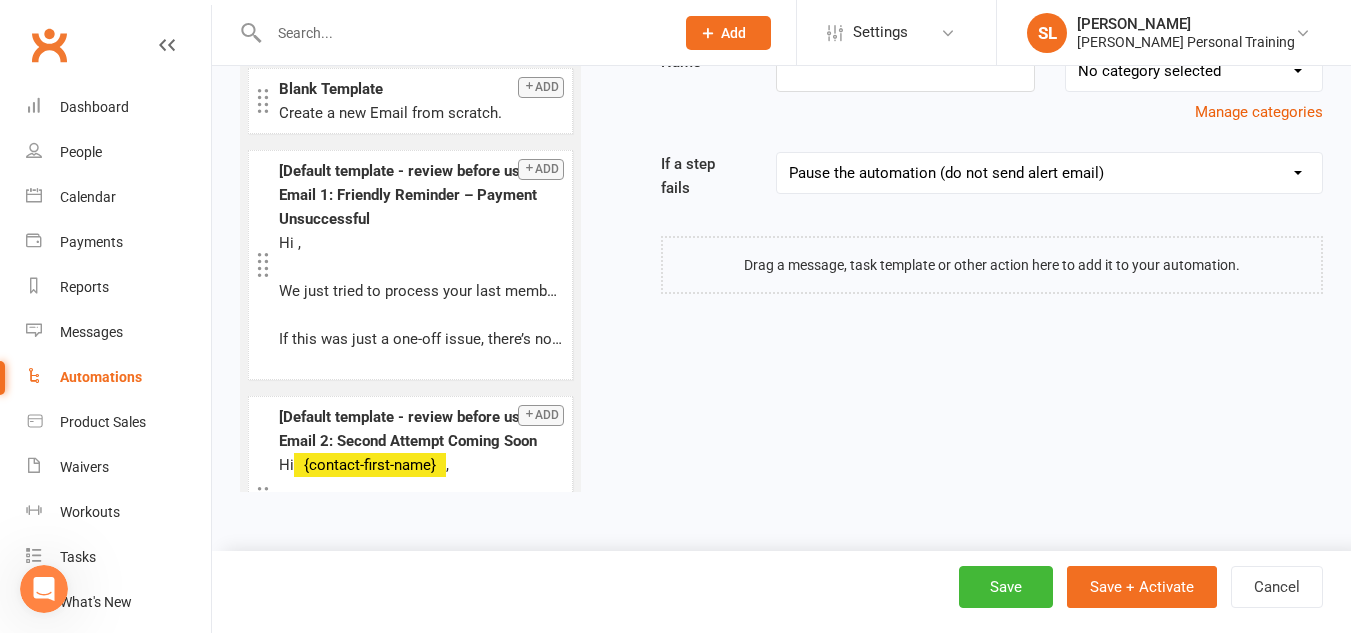 scroll, scrollTop: 0, scrollLeft: 0, axis: both 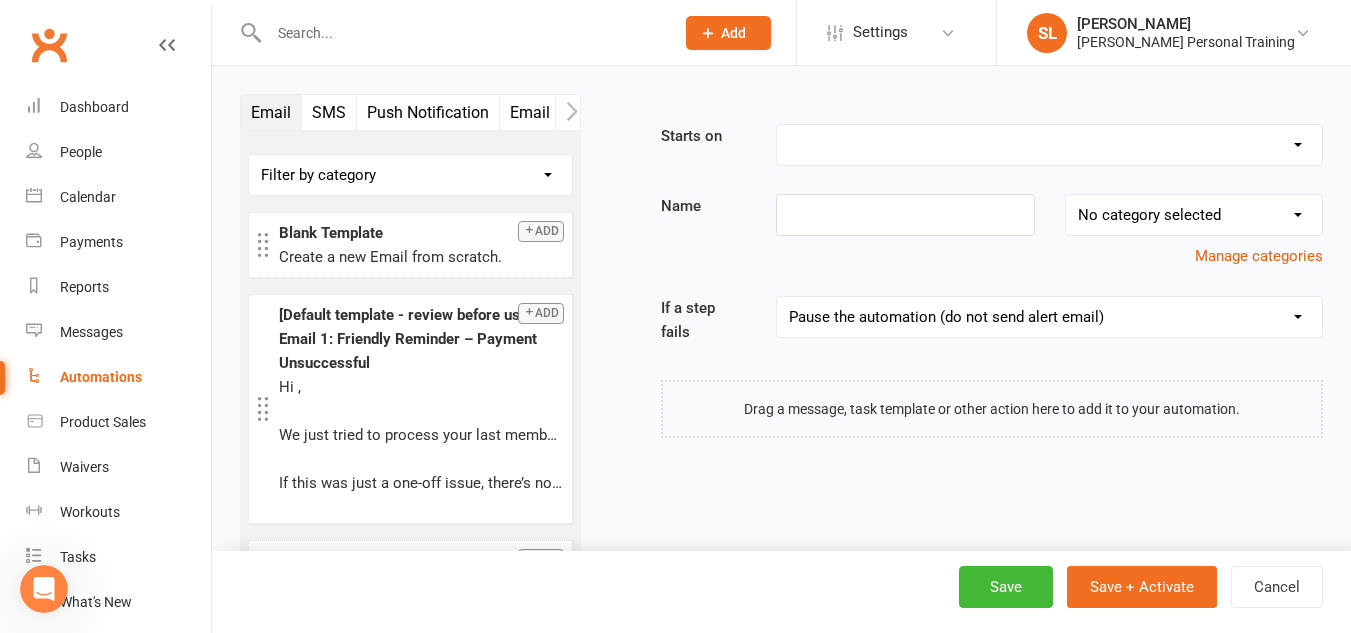 click 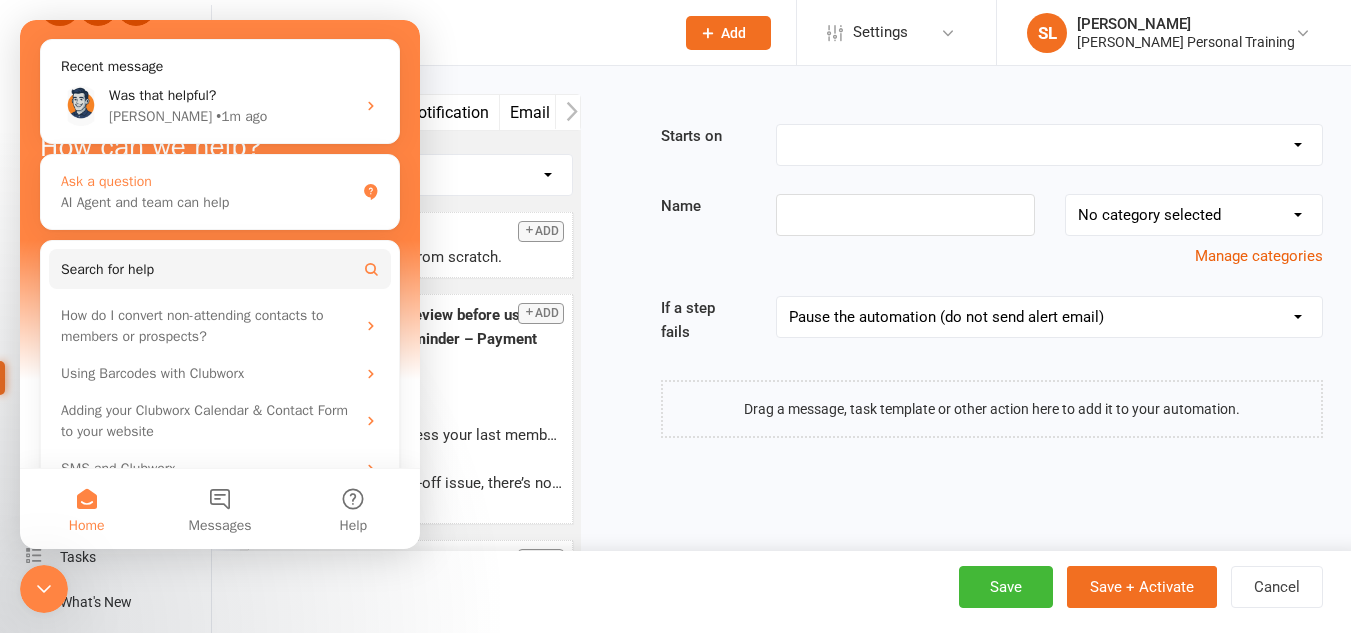 scroll, scrollTop: 21, scrollLeft: 0, axis: vertical 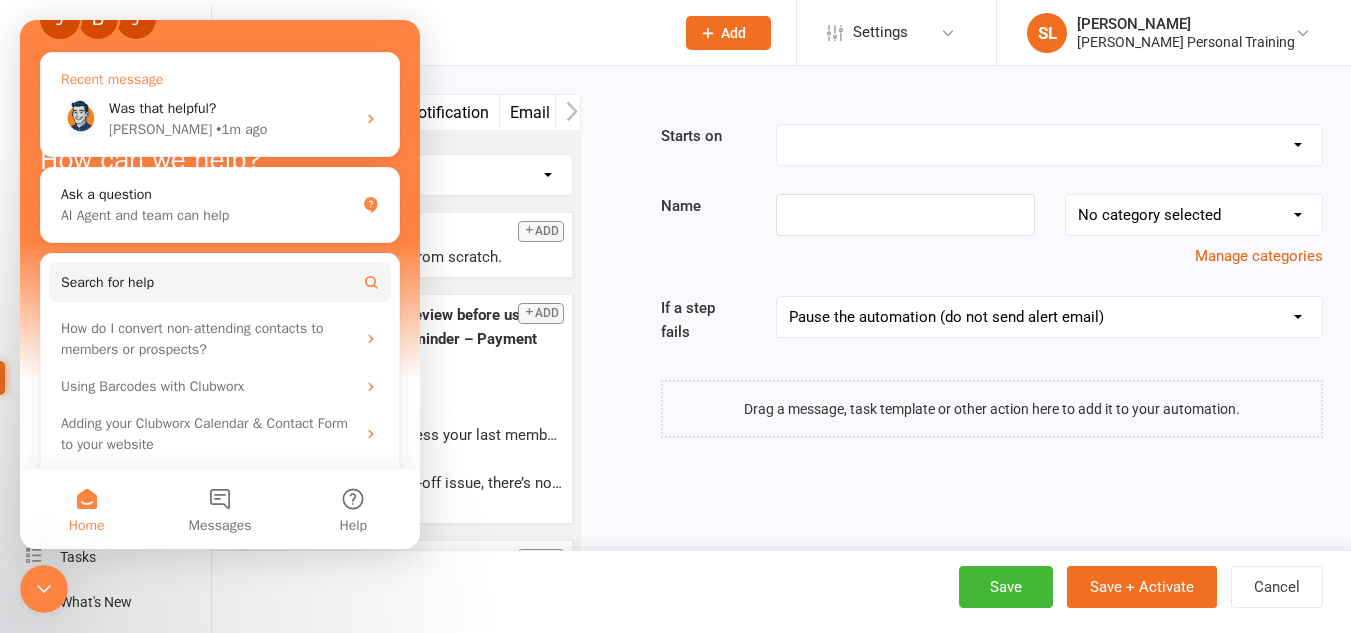 click on "•  1m ago" at bounding box center [241, 129] 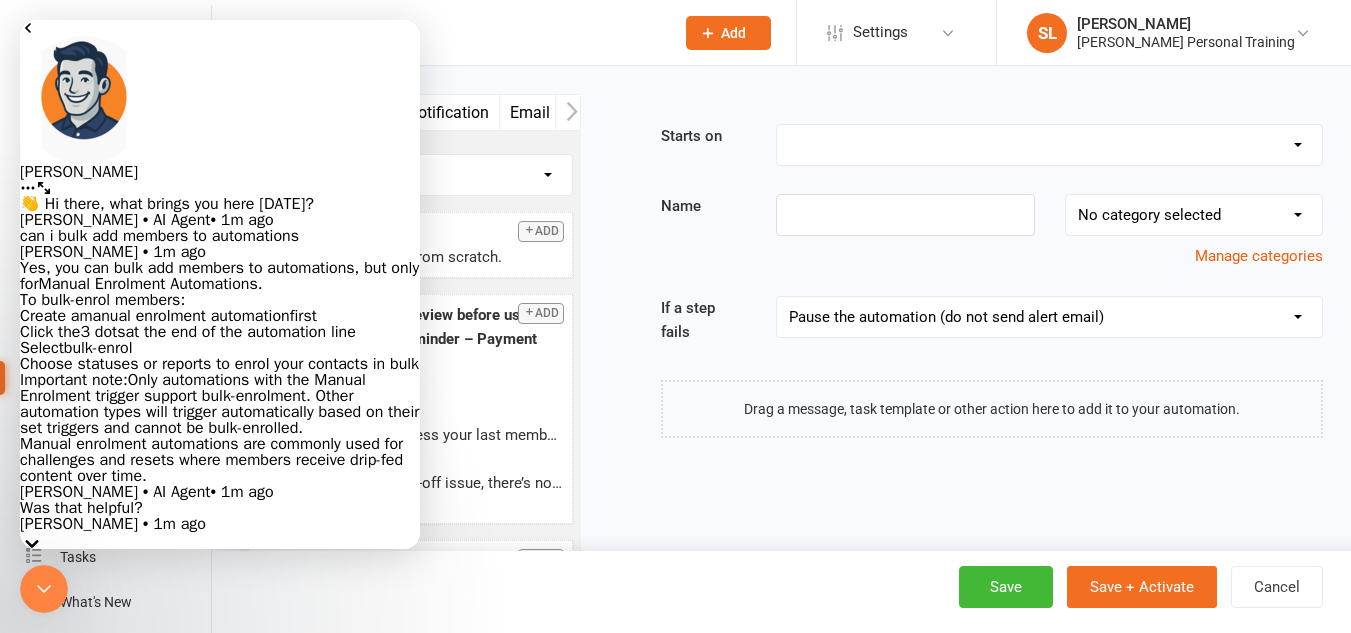 scroll, scrollTop: 156, scrollLeft: 0, axis: vertical 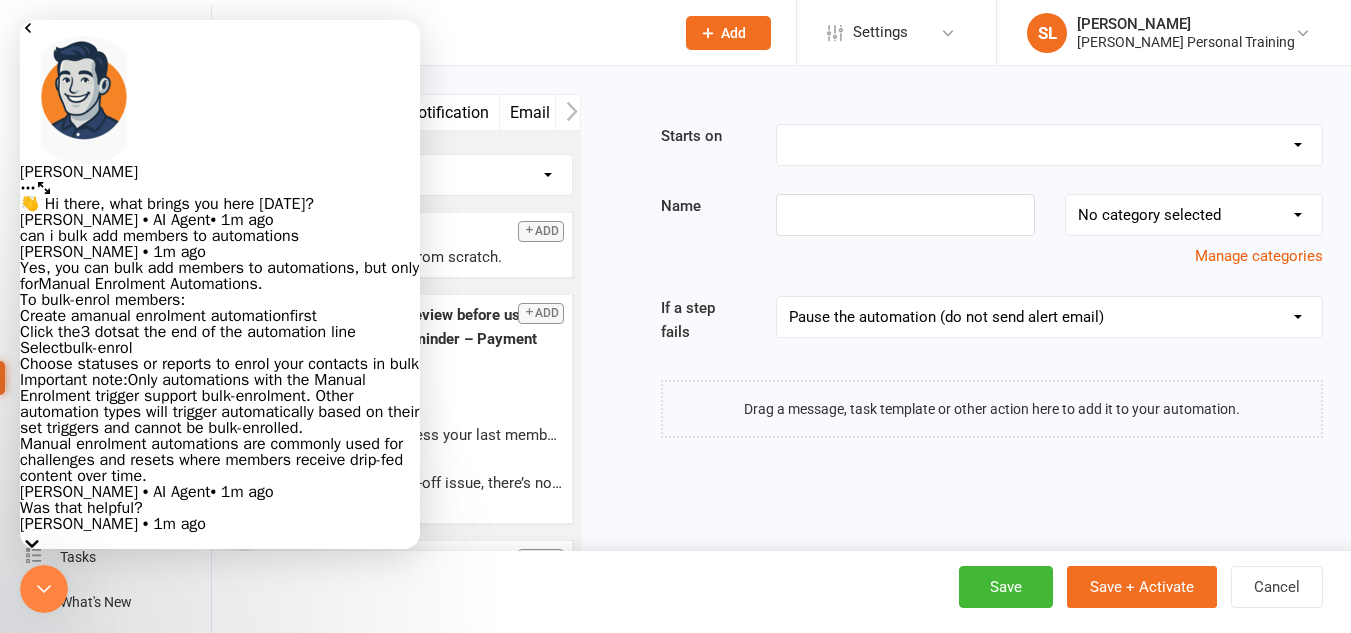 click on "Booking Cancelled Booking Due Booking Late-Cancelled Booking Marked Absent Booking Marked Attended Contact Added to Event Waitlist Contact Birthday Converted to Member Credit Card Expiry Days Since Last Attendance Days Since Last Mobile App Activity End of Suspension First Class Attended First Class Due General Attendance Marked Manual Enrolment Member Added Member First Activated Membership Added Membership Cancelled Membership Due to Start Membership Expiry Non-attending Contact Added Payment Due Payment Failure Payment Paid Prospect Added Prospect Status Changed Recurring Bookings Activated Signed Waiver Approved Single Booking Created Start of Suspension Suspension Added Workout Performed" at bounding box center (1049, 145) 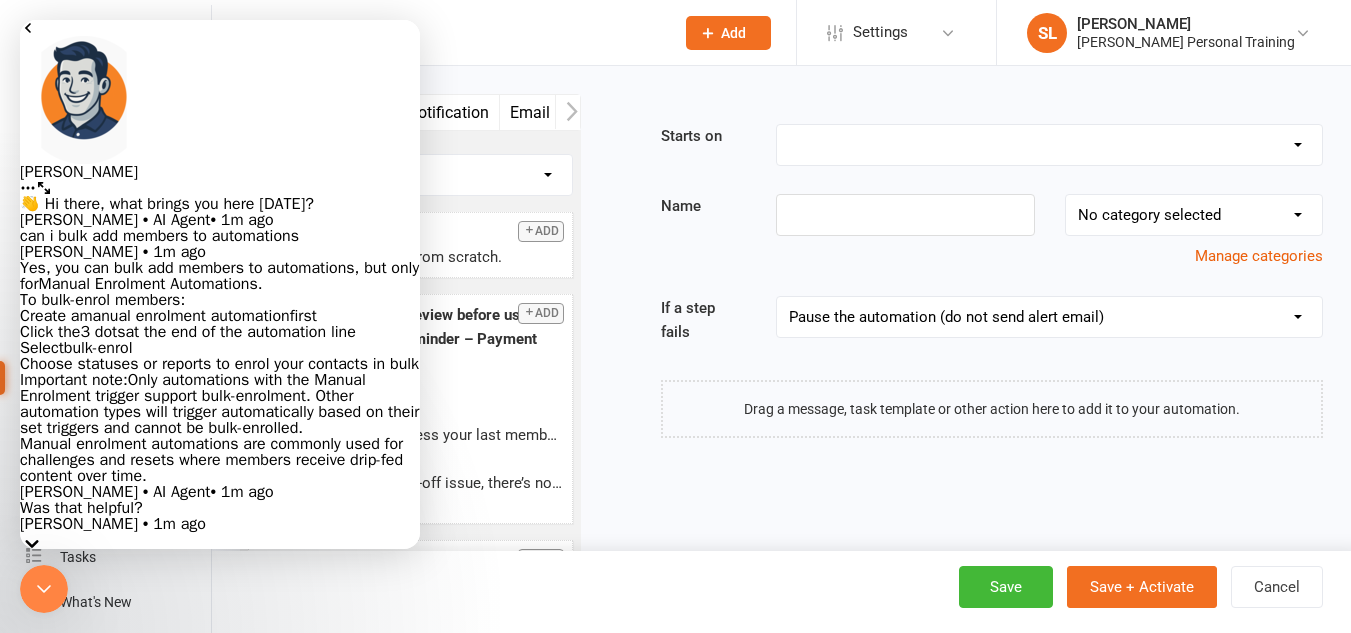 select on "15" 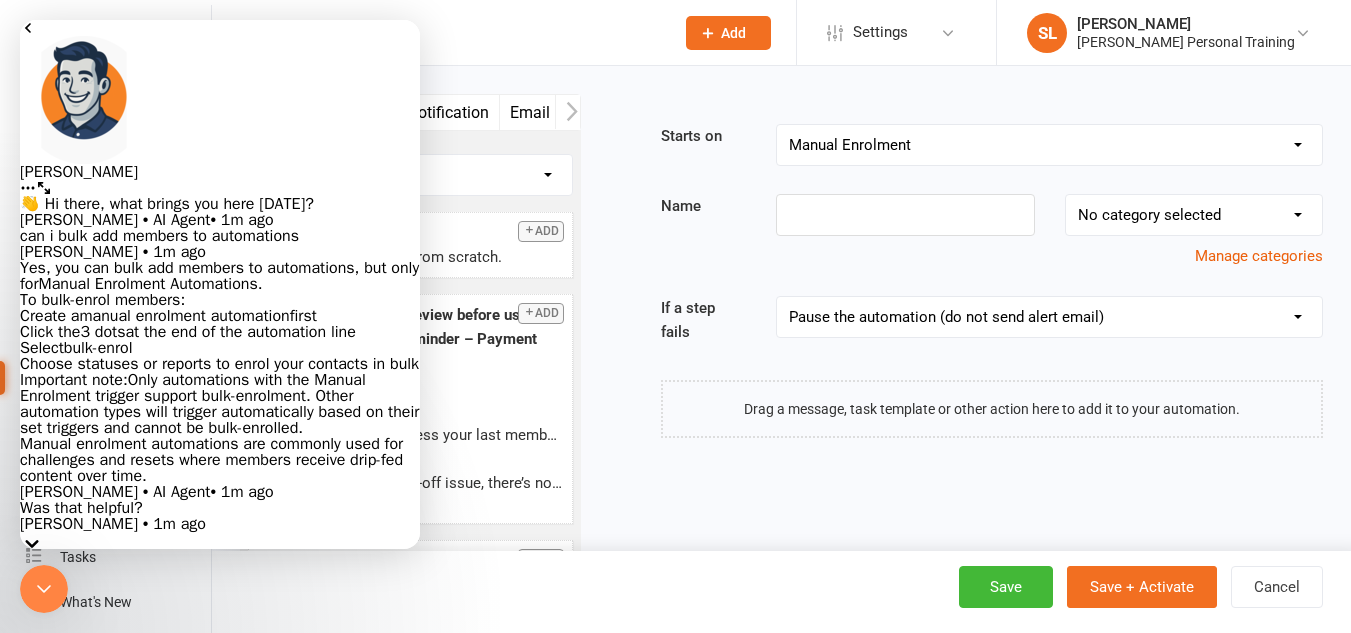 click on "Booking Cancelled Booking Due Booking Late-Cancelled Booking Marked Absent Booking Marked Attended Contact Added to Event Waitlist Contact Birthday Converted to Member Credit Card Expiry Days Since Last Attendance Days Since Last Mobile App Activity End of Suspension First Class Attended First Class Due General Attendance Marked Manual Enrolment Member Added Member First Activated Membership Added Membership Cancelled Membership Due to Start Membership Expiry Non-attending Contact Added Payment Due Payment Failure Payment Paid Prospect Added Prospect Status Changed Recurring Bookings Activated Signed Waiver Approved Single Booking Created Start of Suspension Suspension Added Workout Performed" at bounding box center [1049, 145] 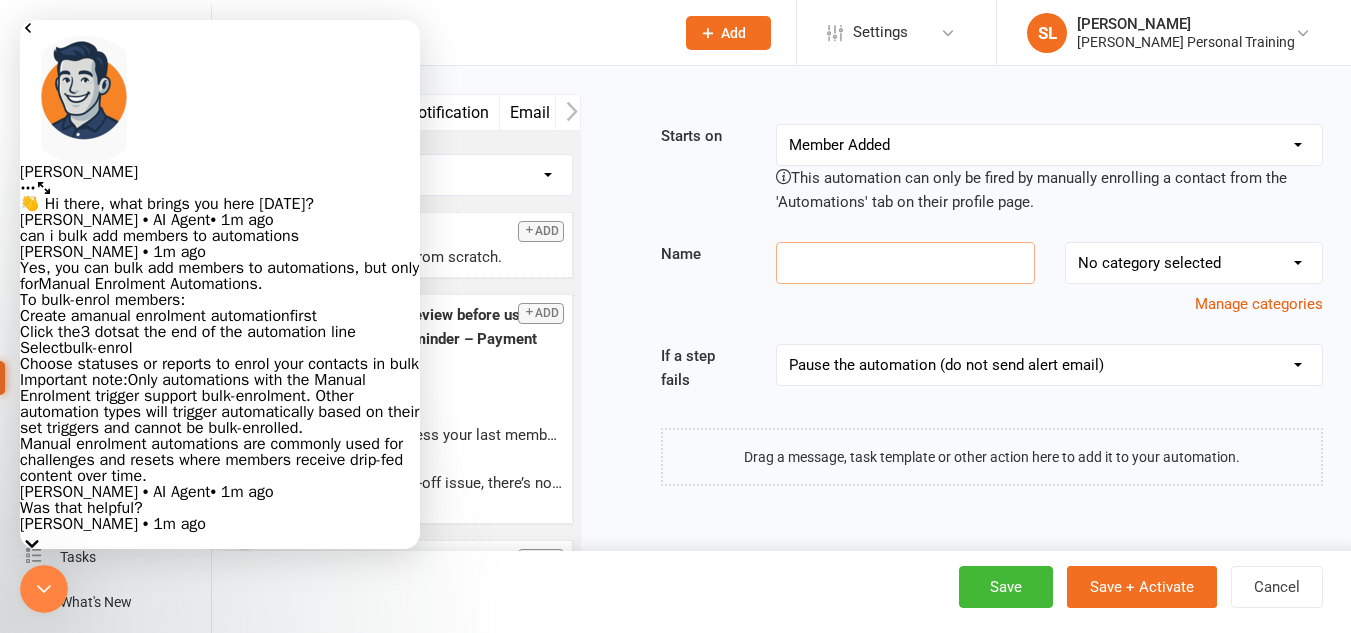 click at bounding box center [905, 263] 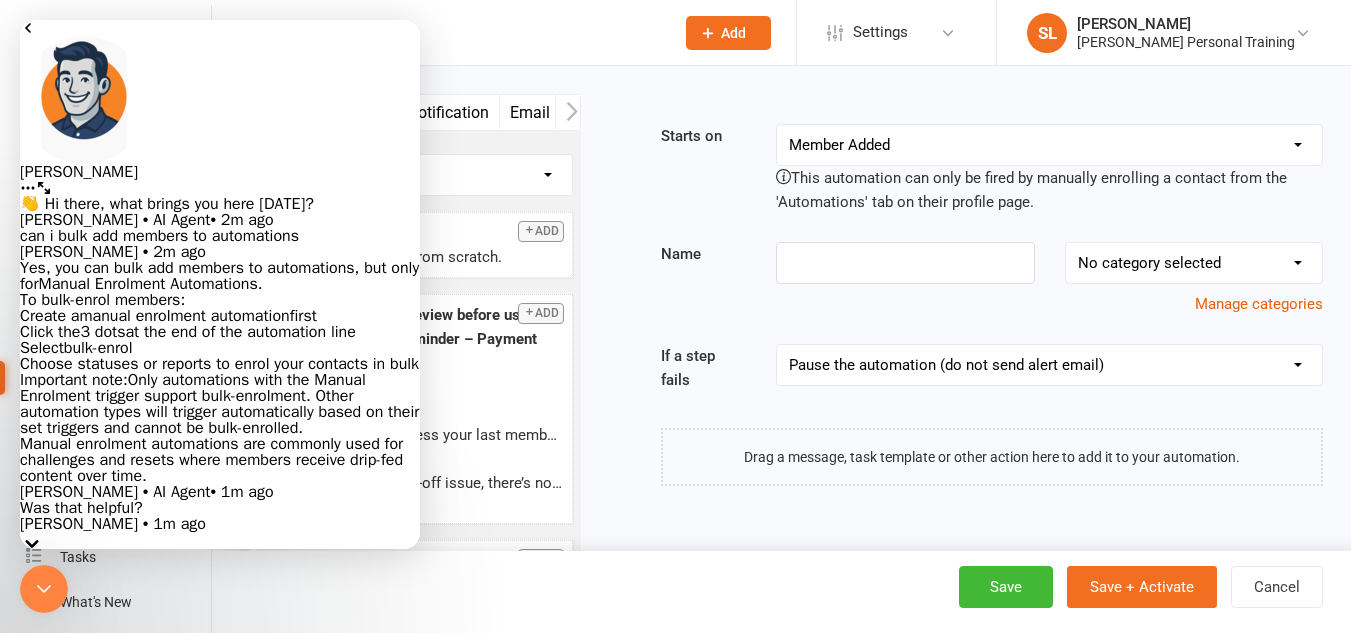 click on "Manage categories" at bounding box center [992, 304] 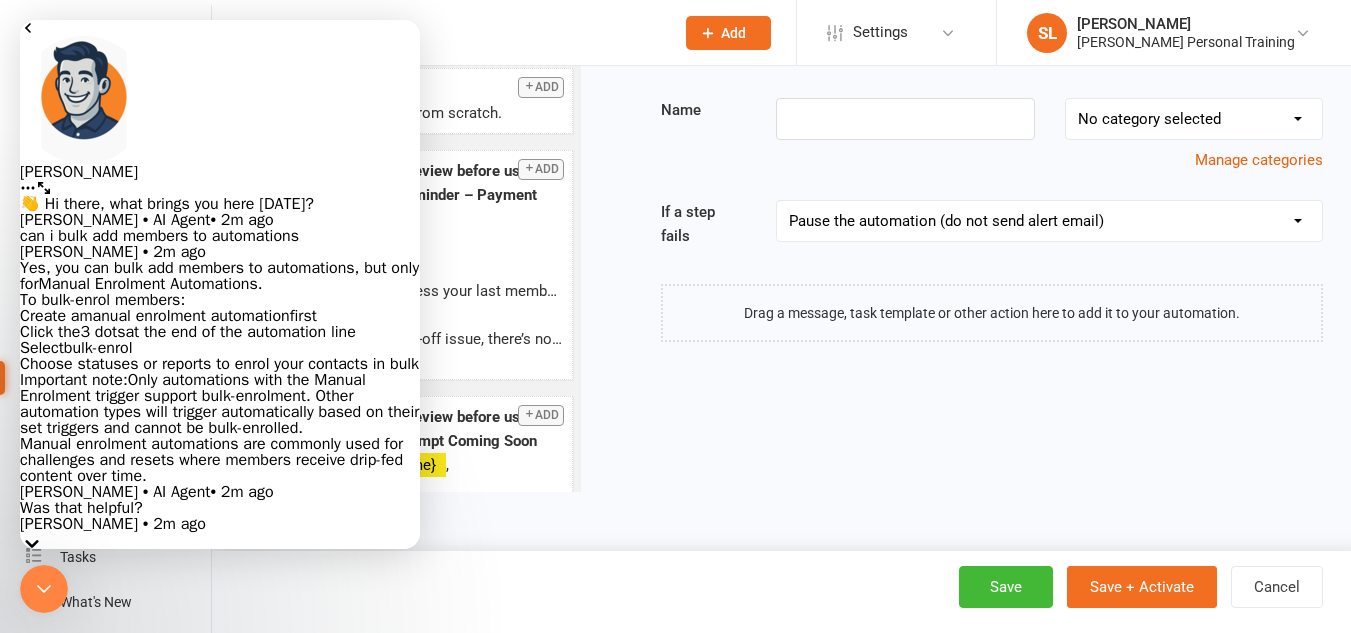 scroll, scrollTop: 0, scrollLeft: 0, axis: both 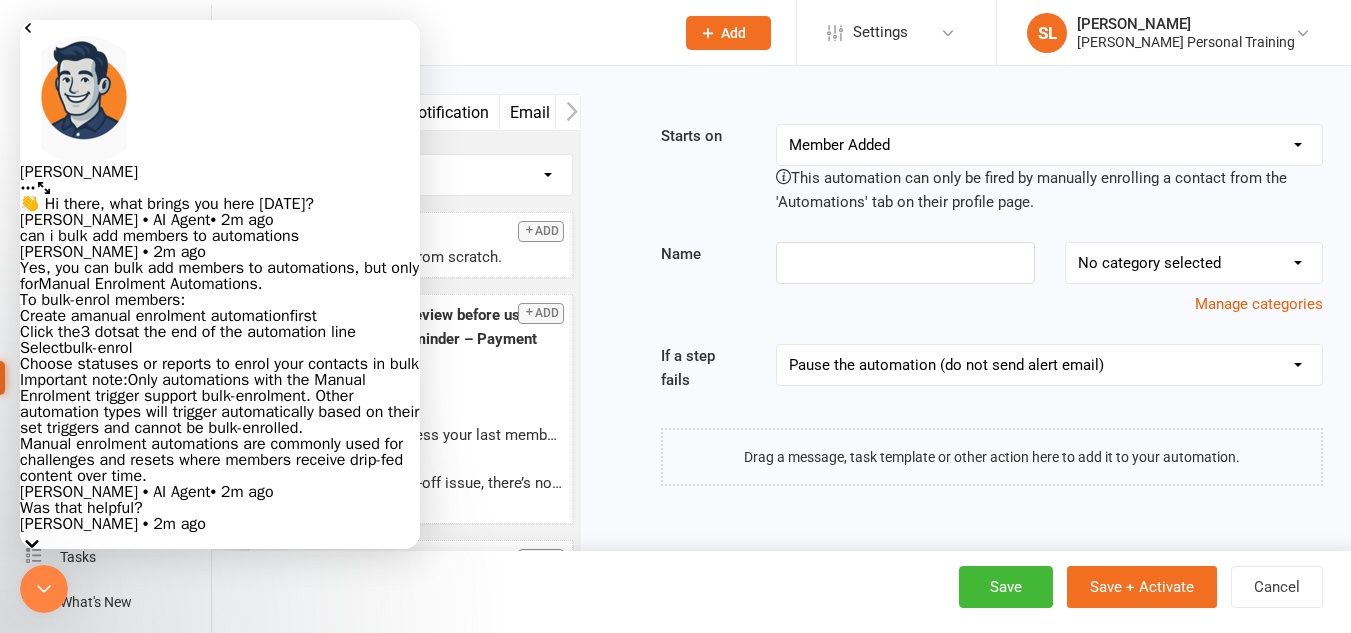 click on "Starts on Booking Cancelled Booking Due Booking Late-Cancelled Booking Marked Absent Booking Marked Attended Contact Added to Event Waitlist Contact Birthday Converted to Member Credit Card Expiry Days Since Last Attendance Days Since Last Mobile App Activity End of Suspension First Class Attended First Class Due General Attendance Marked Manual Enrolment Member Added Member First Activated Membership Added Membership Cancelled Membership Due to Start Membership Expiry Non-attending Contact Added Payment Due Payment Failure Payment Paid Prospect Added Prospect Status Changed Recurring Bookings Activated Signed Waiver Approved Single Booking Created Start of Suspension Suspension Added Workout Performed  This automation can only be fired by manually enrolling a contact from the 'Automations' tab on their profile page. Name No category selected Active Members Challenges New sign up Prospects Manage categories If a step fails Pause the automation (do not send alert email)" at bounding box center [967, 305] 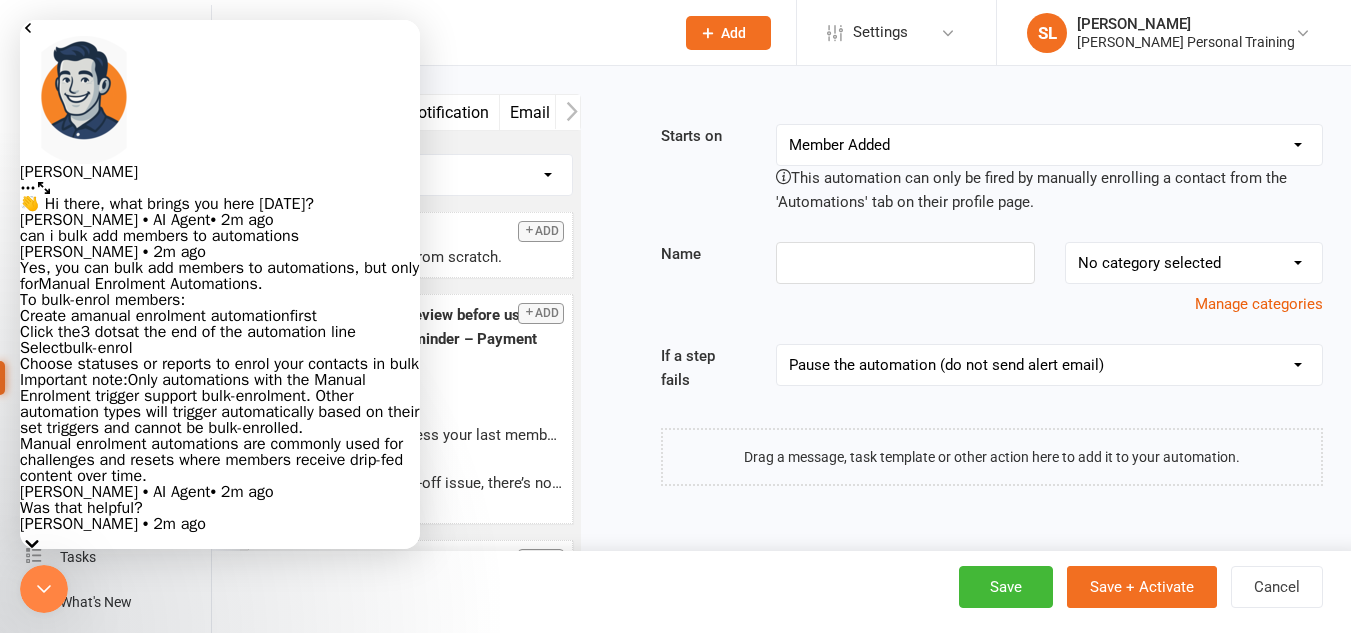 scroll, scrollTop: 144, scrollLeft: 0, axis: vertical 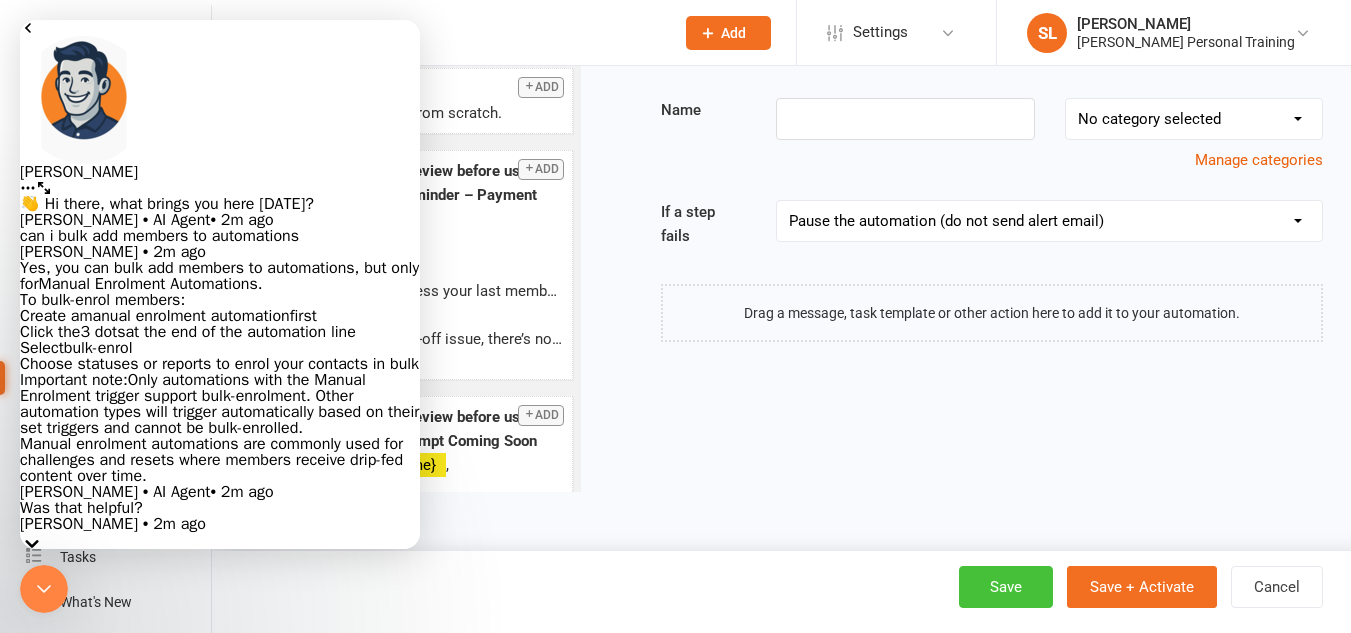 click on "Save" at bounding box center [1006, 587] 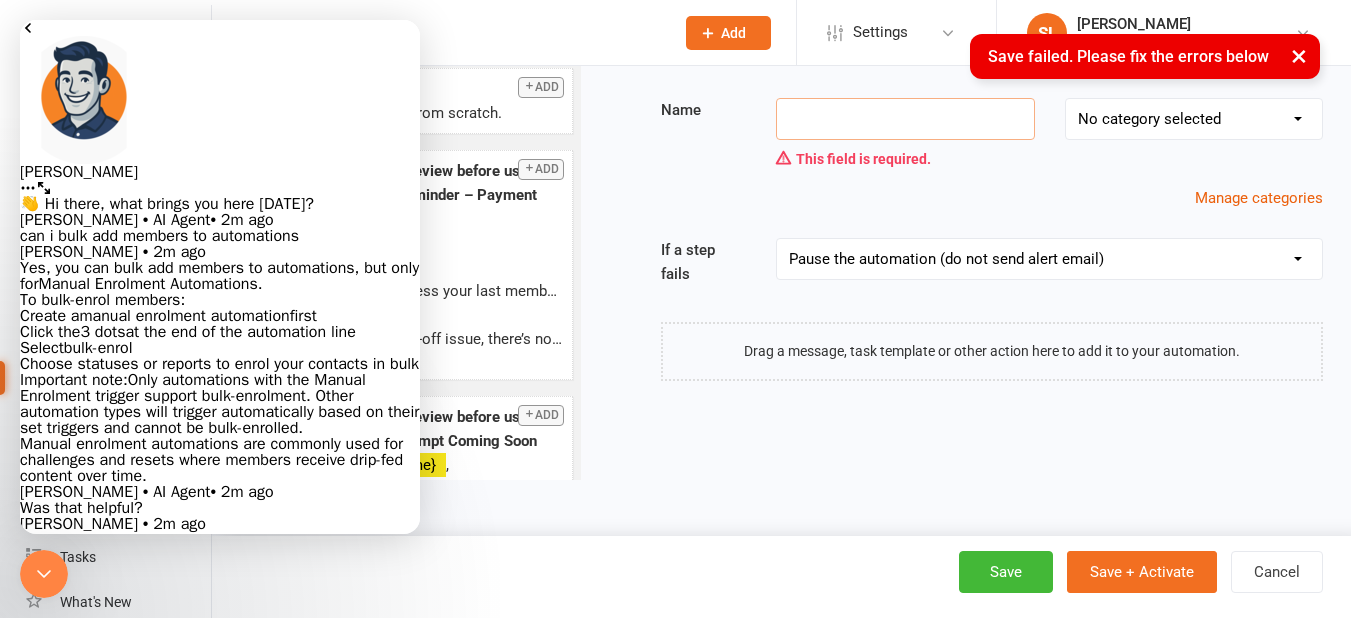 click at bounding box center (905, 119) 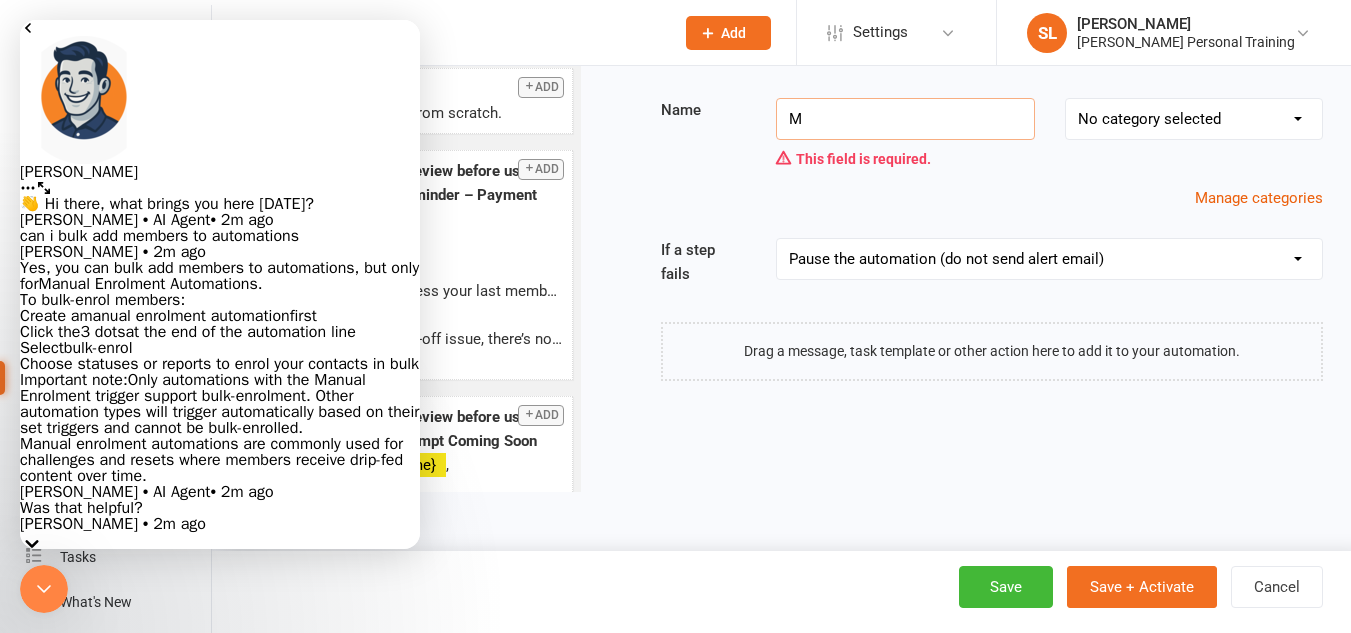 scroll, scrollTop: 226, scrollLeft: 0, axis: vertical 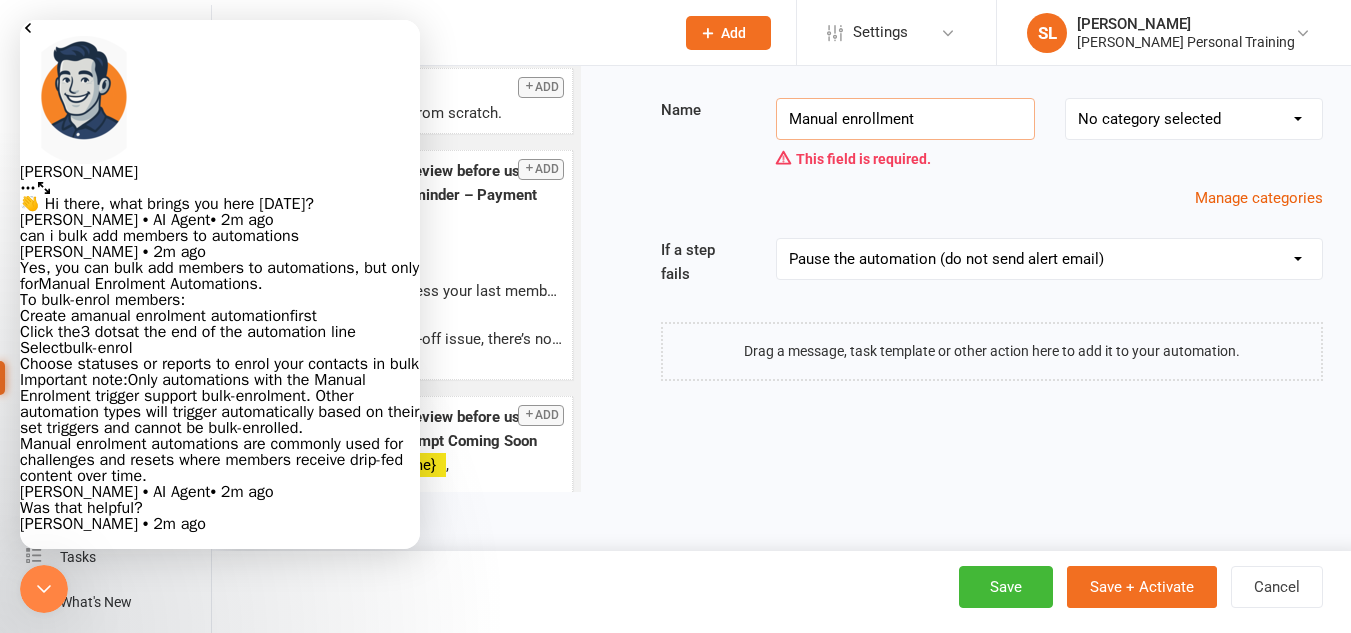 type on "Manual enrollment" 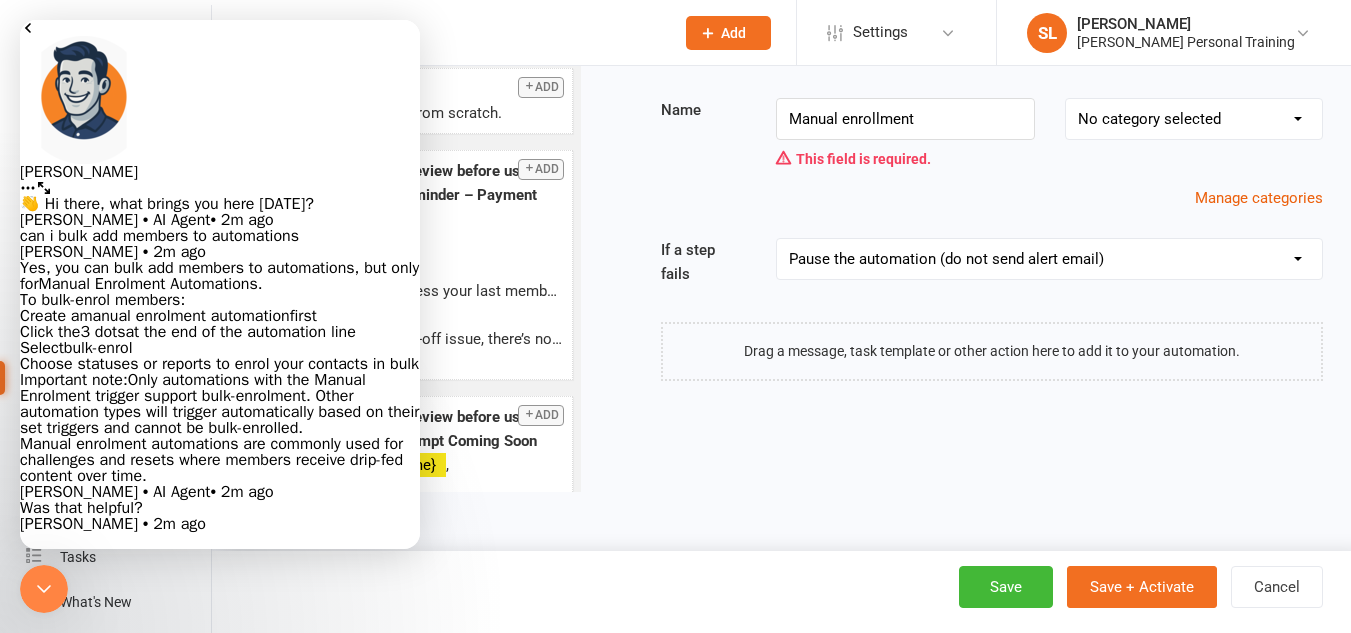 click on "Manage categories" at bounding box center (992, 198) 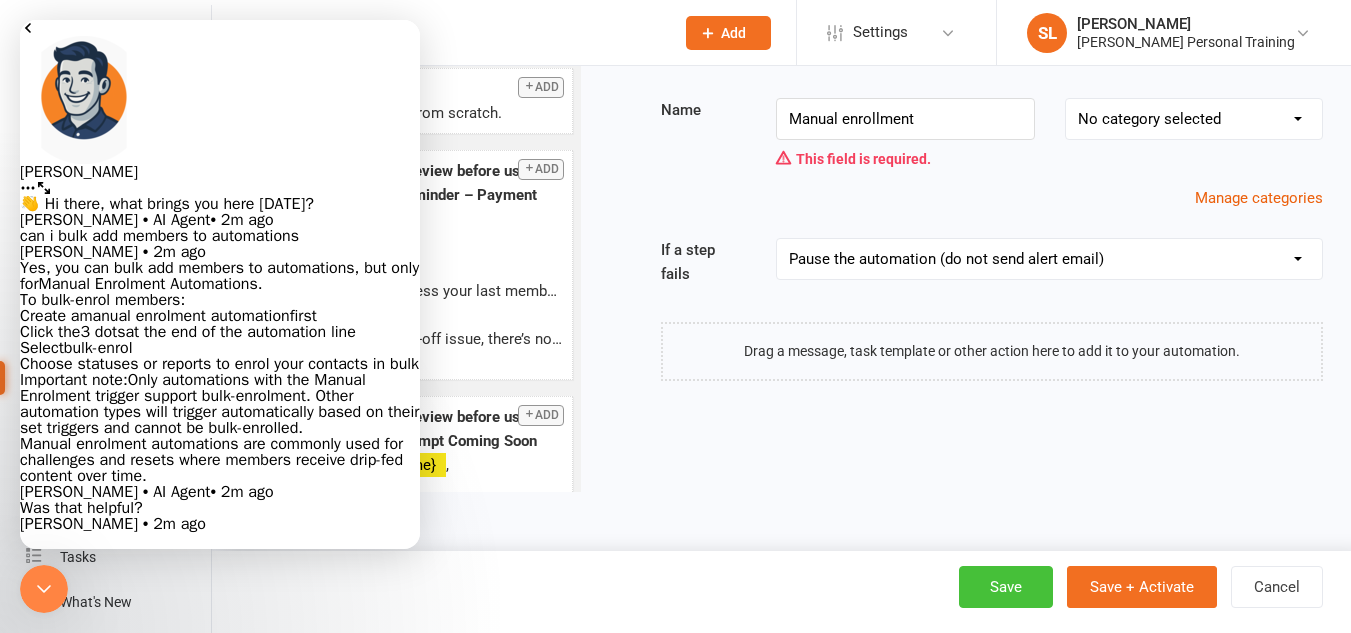 click on "Save" at bounding box center (1006, 587) 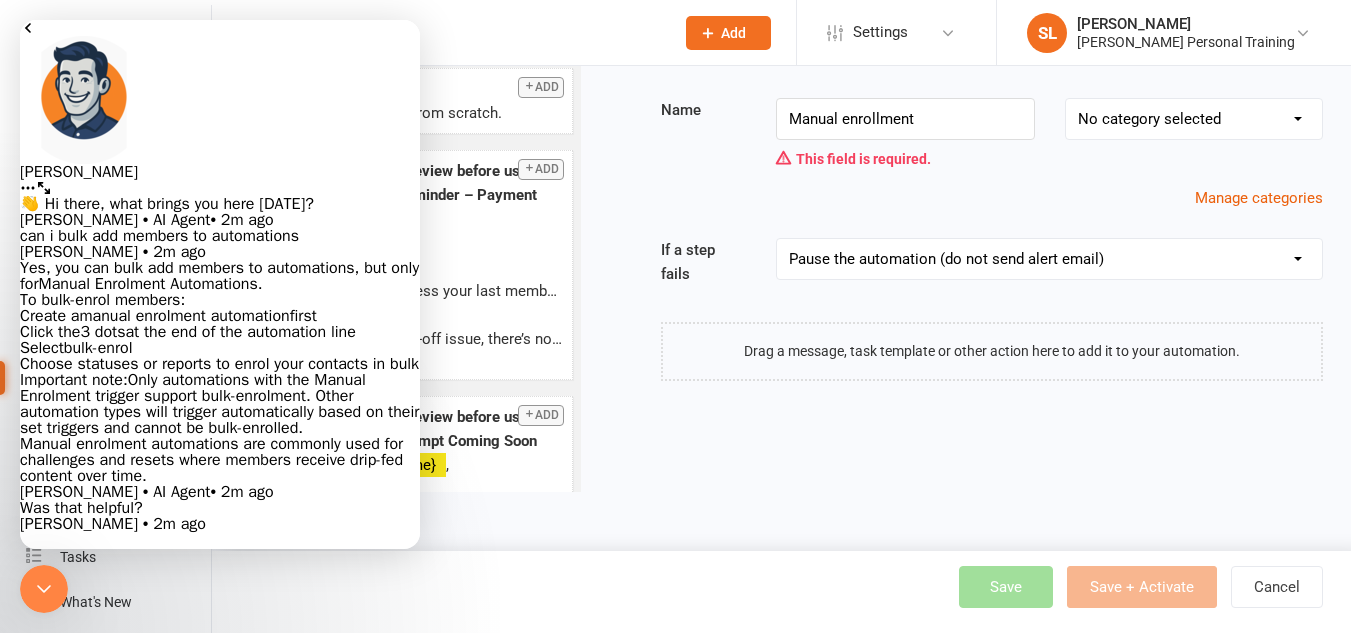 select on "100" 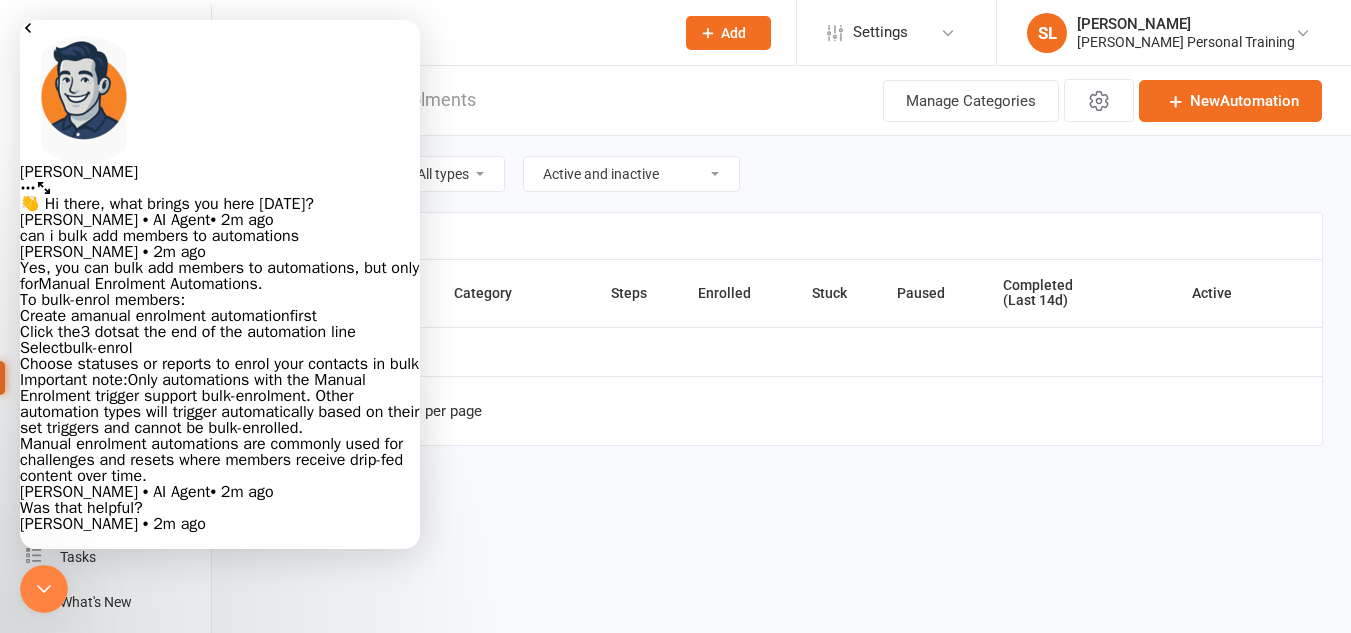 scroll, scrollTop: 0, scrollLeft: 0, axis: both 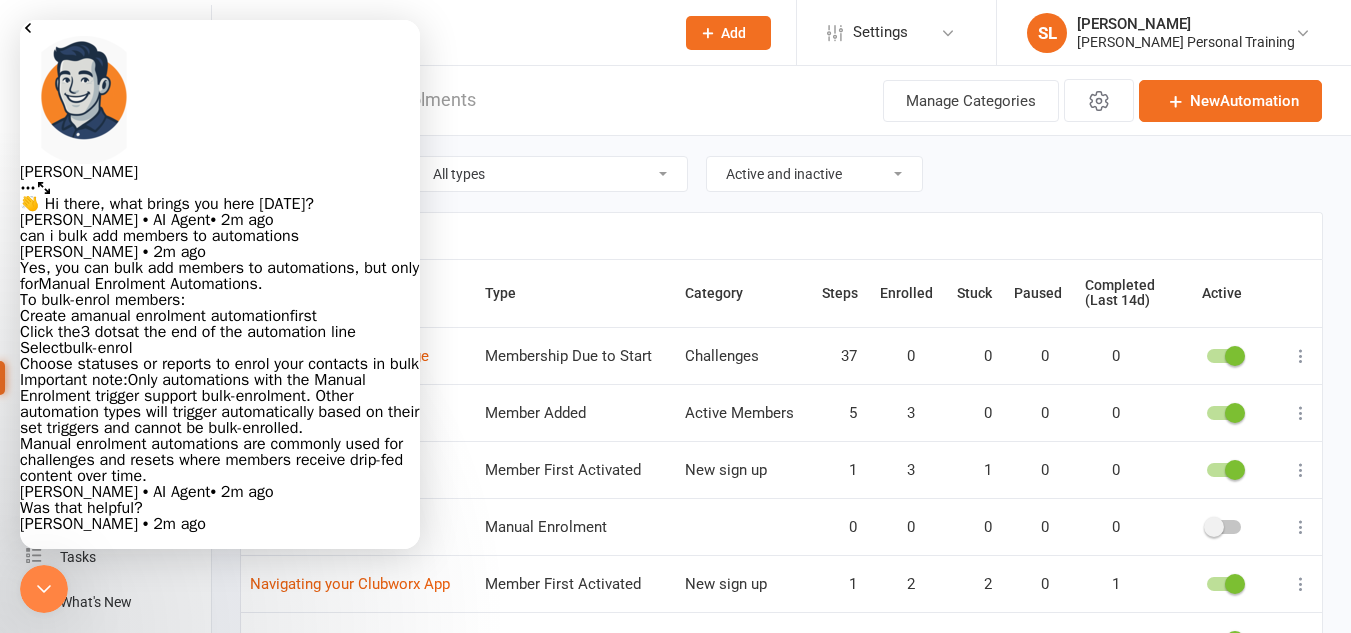click at bounding box center [1301, 527] 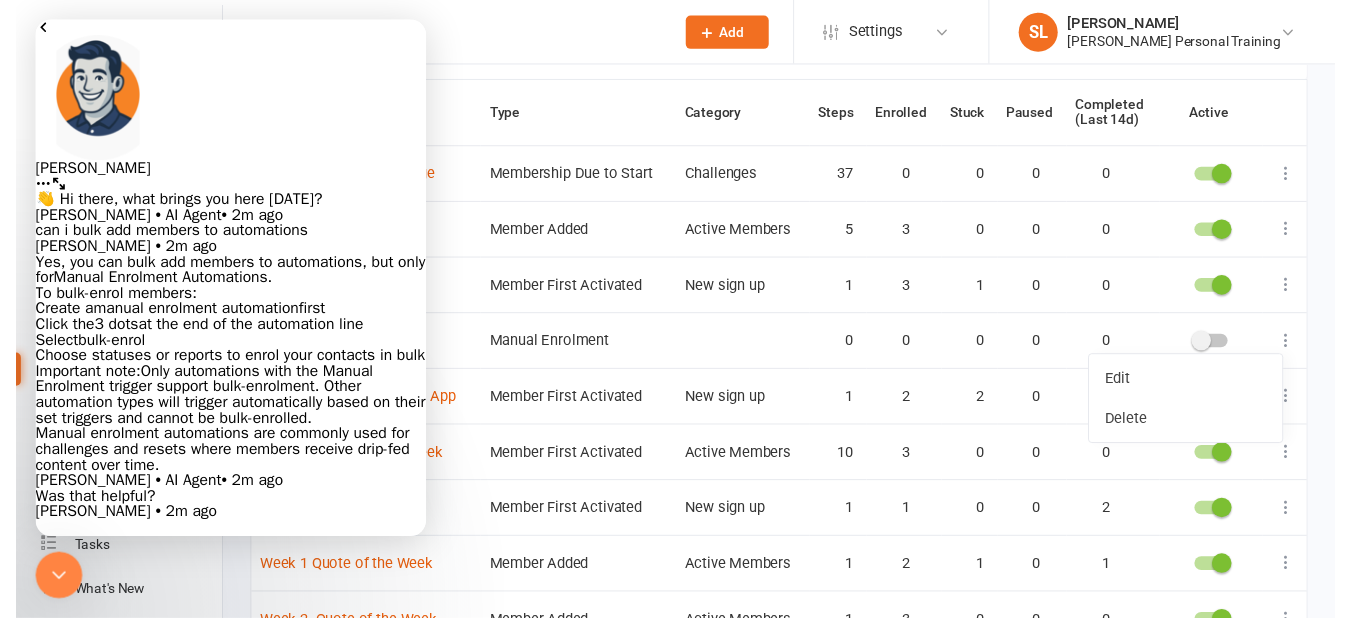 scroll, scrollTop: 179, scrollLeft: 0, axis: vertical 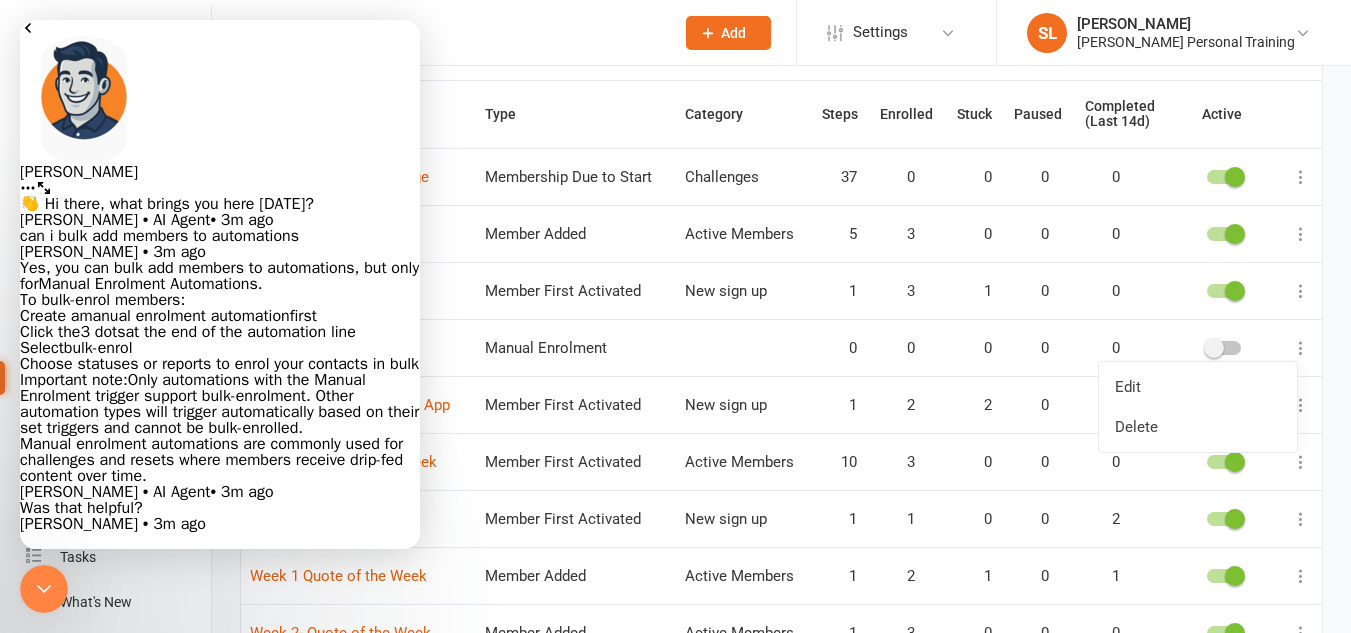 click at bounding box center (1301, 405) 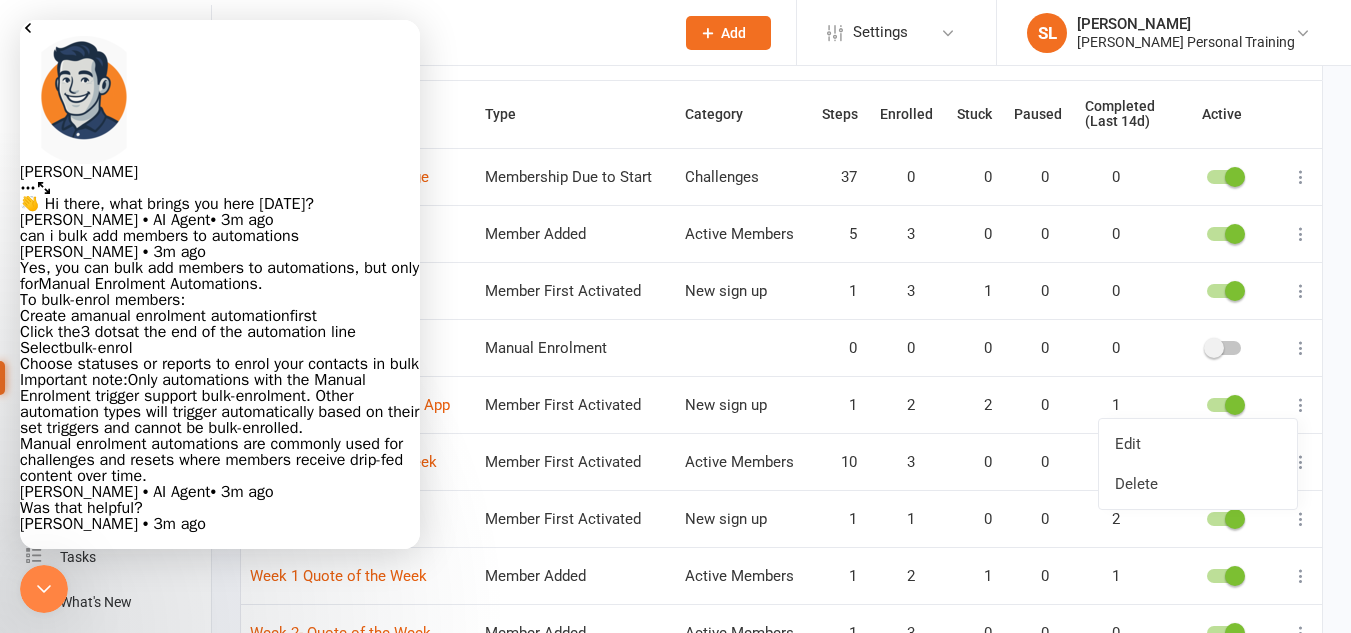click at bounding box center (1301, 348) 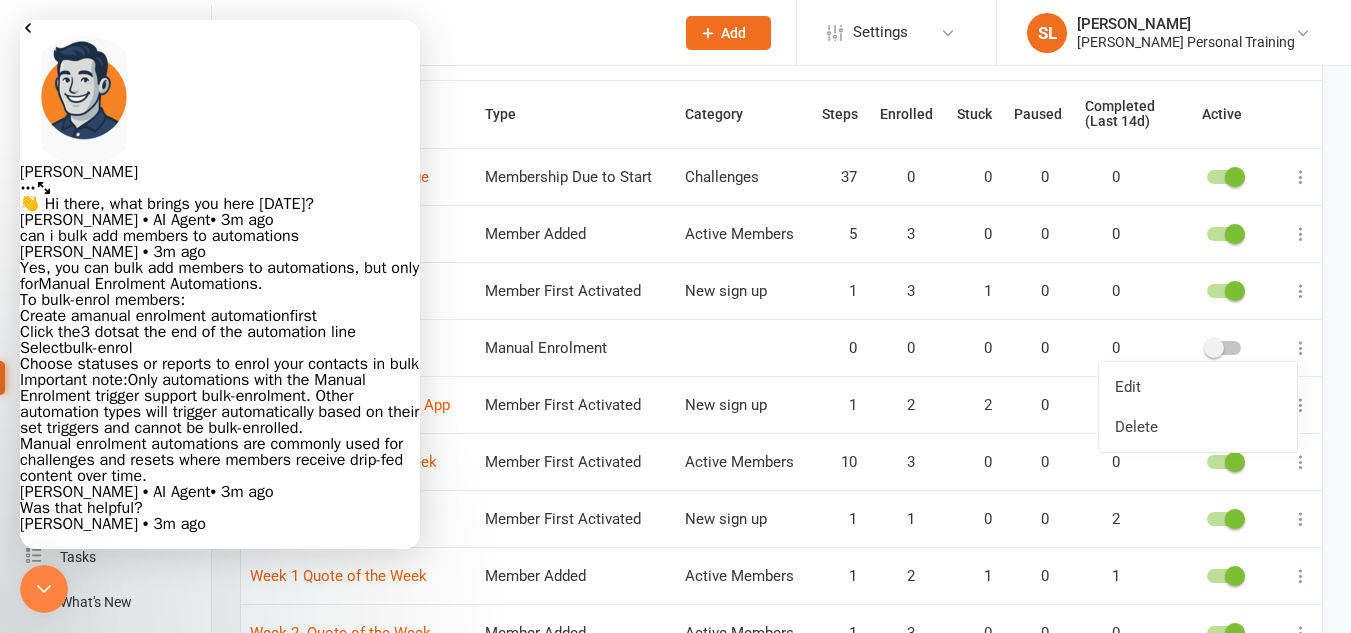 click at bounding box center (1224, 348) 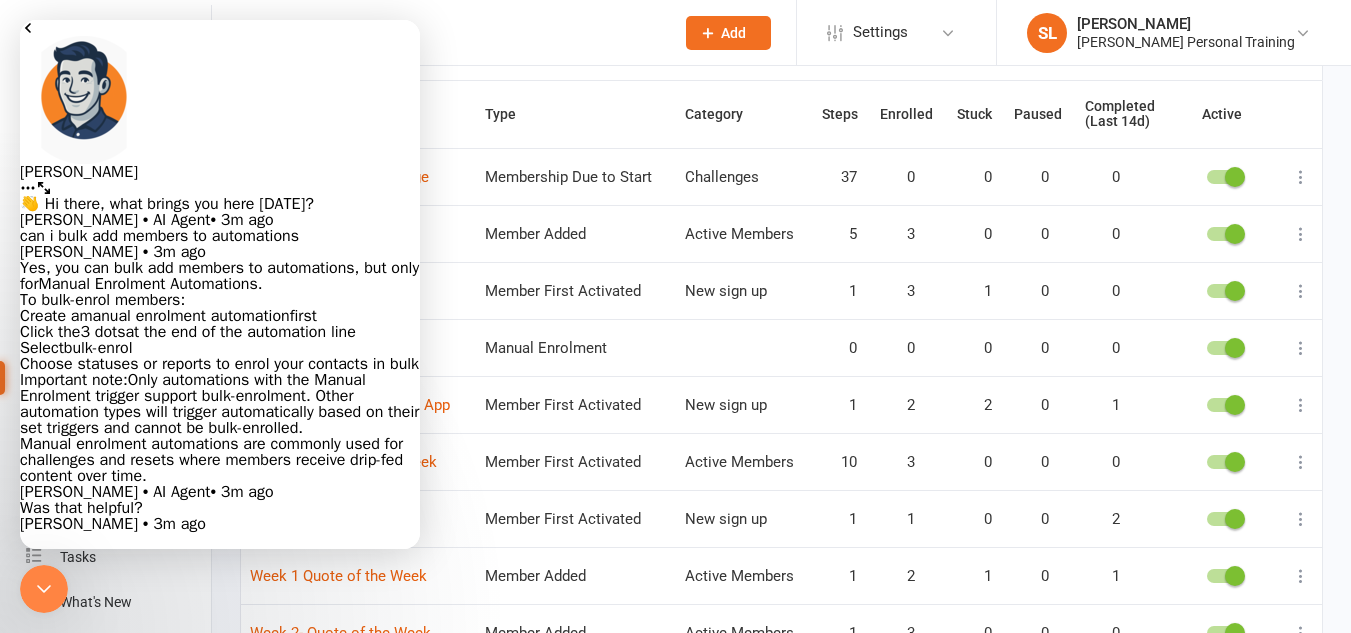 click at bounding box center [1301, 348] 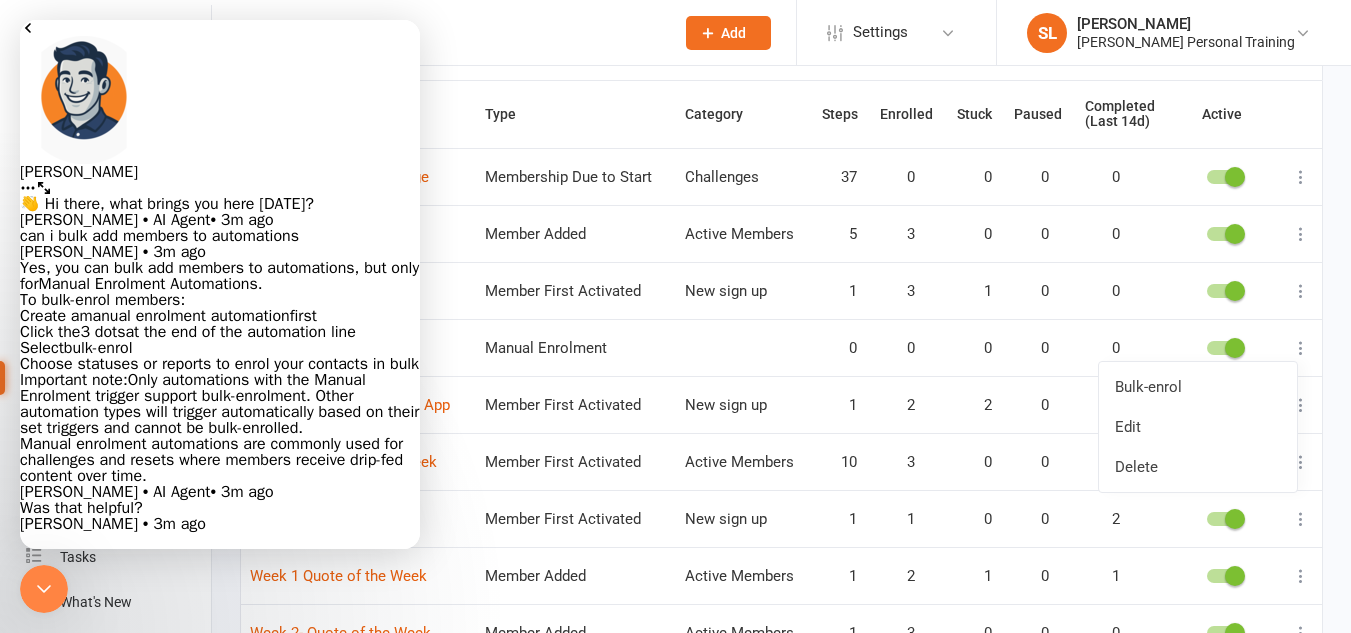 click at bounding box center (1301, 348) 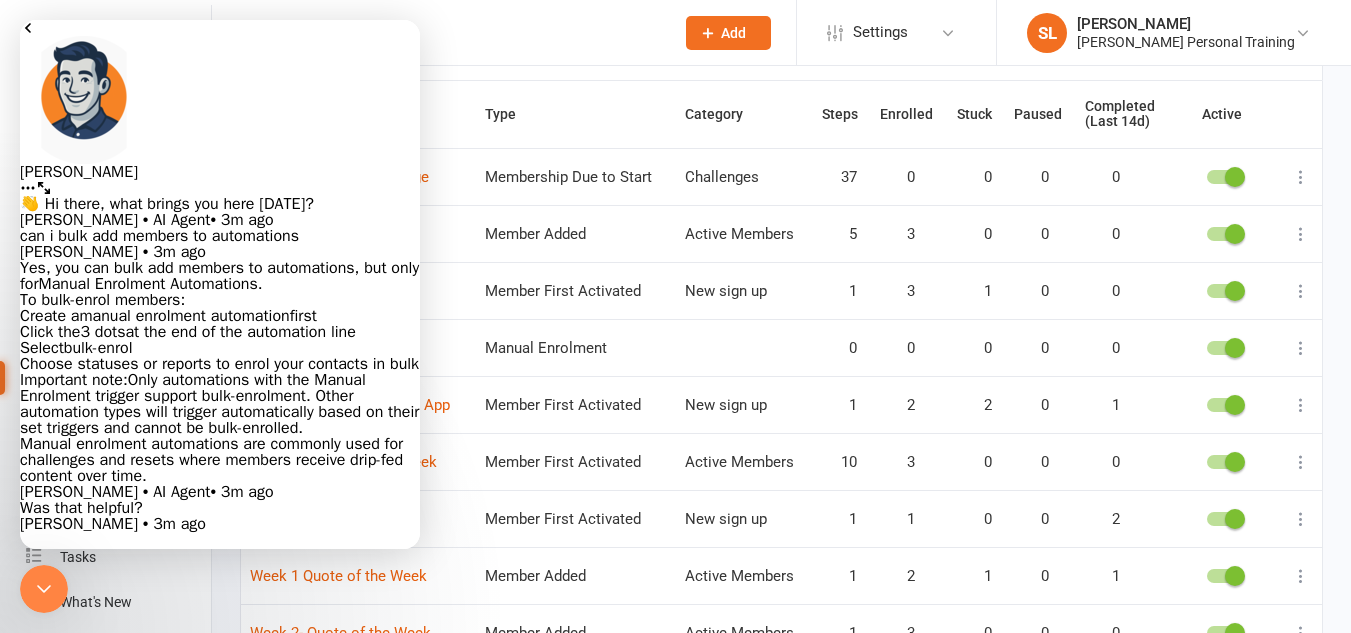 click at bounding box center (1301, 348) 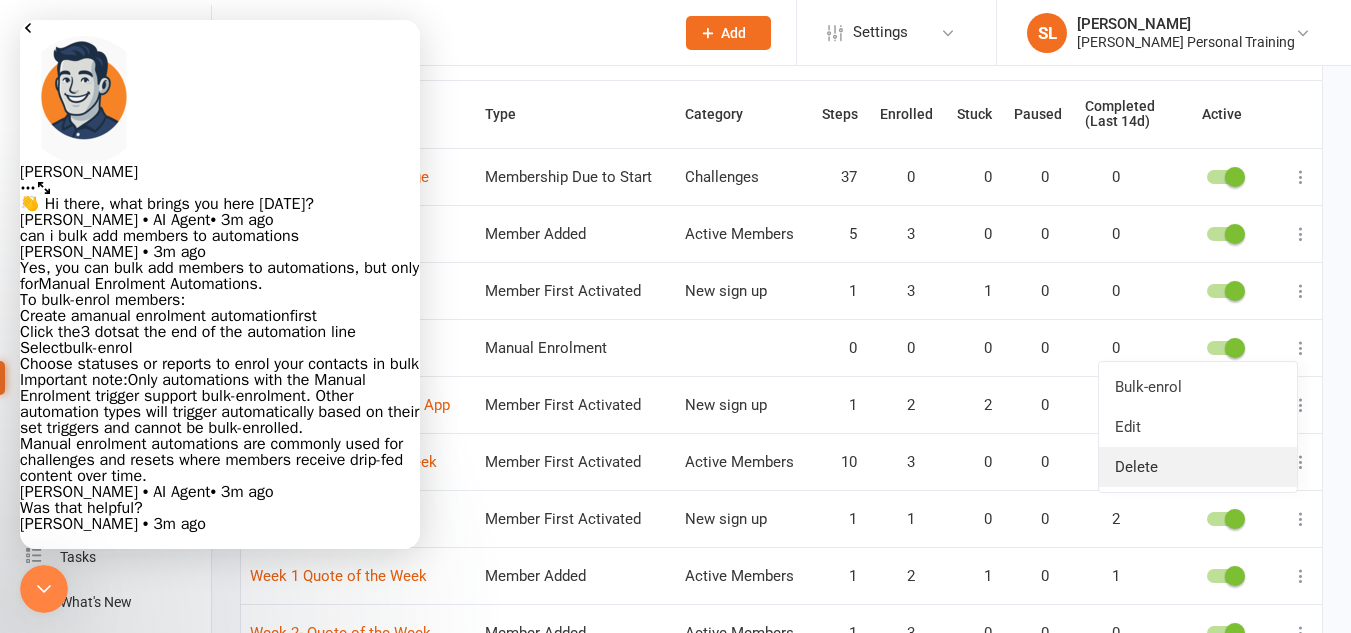 click on "Delete" at bounding box center (1198, 467) 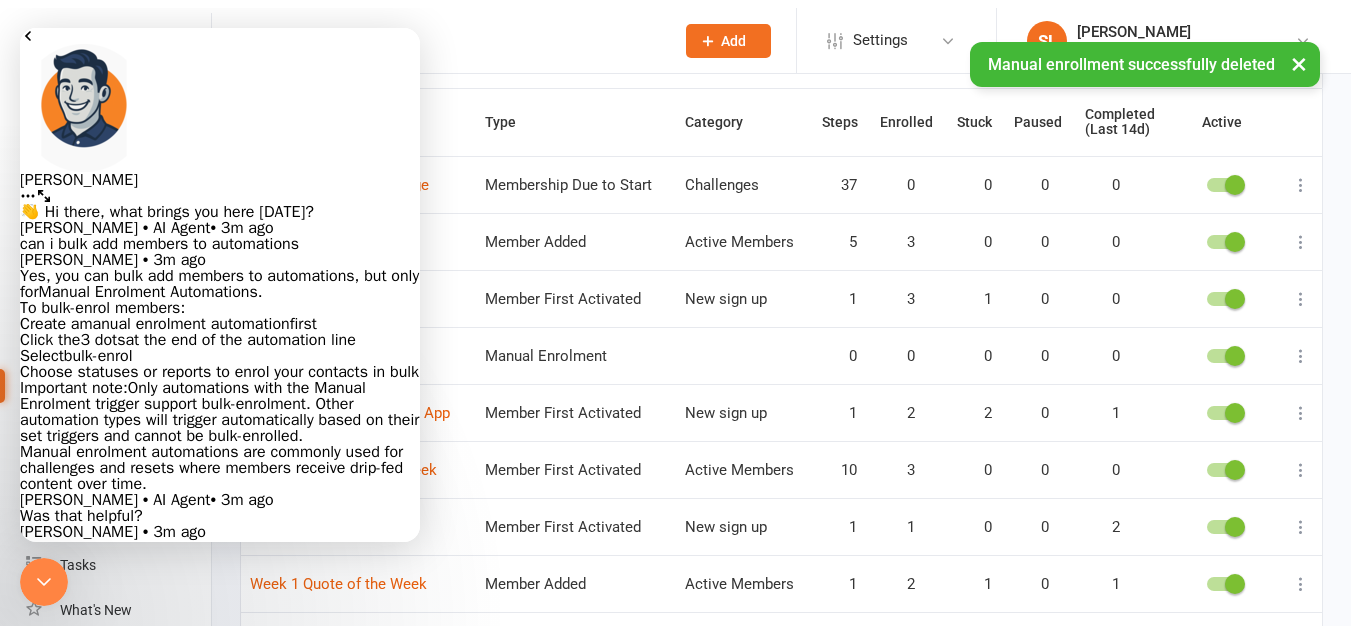 scroll, scrollTop: 226, scrollLeft: 0, axis: vertical 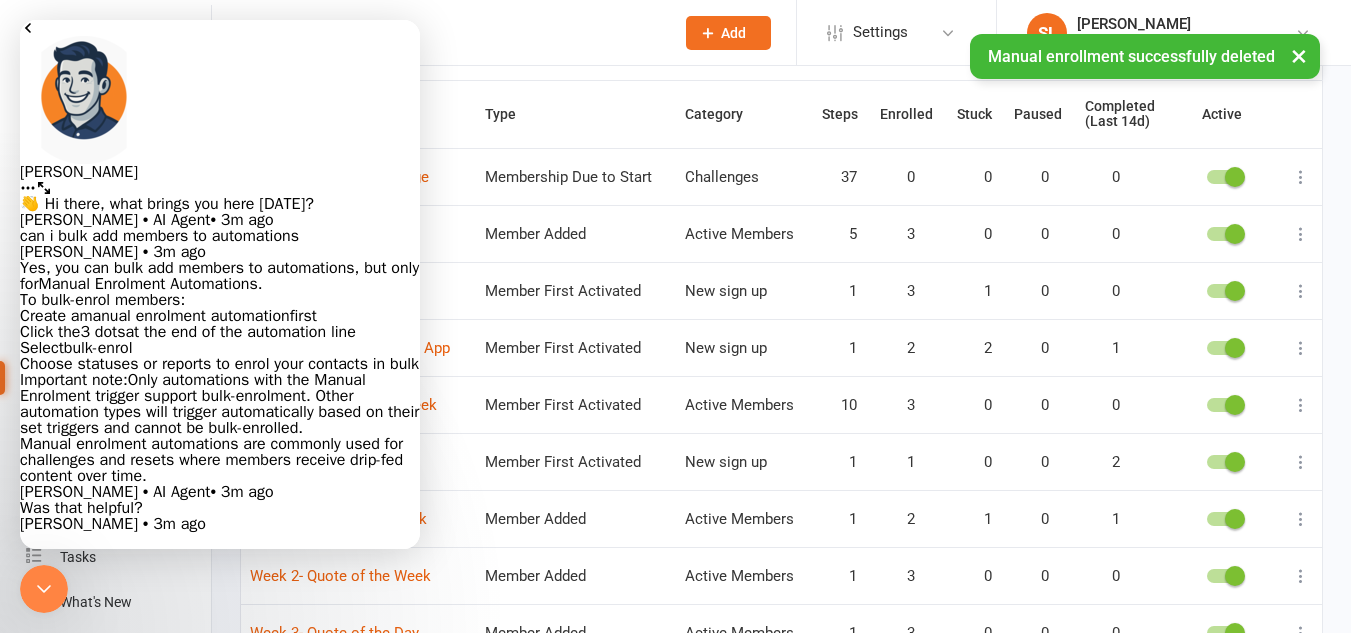 click 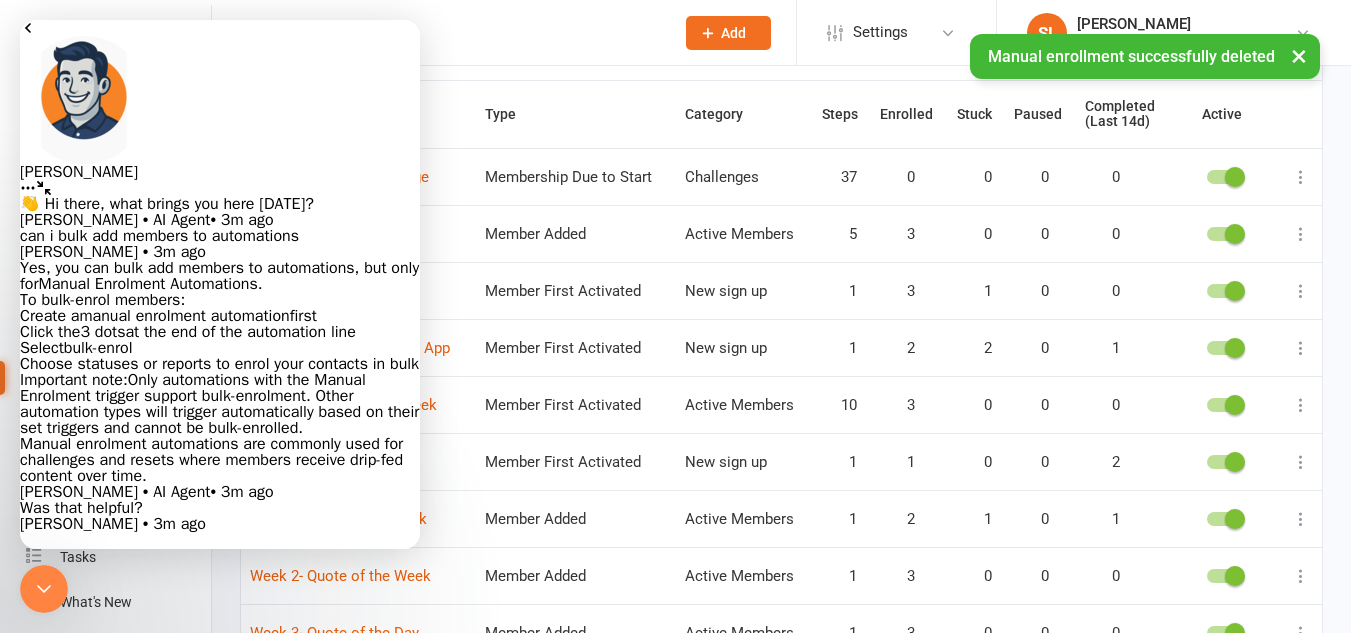 scroll, scrollTop: 168, scrollLeft: 0, axis: vertical 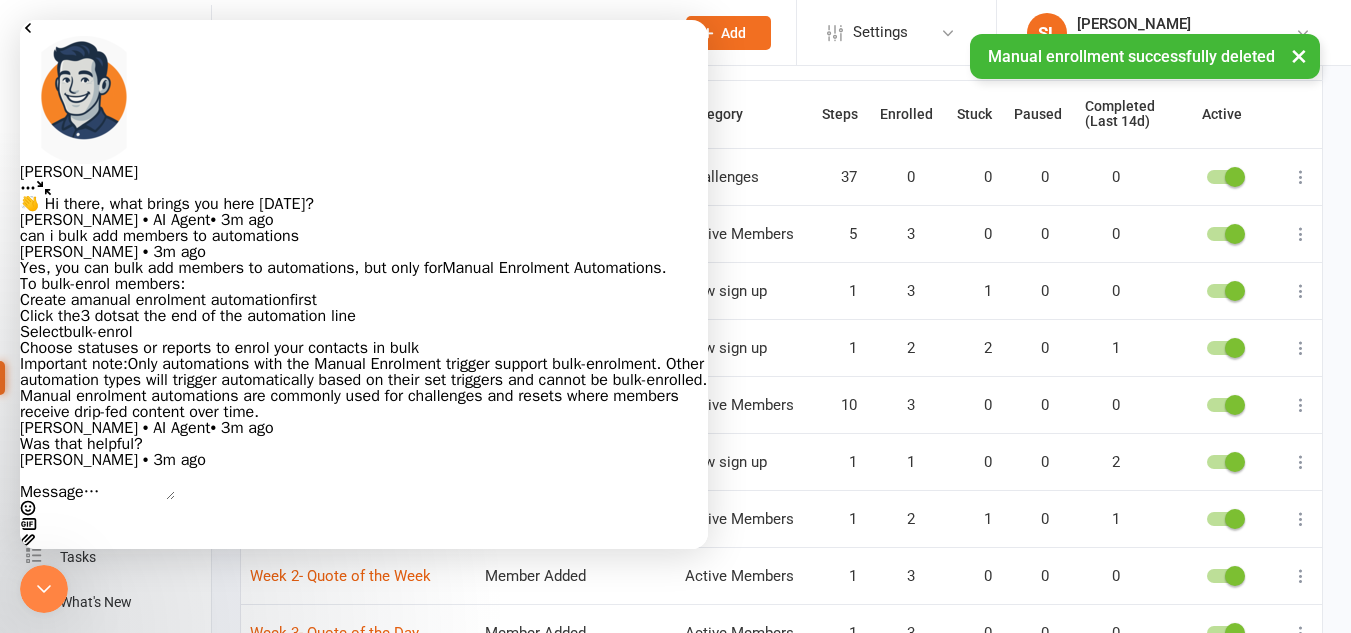 click at bounding box center [44, 188] 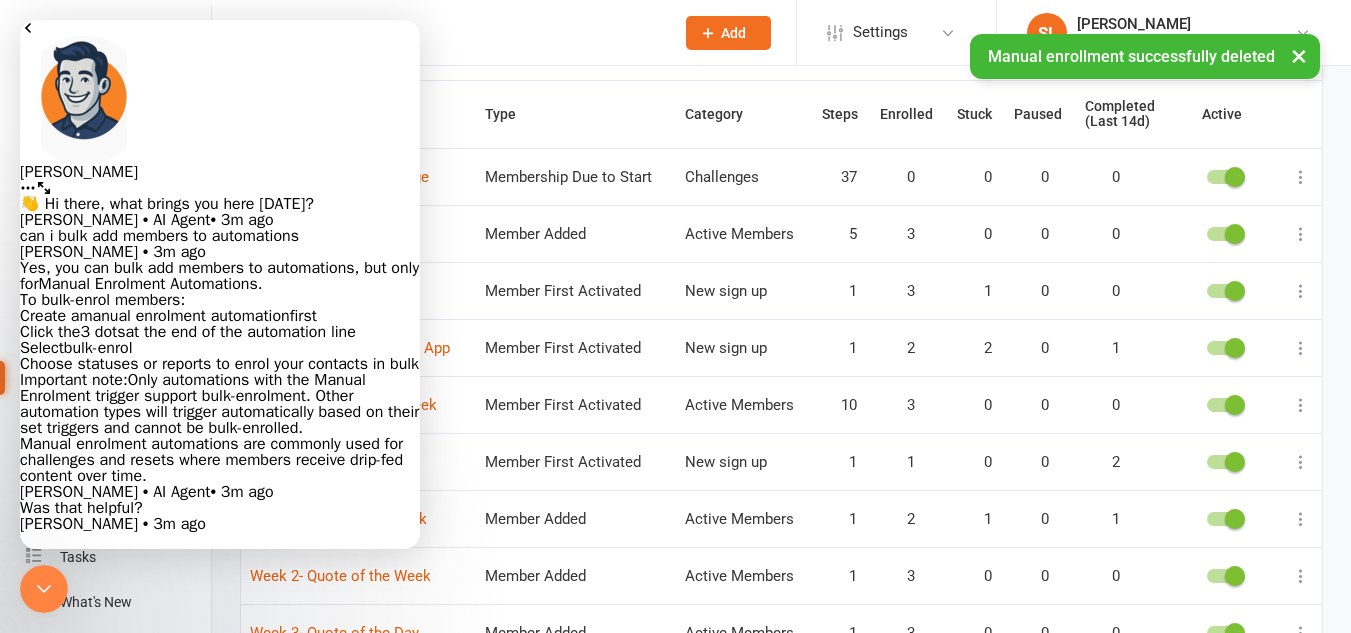 scroll, scrollTop: 226, scrollLeft: 0, axis: vertical 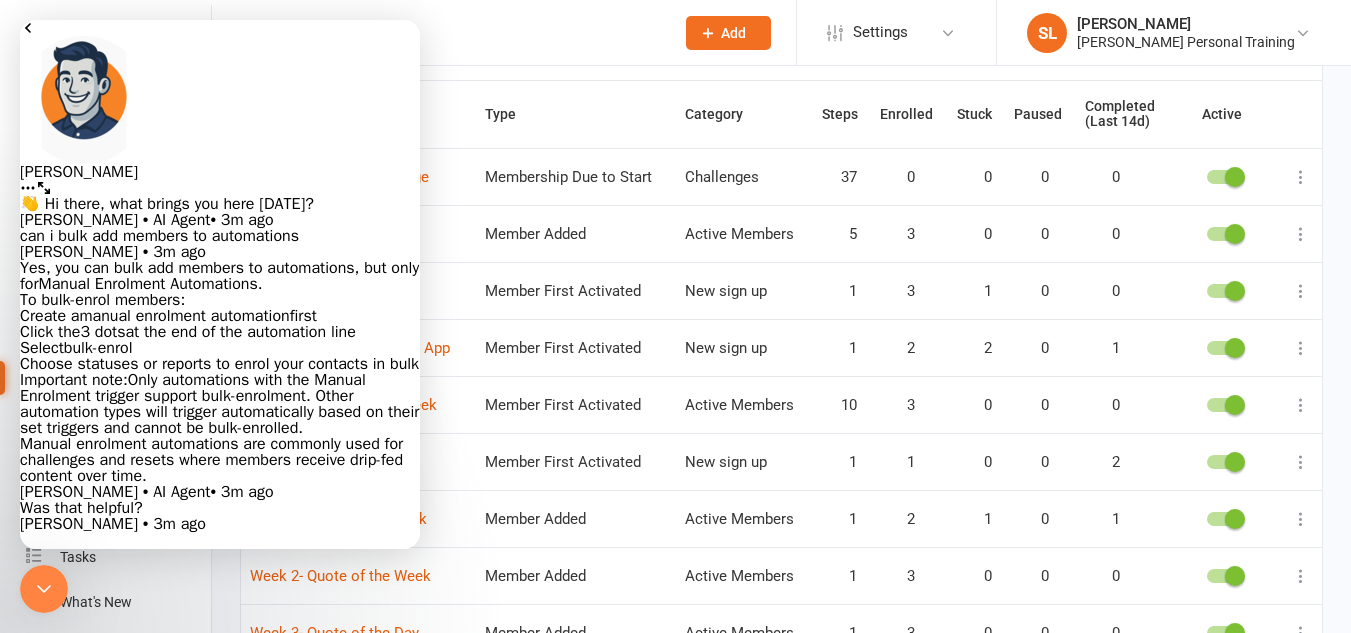 click 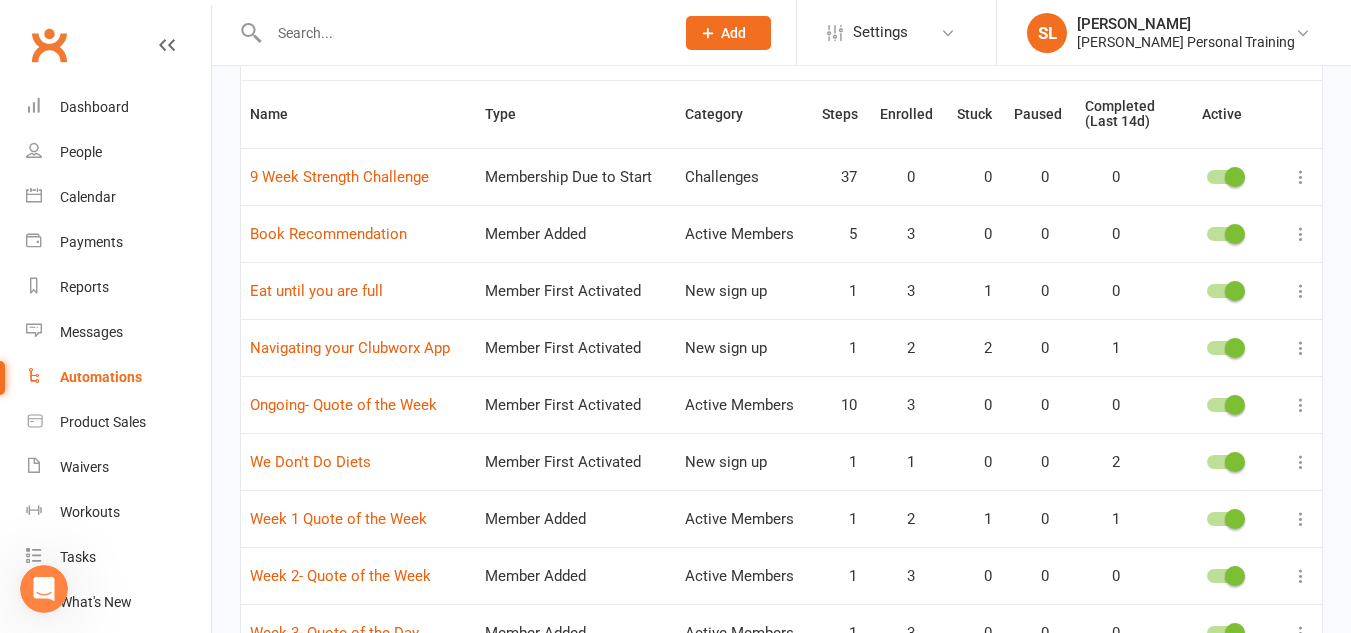 click at bounding box center (1301, 234) 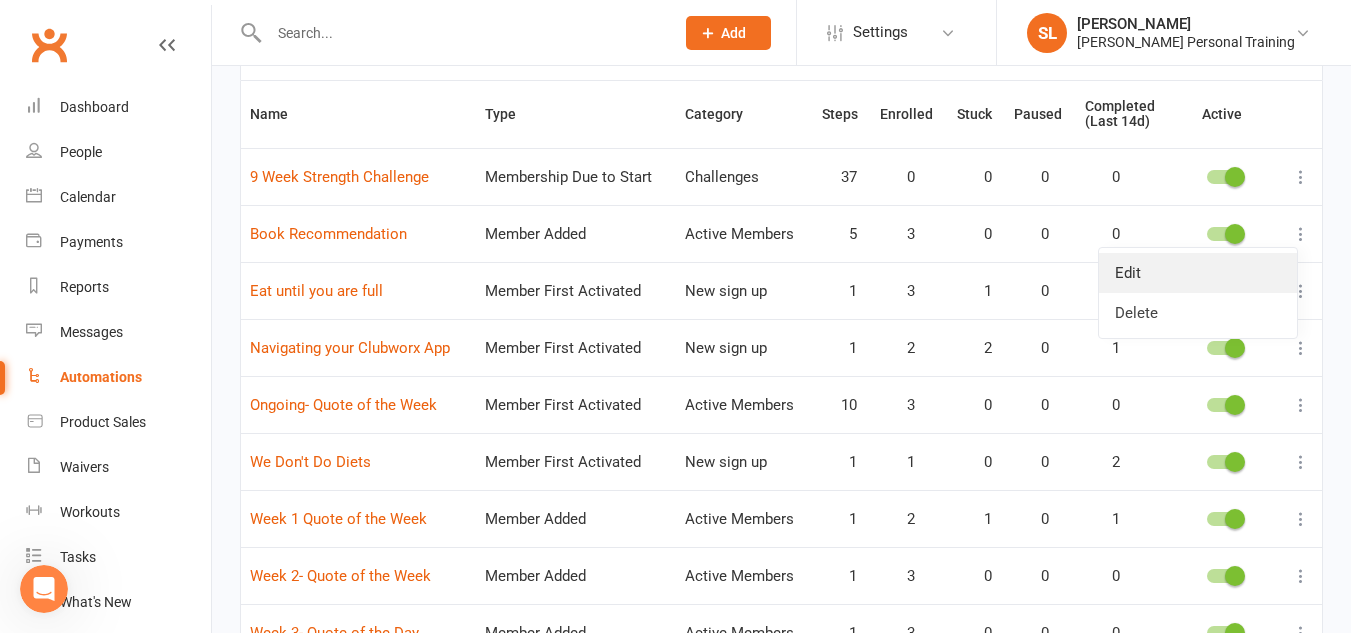 click on "Edit" at bounding box center (1198, 273) 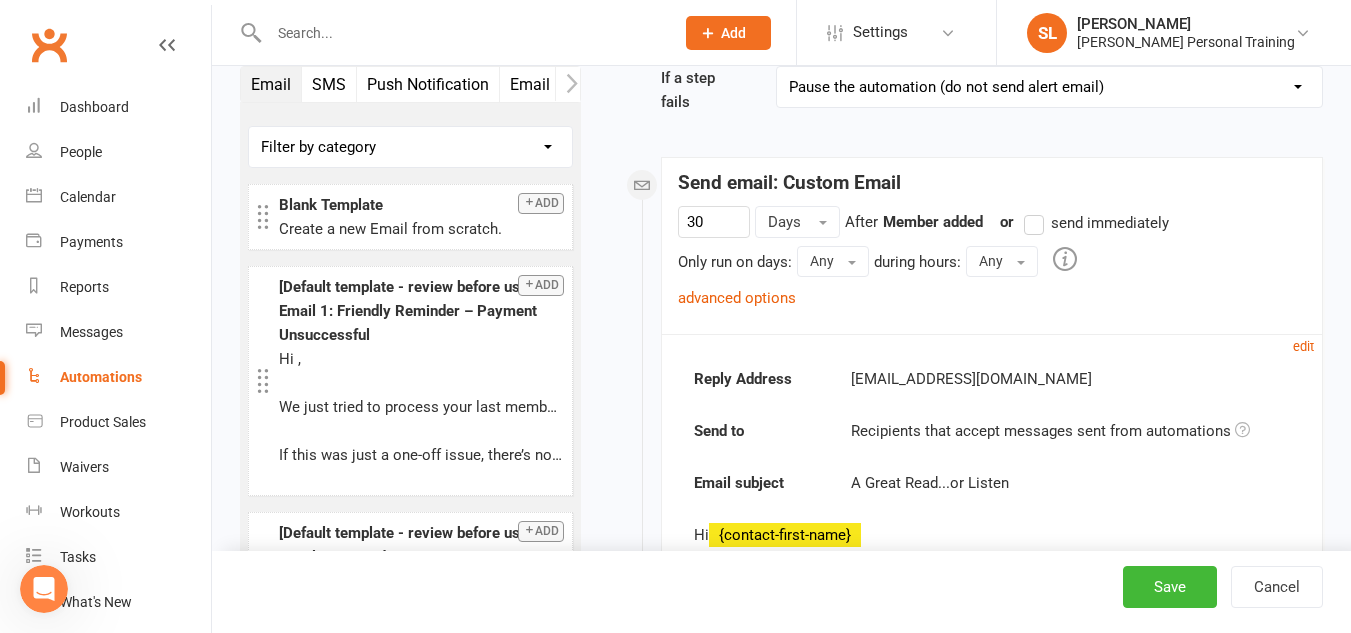 scroll, scrollTop: 0, scrollLeft: 0, axis: both 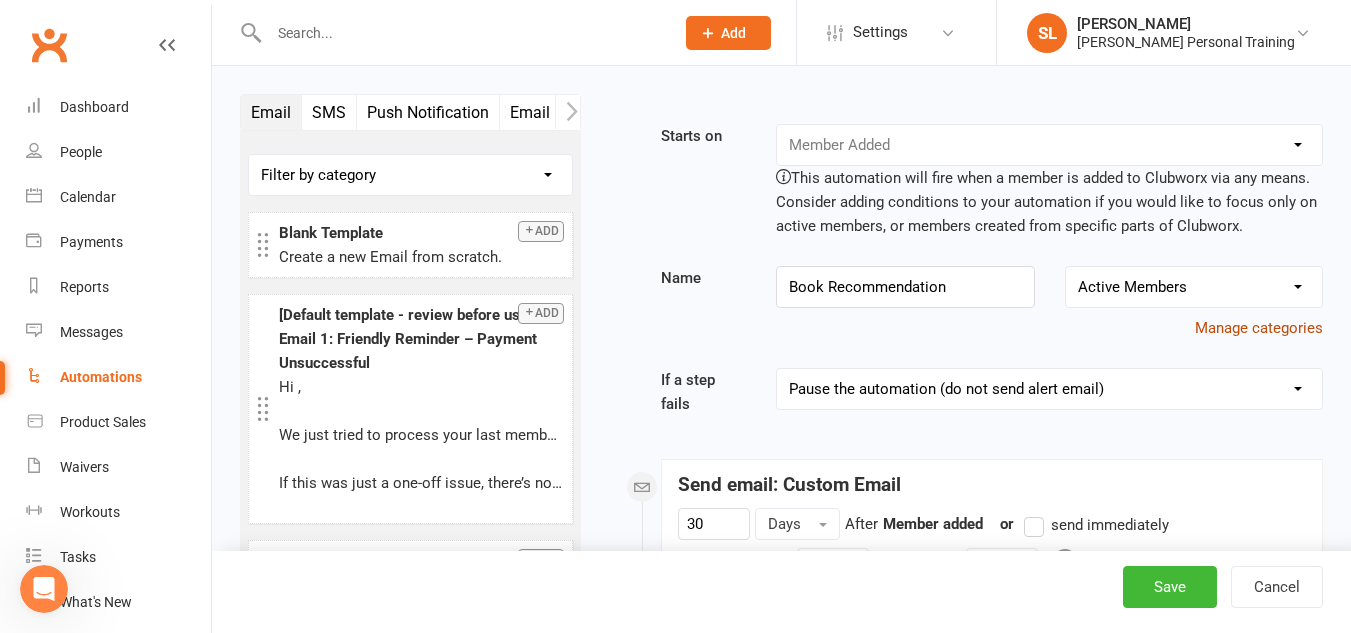 click on "Manage categories" at bounding box center [1259, 328] 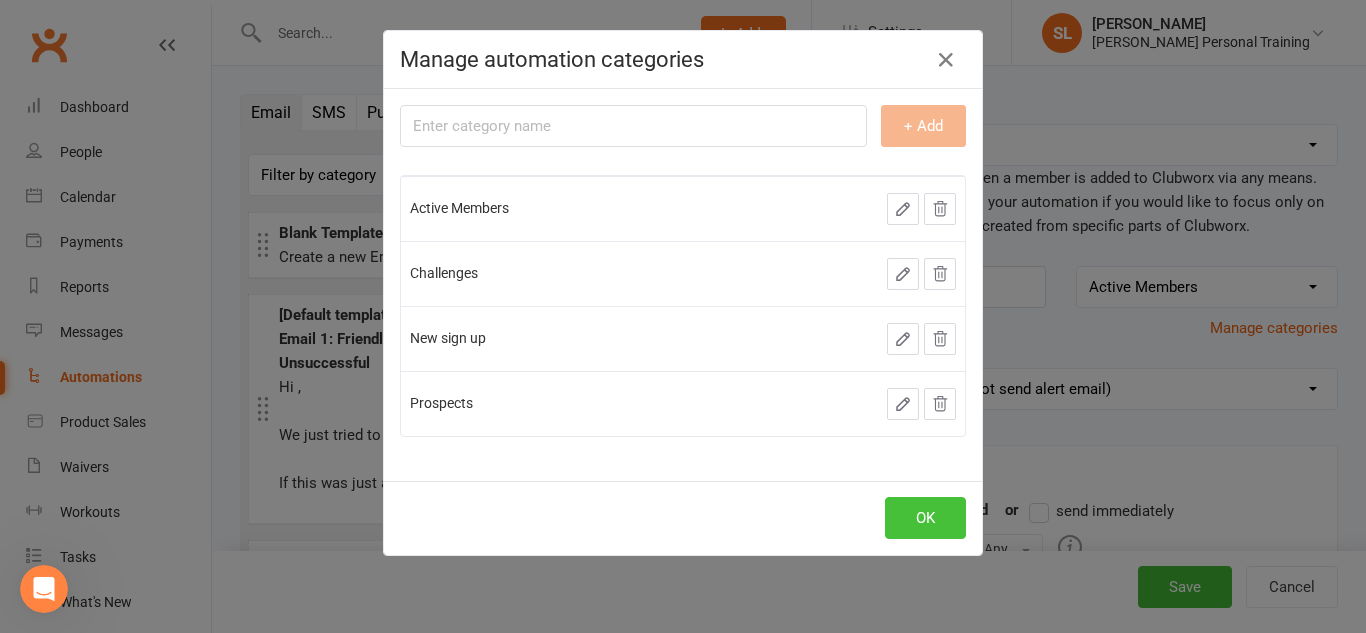 click on "OK" at bounding box center (925, 518) 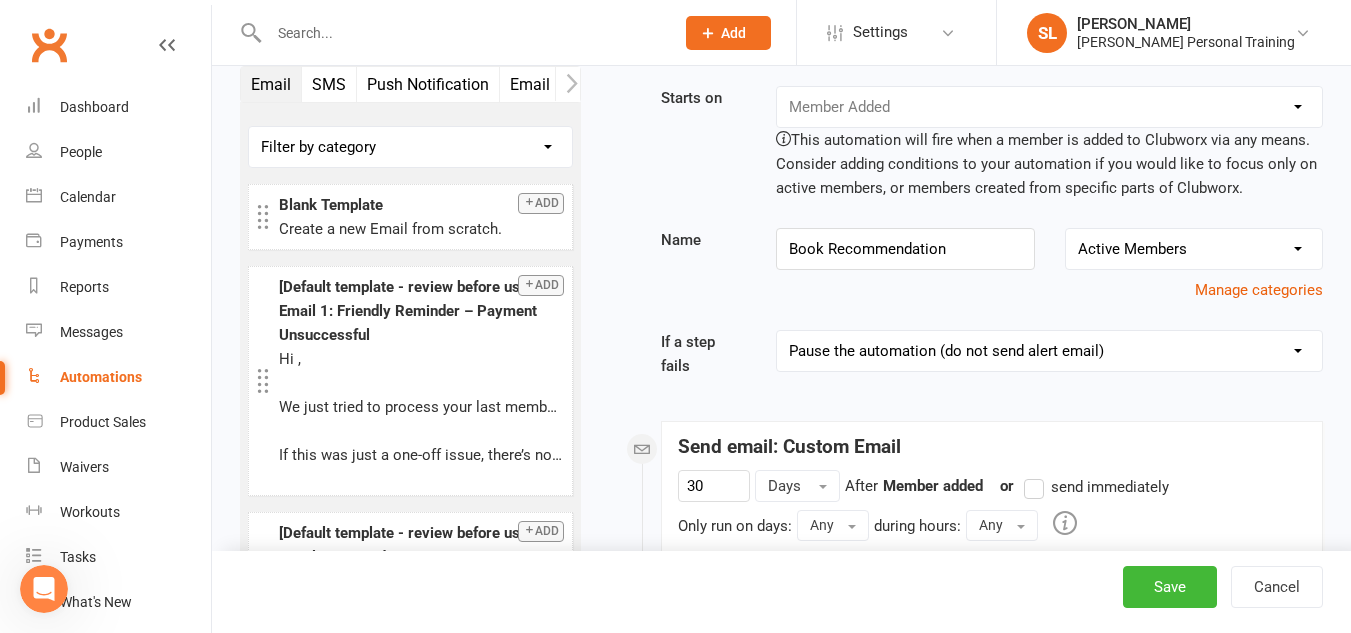 scroll, scrollTop: 0, scrollLeft: 0, axis: both 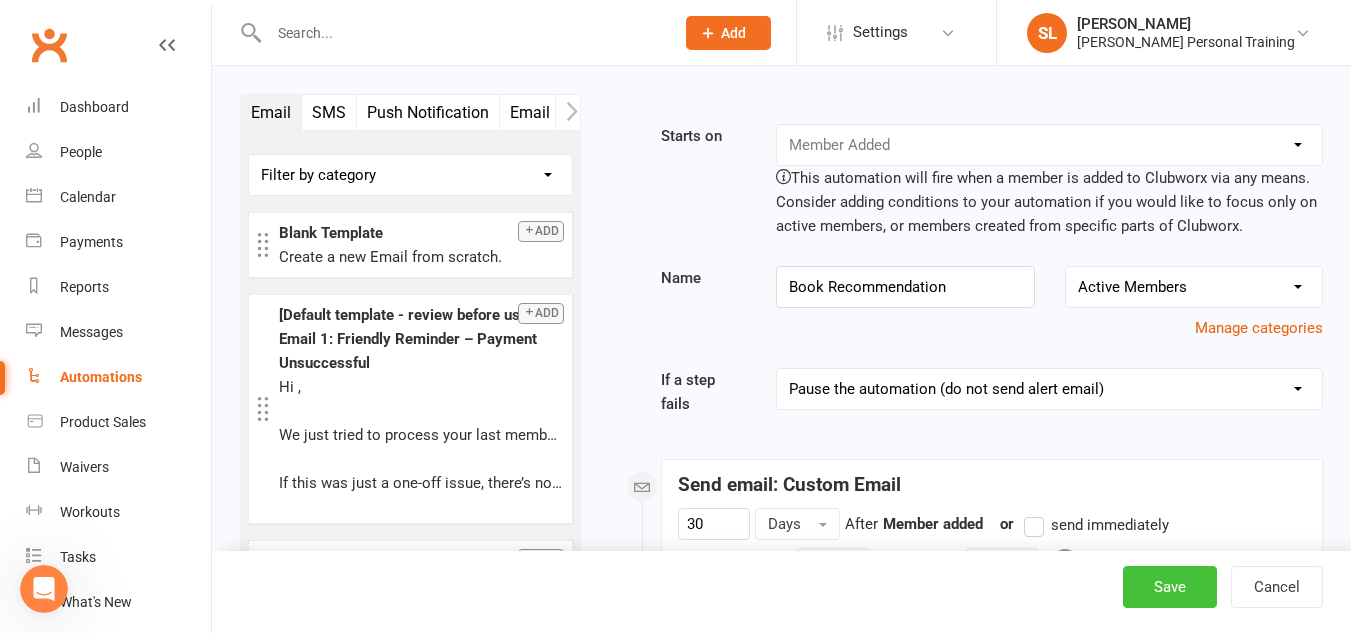 click on "Save" at bounding box center (1170, 587) 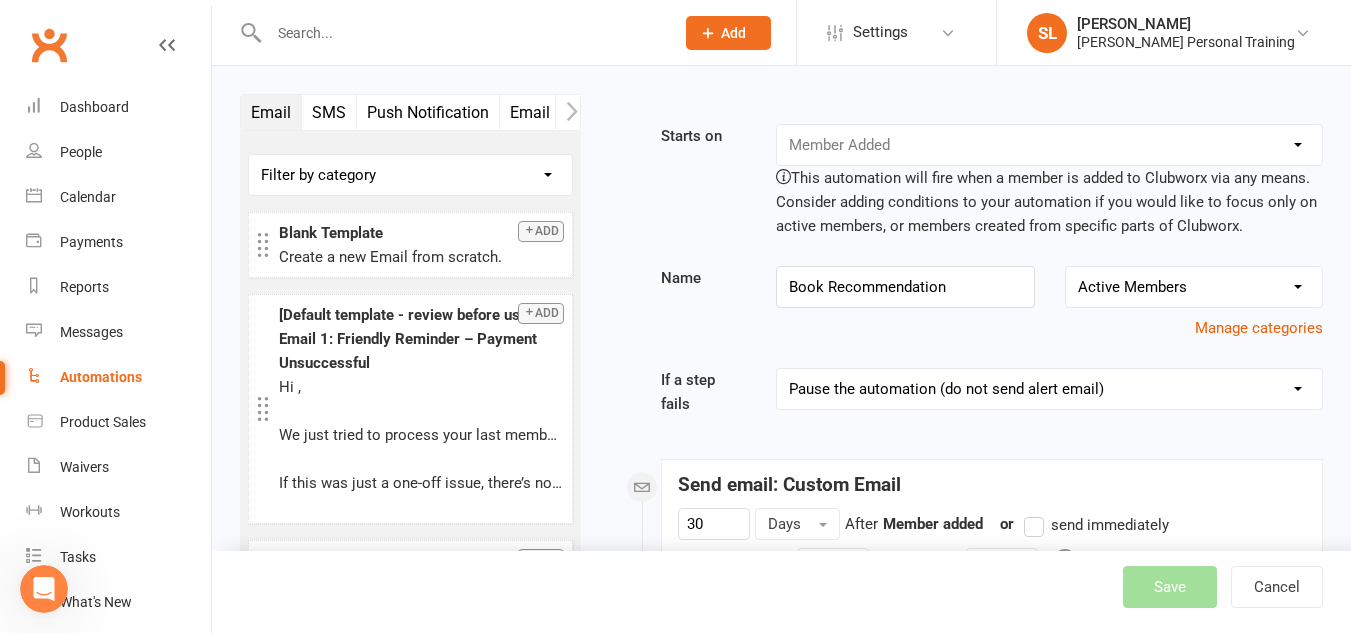 select on "100" 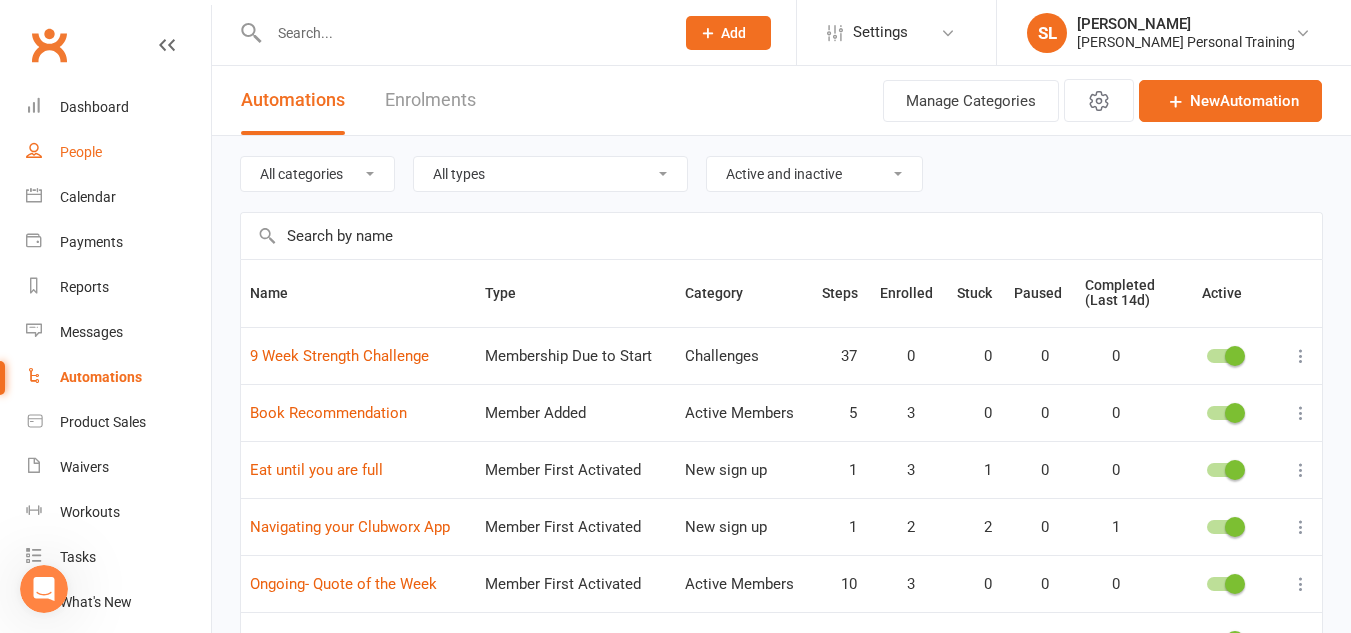 click on "People" at bounding box center (81, 152) 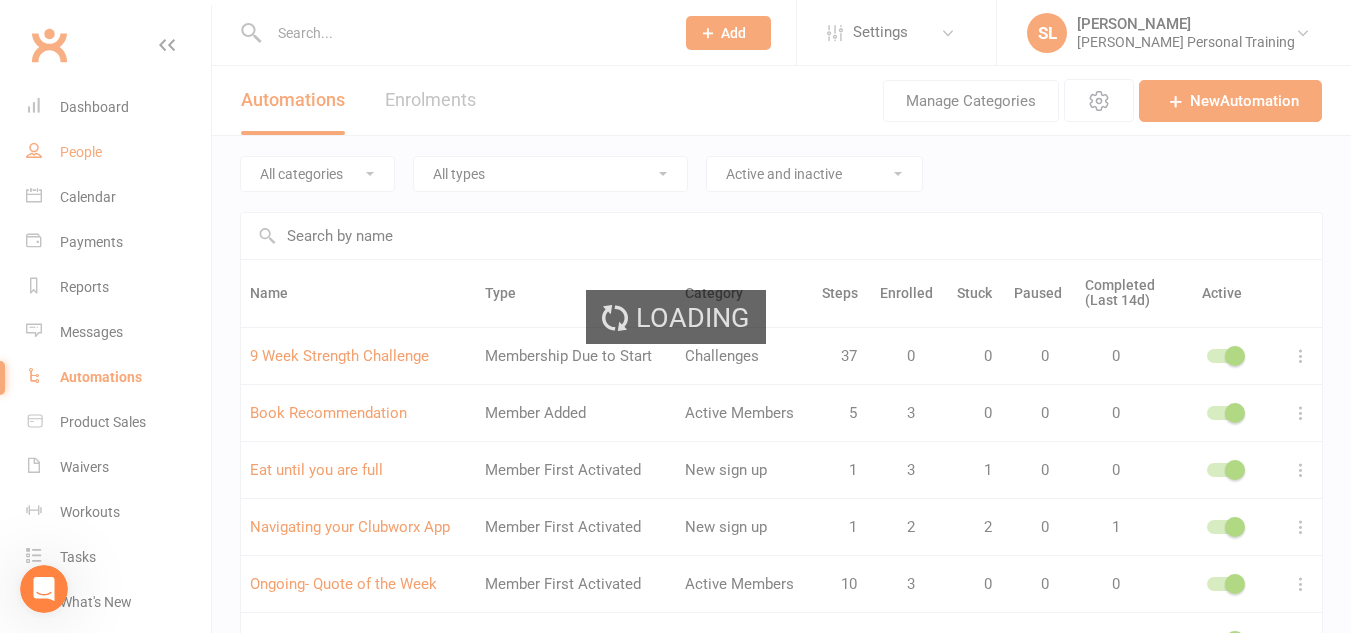 select on "100" 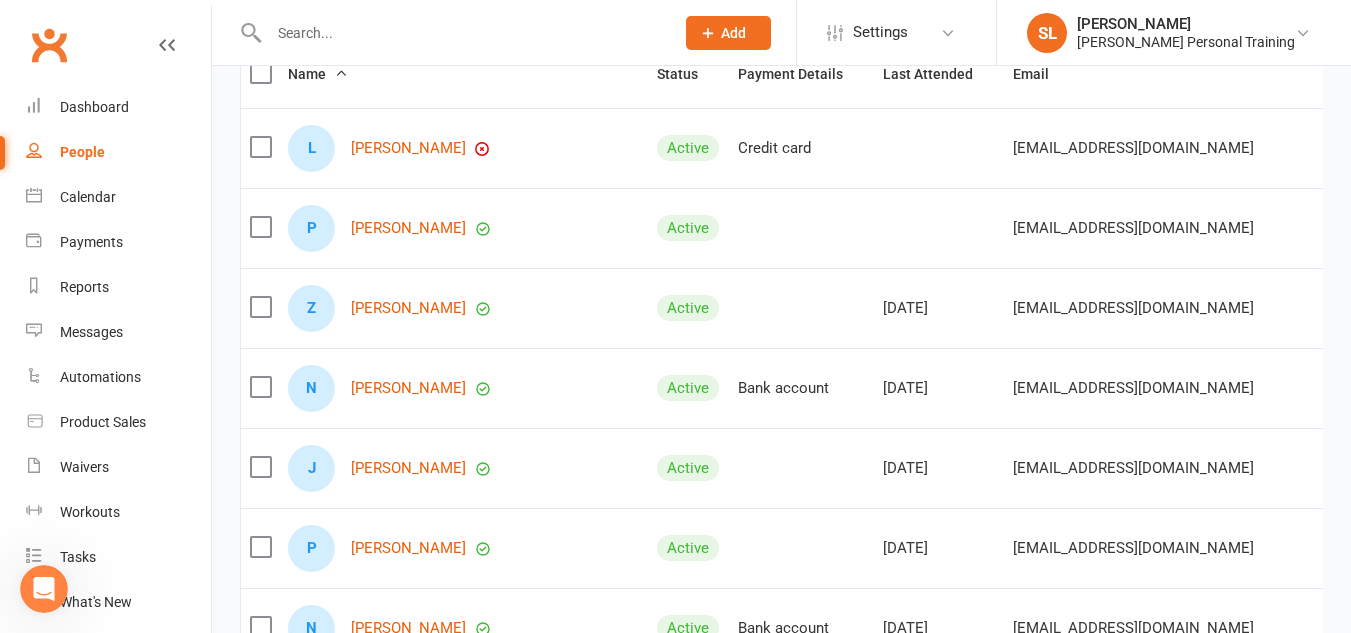 scroll, scrollTop: 250, scrollLeft: 0, axis: vertical 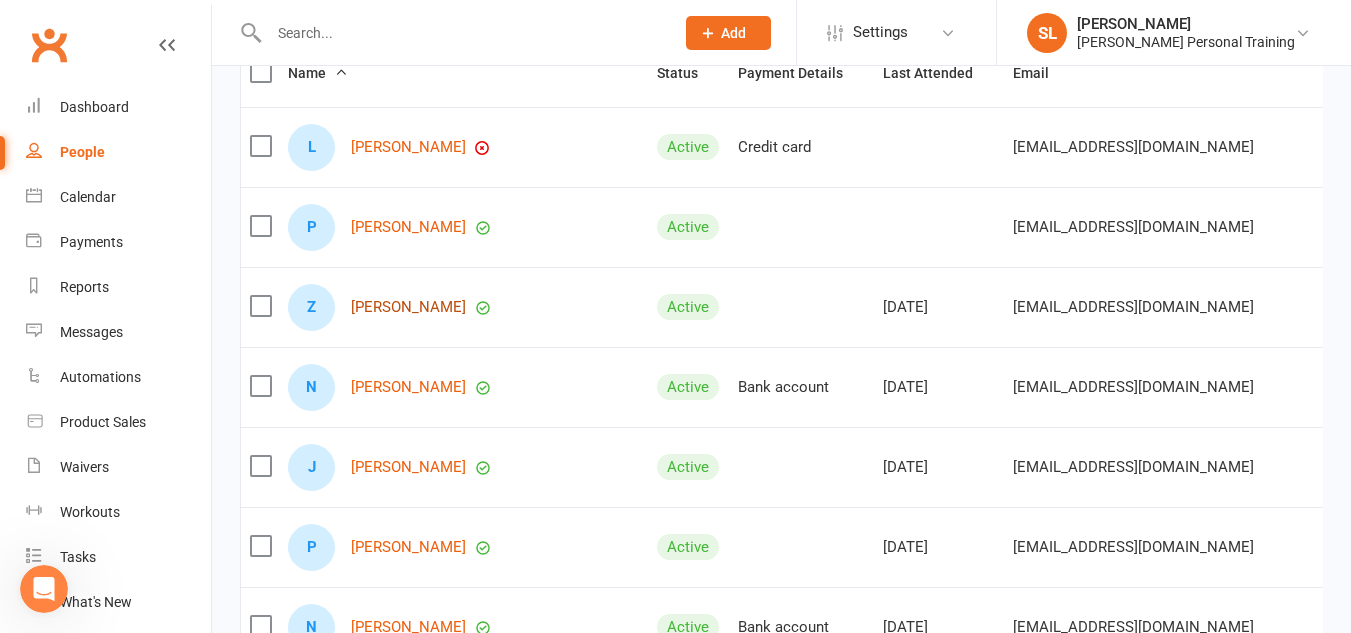 click on "[PERSON_NAME]" at bounding box center [408, 307] 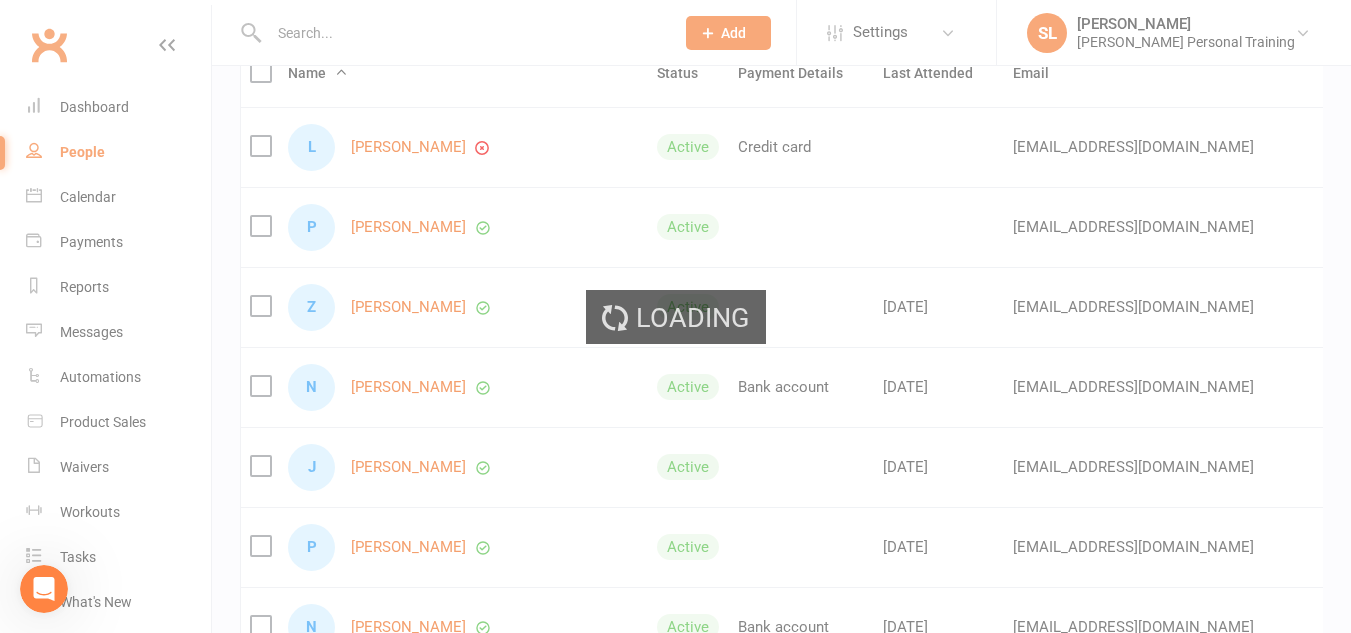 scroll, scrollTop: 0, scrollLeft: 0, axis: both 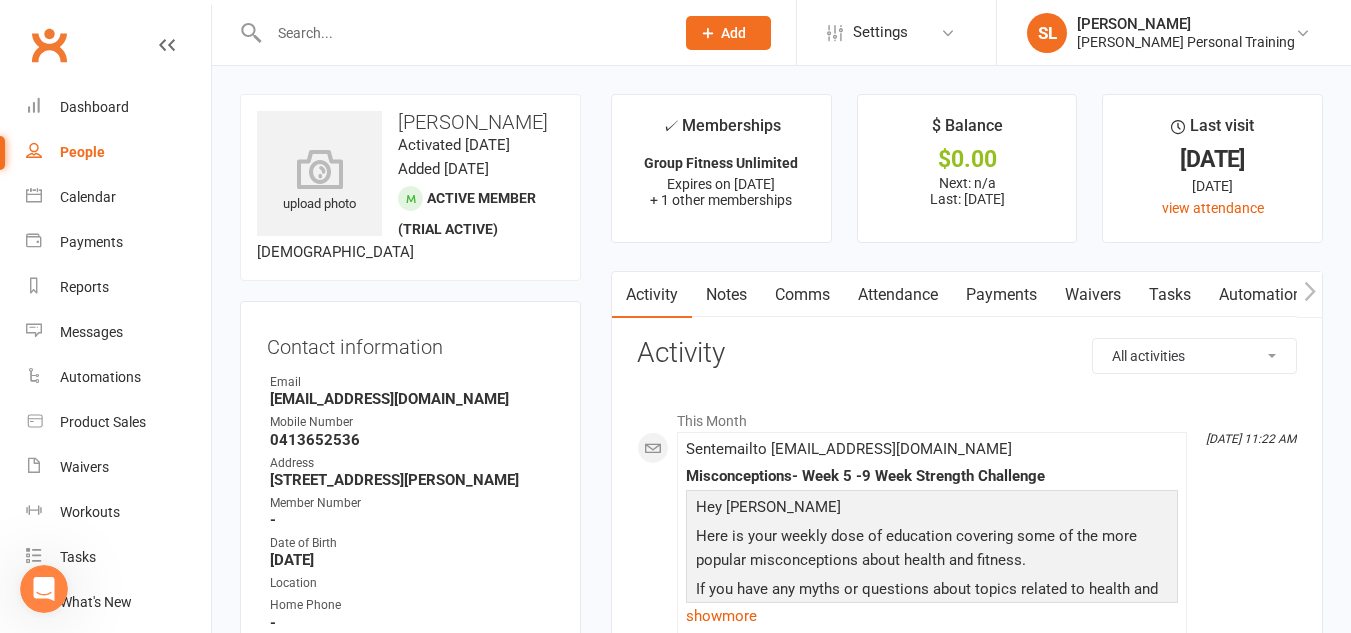 click on "Automations" at bounding box center [1264, 295] 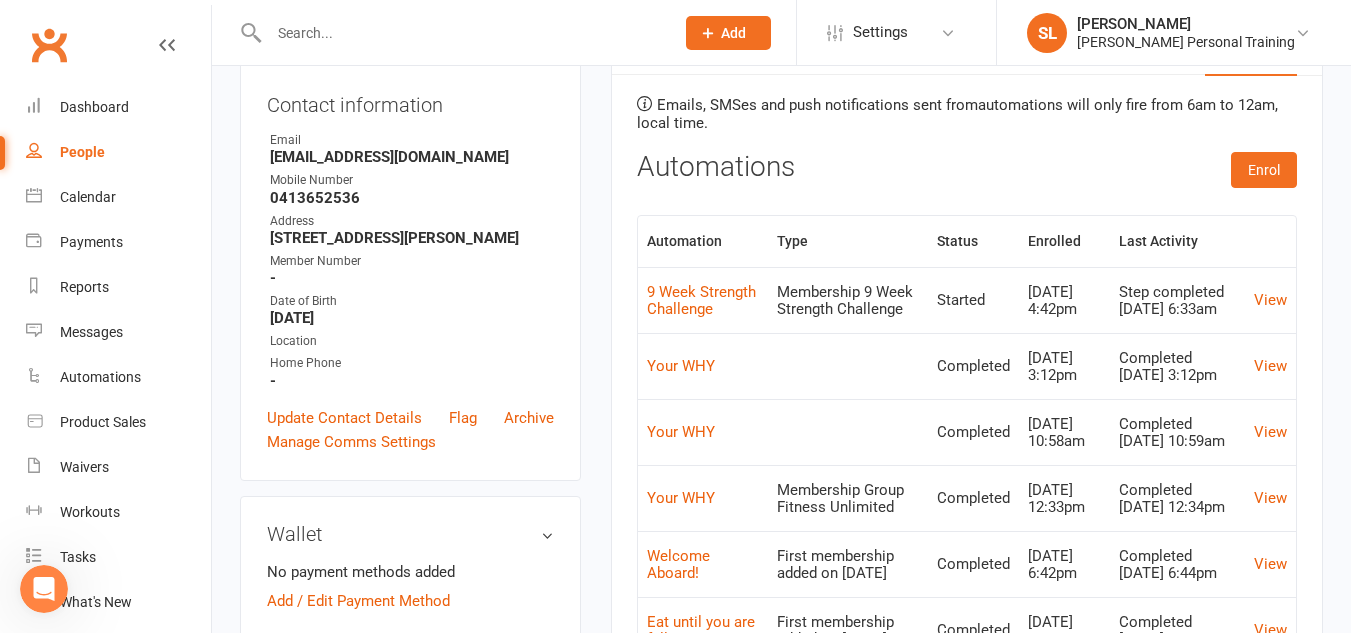 scroll, scrollTop: 239, scrollLeft: 0, axis: vertical 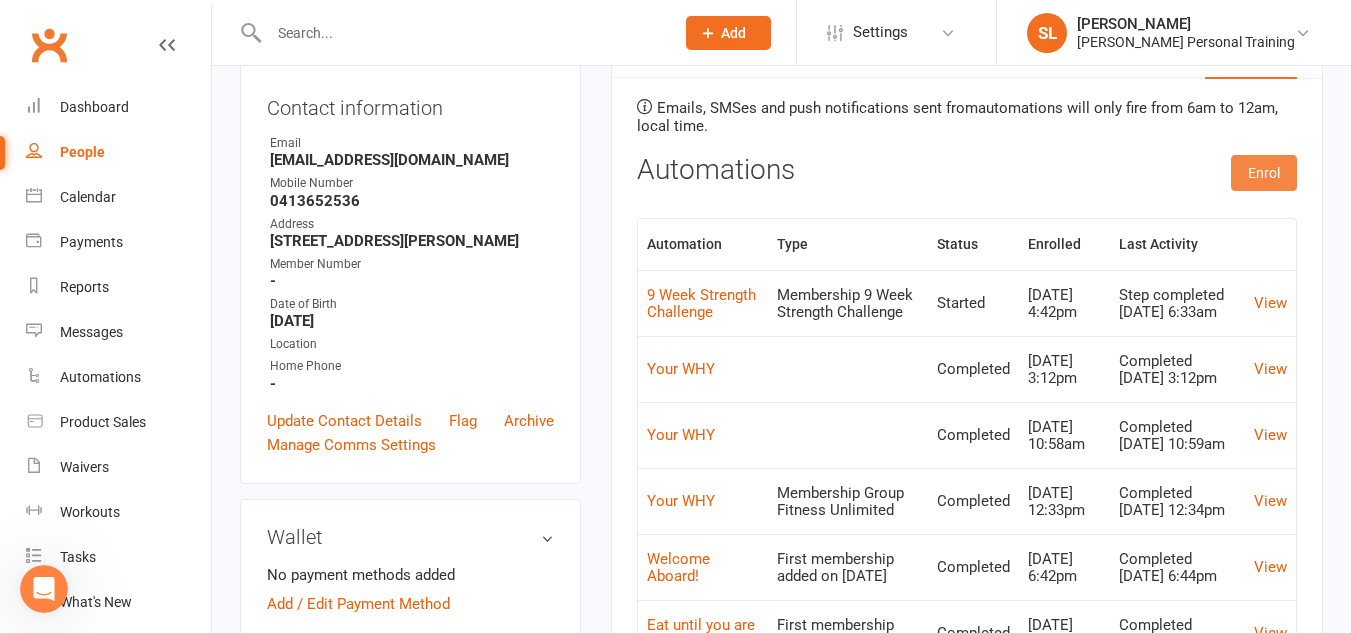 click on "Enrol" at bounding box center [1264, 173] 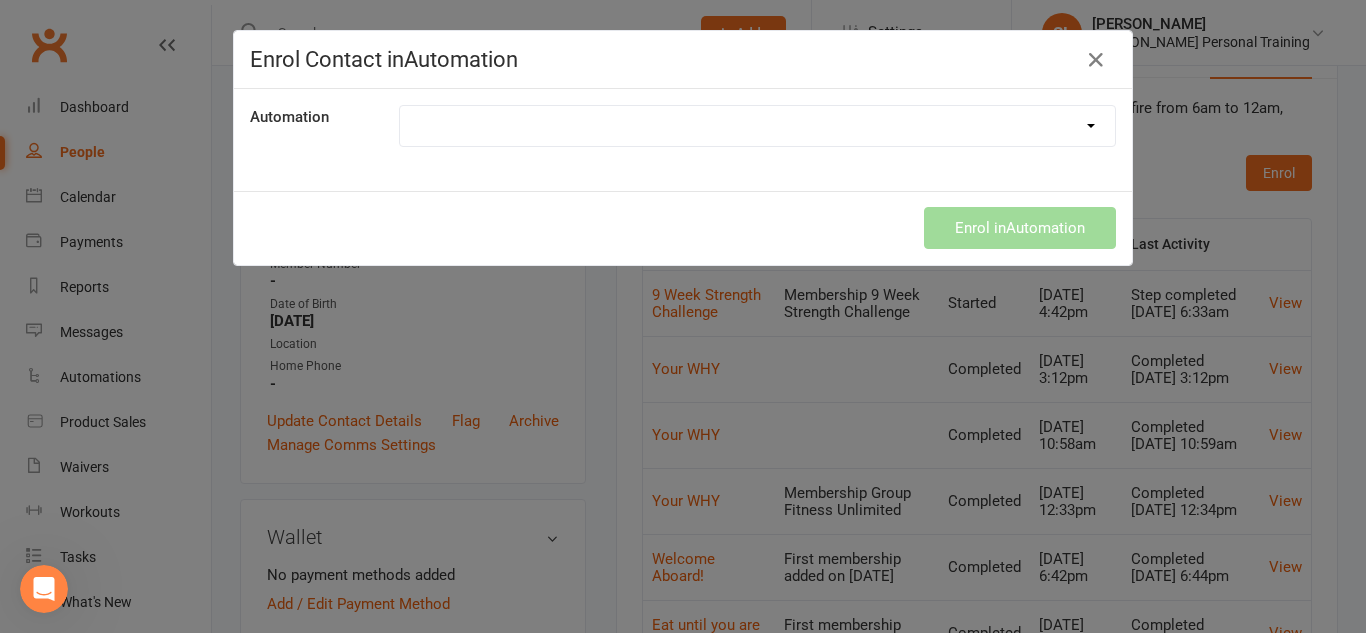 click on "9 Week Strength Challenge Book Recommendation Eat until you are full Navigating your Clubworx App Ongoing- Quote of the Week We Don't Do Diets Week 1 Quote of the Week Week 2- Quote of the Week Week 3- Quote of the Day Week 4- Quote of the Week Week 5- Quote of the Week Welcome Aboard! Welcome to The new app Your Why" at bounding box center [757, 126] 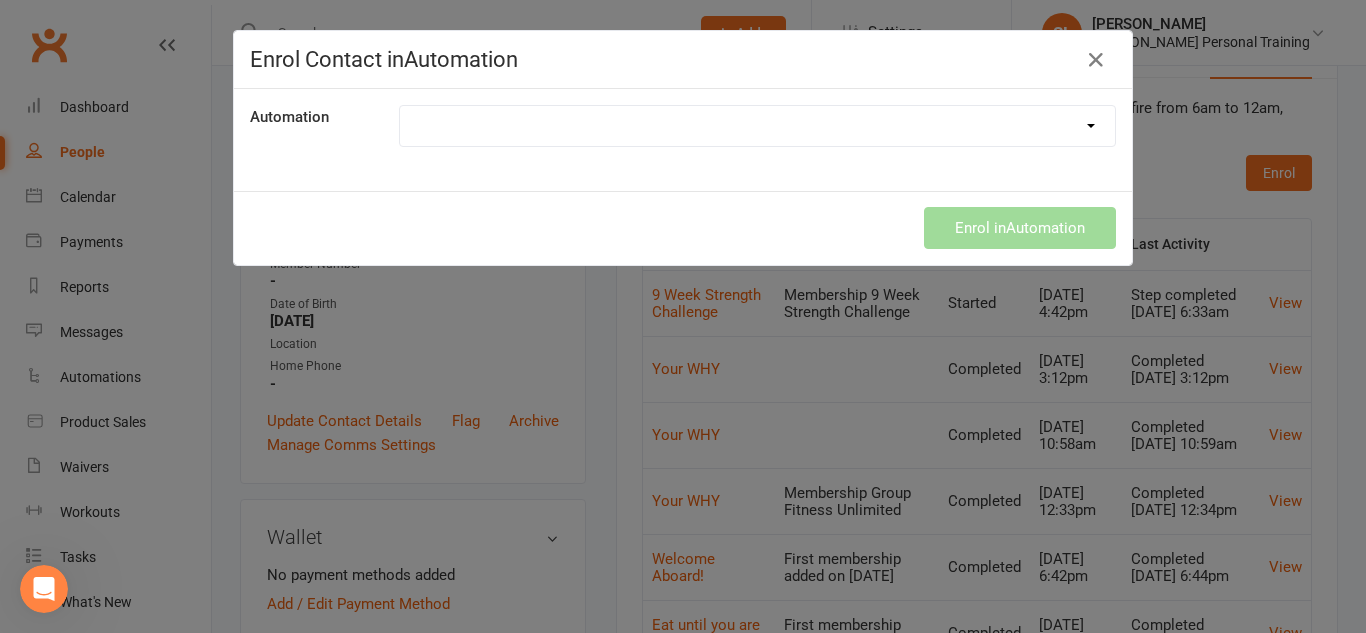 select on "8782" 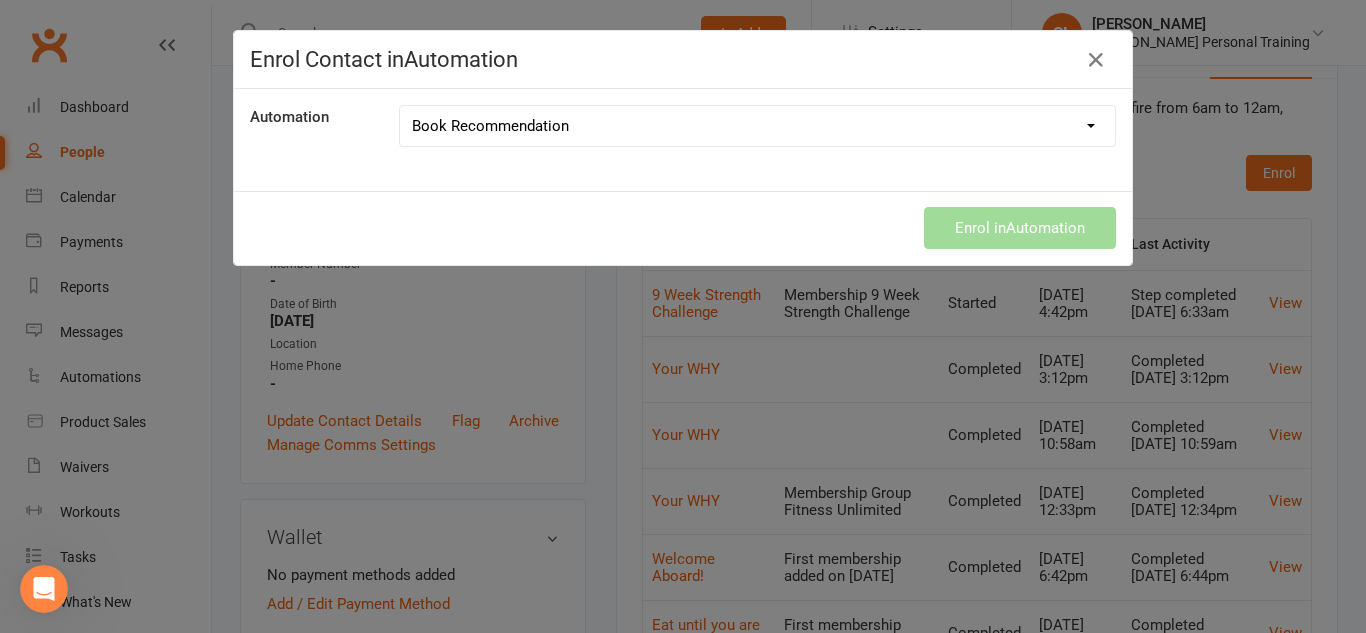 click on "9 Week Strength Challenge Book Recommendation Eat until you are full Navigating your Clubworx App Ongoing- Quote of the Week We Don't Do Diets Week 1 Quote of the Week Week 2- Quote of the Week Week 3- Quote of the Day Week 4- Quote of the Week Week 5- Quote of the Week Welcome Aboard! Welcome to The new app Your Why" at bounding box center (757, 126) 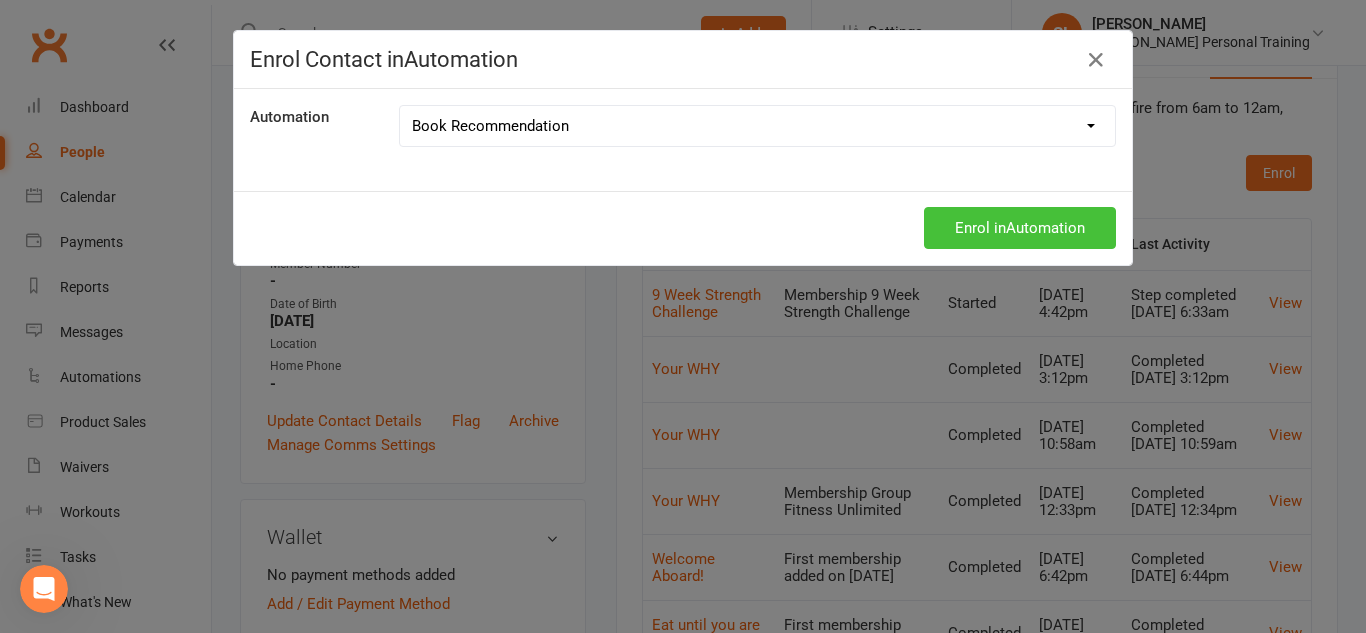 click on "Enrol in  Automation" at bounding box center [1020, 228] 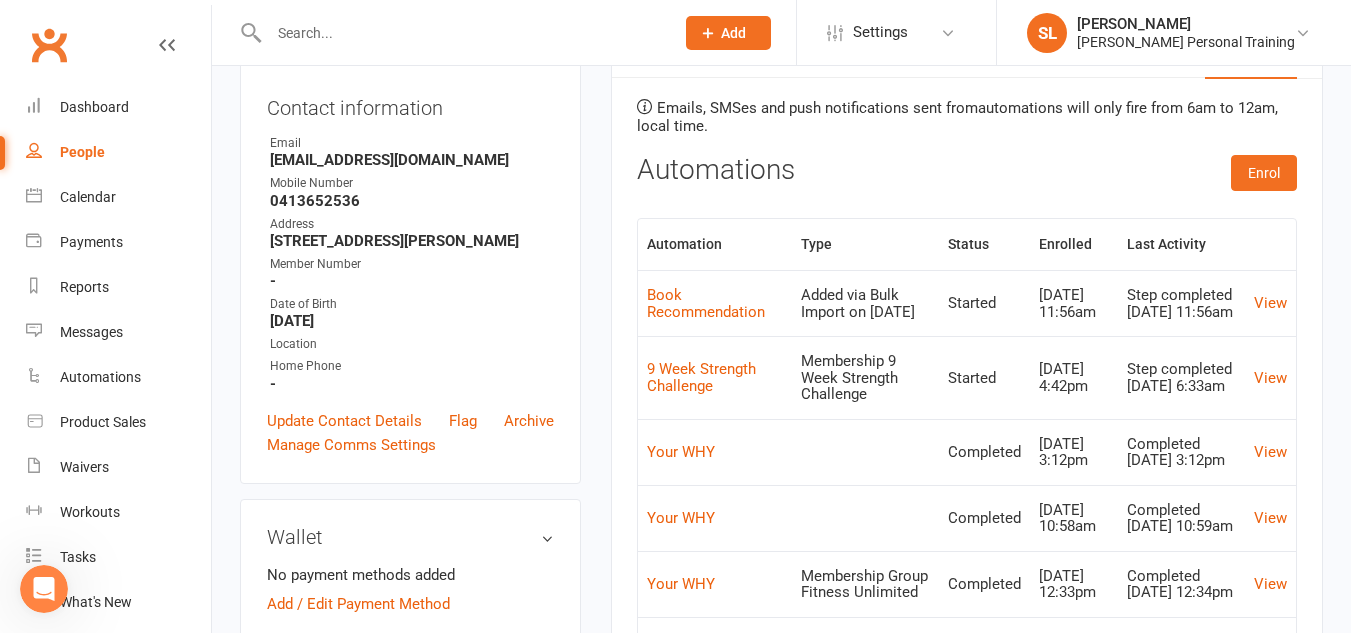 scroll, scrollTop: 0, scrollLeft: 0, axis: both 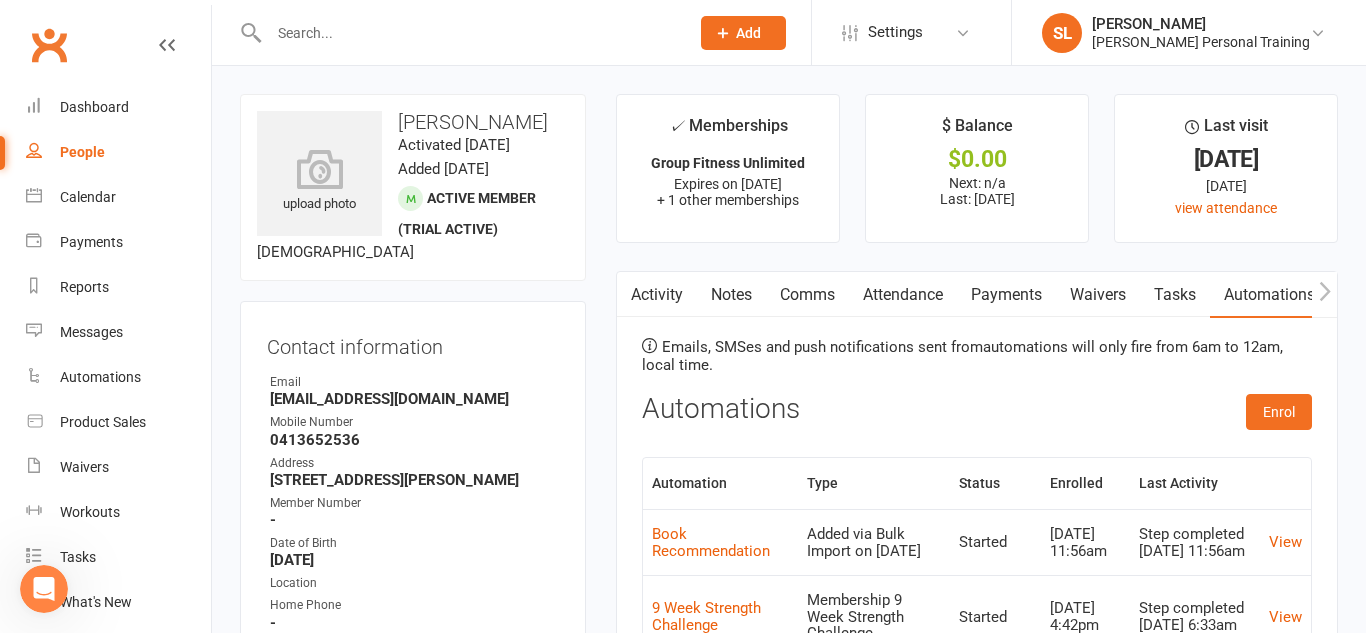 select on "100" 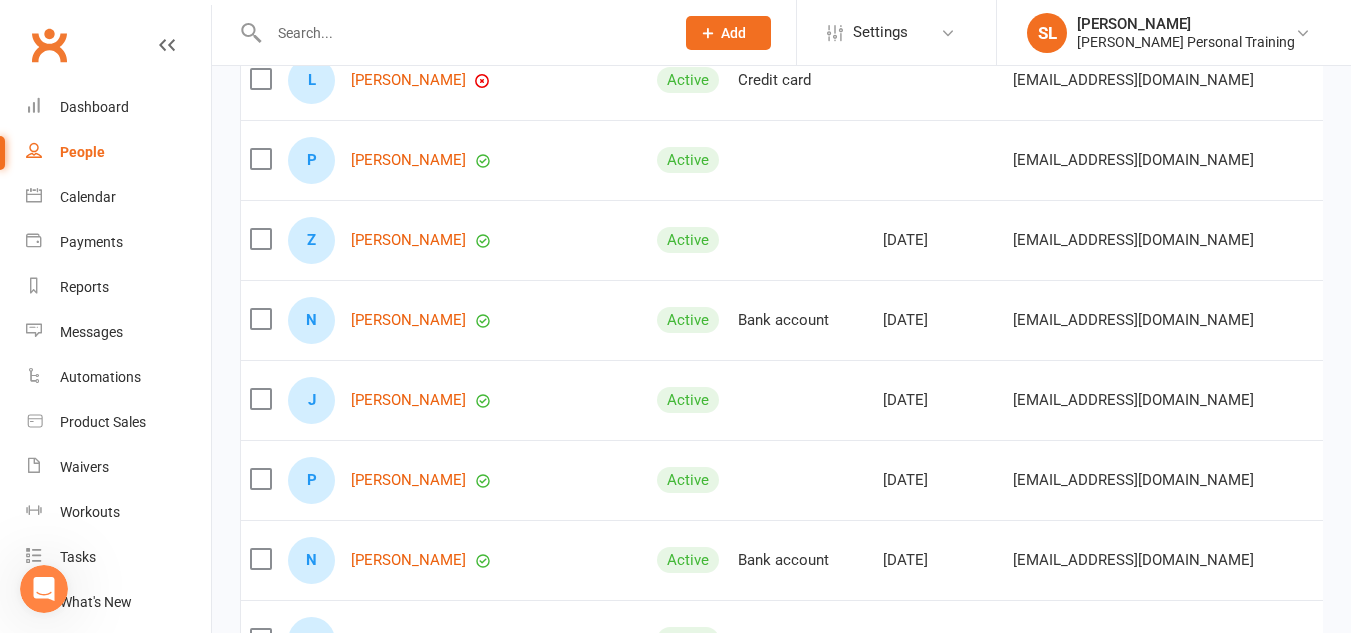 scroll, scrollTop: 318, scrollLeft: 0, axis: vertical 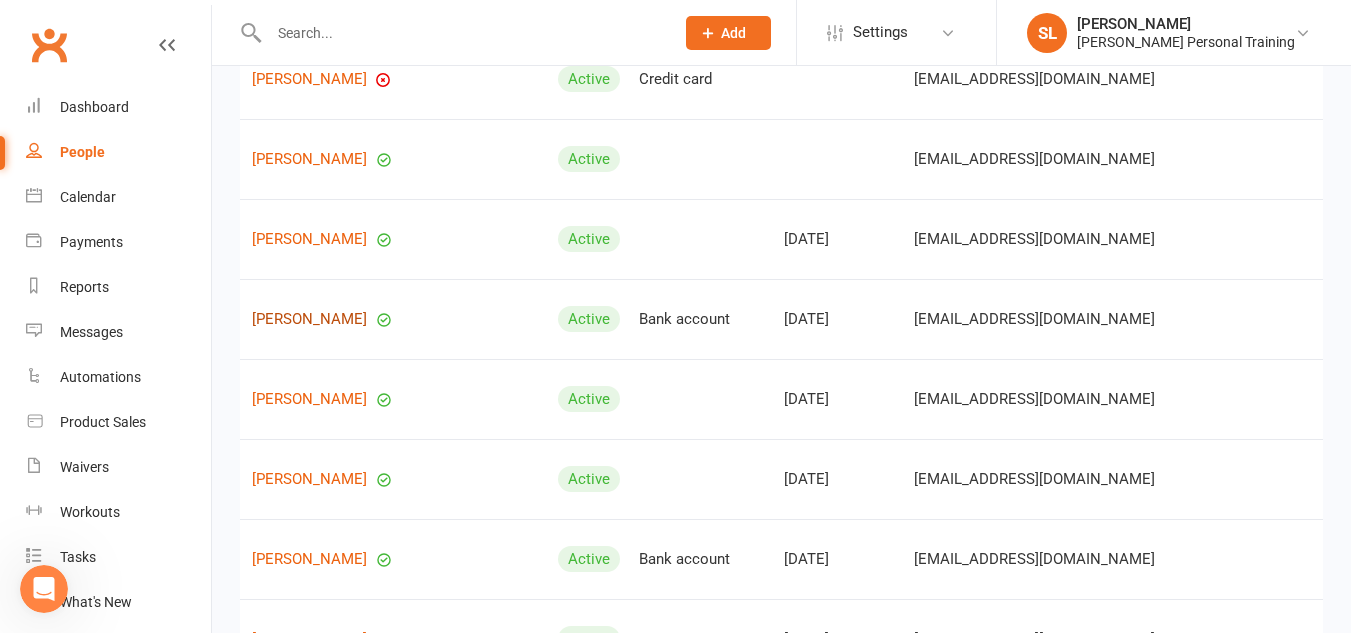 click on "[PERSON_NAME]" at bounding box center [309, 319] 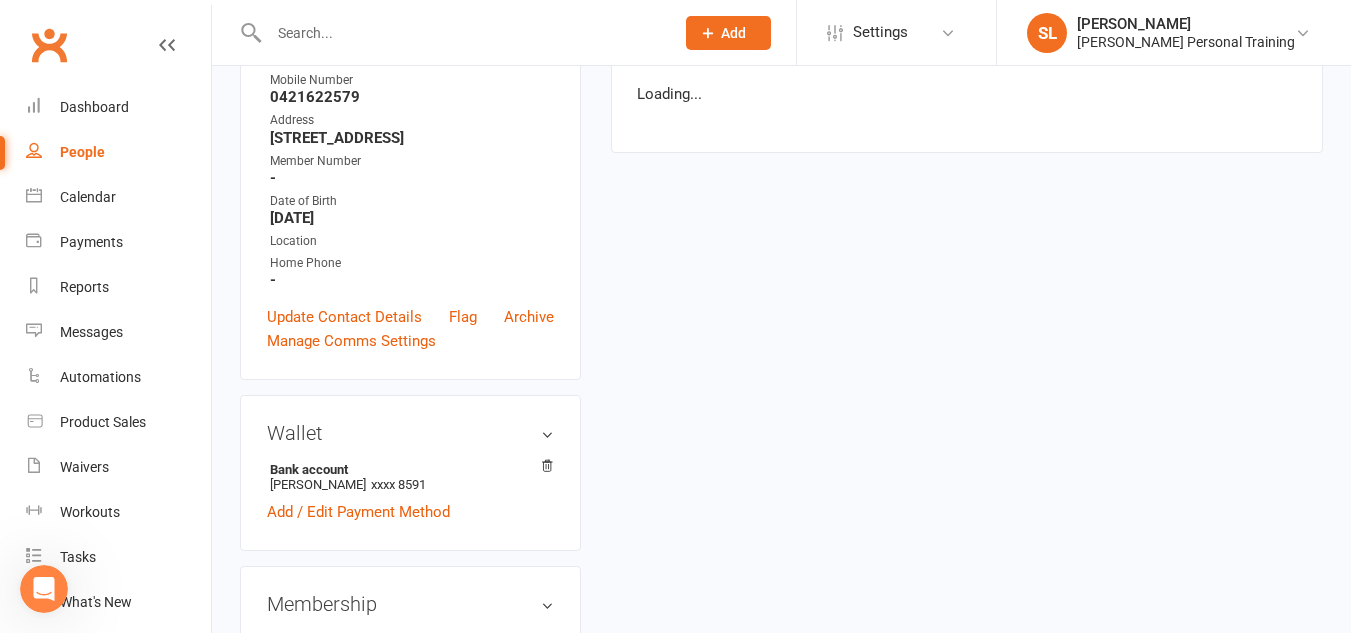 scroll, scrollTop: 0, scrollLeft: 0, axis: both 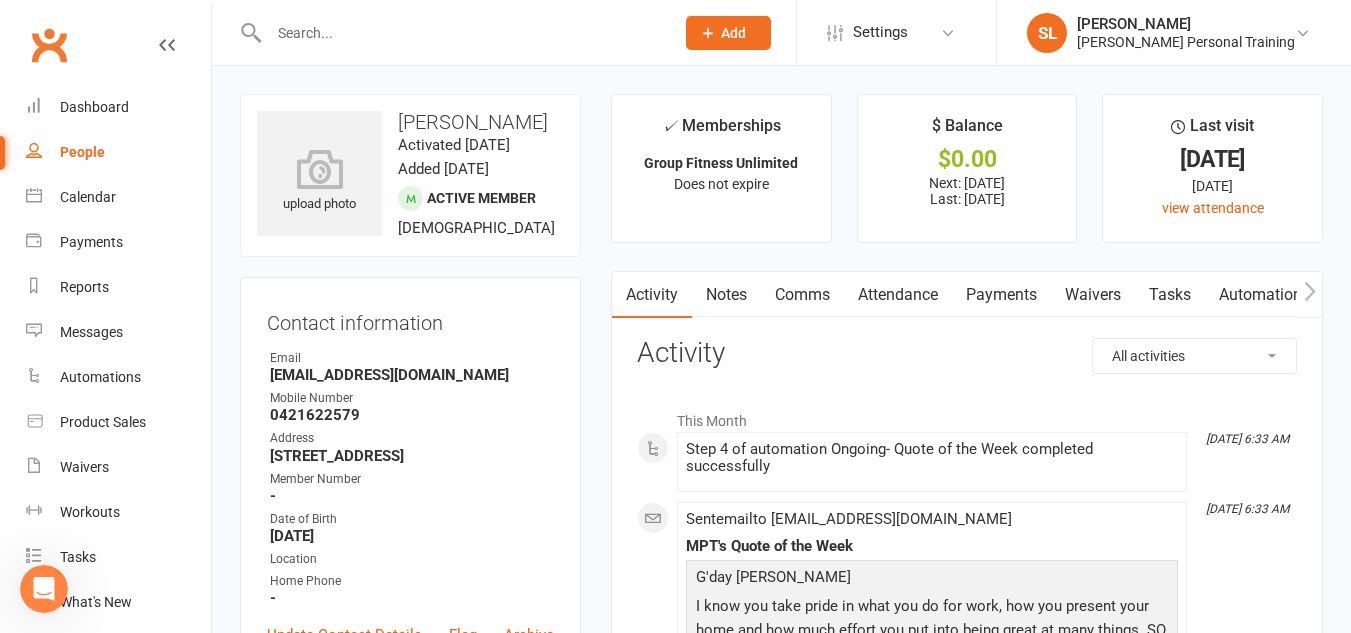 click on "Automations" at bounding box center (1264, 295) 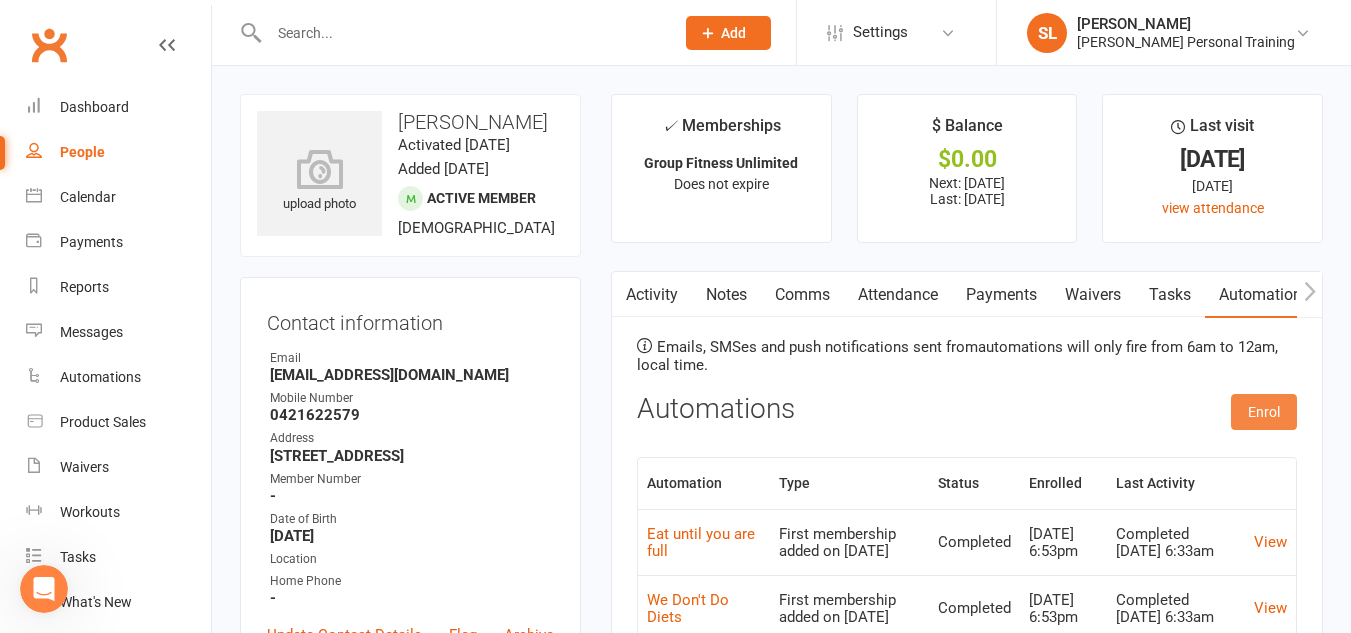 click on "Enrol" at bounding box center [1264, 412] 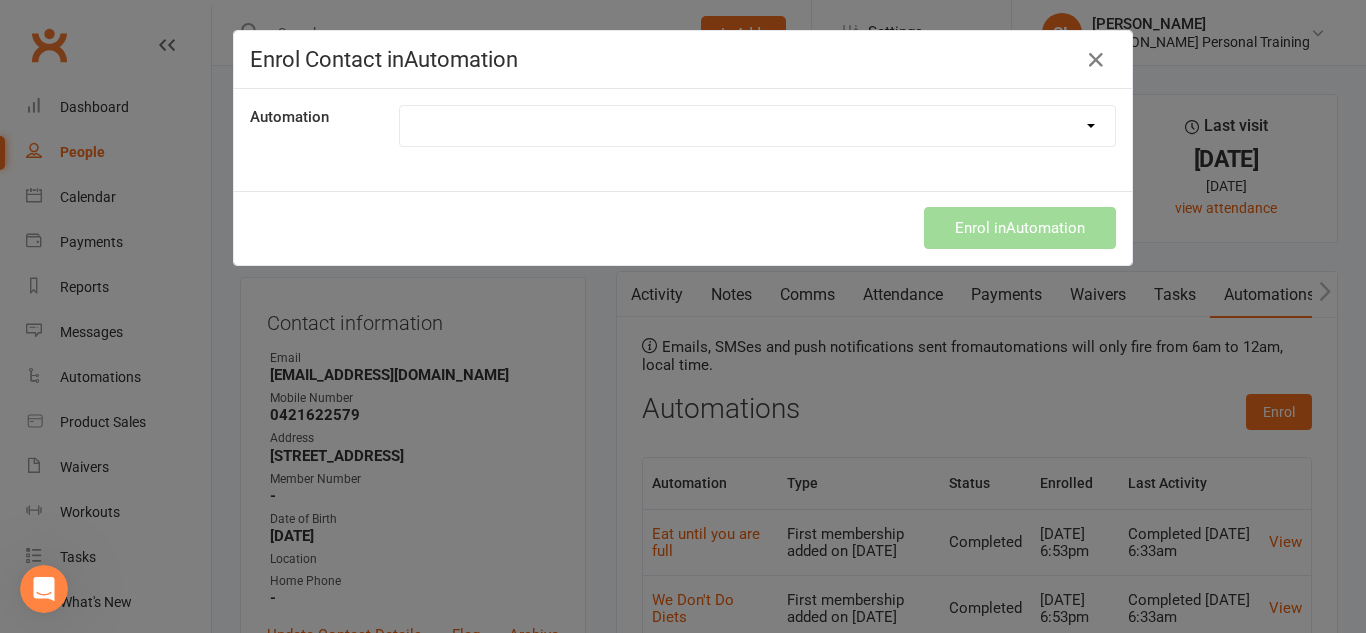 click on "9 Week Strength Challenge Book Recommendation Eat until you are full Navigating your Clubworx App Ongoing- Quote of the Week We Don't Do Diets Week 1 Quote of the Week Week 2- Quote of the Week Week 3- Quote of the Day Week 4- Quote of the Week Week 5- Quote of the Week Welcome Aboard! Welcome to The new app Your Why" at bounding box center (757, 126) 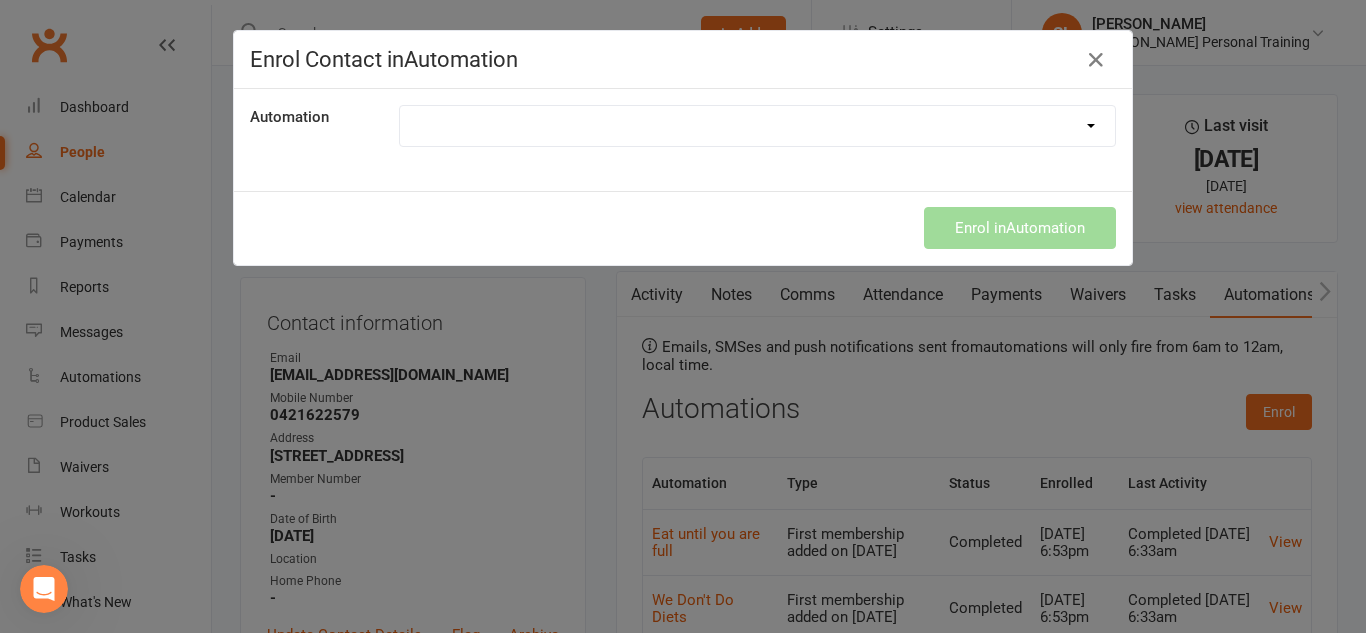 select on "8782" 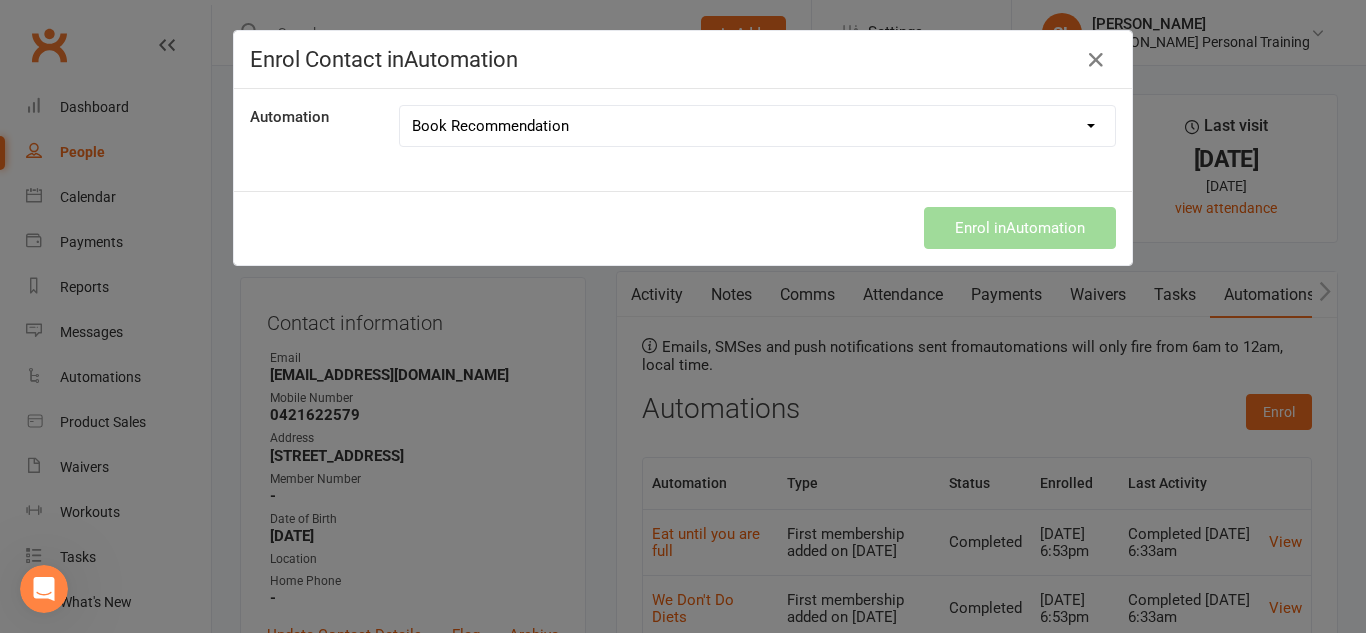 click on "9 Week Strength Challenge Book Recommendation Eat until you are full Navigating your Clubworx App Ongoing- Quote of the Week We Don't Do Diets Week 1 Quote of the Week Week 2- Quote of the Week Week 3- Quote of the Day Week 4- Quote of the Week Week 5- Quote of the Week Welcome Aboard! Welcome to The new app Your Why" at bounding box center (757, 126) 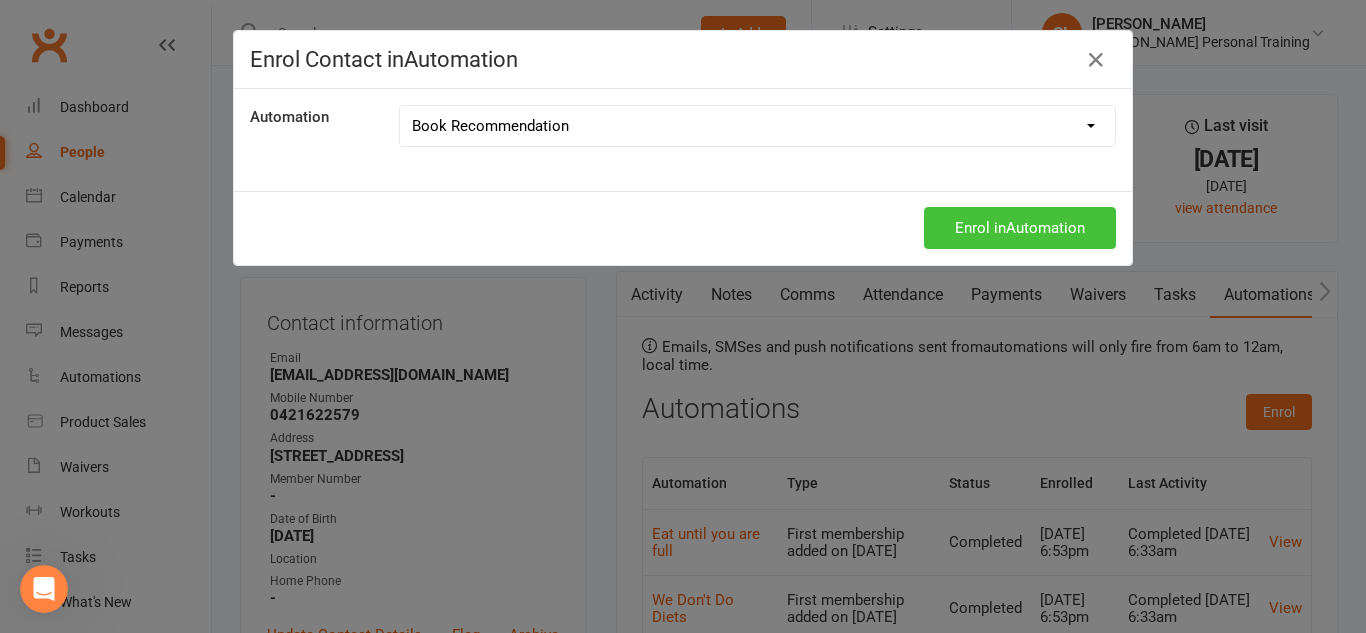 click on "Enrol in  Automation" at bounding box center [1020, 228] 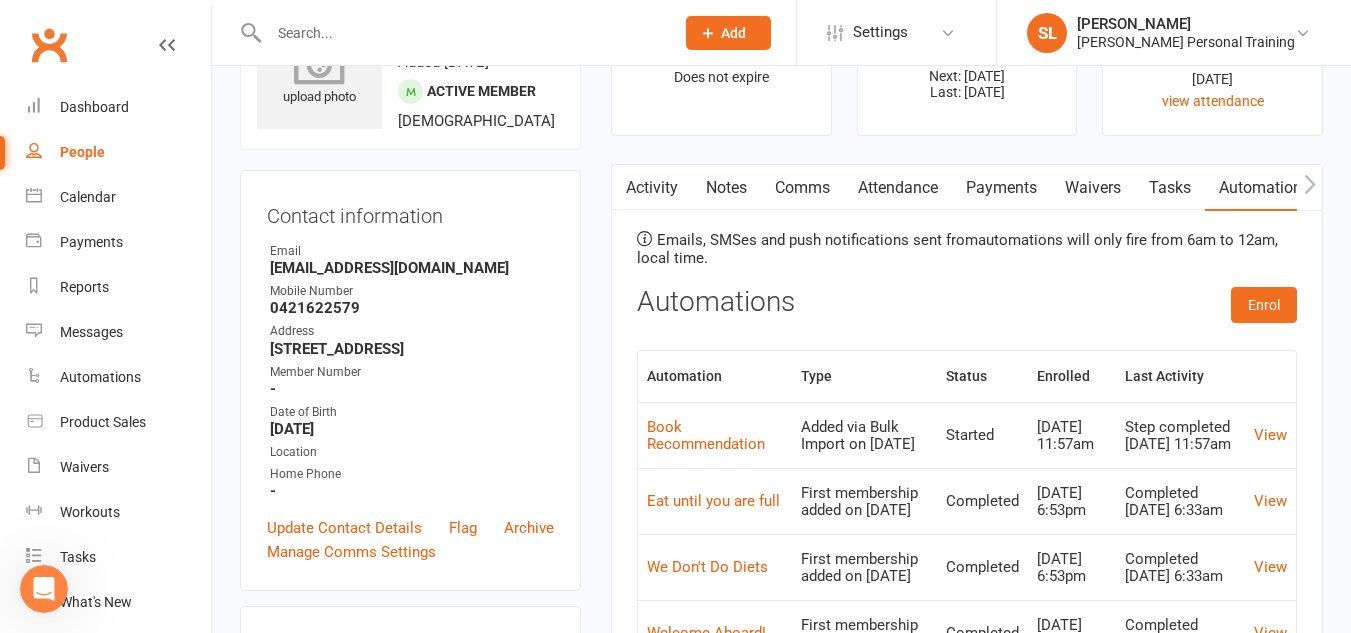 scroll, scrollTop: 108, scrollLeft: 0, axis: vertical 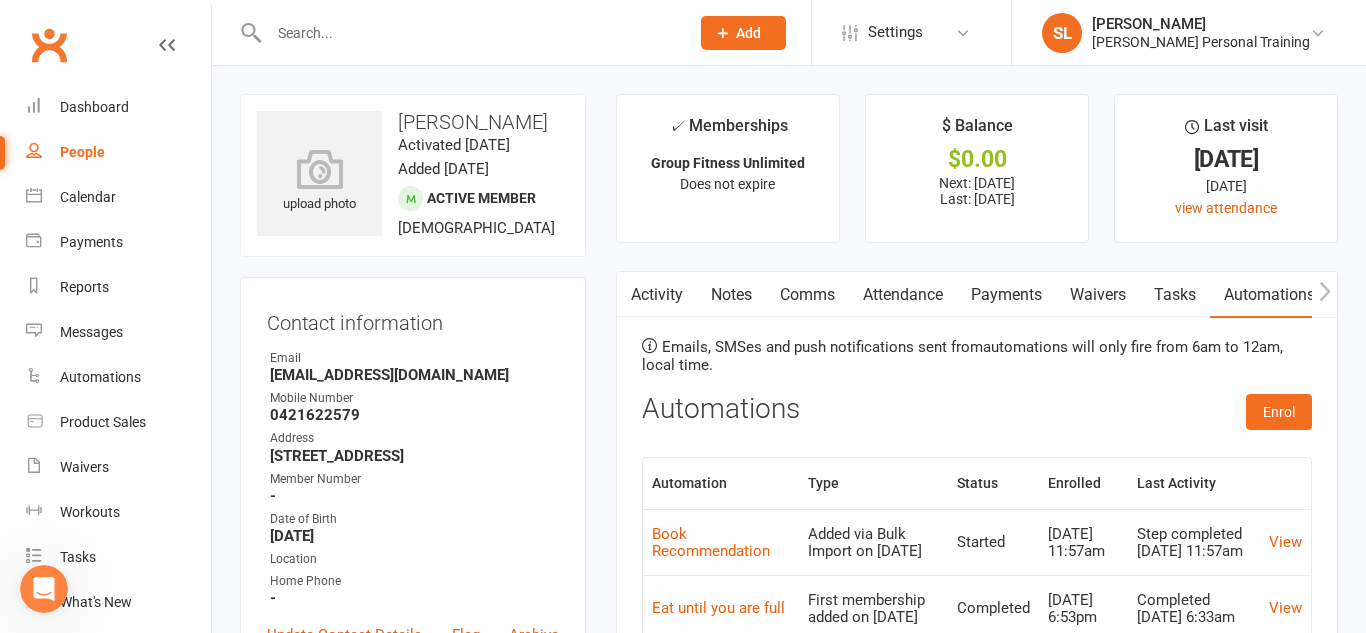 select on "100" 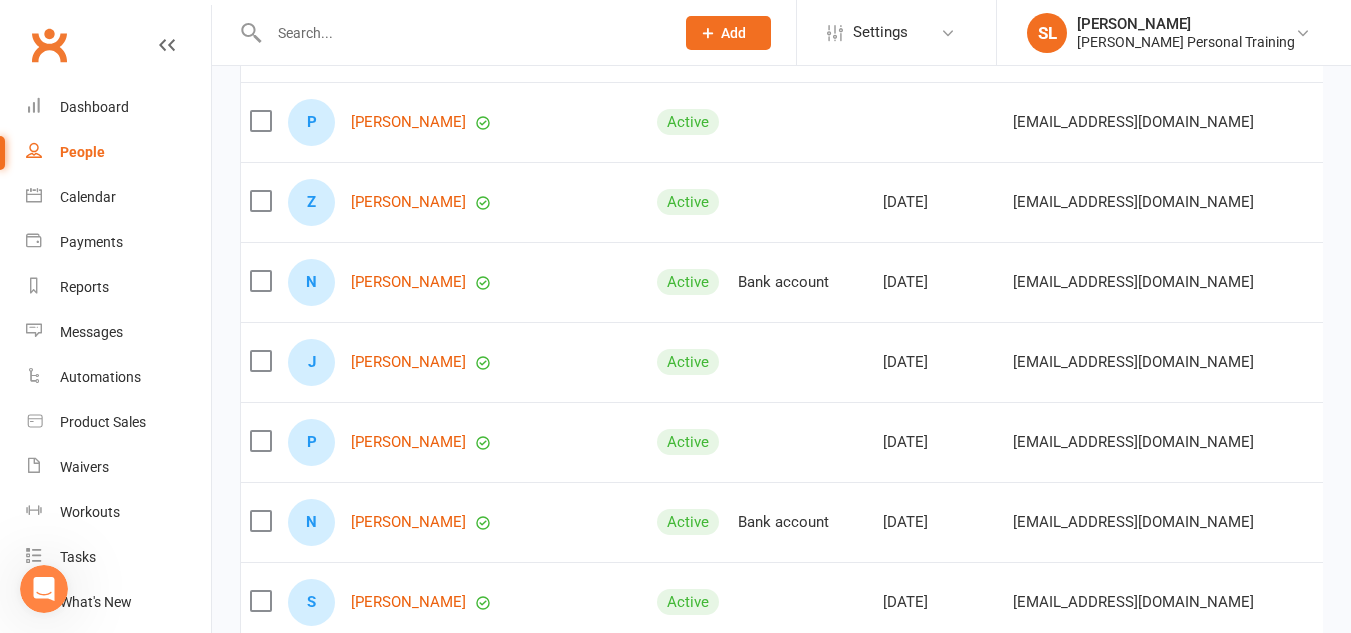 scroll, scrollTop: 363, scrollLeft: 0, axis: vertical 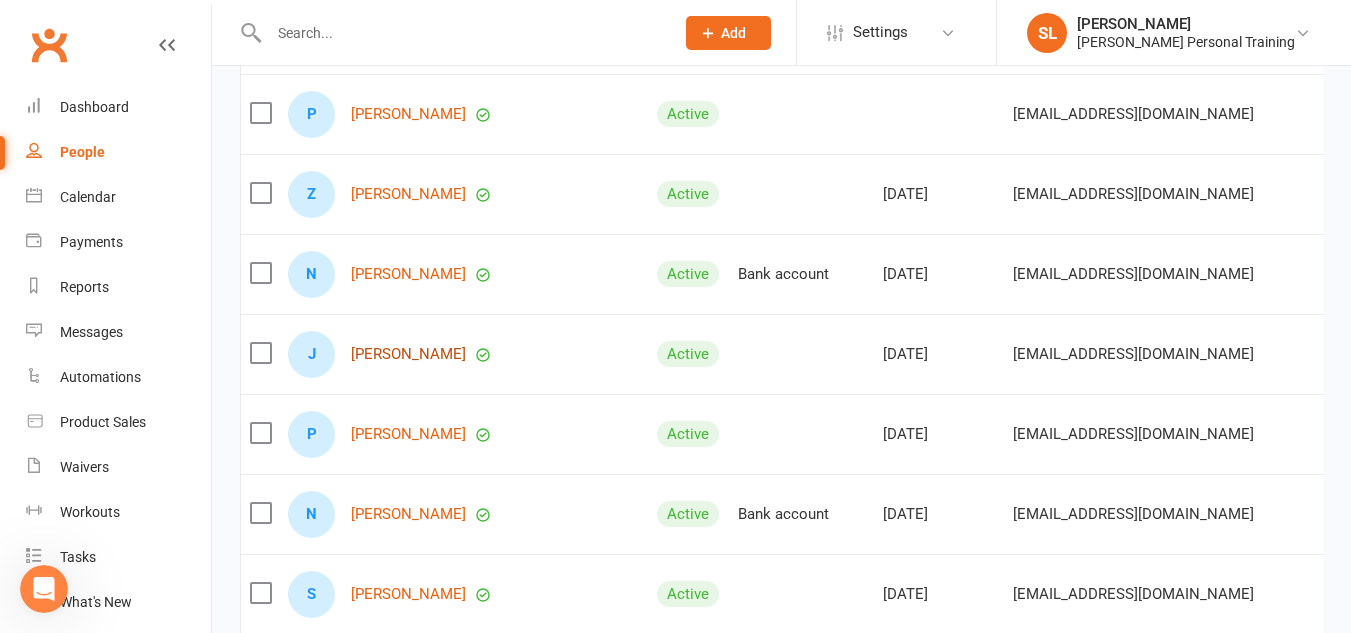 click on "[PERSON_NAME]" at bounding box center (408, 354) 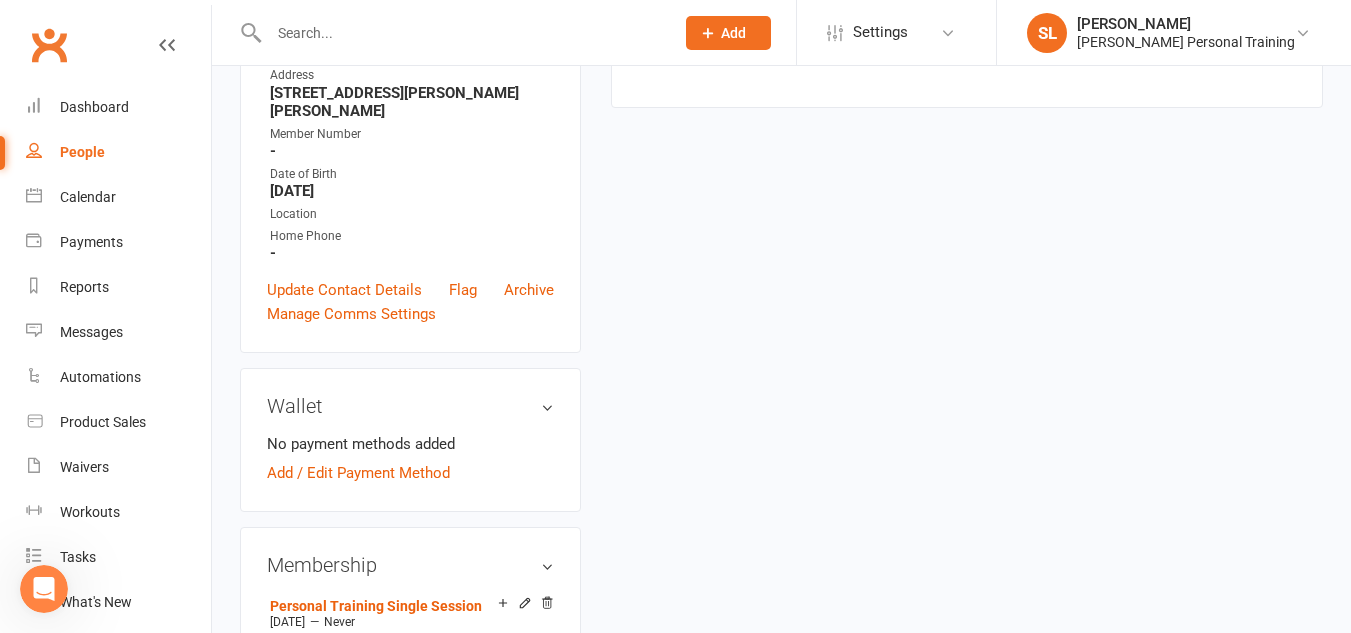 scroll, scrollTop: 0, scrollLeft: 0, axis: both 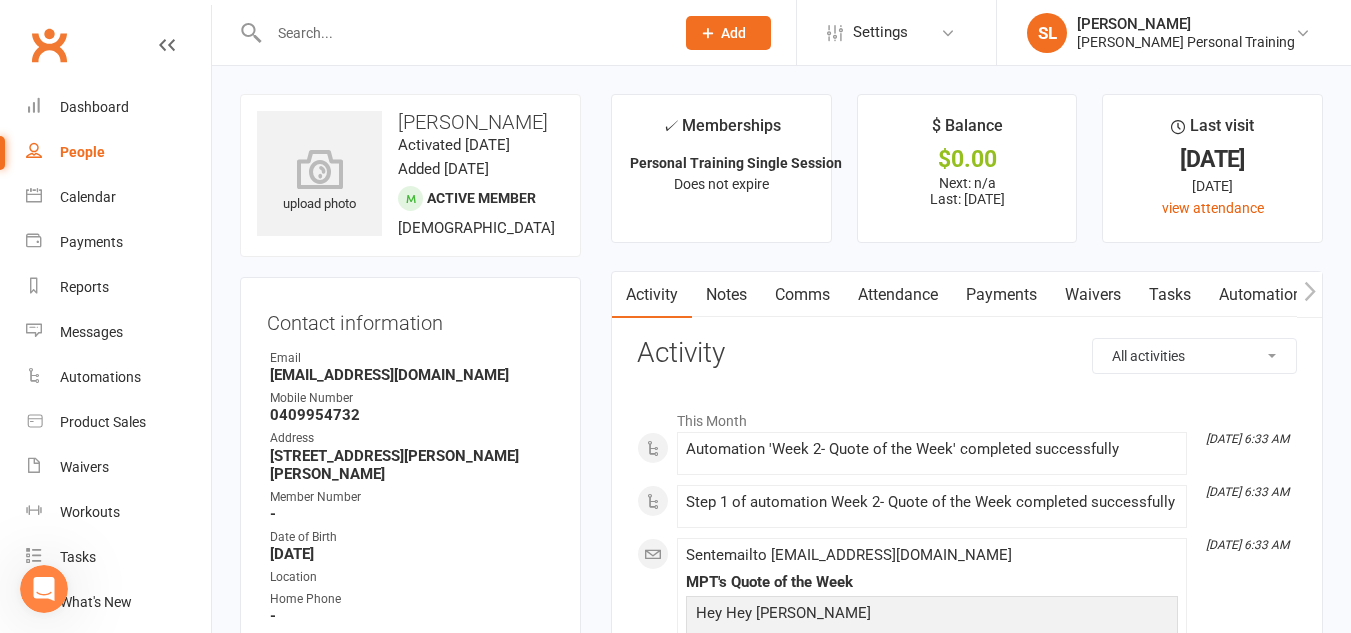 click on "Automations" at bounding box center (1264, 295) 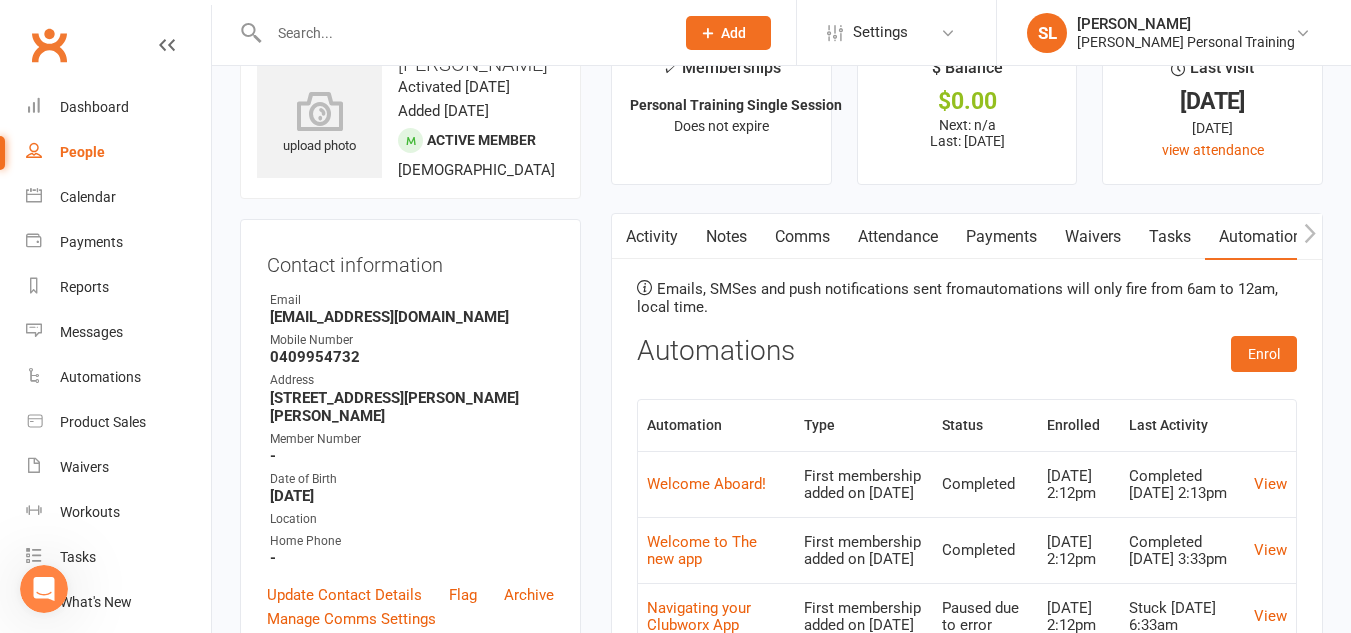 scroll, scrollTop: 54, scrollLeft: 0, axis: vertical 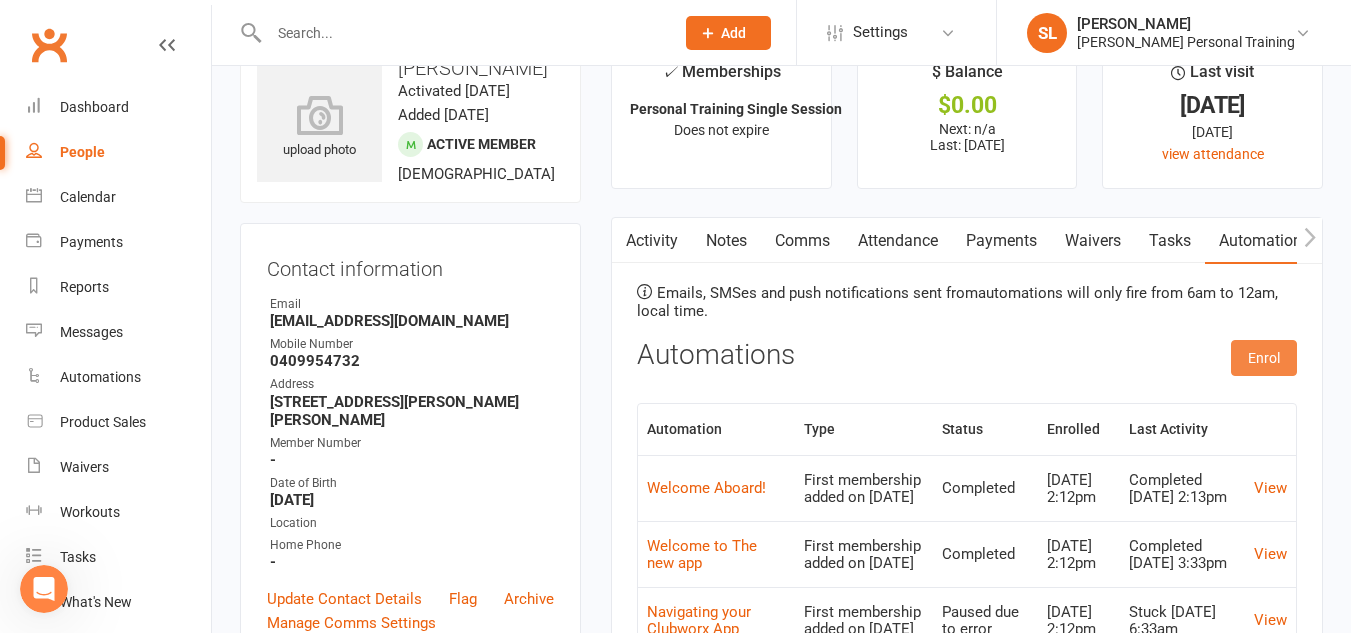 click on "Enrol" at bounding box center (1264, 358) 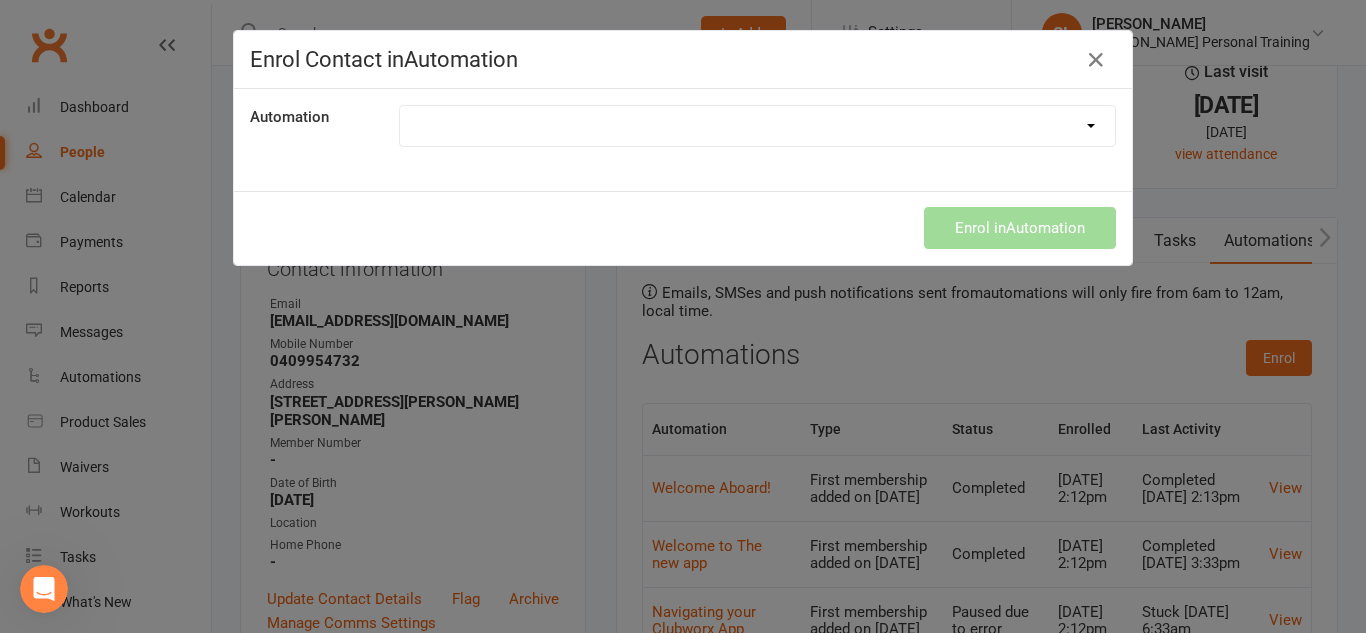 click on "9 Week Strength Challenge Book Recommendation Eat until you are full Navigating your Clubworx App Ongoing- Quote of the Week We Don't Do Diets Week 1 Quote of the Week Week 2- Quote of the Week Week 3- Quote of the Day Week 4- Quote of the Week Week 5- Quote of the Week Welcome Aboard! Welcome to The new app Your Why" at bounding box center (757, 126) 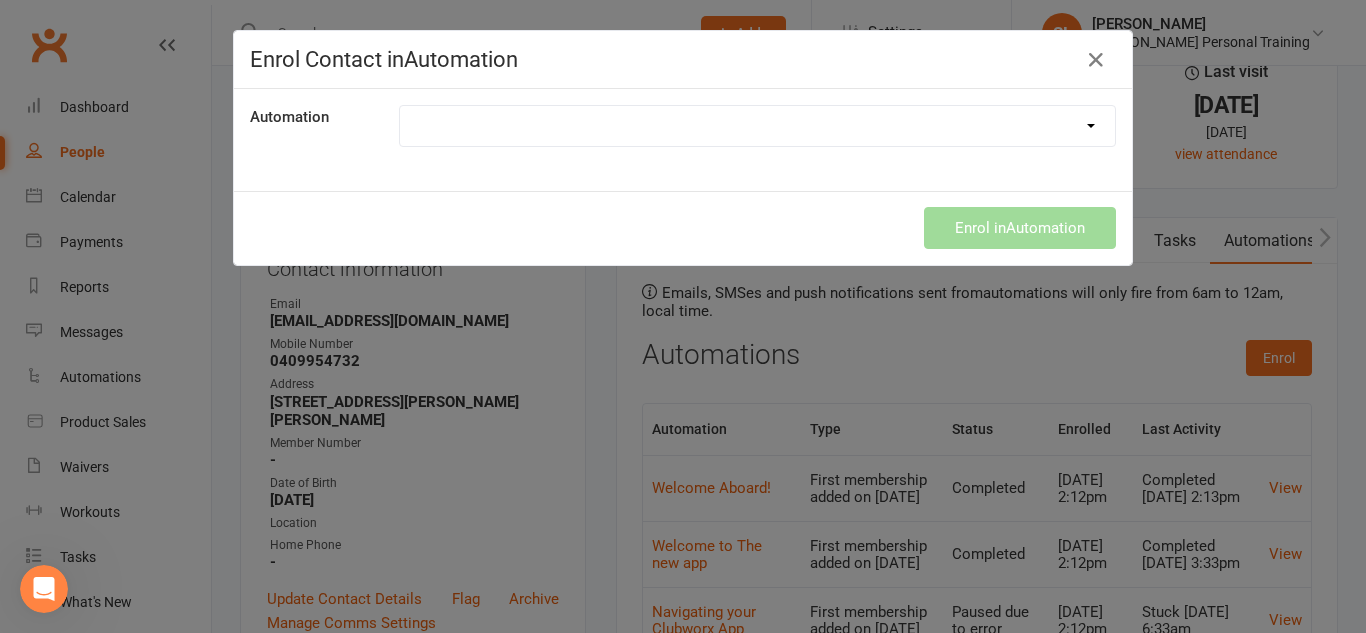 select on "8782" 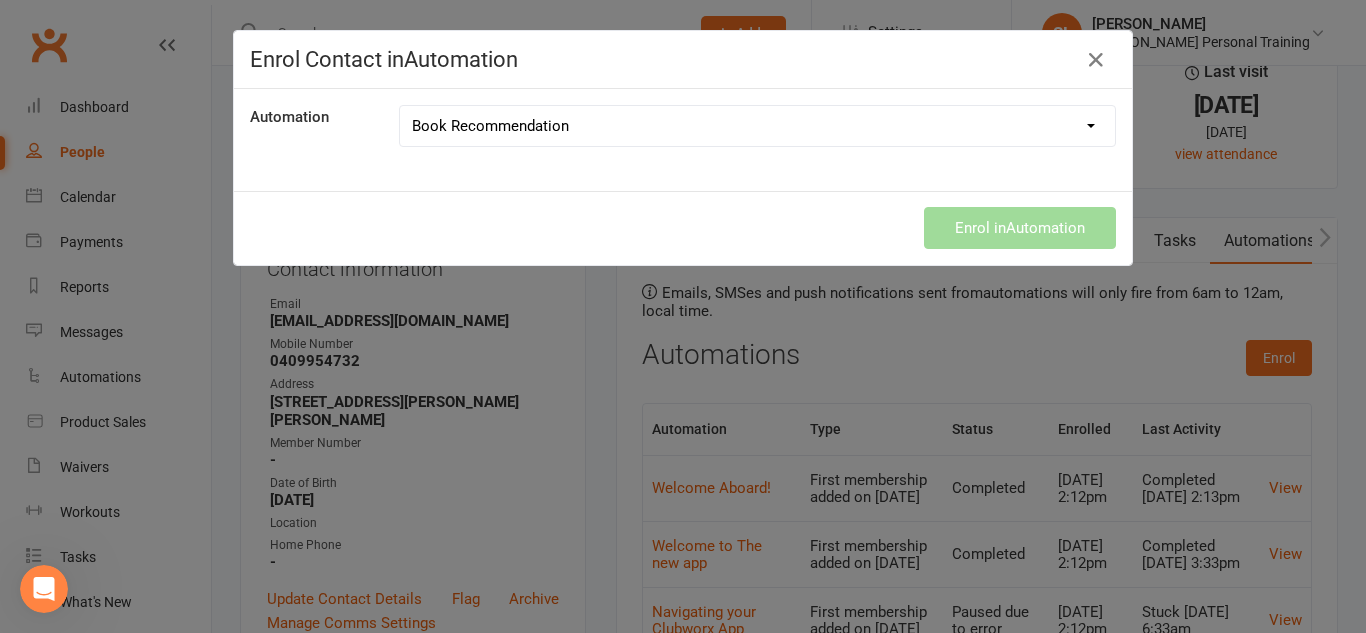 click on "9 Week Strength Challenge Book Recommendation Eat until you are full Navigating your Clubworx App Ongoing- Quote of the Week We Don't Do Diets Week 1 Quote of the Week Week 2- Quote of the Week Week 3- Quote of the Day Week 4- Quote of the Week Week 5- Quote of the Week Welcome Aboard! Welcome to The new app Your Why" at bounding box center [757, 126] 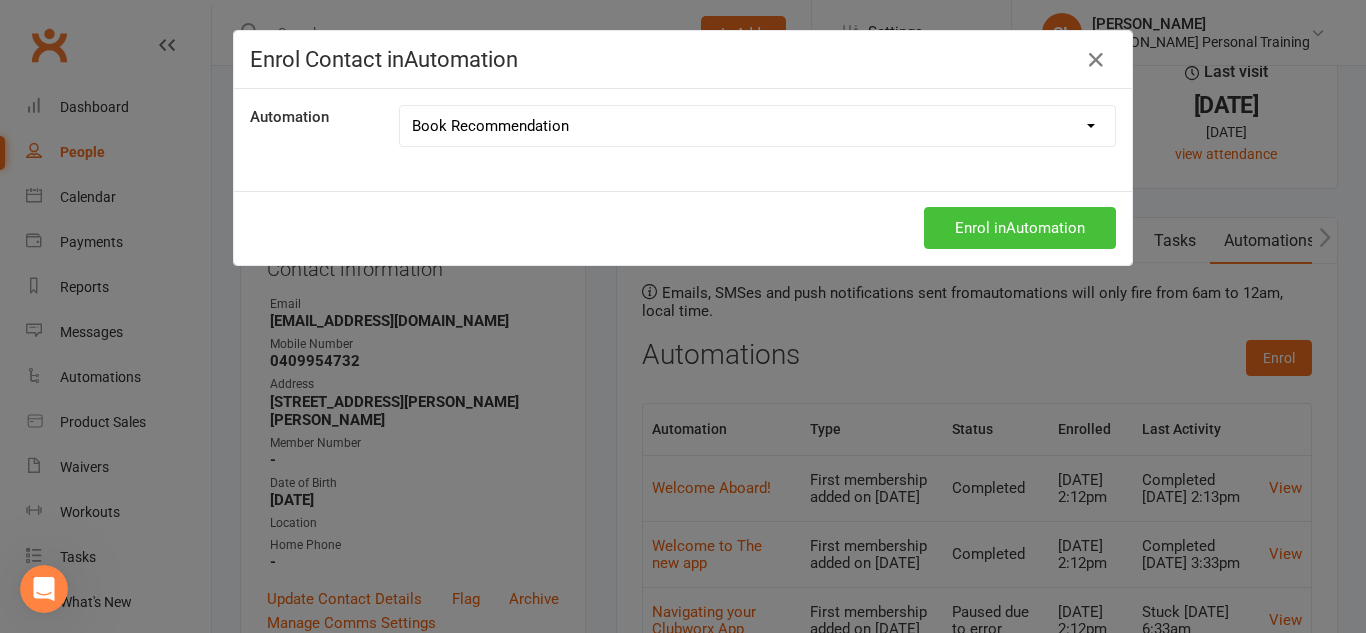 click on "Enrol in  Automation" at bounding box center (1020, 228) 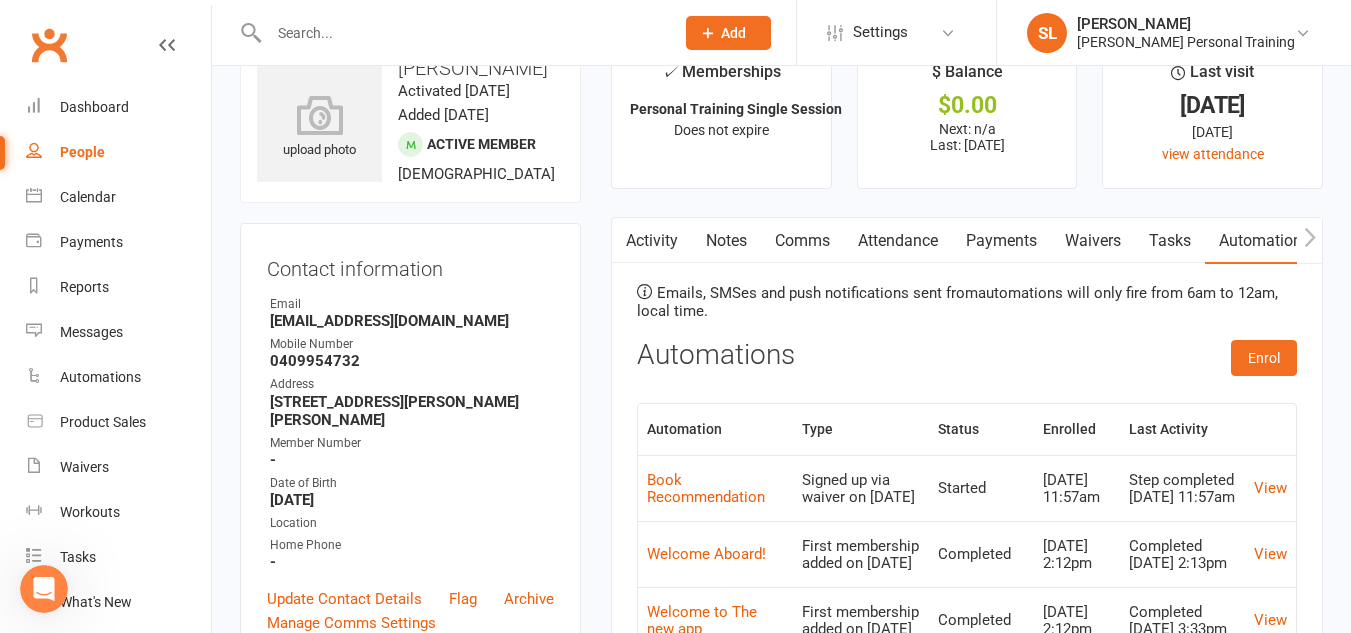 scroll, scrollTop: 0, scrollLeft: 0, axis: both 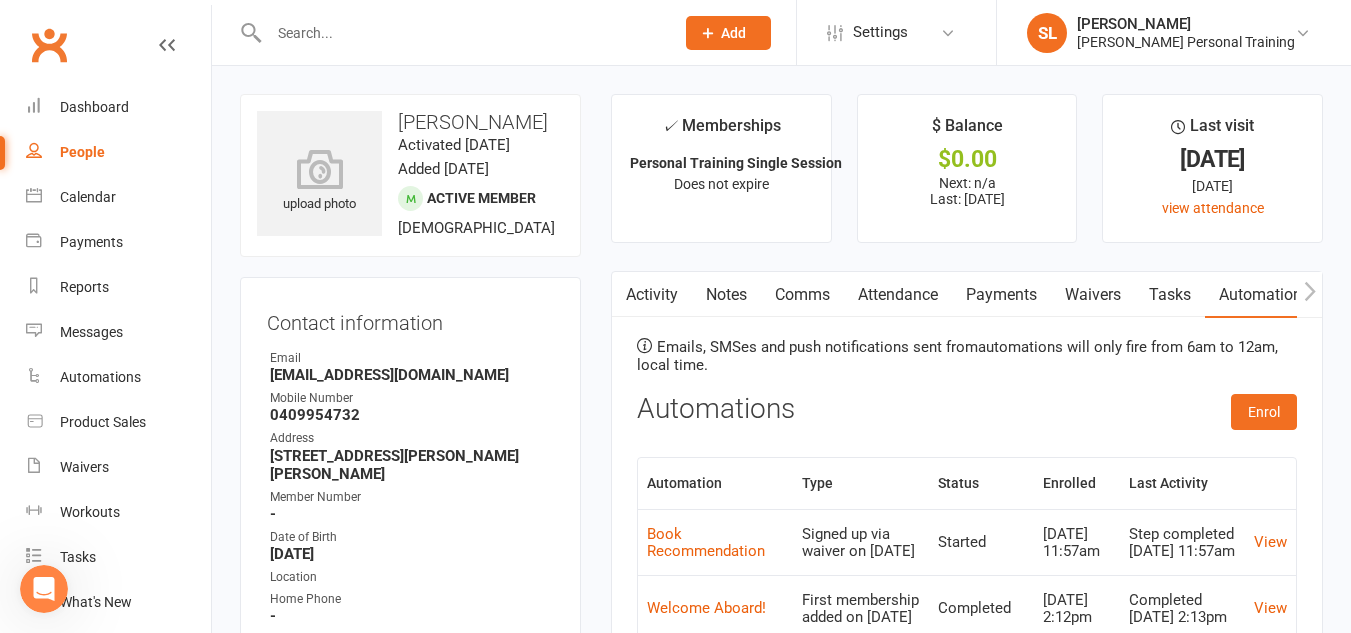 select on "100" 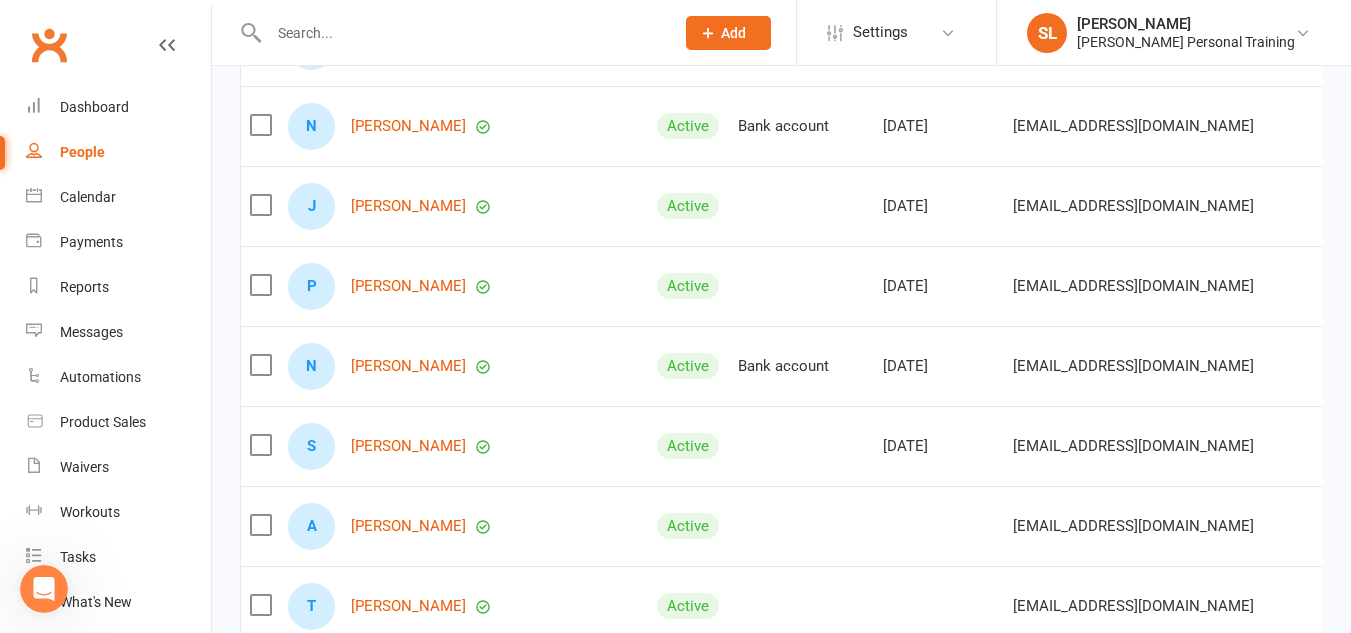 scroll, scrollTop: 512, scrollLeft: 0, axis: vertical 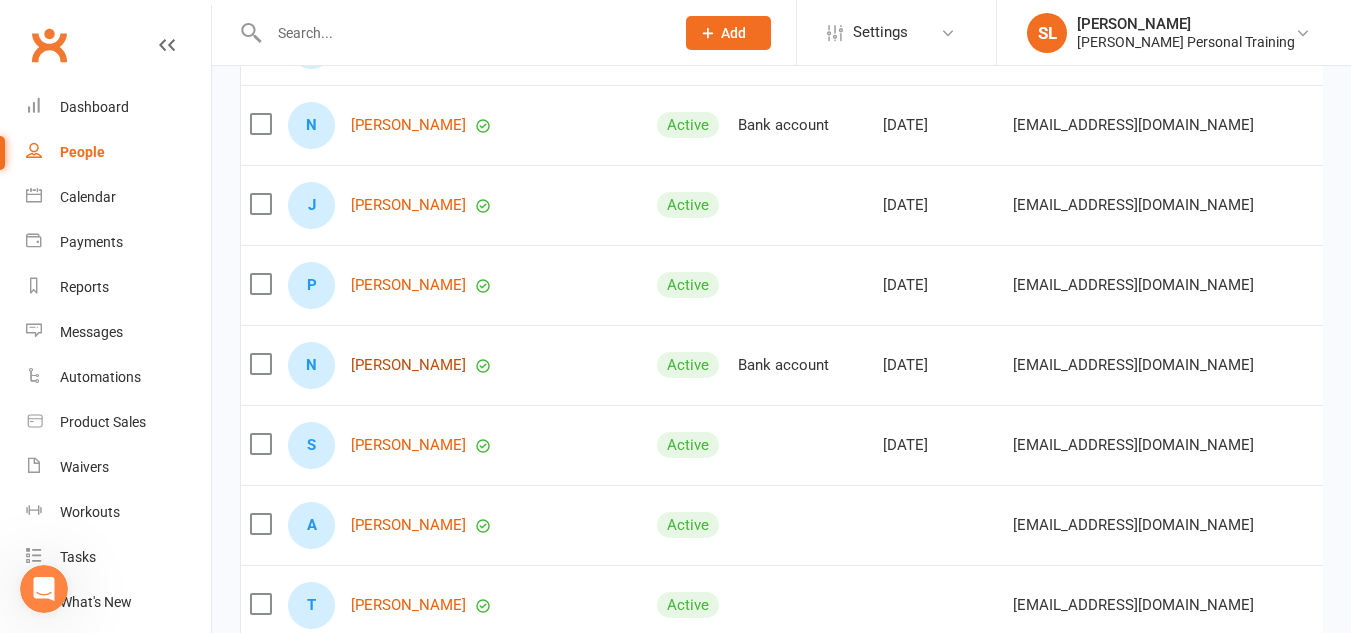 click on "[PERSON_NAME]" at bounding box center (408, 365) 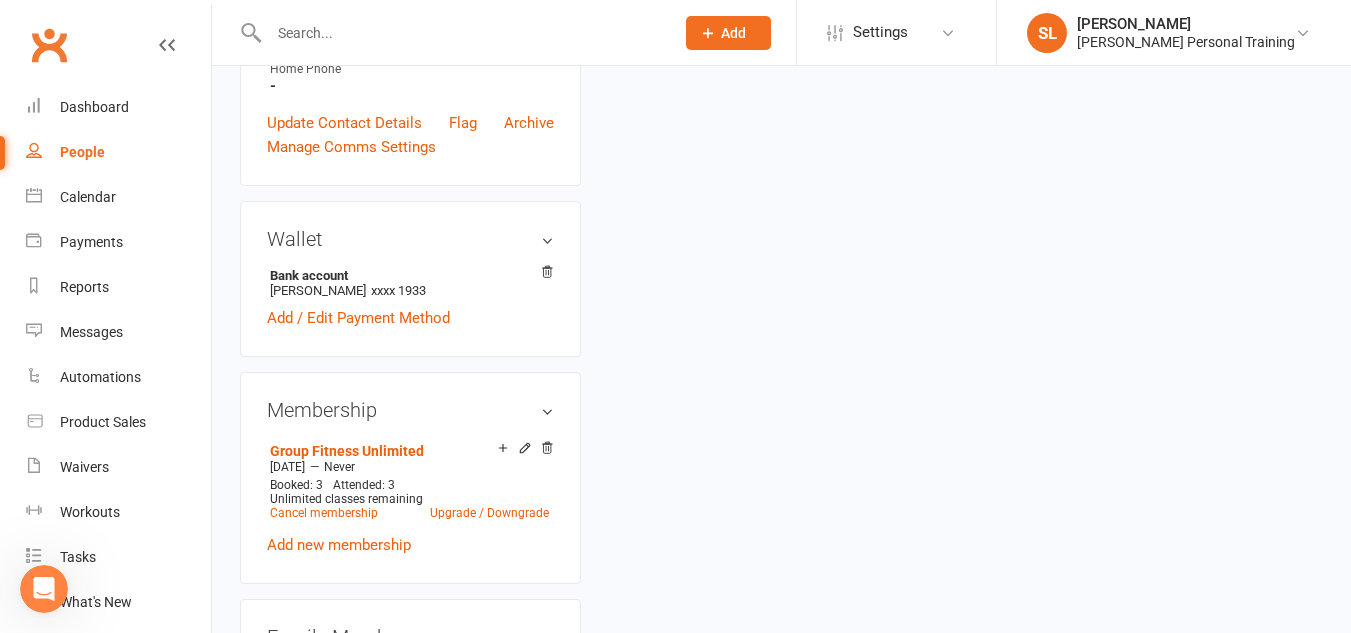 scroll, scrollTop: 0, scrollLeft: 0, axis: both 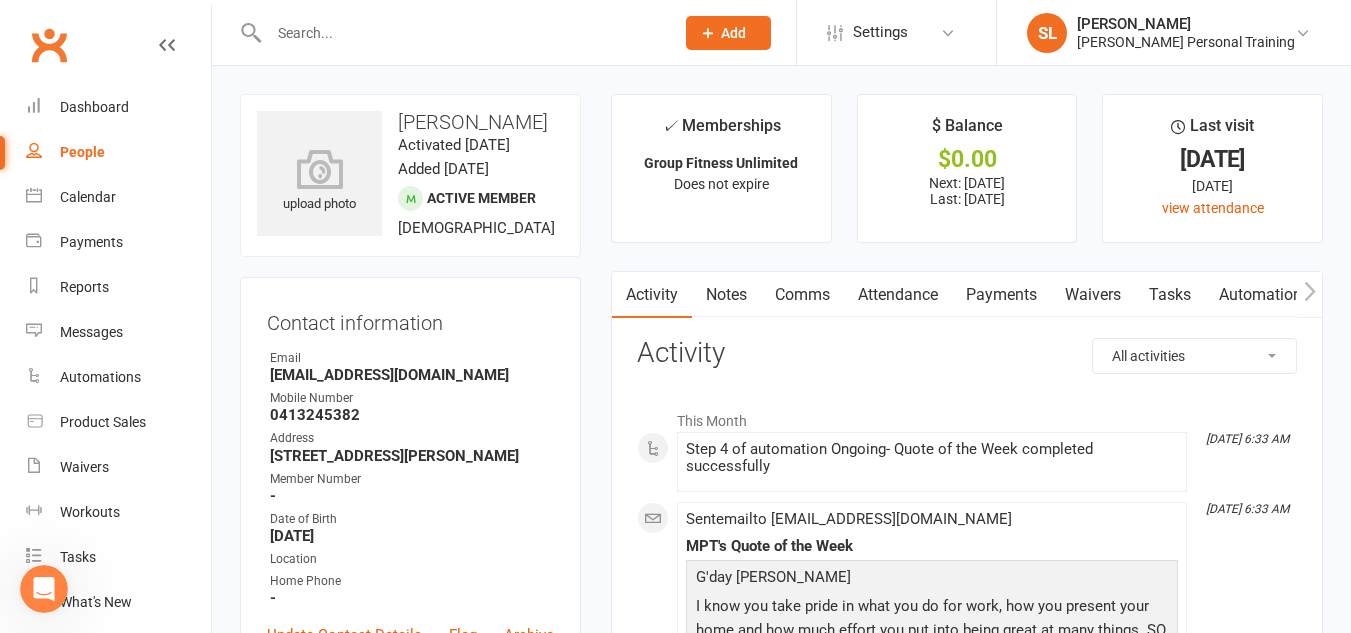 click on "Automations" at bounding box center [1264, 295] 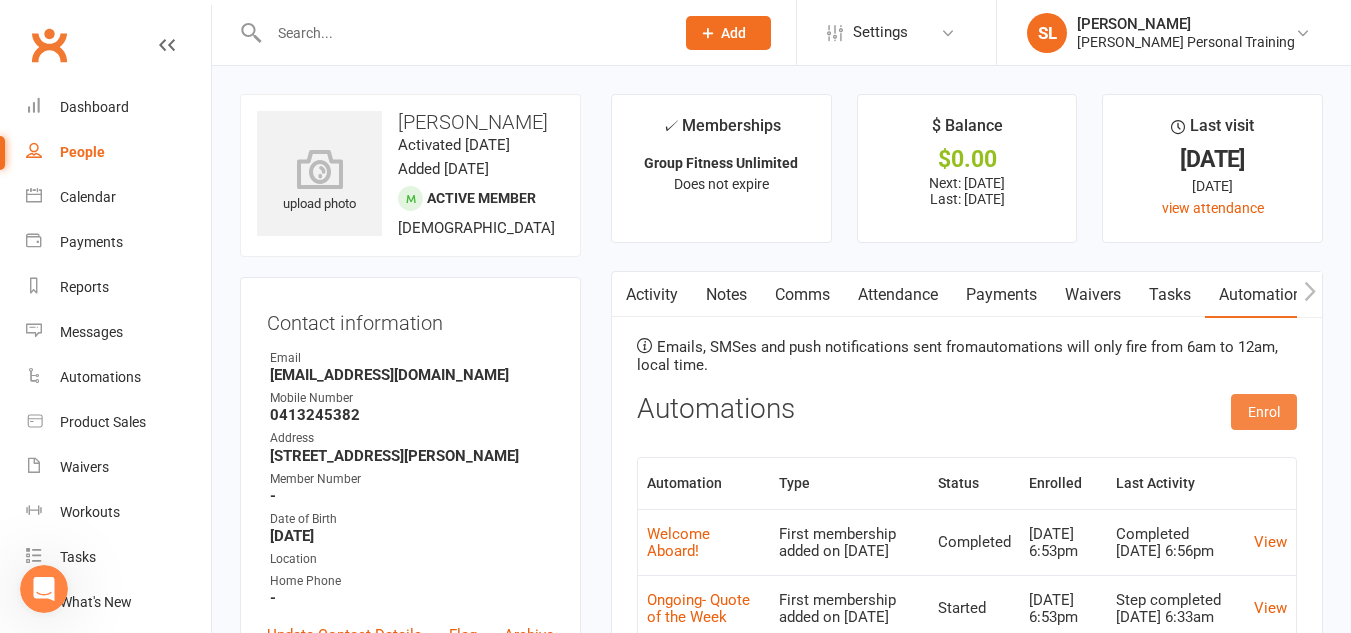 click on "Enrol" at bounding box center [1264, 412] 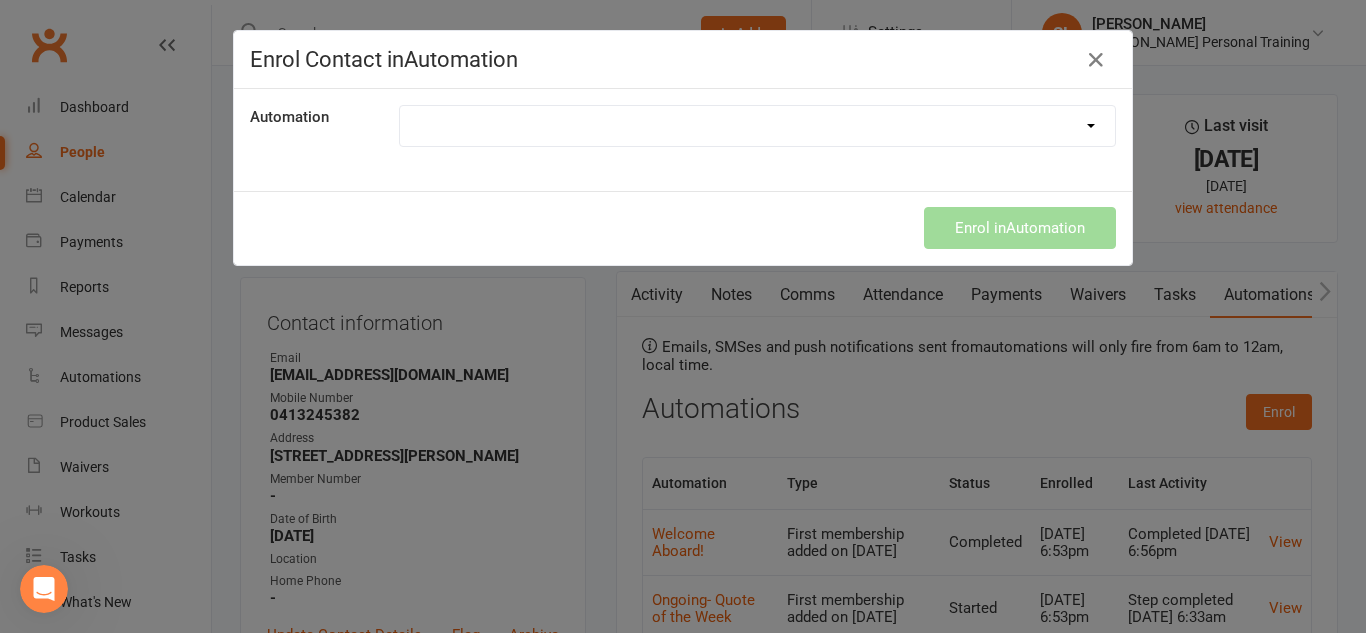 click on "9 Week Strength Challenge Book Recommendation Eat until you are full Navigating your Clubworx App Ongoing- Quote of the Week We Don't Do Diets Week 1 Quote of the Week Week 2- Quote of the Week Week 3- Quote of the Day Week 4- Quote of the Week Week 5- Quote of the Week Welcome Aboard! Welcome to The new app Your Why" at bounding box center (757, 126) 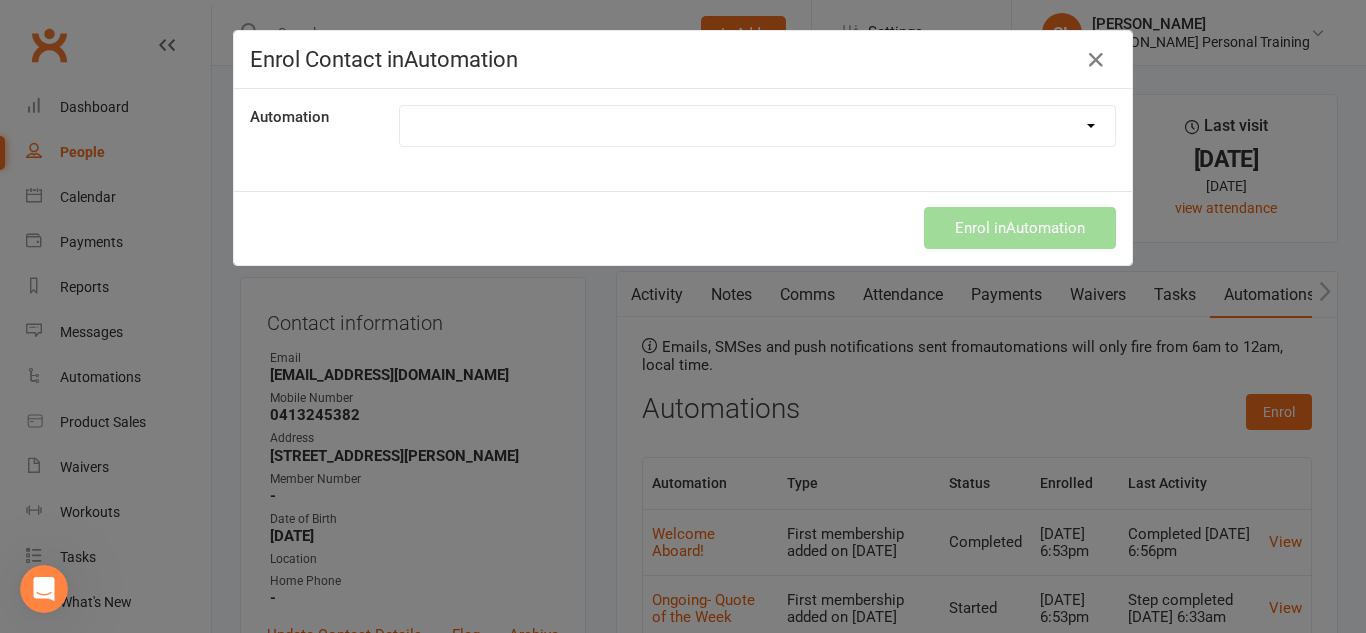 select on "8782" 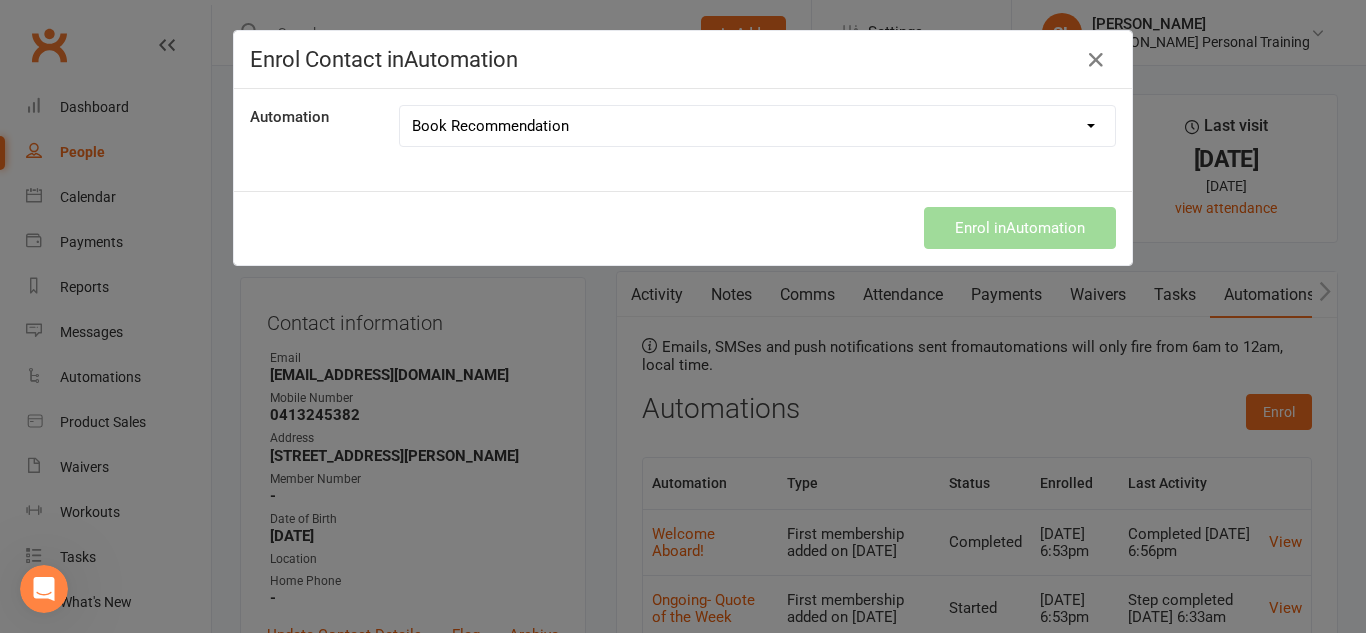 click on "9 Week Strength Challenge Book Recommendation Eat until you are full Navigating your Clubworx App Ongoing- Quote of the Week We Don't Do Diets Week 1 Quote of the Week Week 2- Quote of the Week Week 3- Quote of the Day Week 4- Quote of the Week Week 5- Quote of the Week Welcome Aboard! Welcome to The new app Your Why" at bounding box center (757, 126) 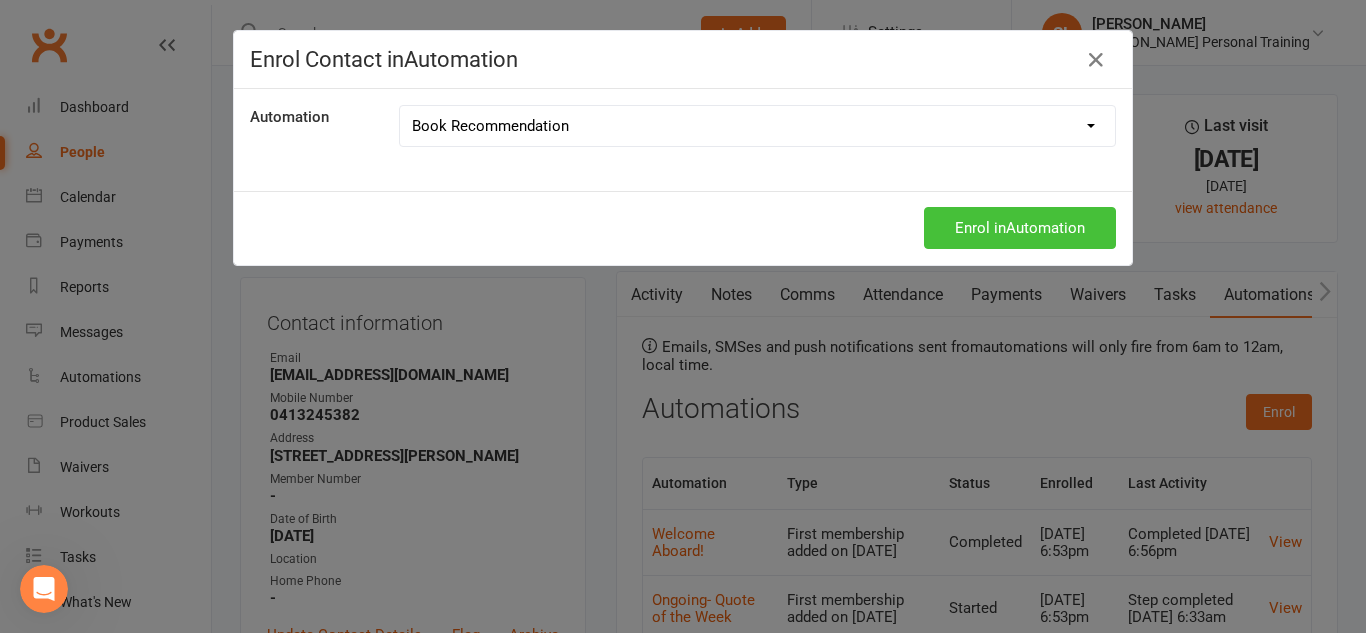 click on "Enrol in  Automation" at bounding box center (1020, 228) 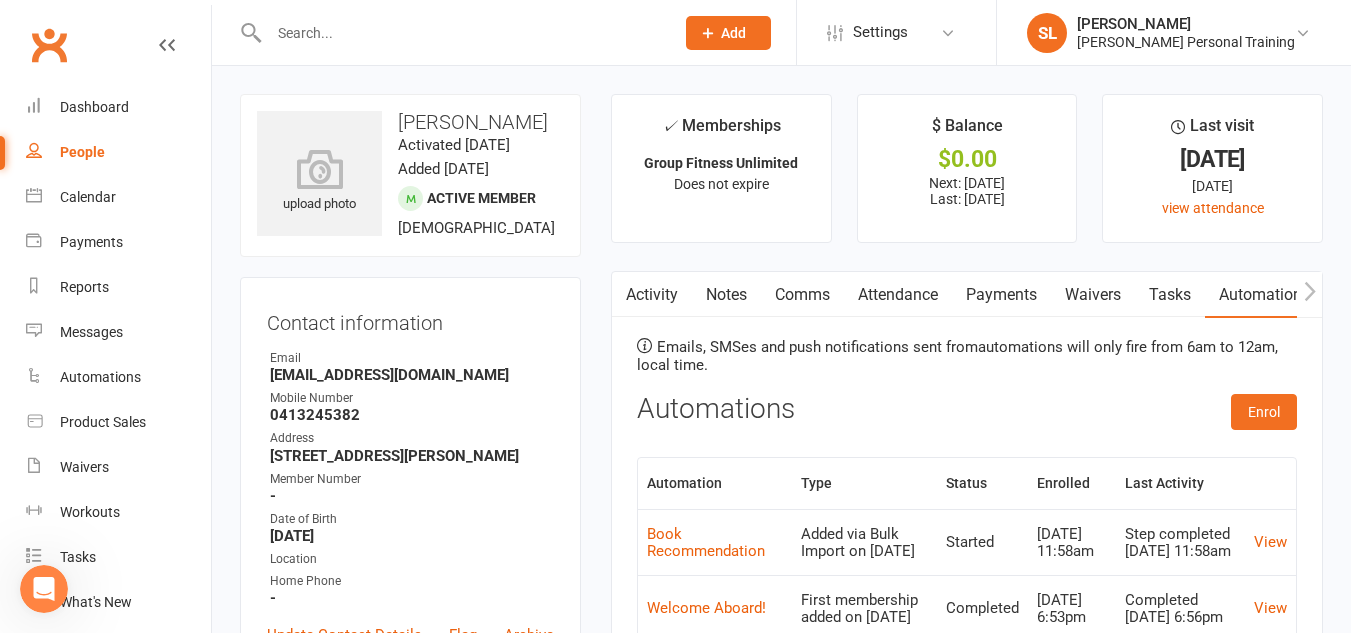 select on "100" 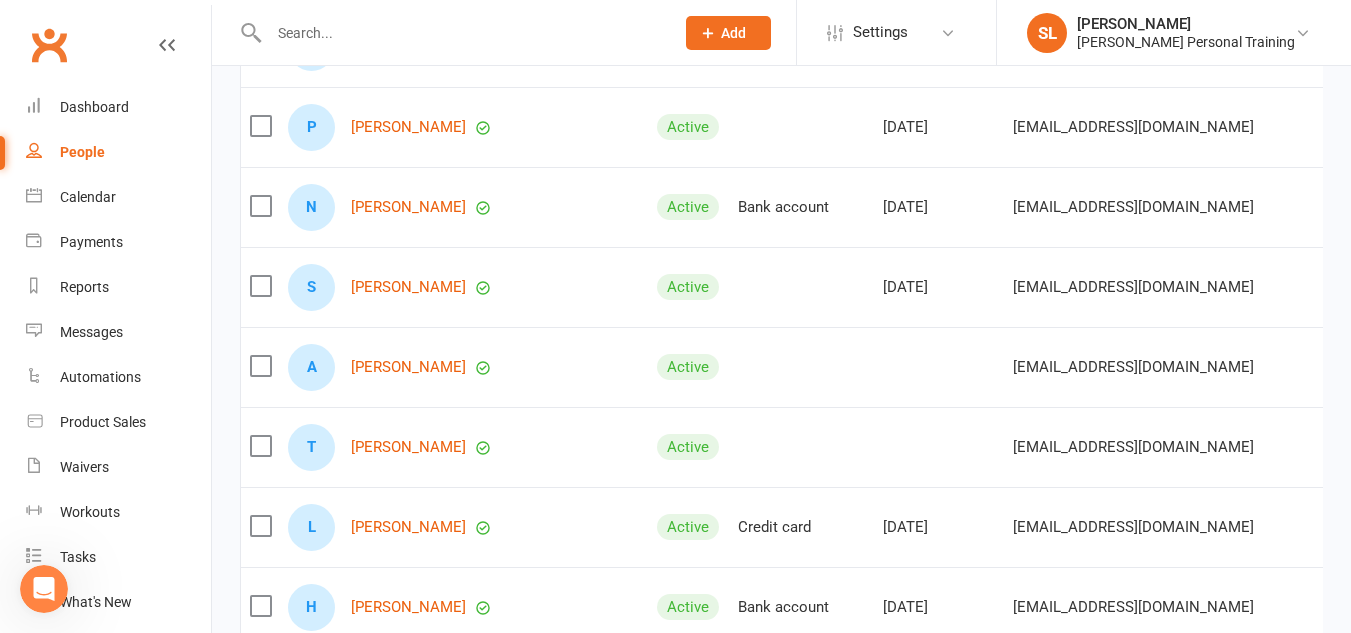 scroll, scrollTop: 671, scrollLeft: 0, axis: vertical 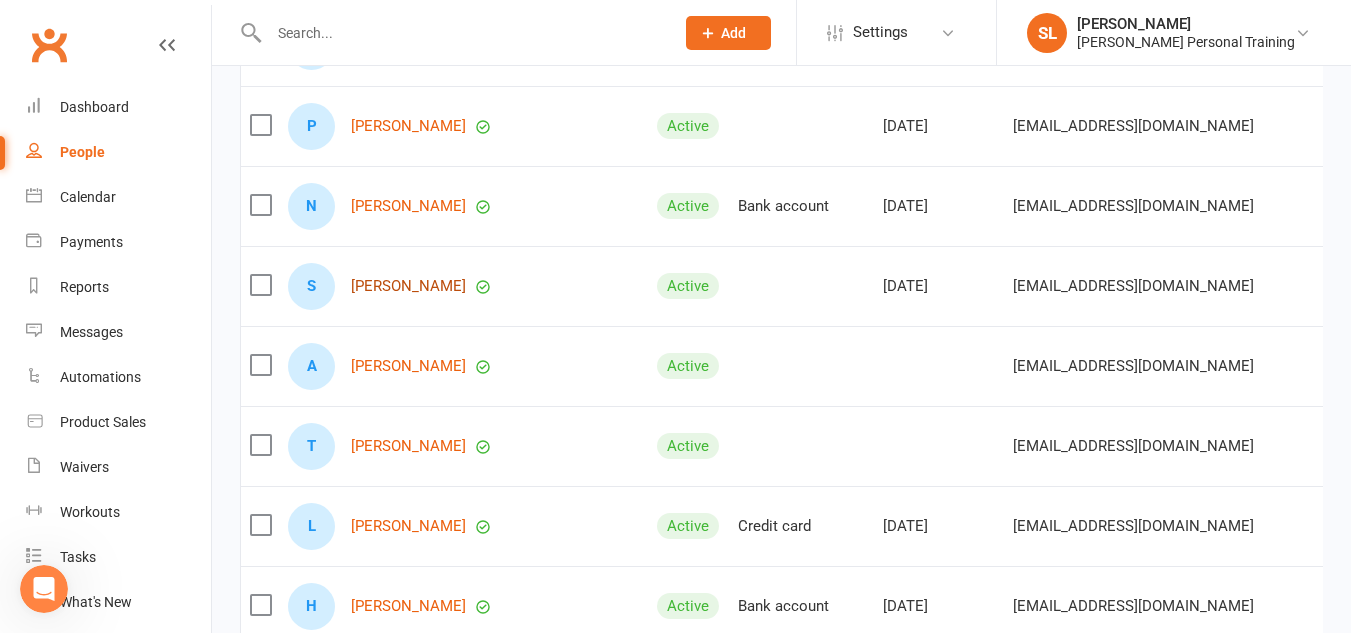 click on "[PERSON_NAME]" at bounding box center (408, 286) 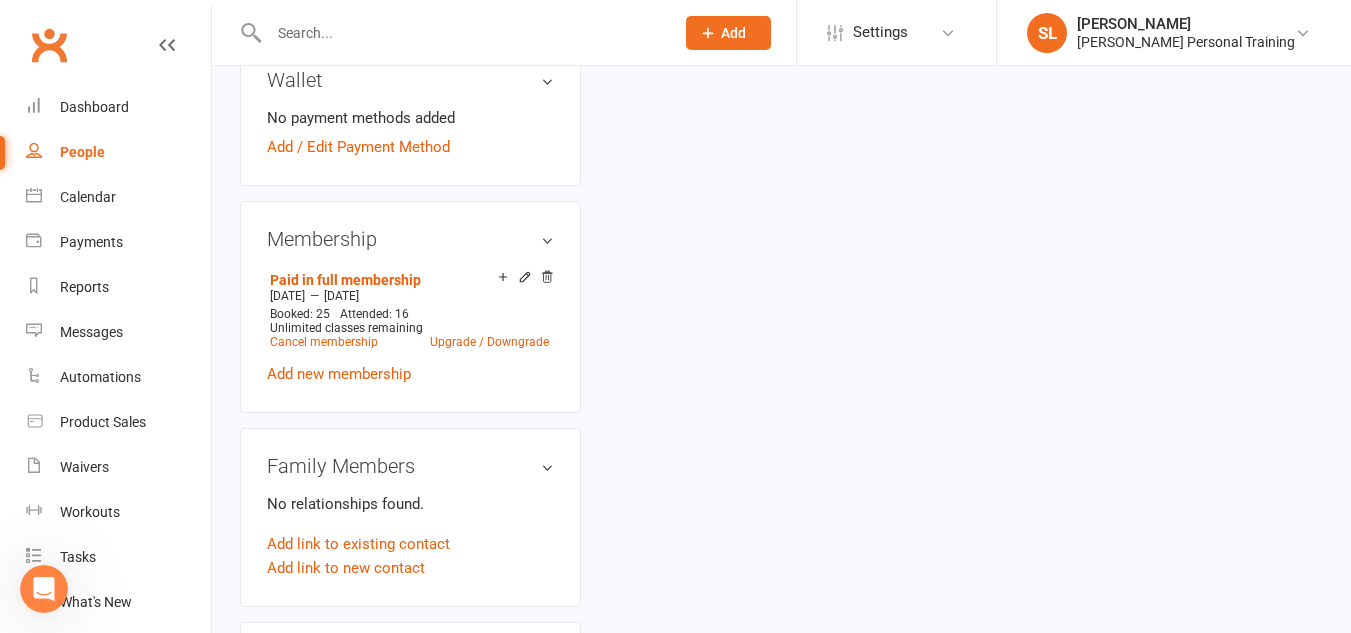 scroll, scrollTop: 0, scrollLeft: 0, axis: both 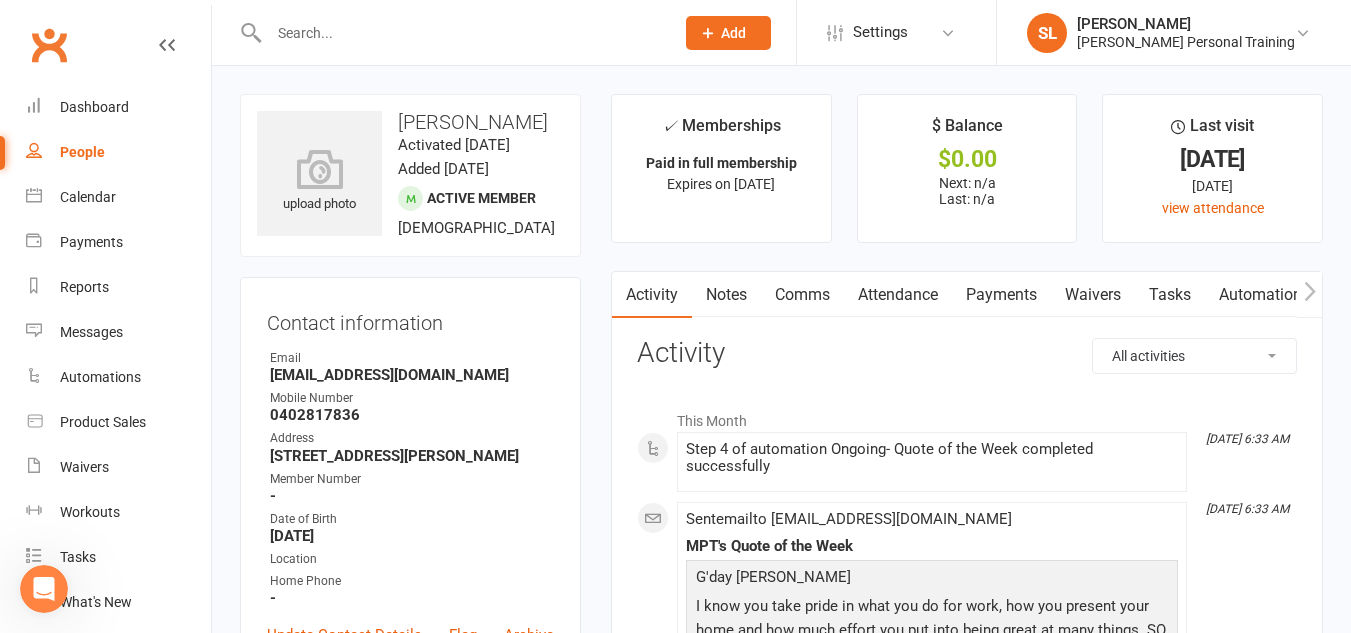 click on "Automations" at bounding box center [1264, 295] 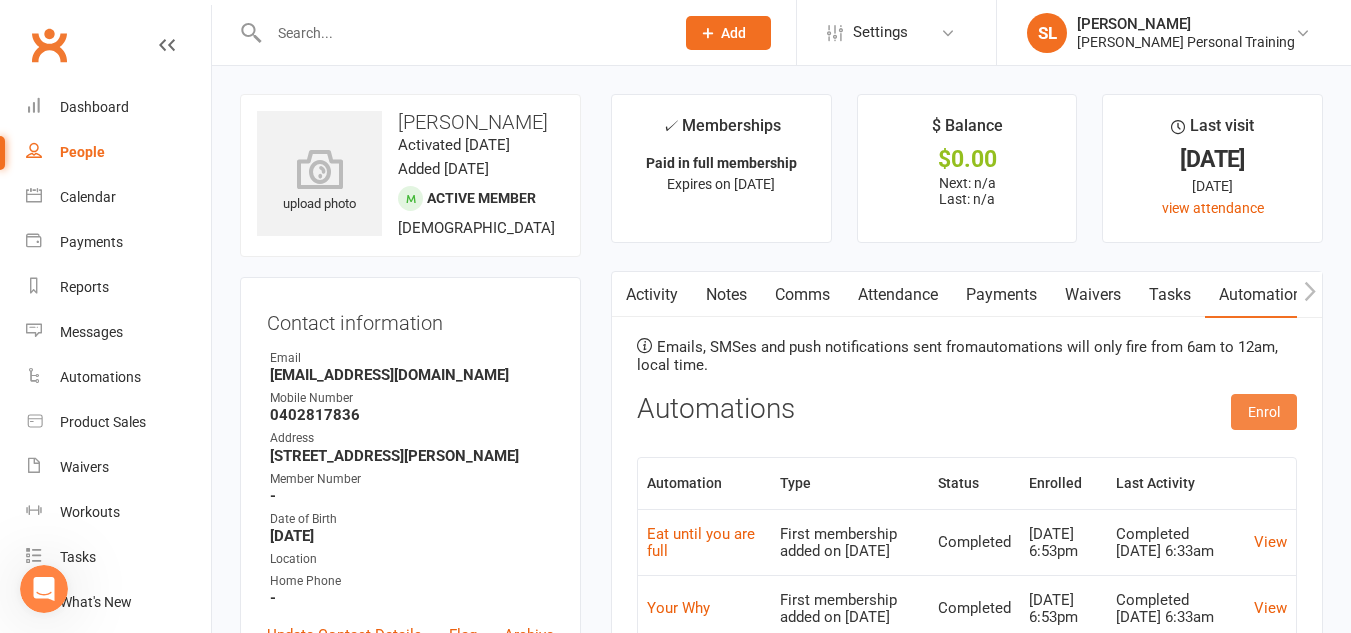 click on "Enrol" at bounding box center [1264, 412] 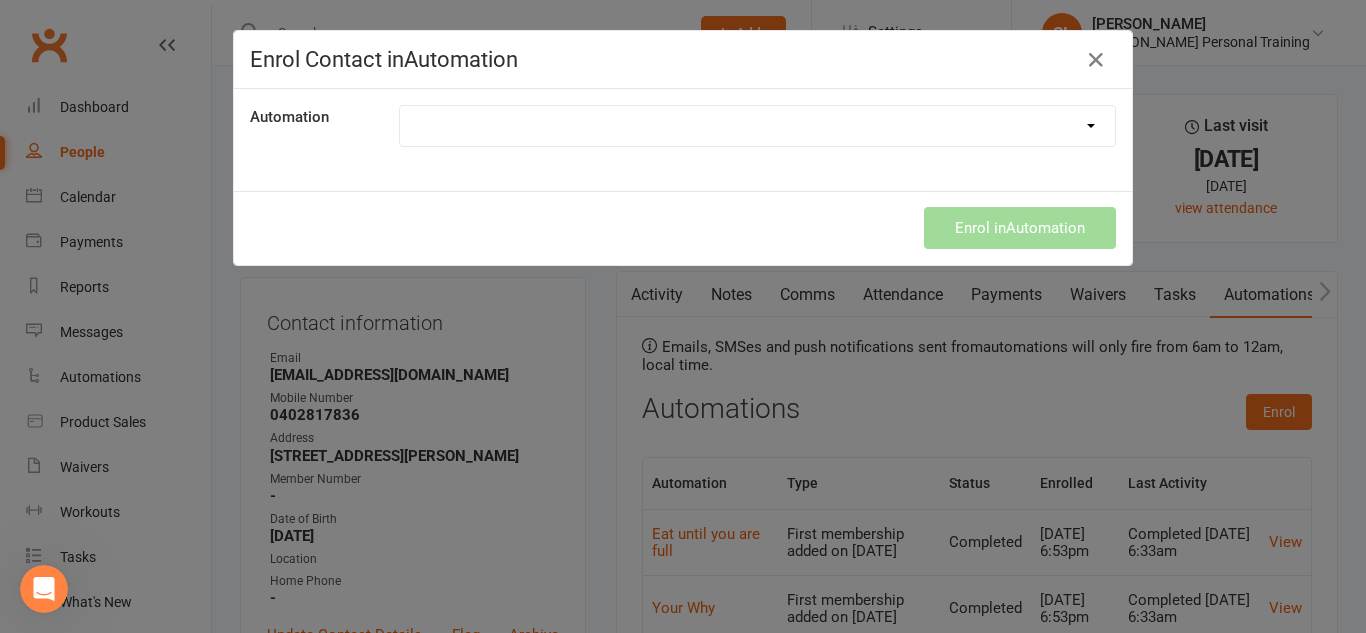 click on "9 Week Strength Challenge Book Recommendation Eat until you are full Navigating your Clubworx App Ongoing- Quote of the Week We Don't Do Diets Week 1 Quote of the Week Week 2- Quote of the Week Week 3- Quote of the Day Week 4- Quote of the Week Week 5- Quote of the Week Welcome Aboard! Welcome to The new app Your Why" at bounding box center (757, 126) 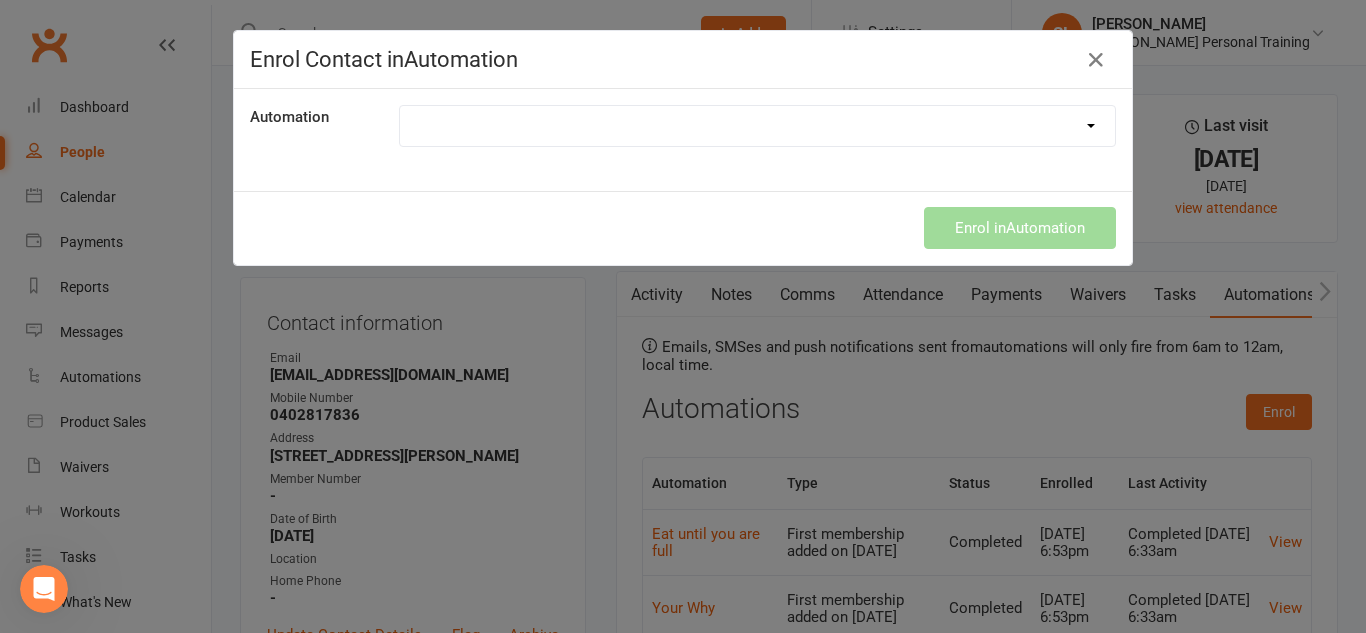 select on "8782" 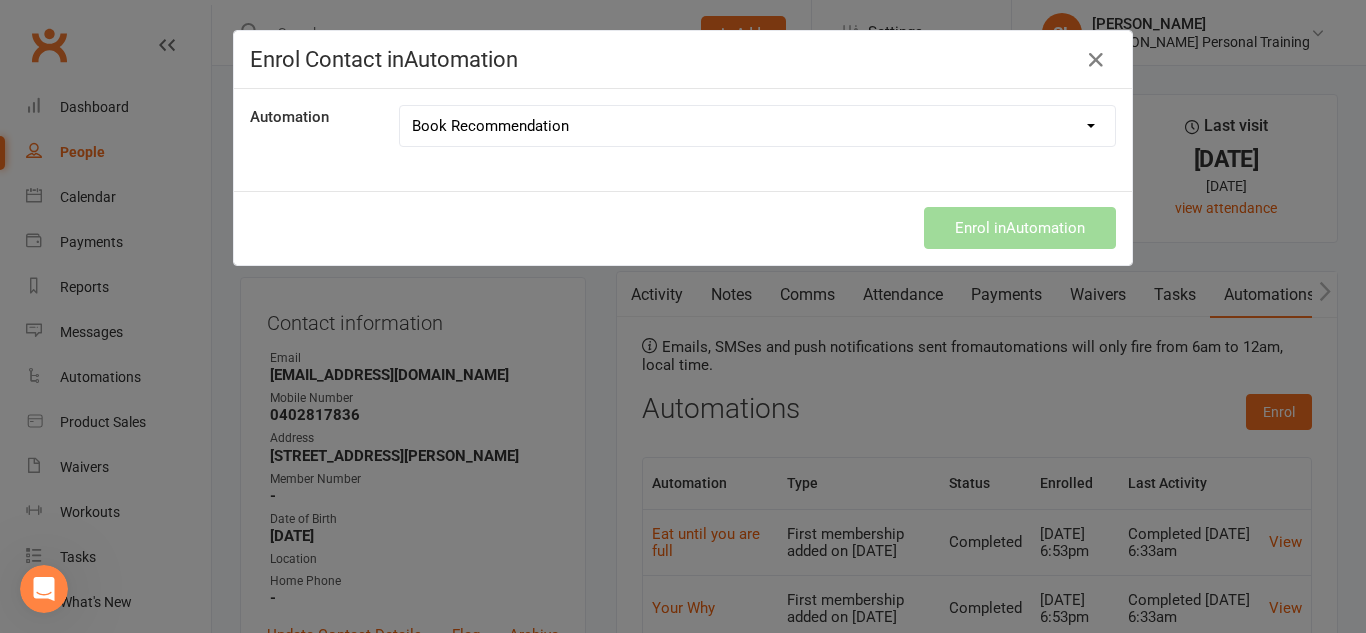 click on "9 Week Strength Challenge Book Recommendation Eat until you are full Navigating your Clubworx App Ongoing- Quote of the Week We Don't Do Diets Week 1 Quote of the Week Week 2- Quote of the Week Week 3- Quote of the Day Week 4- Quote of the Week Week 5- Quote of the Week Welcome Aboard! Welcome to The new app Your Why" at bounding box center [757, 126] 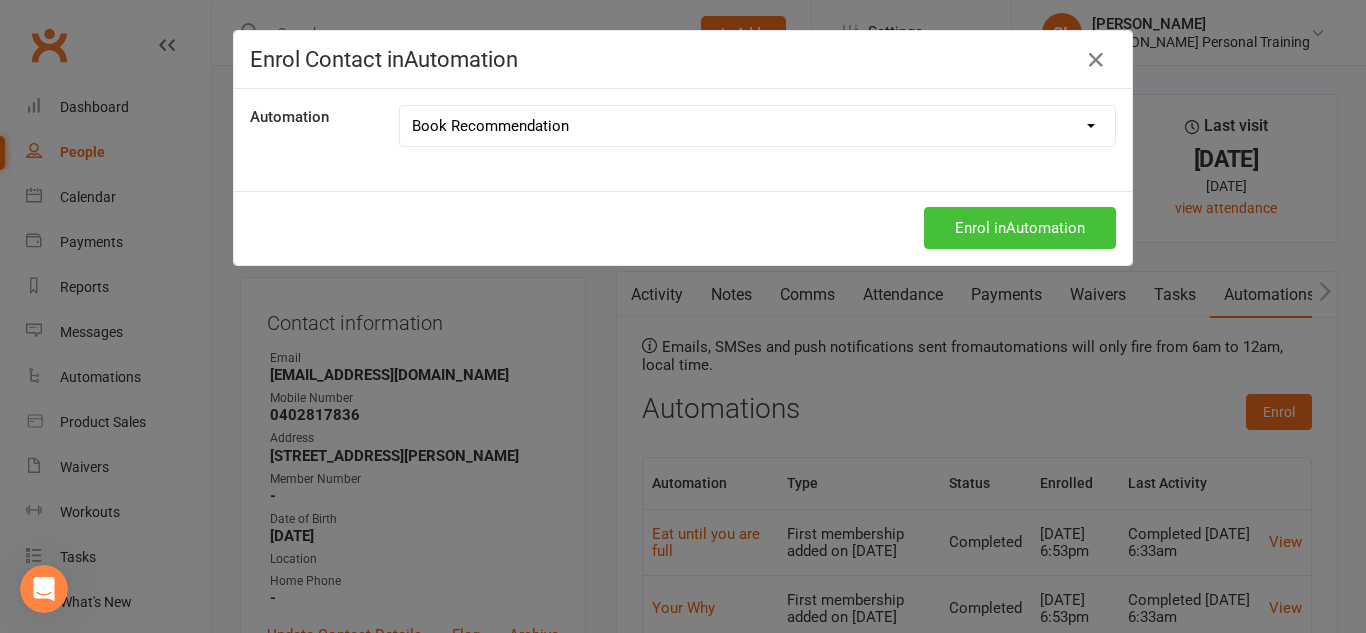 click on "Enrol in  Automation" at bounding box center [1020, 228] 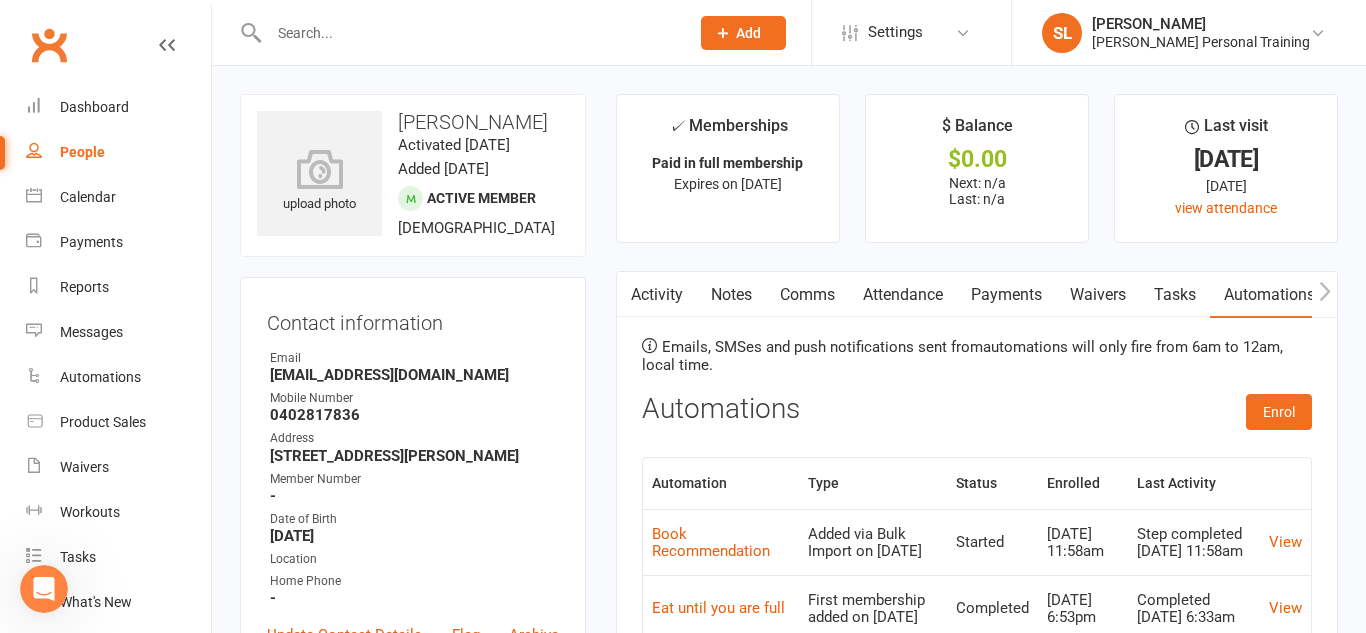 select on "100" 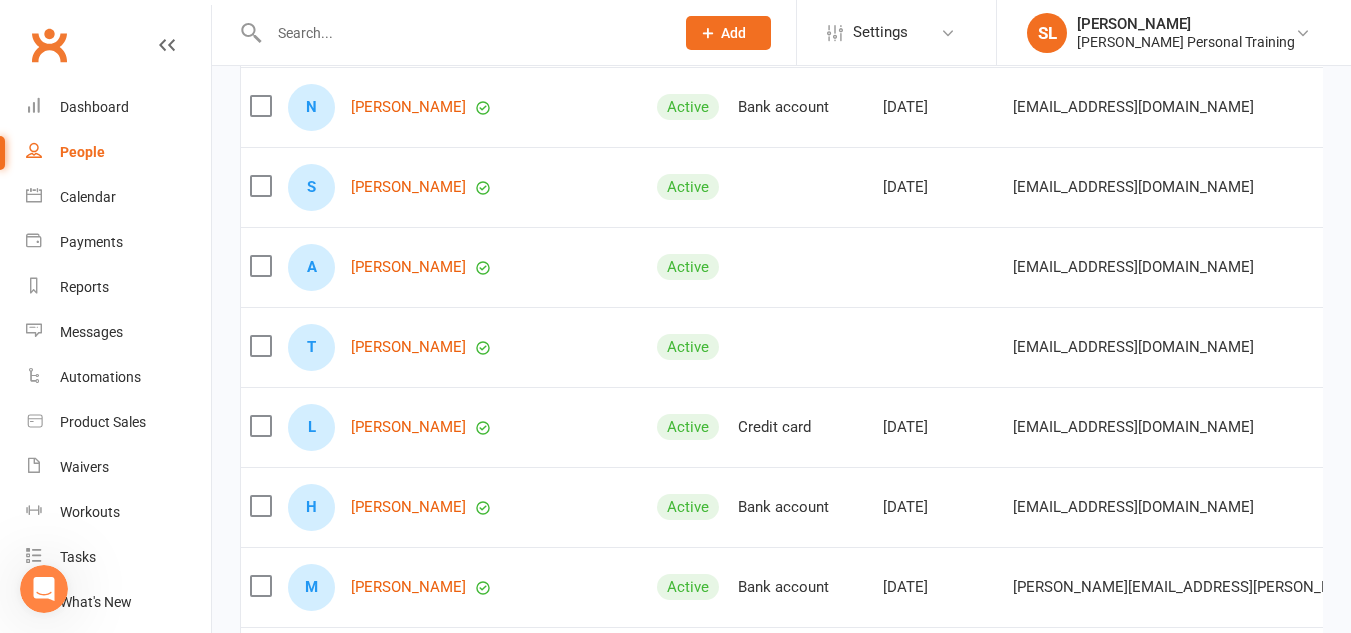 scroll, scrollTop: 771, scrollLeft: 0, axis: vertical 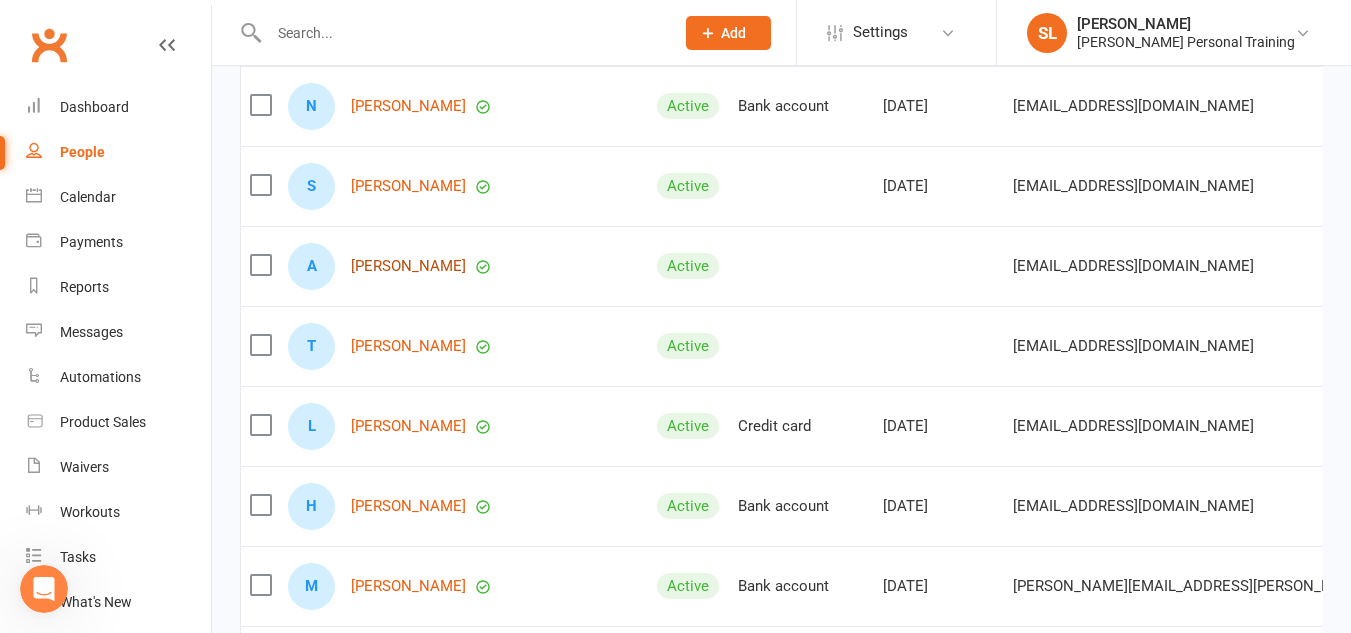 click on "[PERSON_NAME]" at bounding box center [408, 266] 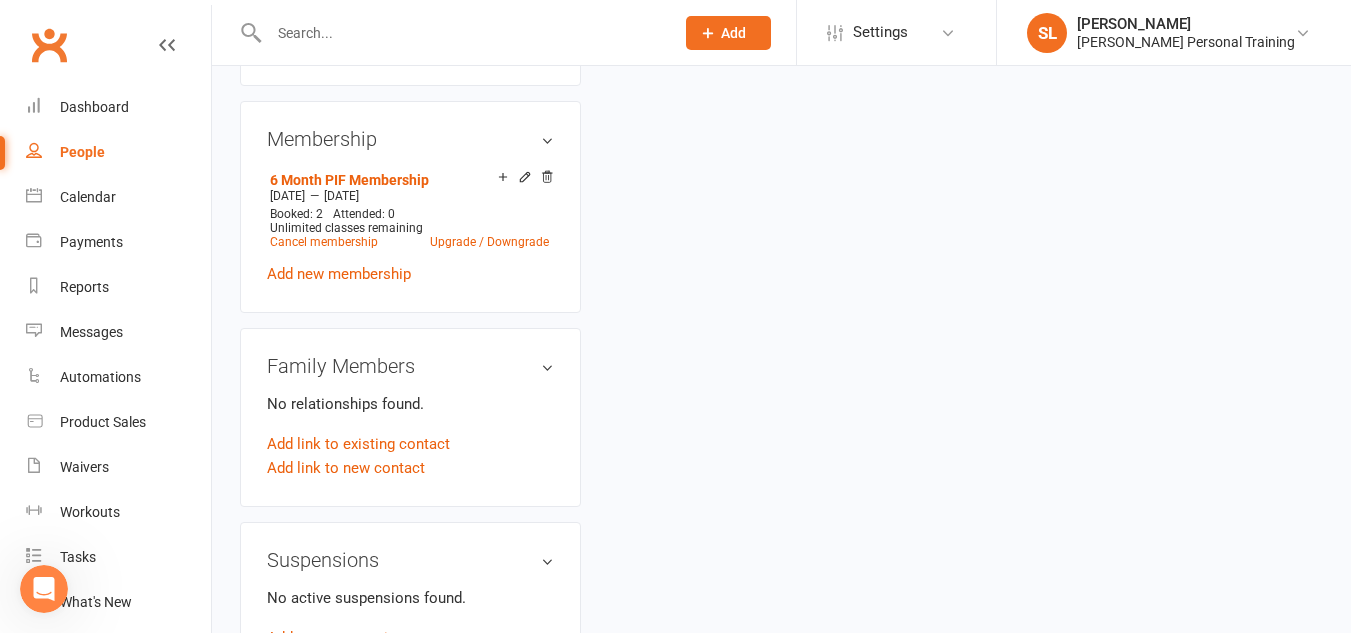 scroll, scrollTop: 0, scrollLeft: 0, axis: both 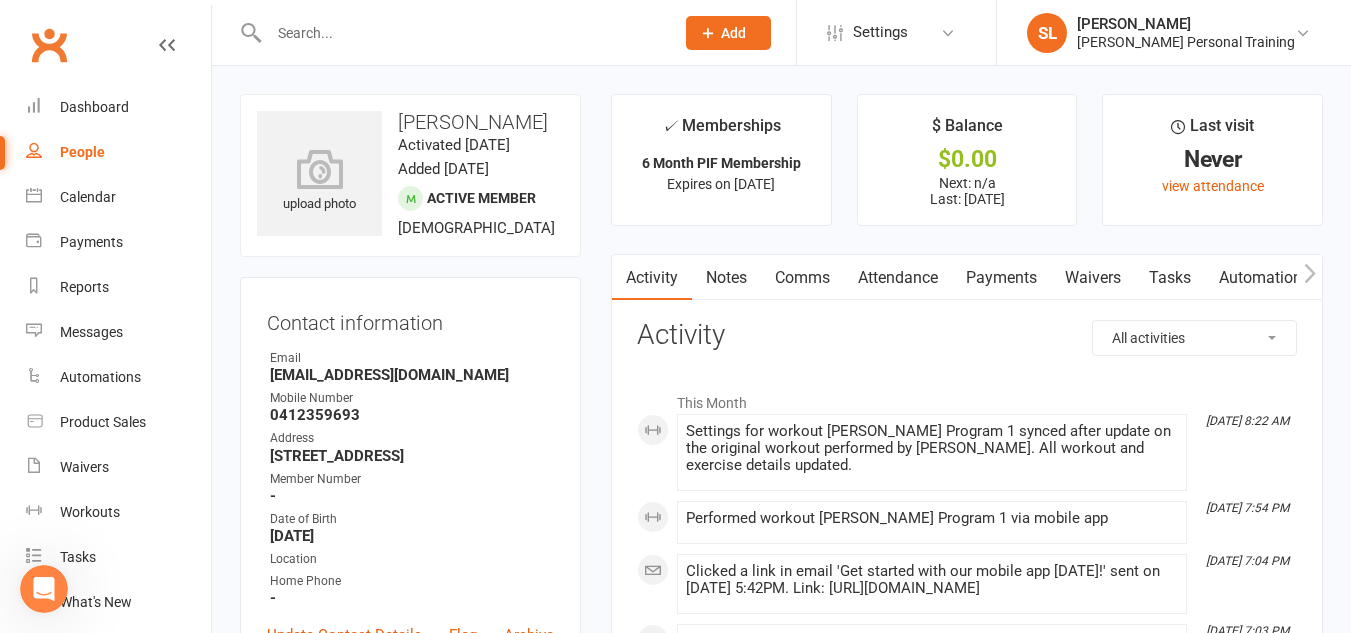 click on "Automations" at bounding box center (1264, 278) 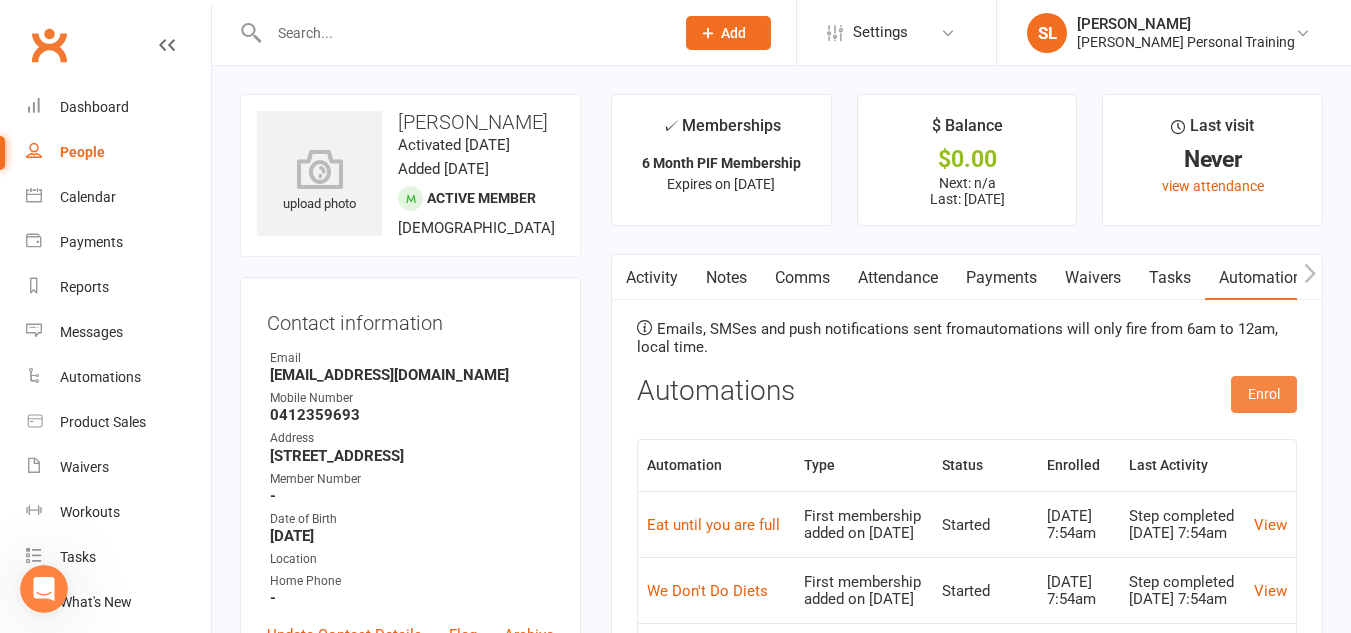 click on "Enrol" at bounding box center [1264, 394] 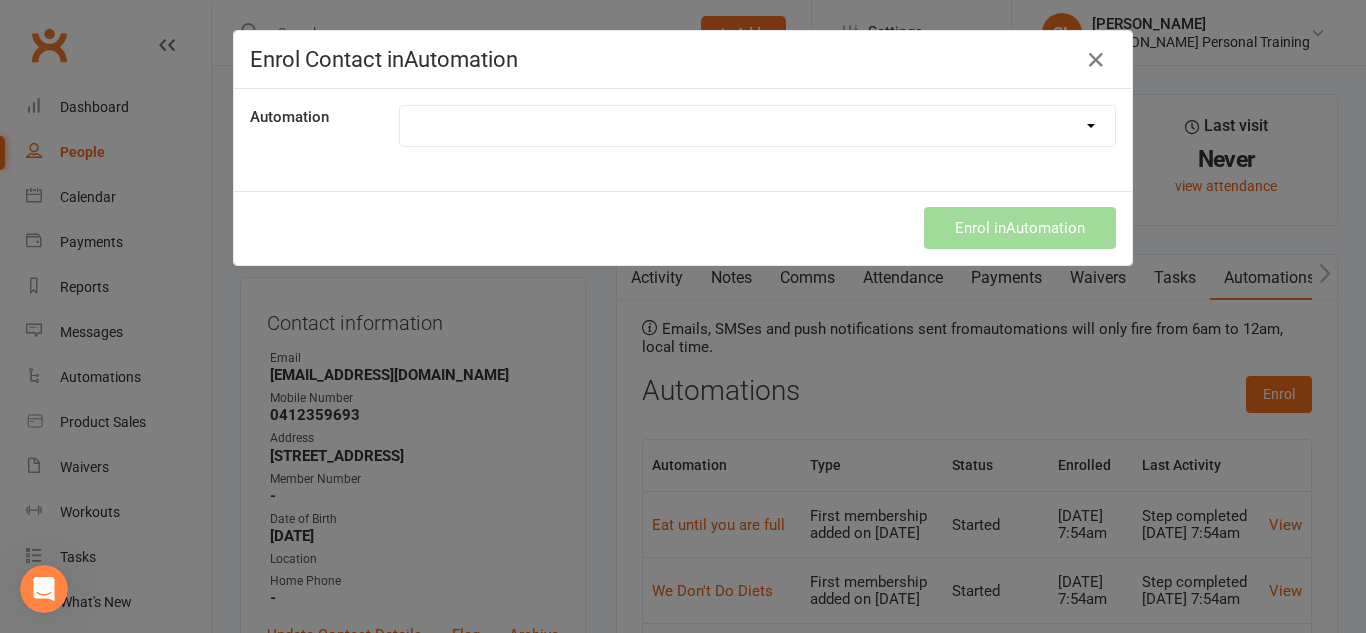 click on "9 Week Strength Challenge Book Recommendation Eat until you are full Navigating your Clubworx App Ongoing- Quote of the Week We Don't Do Diets Week 1 Quote of the Week Week 2- Quote of the Week Week 3- Quote of the Day Week 4- Quote of the Week Week 5- Quote of the Week Welcome Aboard! Welcome to The new app Your Why" at bounding box center (757, 126) 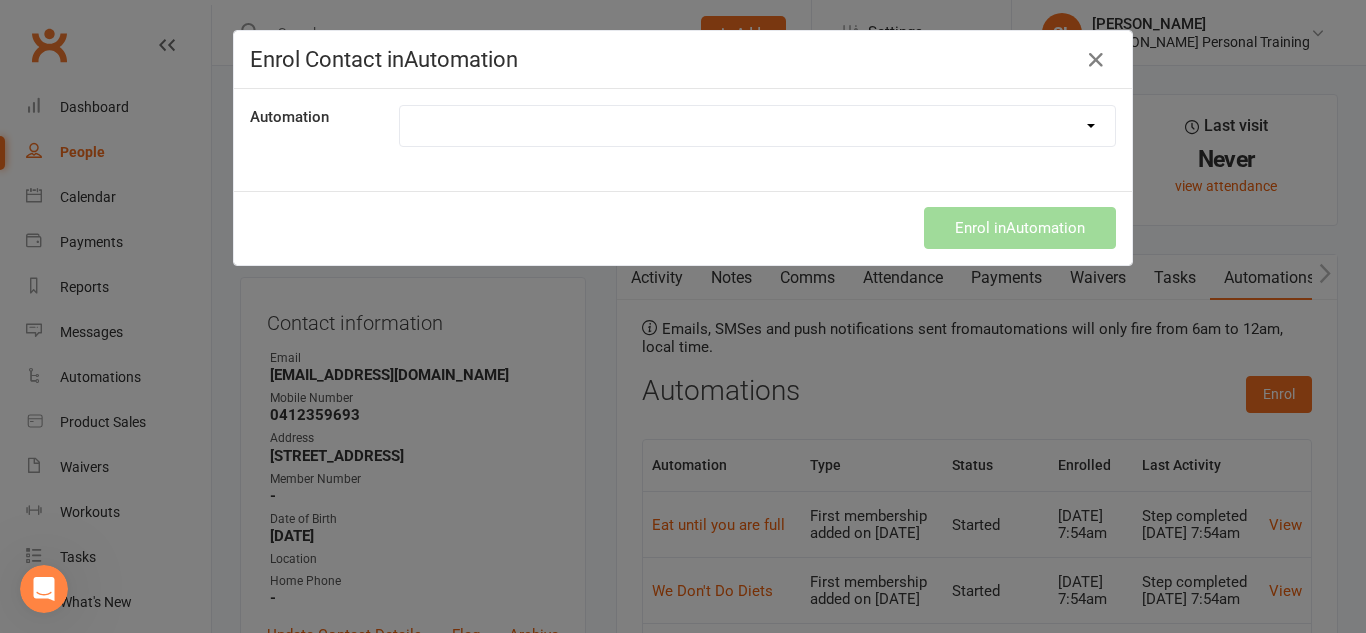 select on "8782" 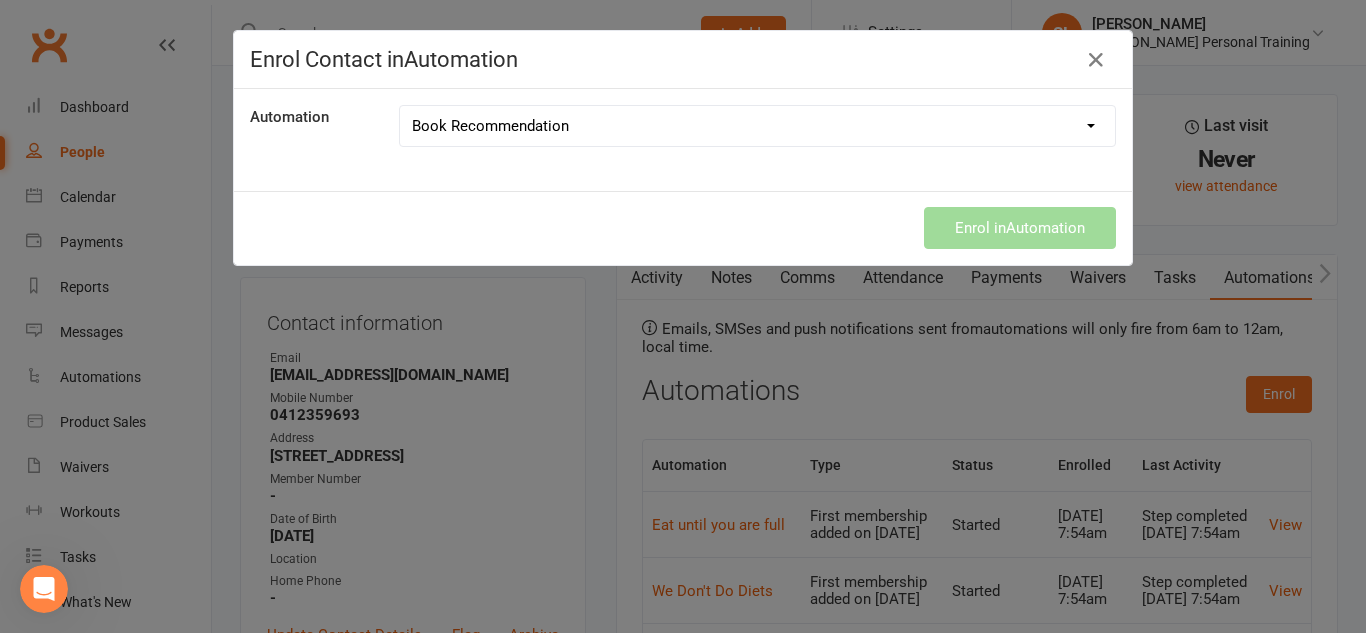 click on "9 Week Strength Challenge Book Recommendation Eat until you are full Navigating your Clubworx App Ongoing- Quote of the Week We Don't Do Diets Week 1 Quote of the Week Week 2- Quote of the Week Week 3- Quote of the Day Week 4- Quote of the Week Week 5- Quote of the Week Welcome Aboard! Welcome to The new app Your Why" at bounding box center (757, 126) 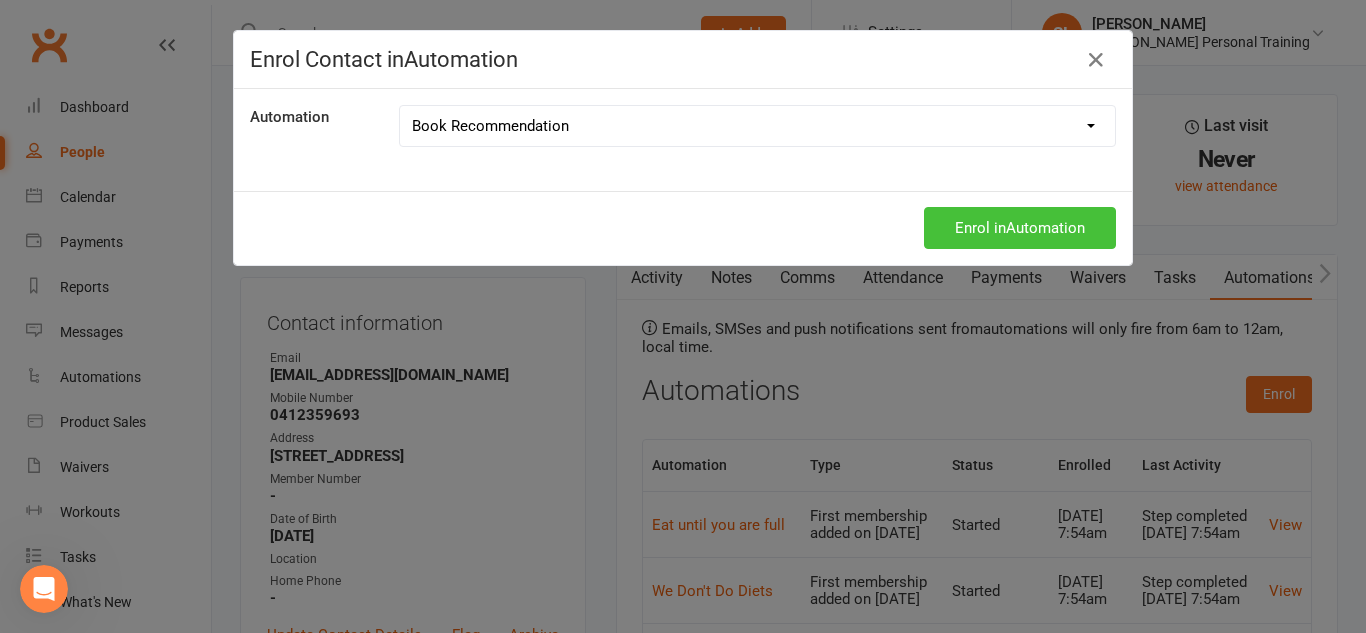 click on "Enrol in  Automation" at bounding box center (1020, 228) 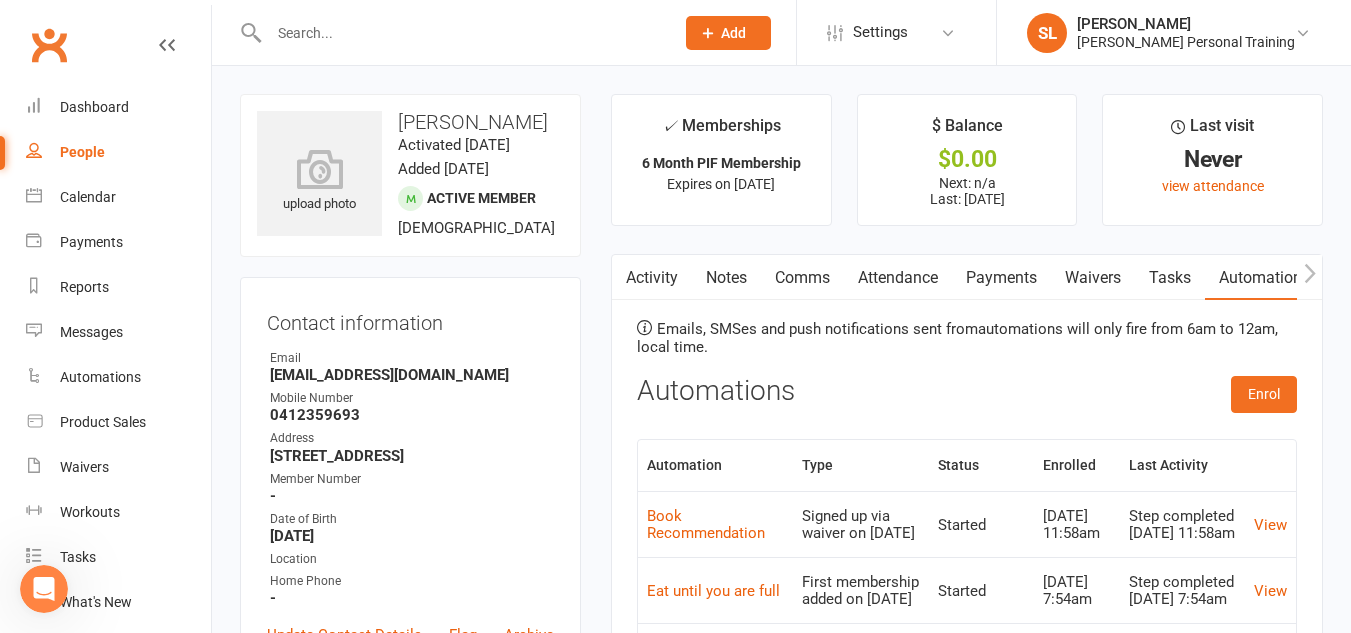 select on "100" 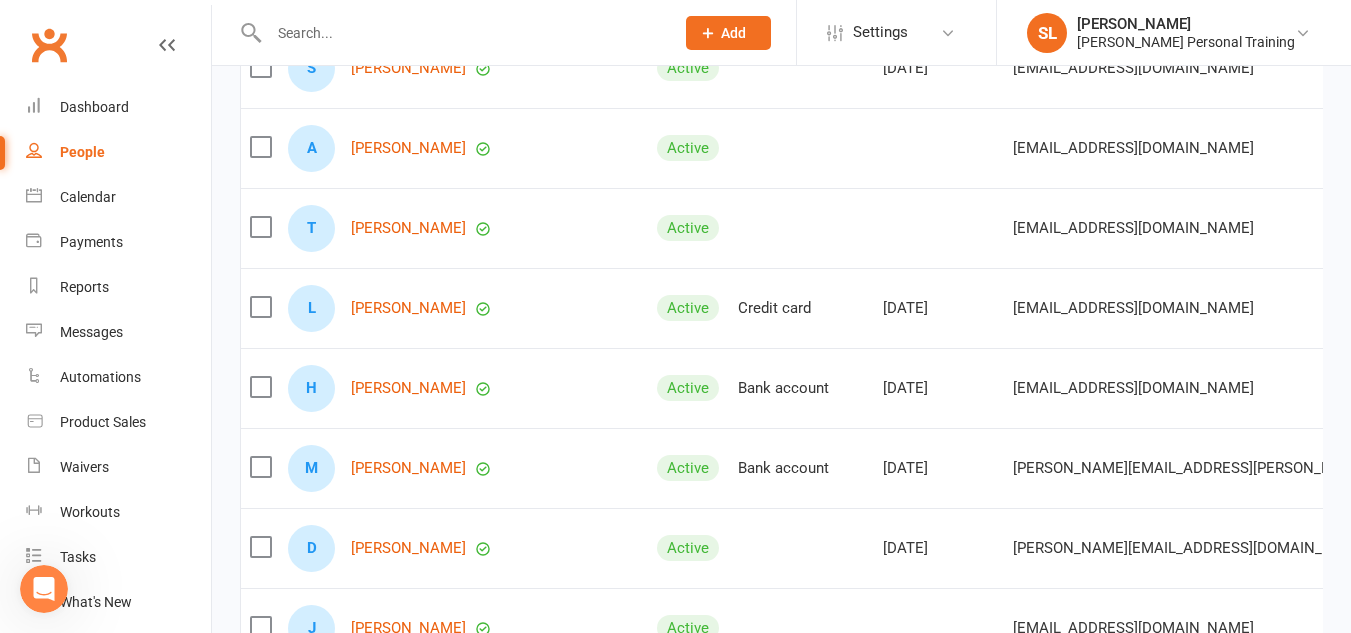 scroll, scrollTop: 890, scrollLeft: 0, axis: vertical 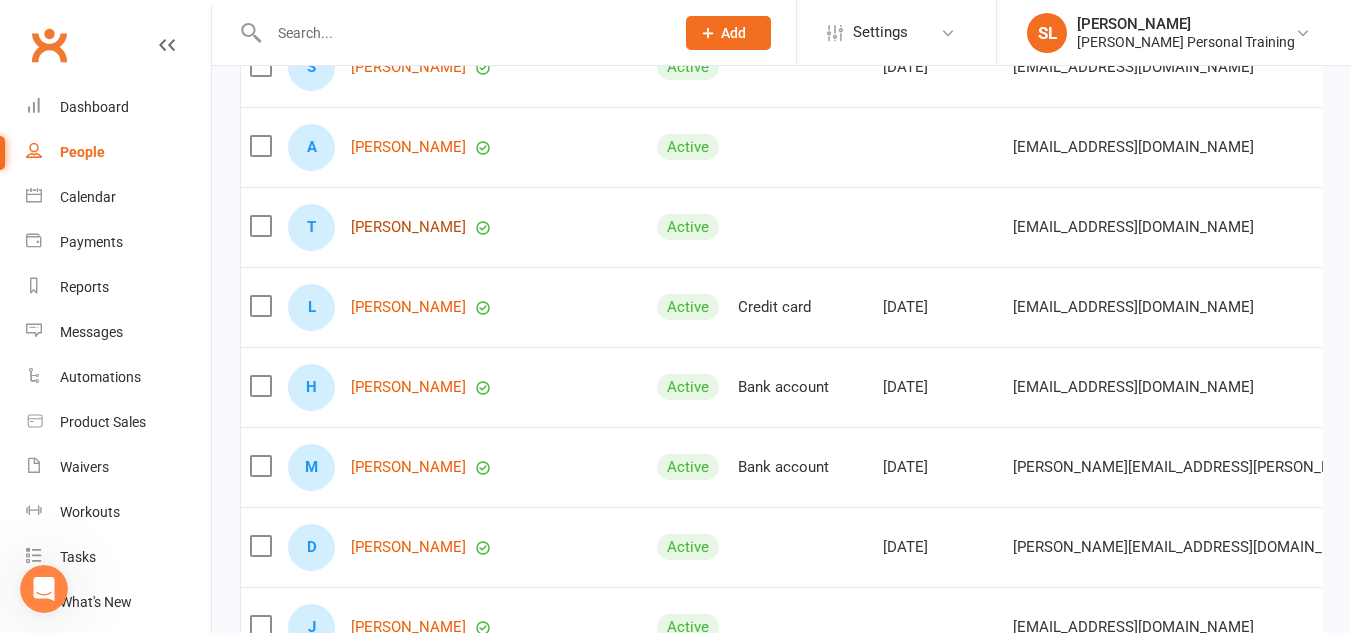 click on "[PERSON_NAME]" at bounding box center (408, 227) 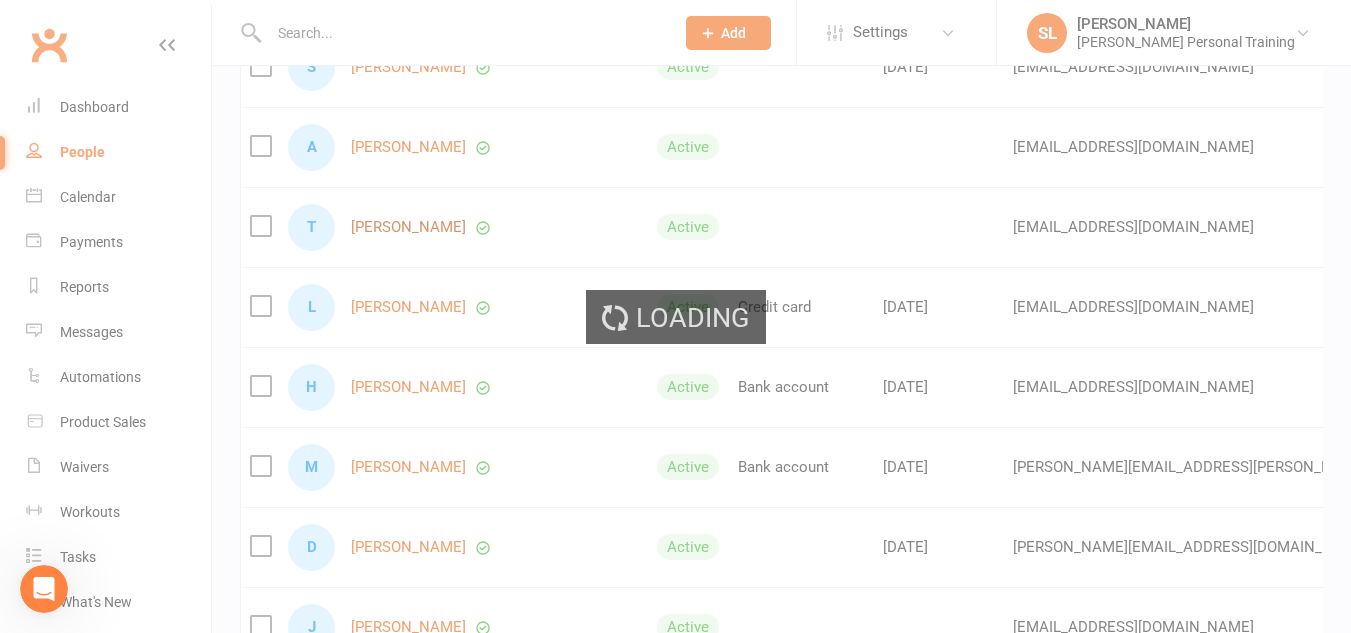 scroll, scrollTop: 0, scrollLeft: 0, axis: both 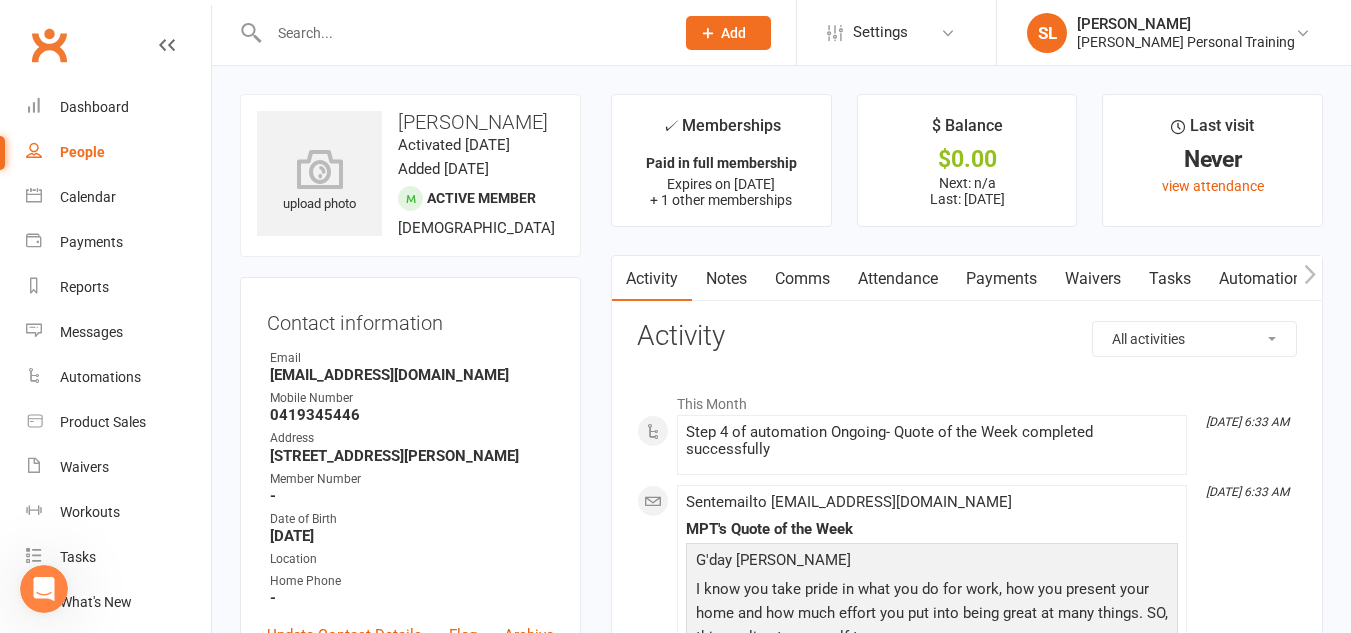 click on "Automations" at bounding box center [1264, 279] 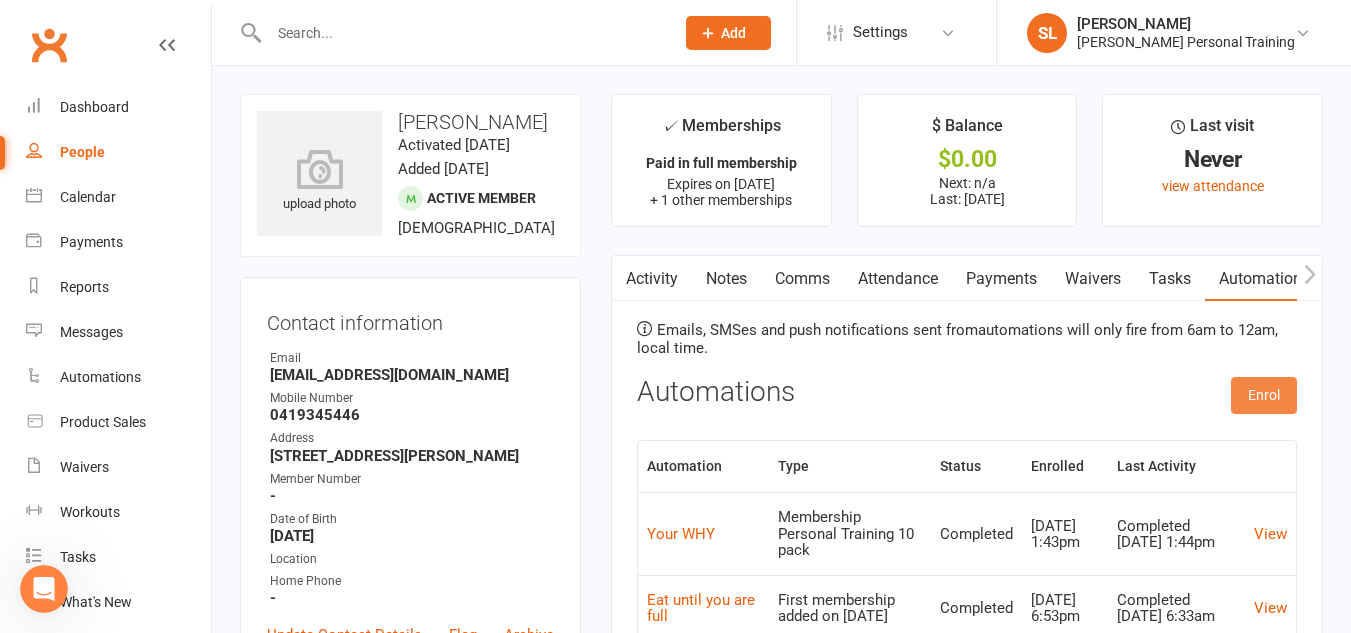click on "Enrol" at bounding box center [1264, 395] 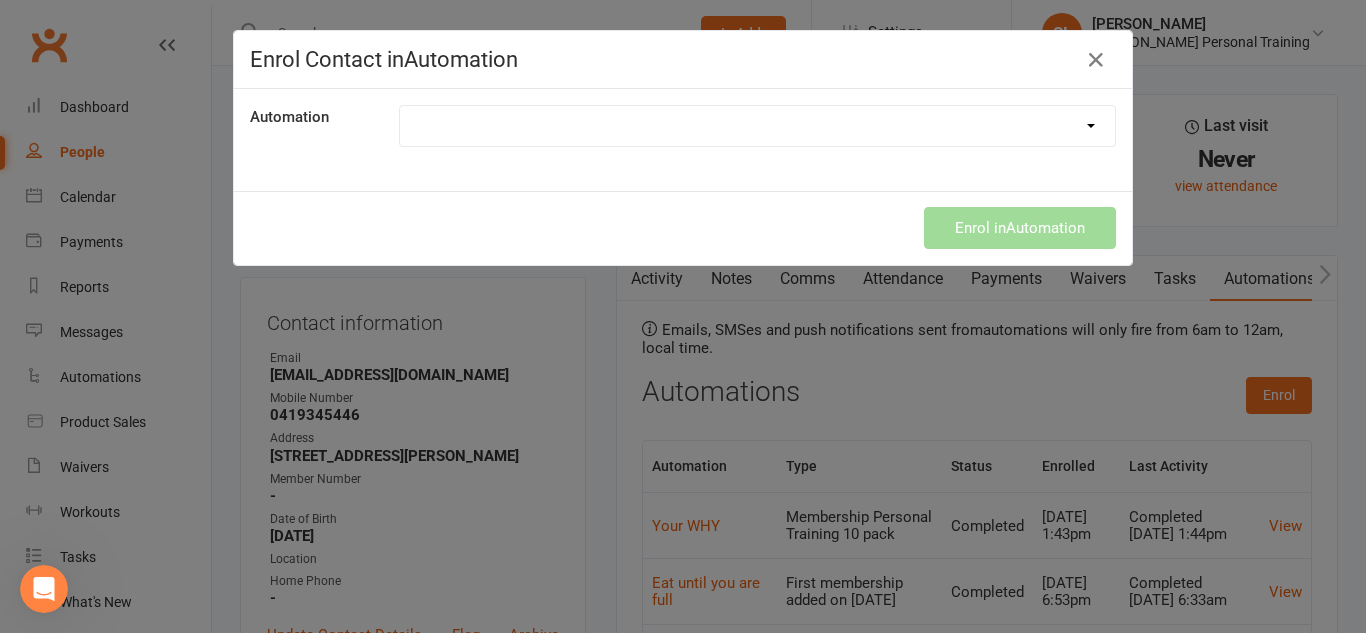 click on "9 Week Strength Challenge Book Recommendation Eat until you are full Navigating your Clubworx App Ongoing- Quote of the Week We Don't Do Diets Week 1 Quote of the Week Week 2- Quote of the Week Week 3- Quote of the Day Week 4- Quote of the Week Week 5- Quote of the Week Welcome Aboard! Welcome to The new app Your Why" at bounding box center [757, 126] 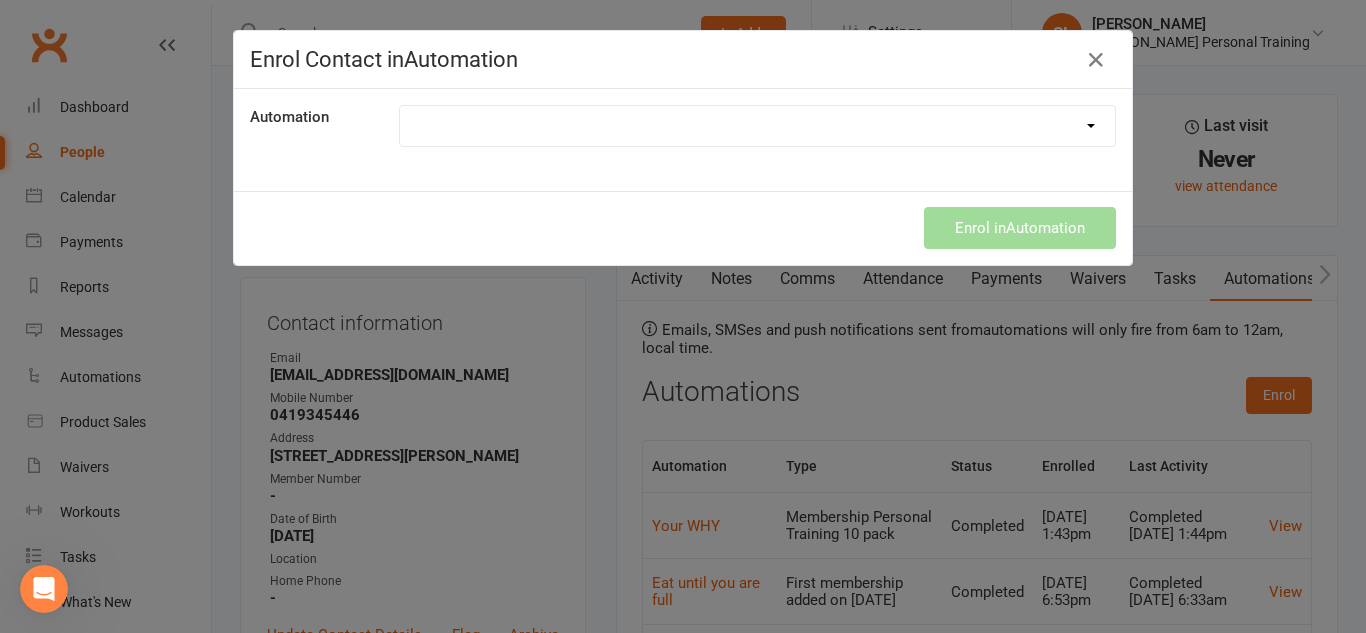 select on "8782" 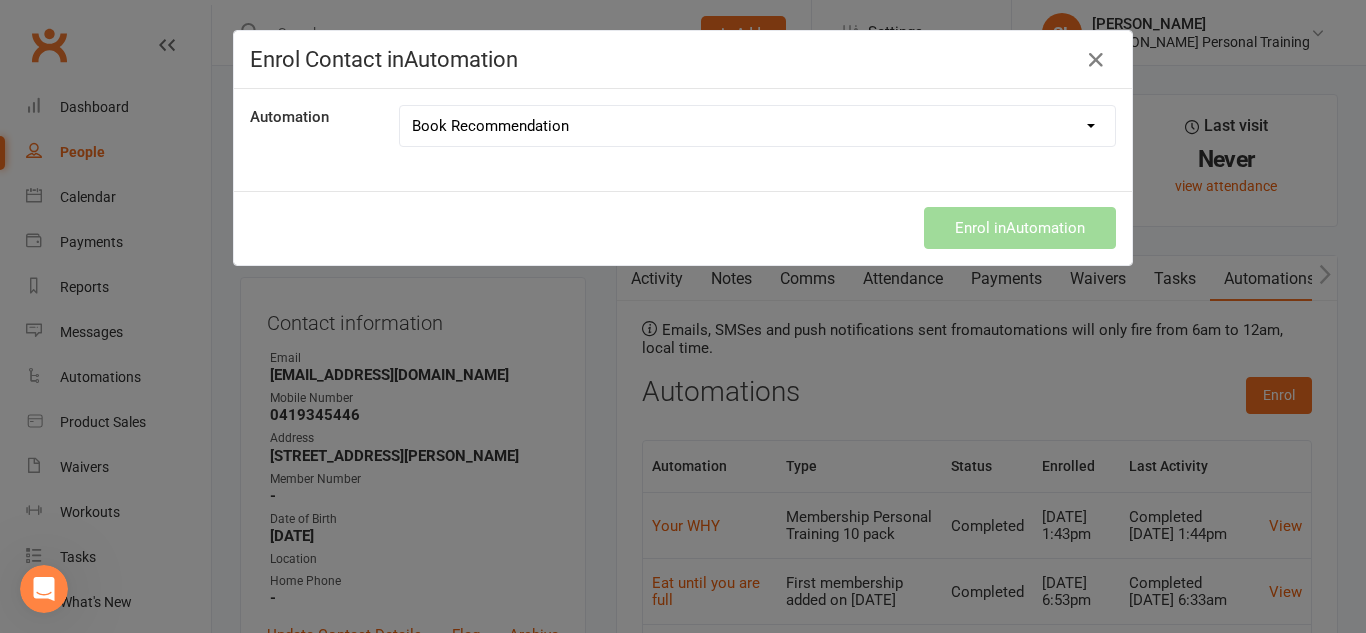 click on "9 Week Strength Challenge Book Recommendation Eat until you are full Navigating your Clubworx App Ongoing- Quote of the Week We Don't Do Diets Week 1 Quote of the Week Week 2- Quote of the Week Week 3- Quote of the Day Week 4- Quote of the Week Week 5- Quote of the Week Welcome Aboard! Welcome to The new app Your Why" at bounding box center (757, 126) 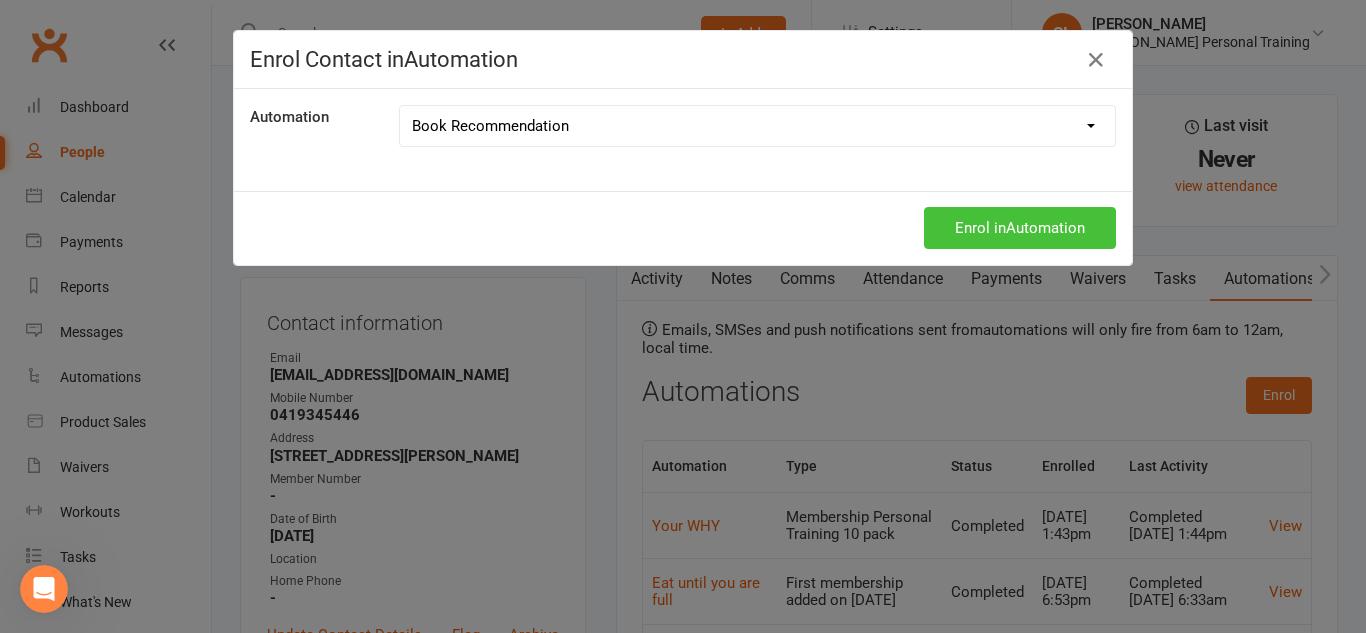 click on "Enrol in  Automation" at bounding box center [1020, 228] 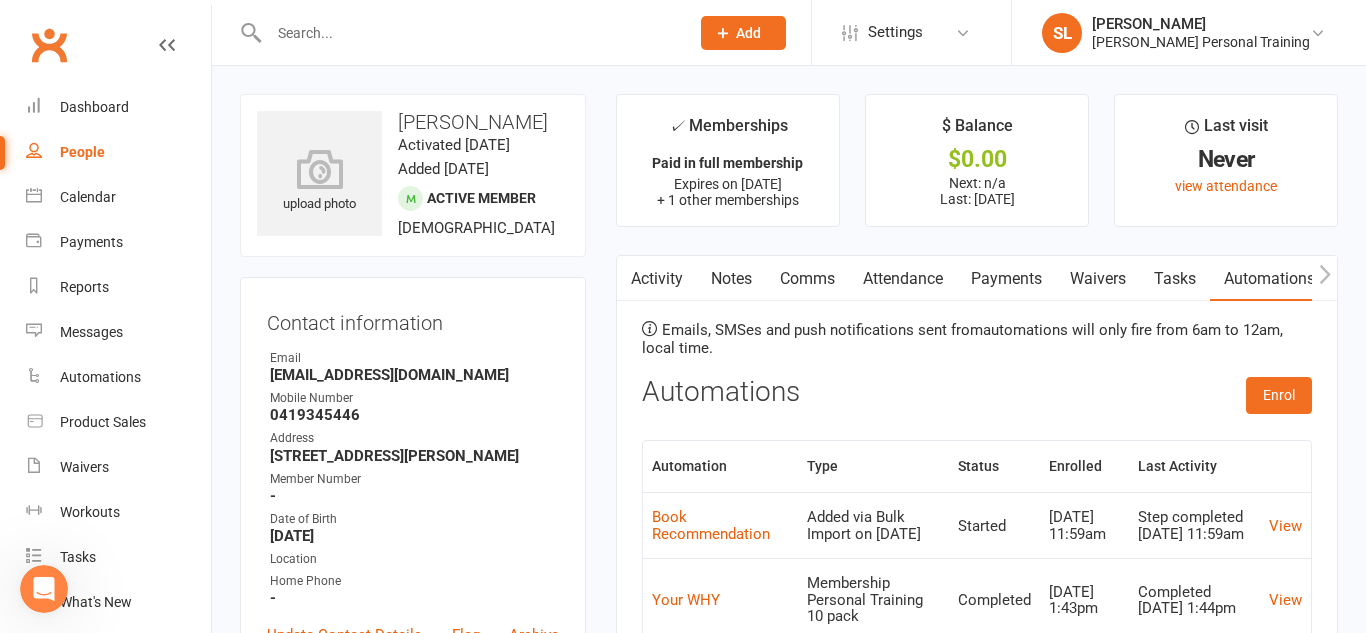 select on "100" 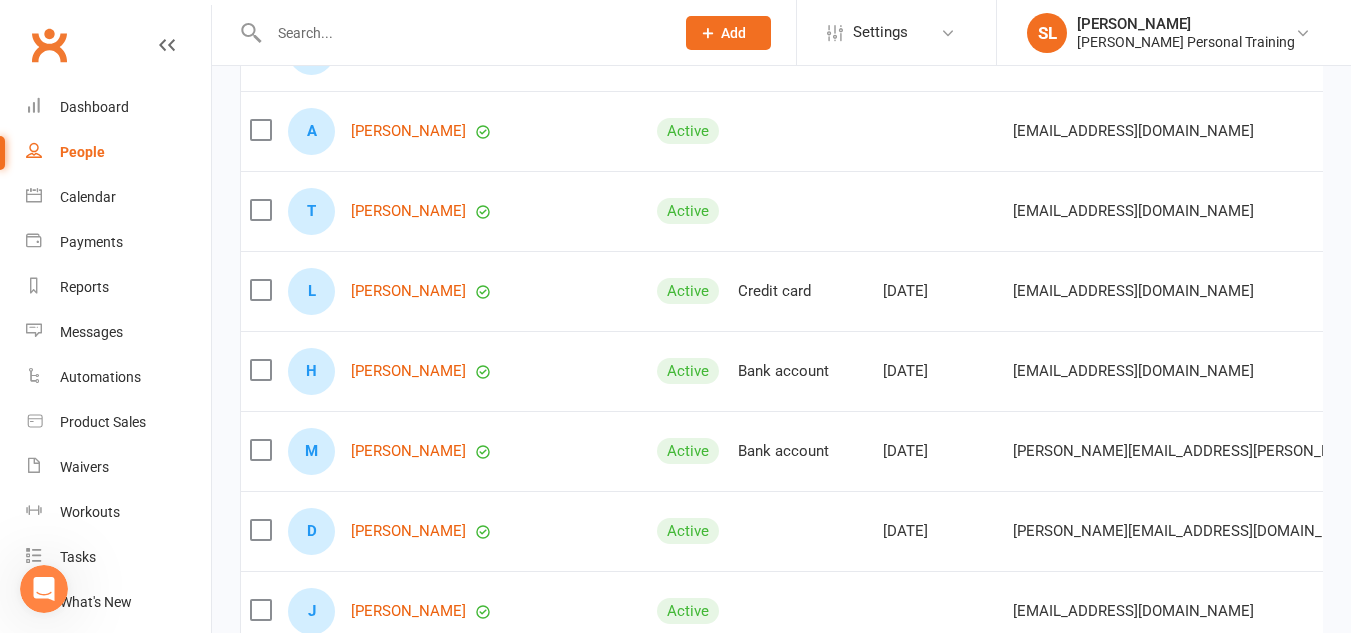 scroll, scrollTop: 907, scrollLeft: 0, axis: vertical 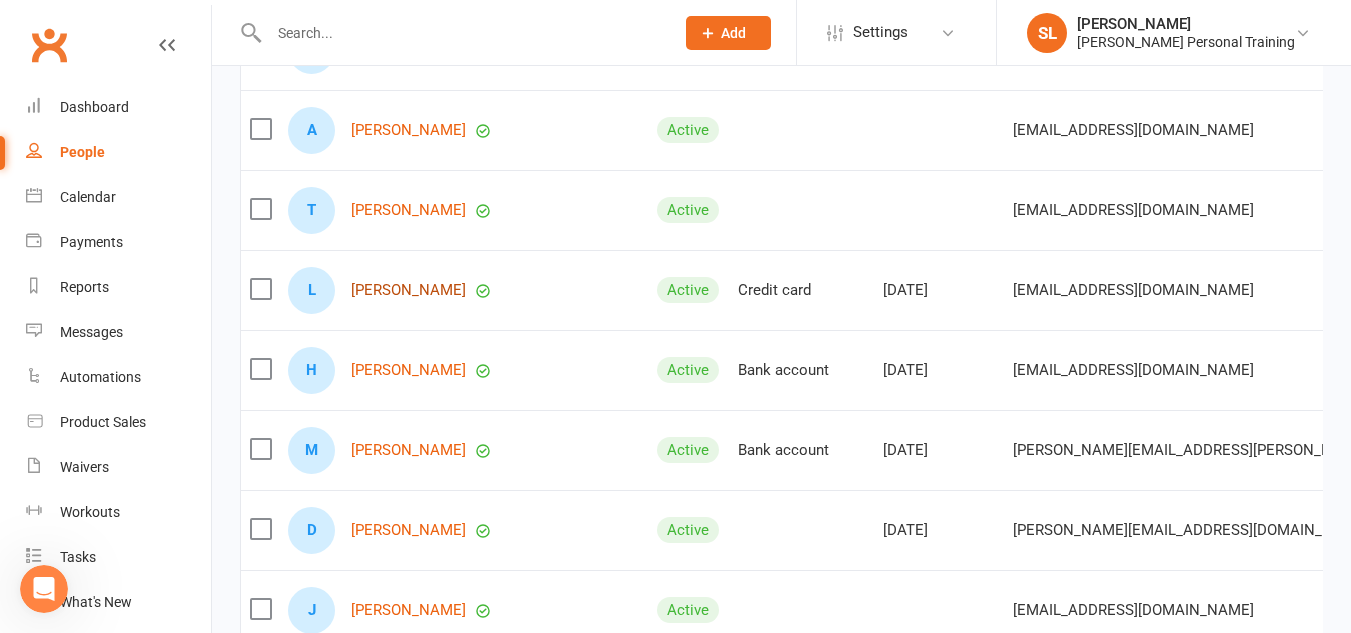 click on "[PERSON_NAME]" at bounding box center [408, 290] 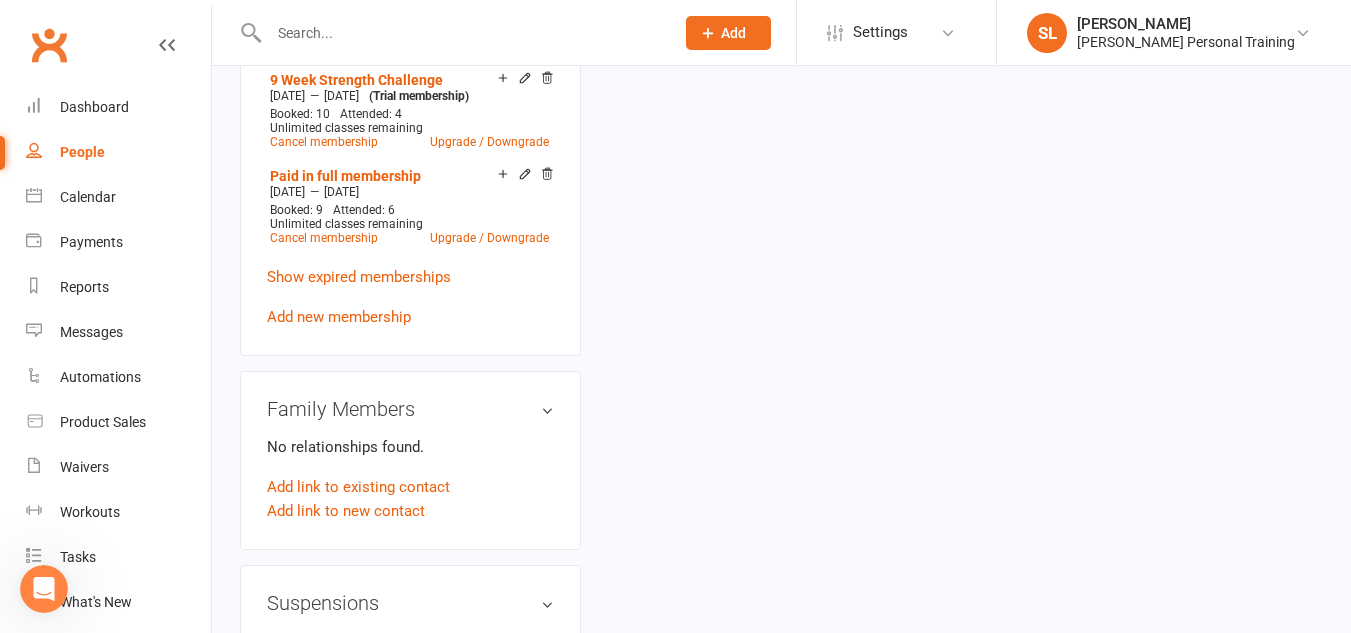 scroll, scrollTop: 0, scrollLeft: 0, axis: both 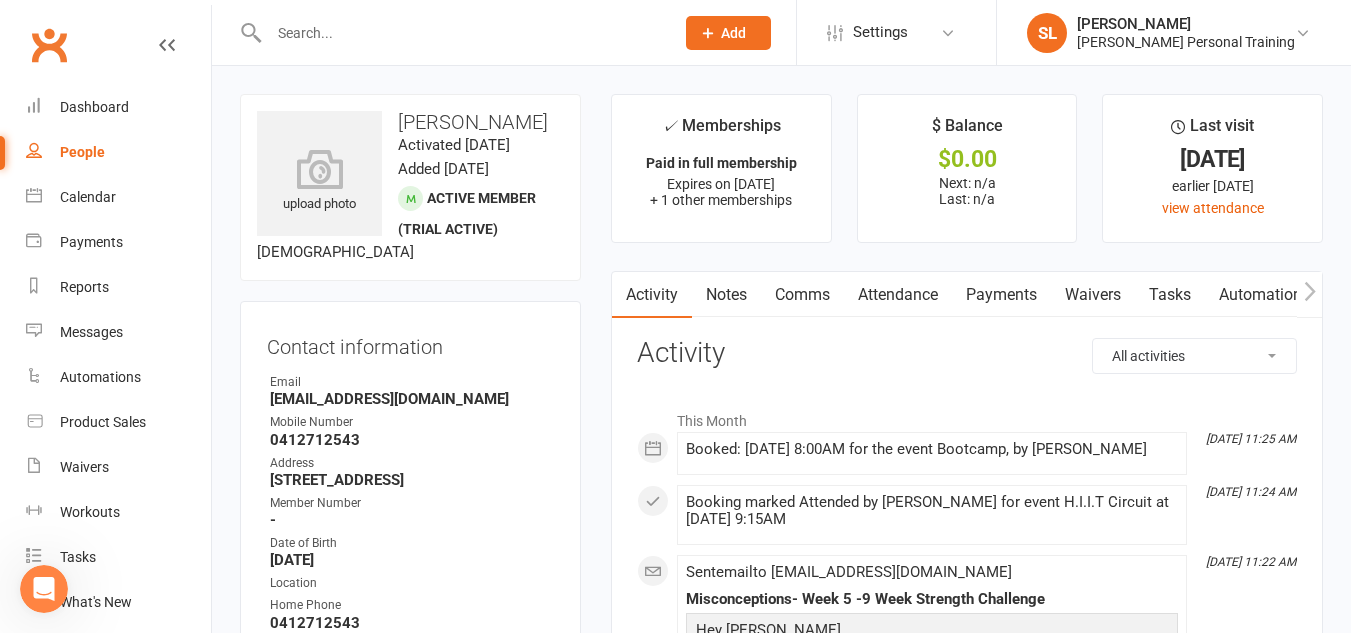 click on "Automations" at bounding box center (1264, 295) 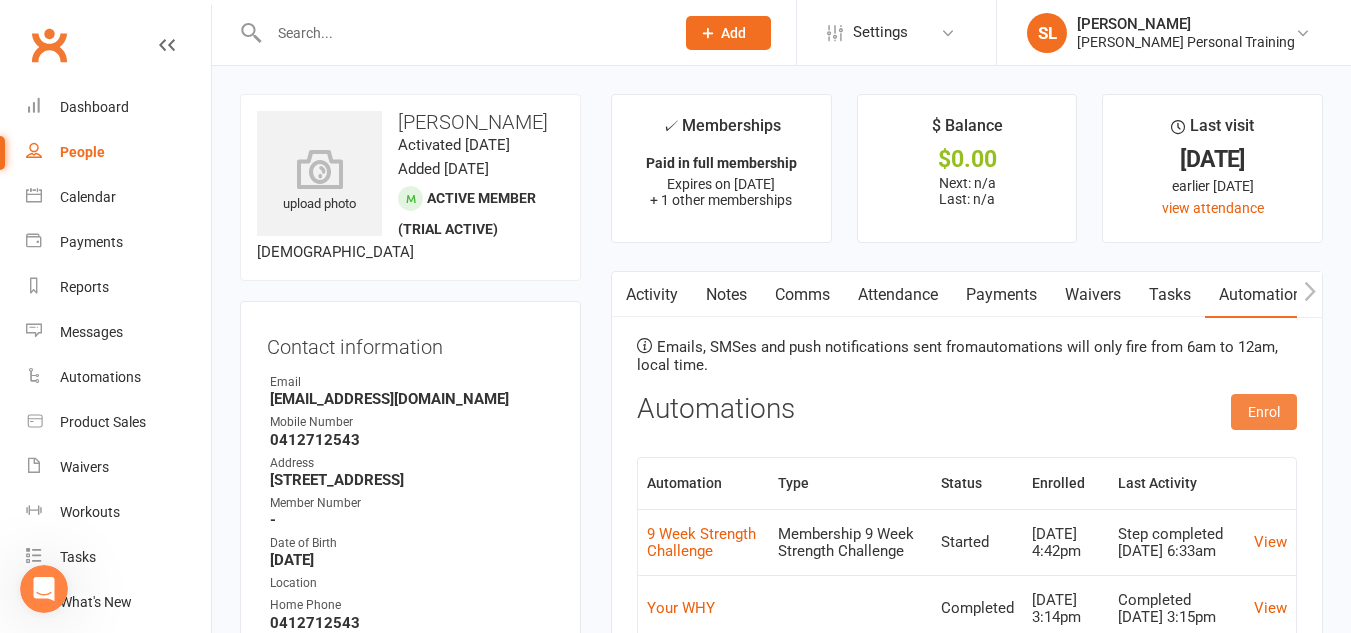 click on "Enrol" at bounding box center (1264, 412) 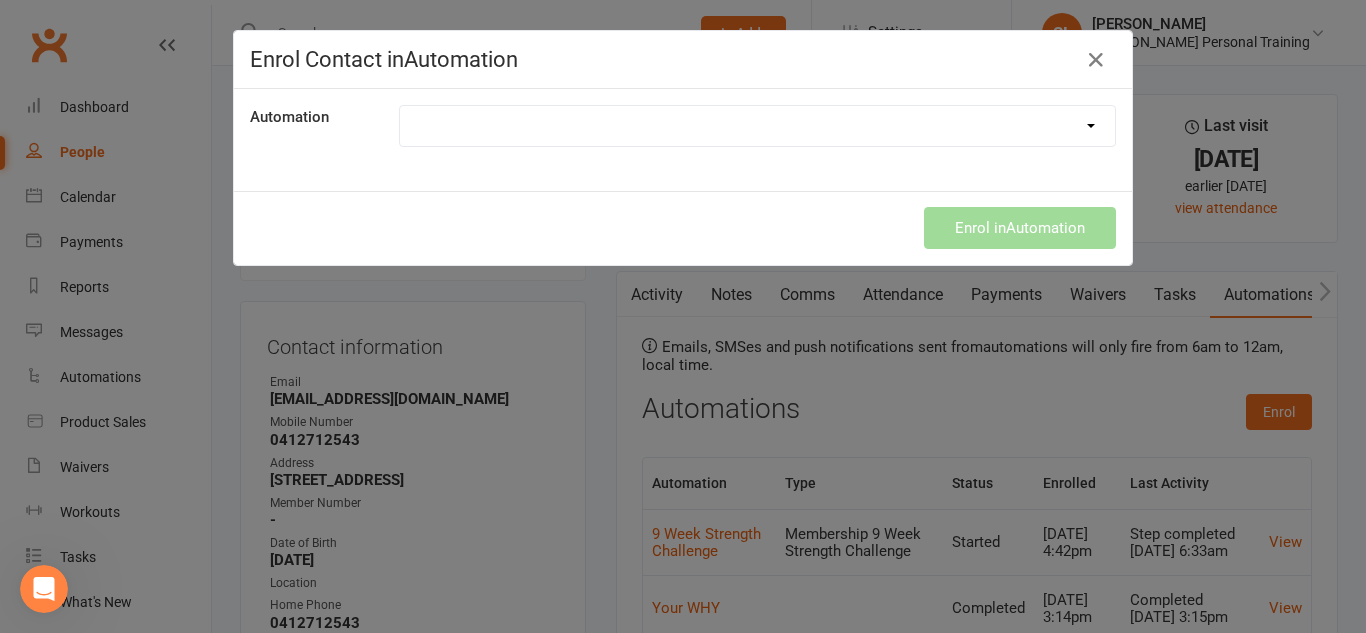 click on "9 Week Strength Challenge Book Recommendation Eat until you are full Navigating your Clubworx App Ongoing- Quote of the Week We Don't Do Diets Week 1 Quote of the Week Week 2- Quote of the Week Week 3- Quote of the Day Week 4- Quote of the Week Week 5- Quote of the Week Welcome Aboard! Welcome to The new app Your Why" at bounding box center [757, 126] 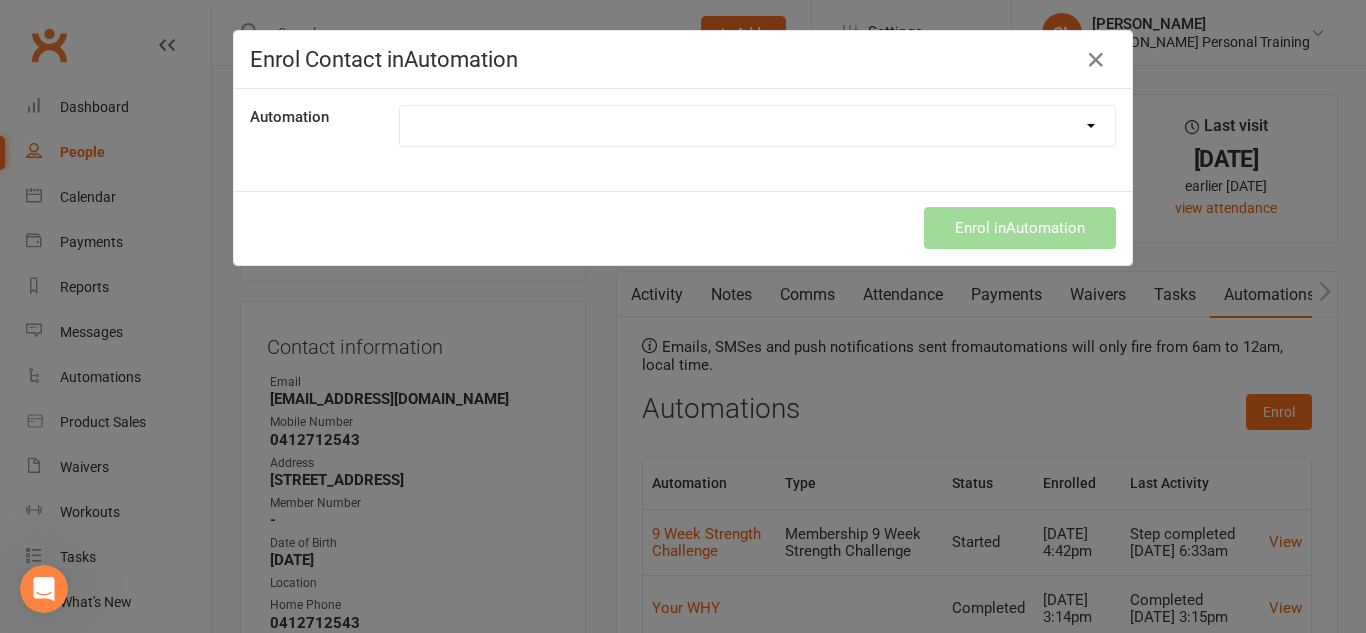 select on "8782" 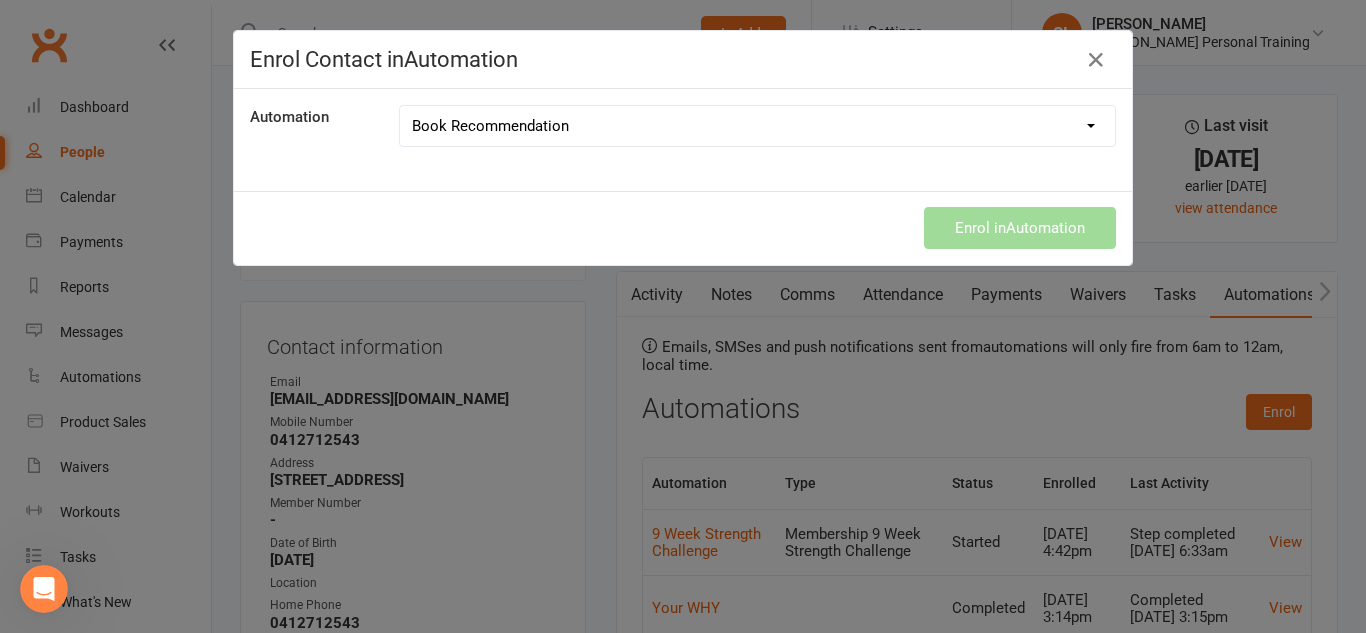 click on "9 Week Strength Challenge Book Recommendation Eat until you are full Navigating your Clubworx App Ongoing- Quote of the Week We Don't Do Diets Week 1 Quote of the Week Week 2- Quote of the Week Week 3- Quote of the Day Week 4- Quote of the Week Week 5- Quote of the Week Welcome Aboard! Welcome to The new app Your Why" at bounding box center [757, 126] 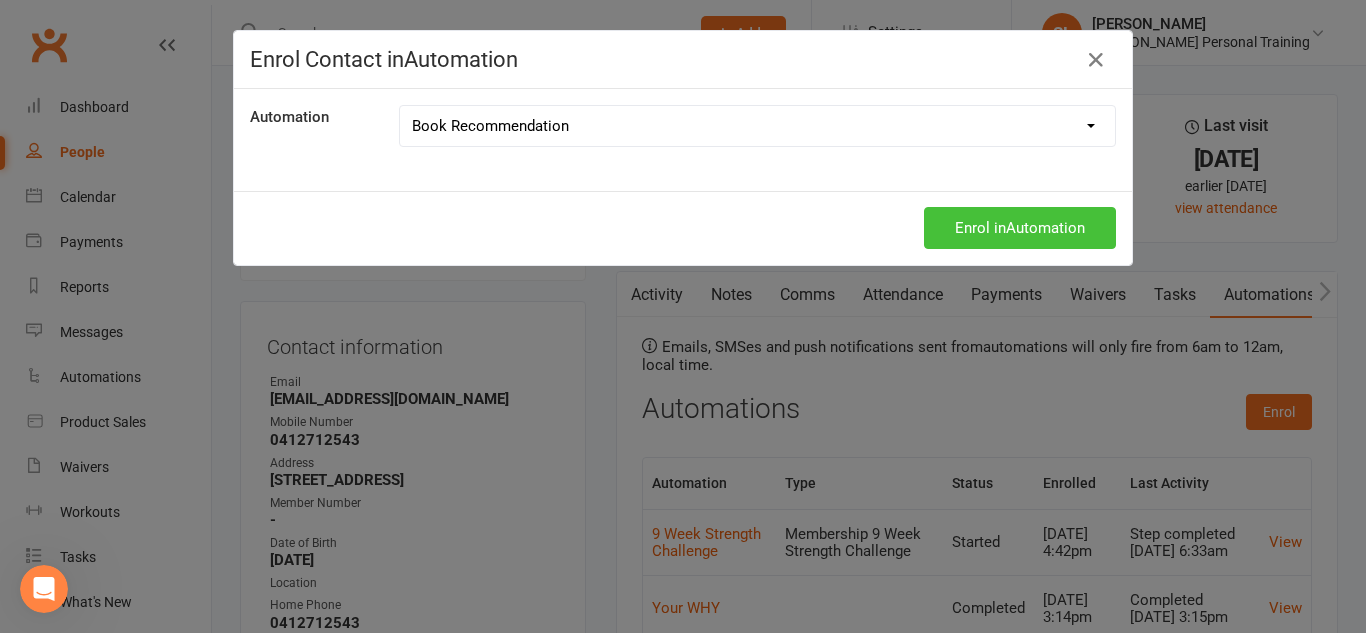click on "Enrol in  Automation" at bounding box center [1020, 228] 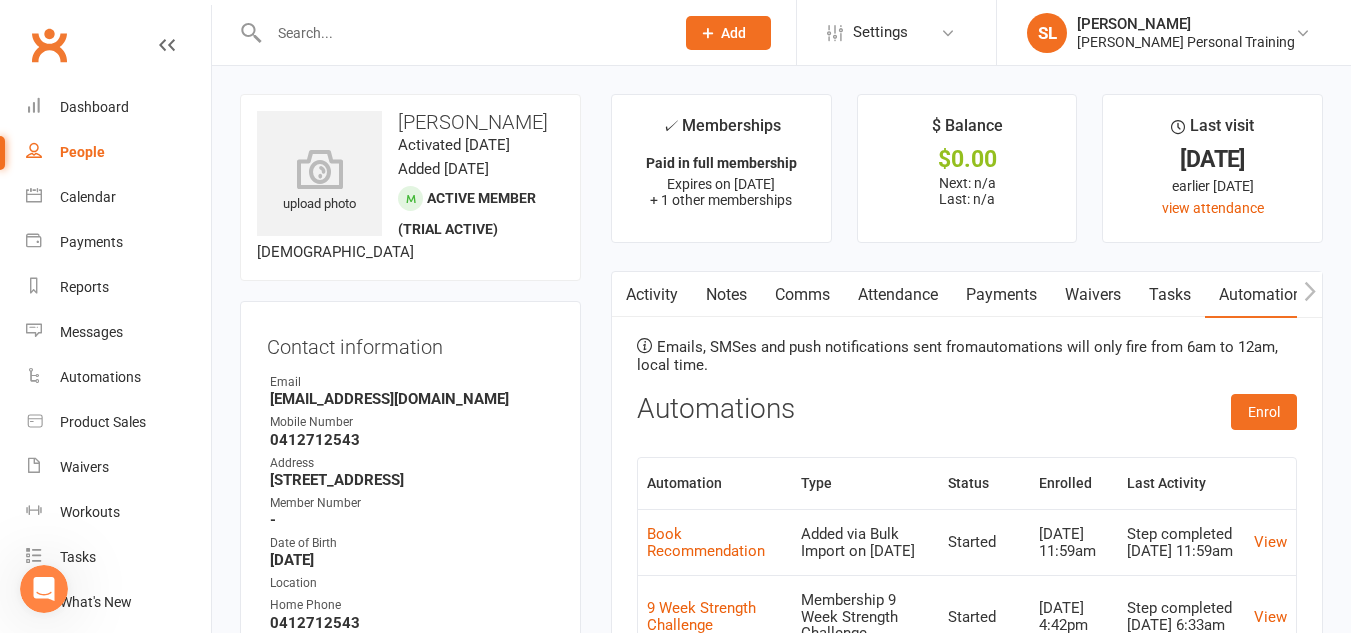 select on "100" 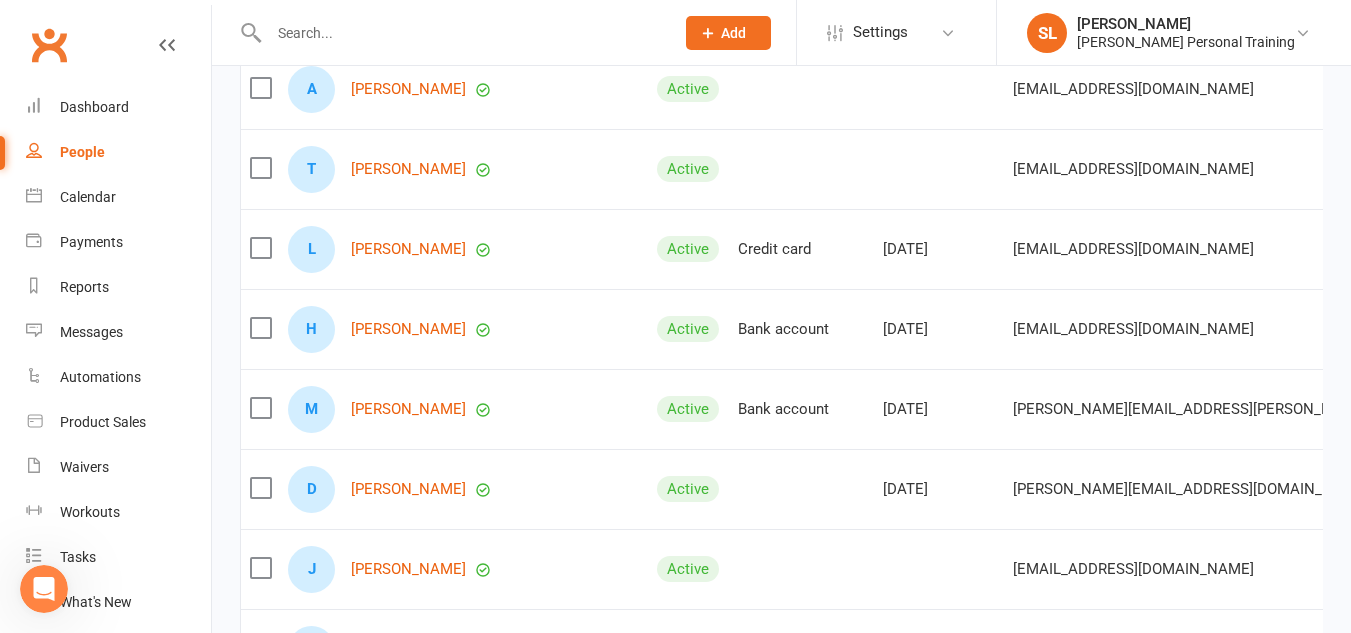 scroll, scrollTop: 949, scrollLeft: 0, axis: vertical 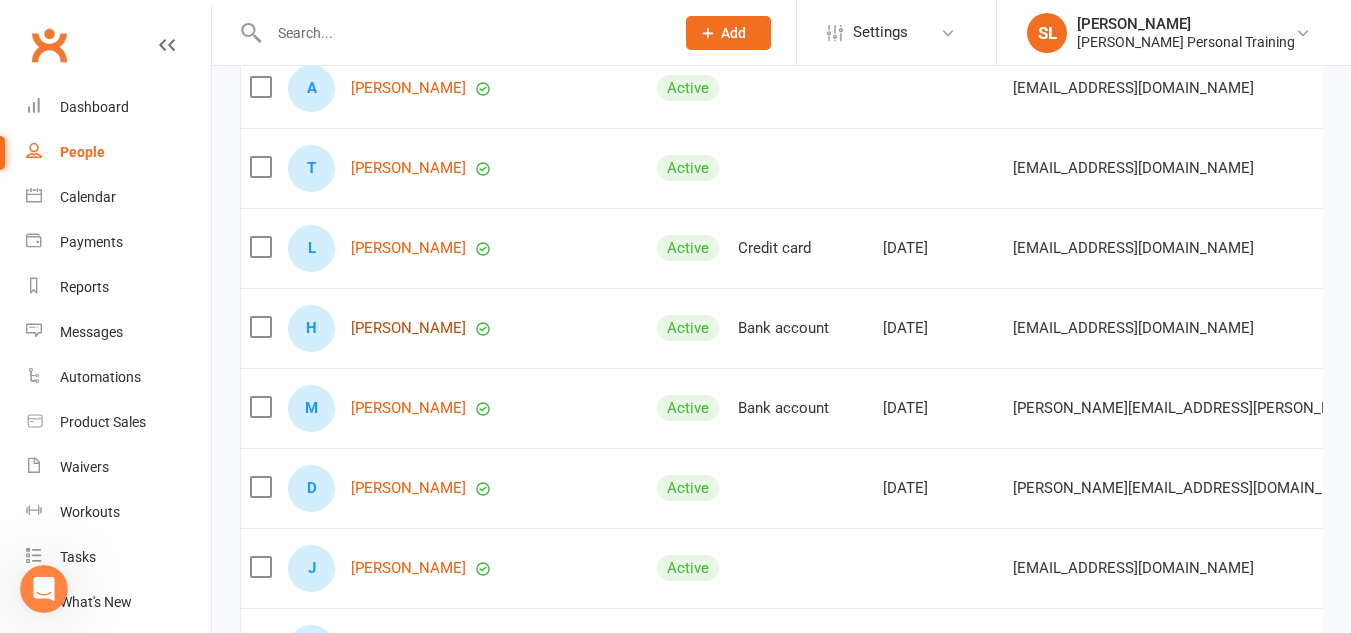 click on "[PERSON_NAME]" at bounding box center [408, 328] 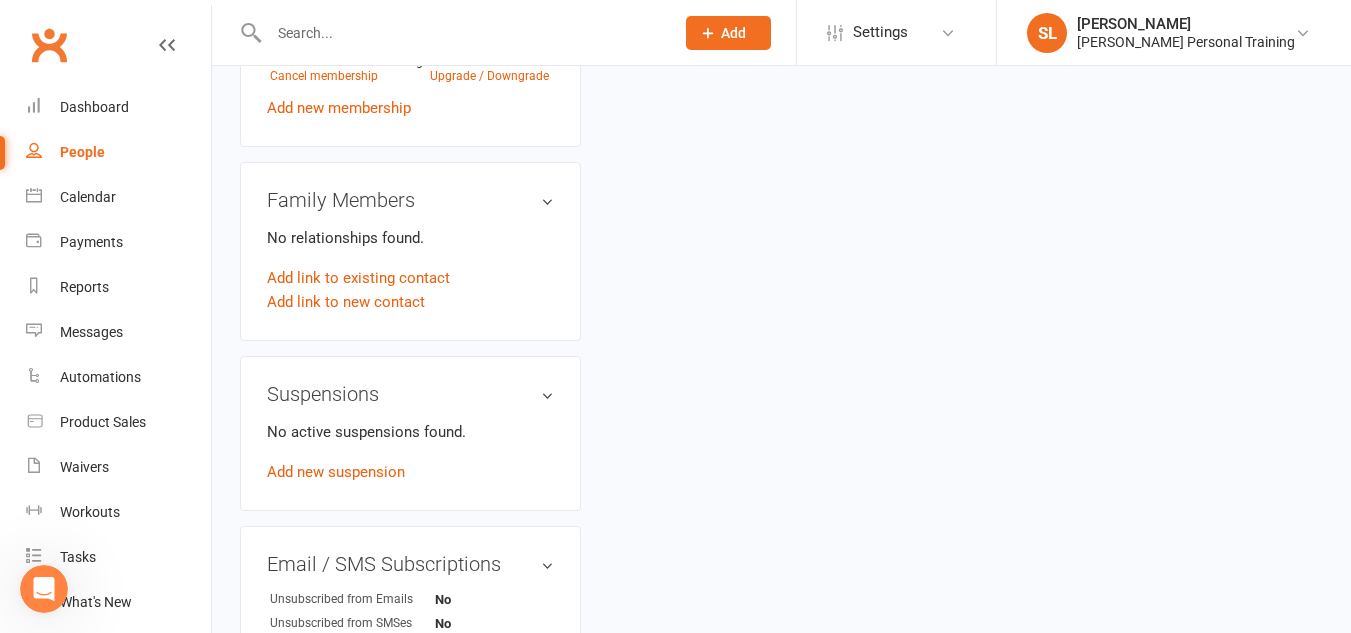 scroll, scrollTop: 0, scrollLeft: 0, axis: both 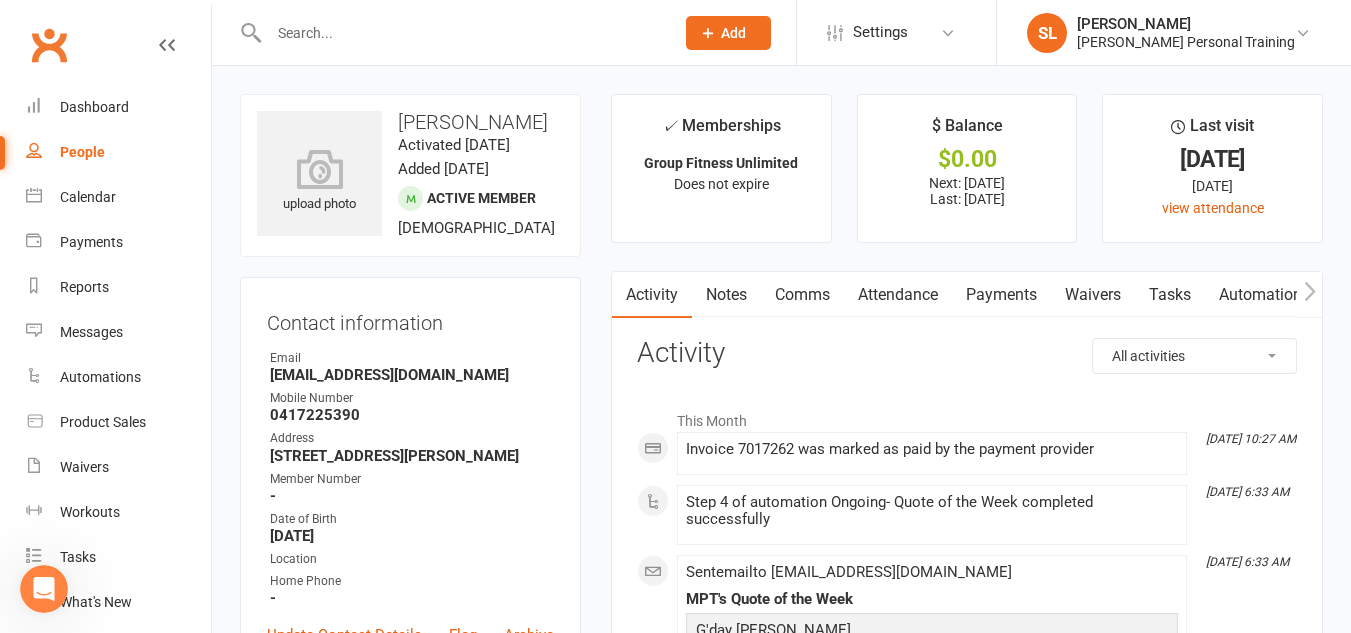 click on "Automations" at bounding box center (1264, 295) 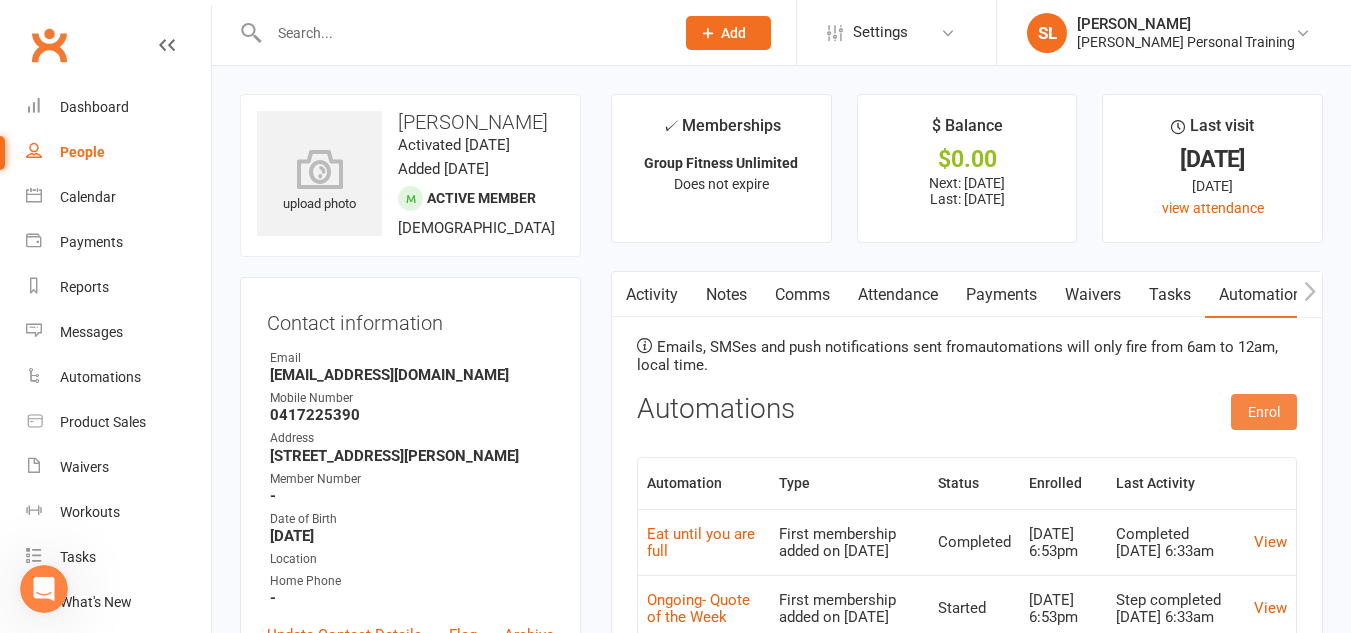 click on "Enrol" at bounding box center [1264, 412] 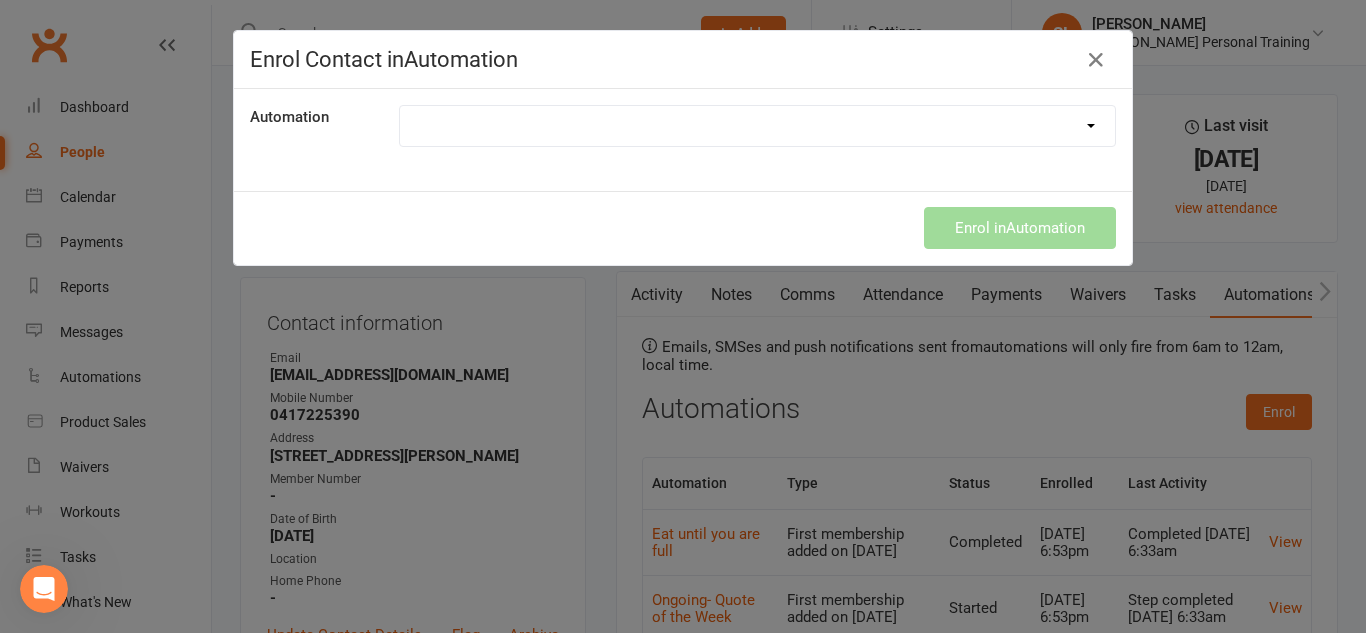 click on "9 Week Strength Challenge Book Recommendation Eat until you are full Navigating your Clubworx App Ongoing- Quote of the Week We Don't Do Diets Week 1 Quote of the Week Week 2- Quote of the Week Week 3- Quote of the Day Week 4- Quote of the Week Week 5- Quote of the Week Welcome Aboard! Welcome to The new app Your Why" at bounding box center [757, 126] 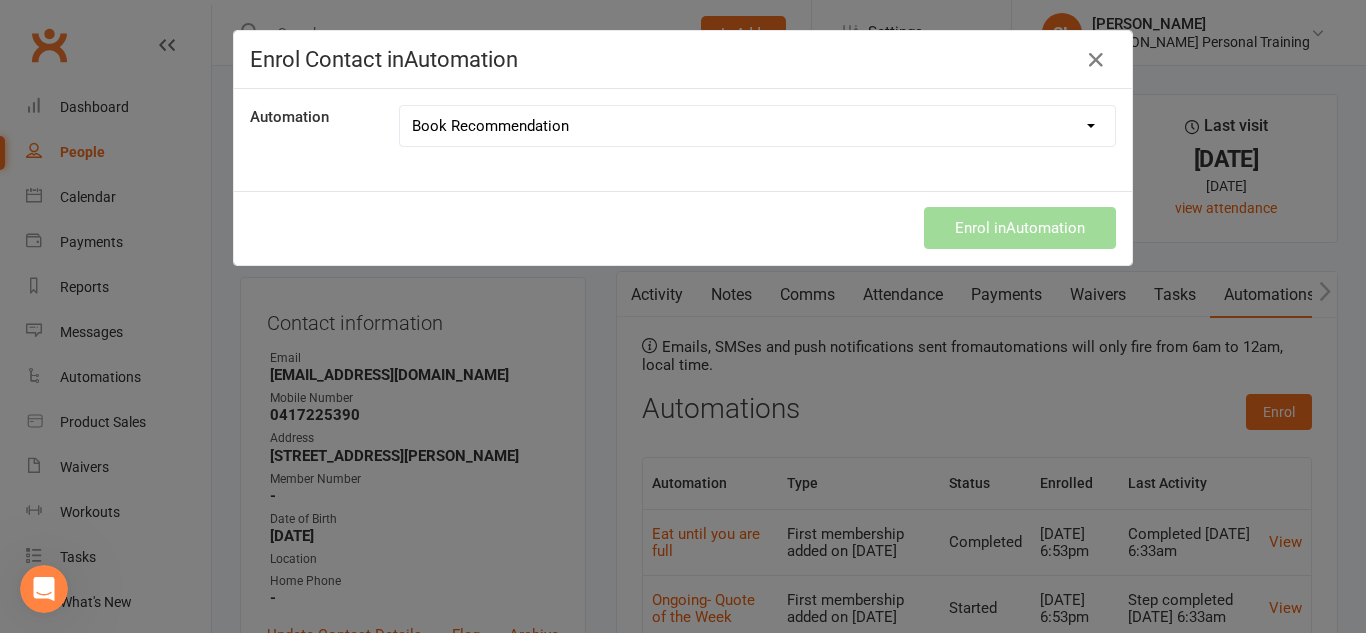 click on "9 Week Strength Challenge Book Recommendation Eat until you are full Navigating your Clubworx App Ongoing- Quote of the Week We Don't Do Diets Week 1 Quote of the Week Week 2- Quote of the Week Week 3- Quote of the Day Week 4- Quote of the Week Week 5- Quote of the Week Welcome Aboard! Welcome to The new app Your Why" at bounding box center [757, 126] 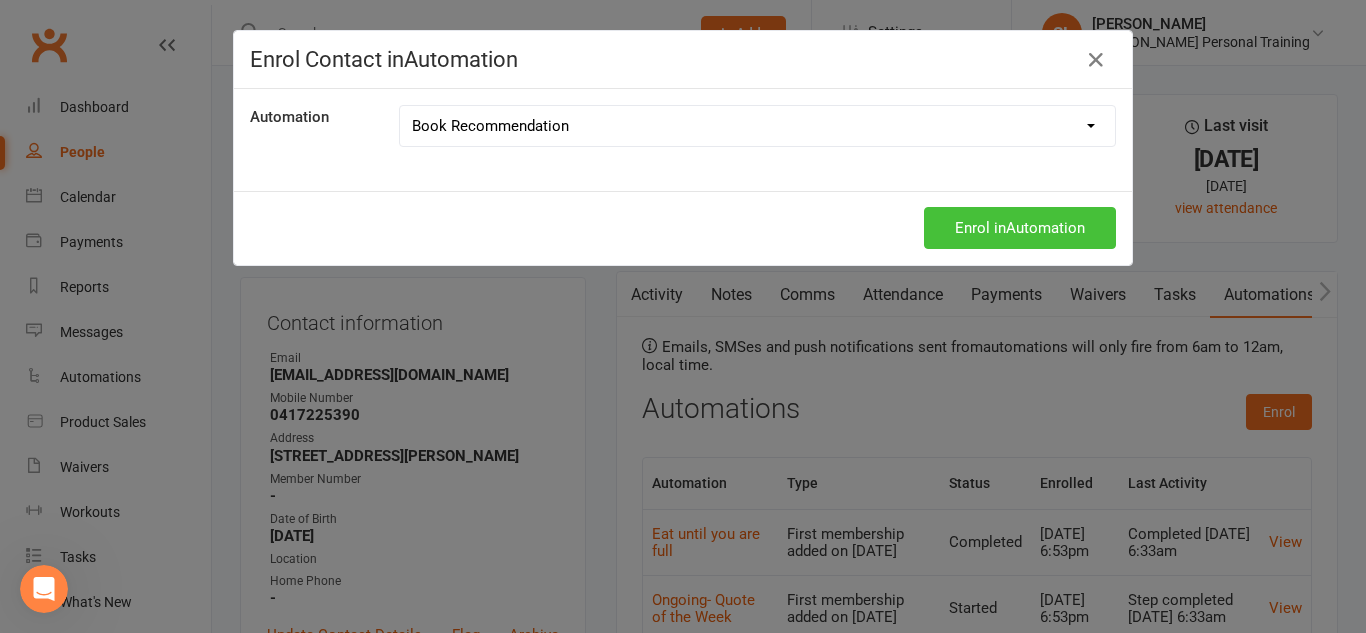 click on "Enrol in  Automation" at bounding box center [1020, 228] 